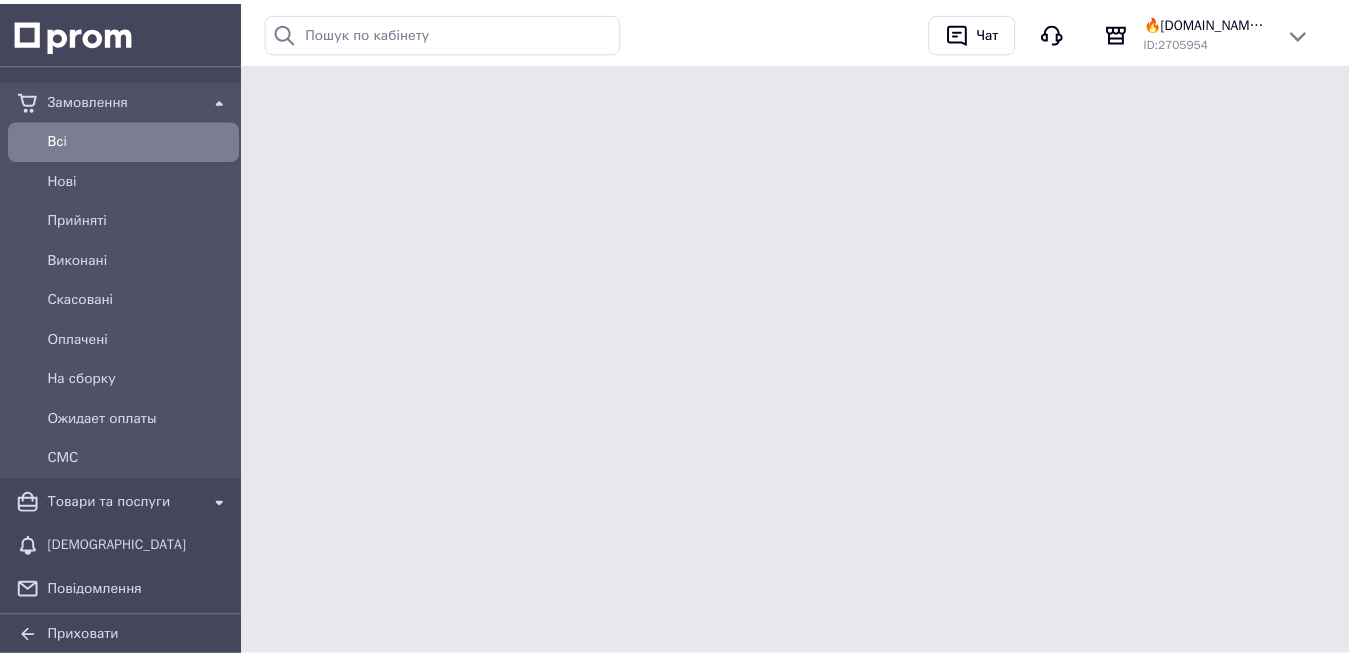 scroll, scrollTop: 0, scrollLeft: 0, axis: both 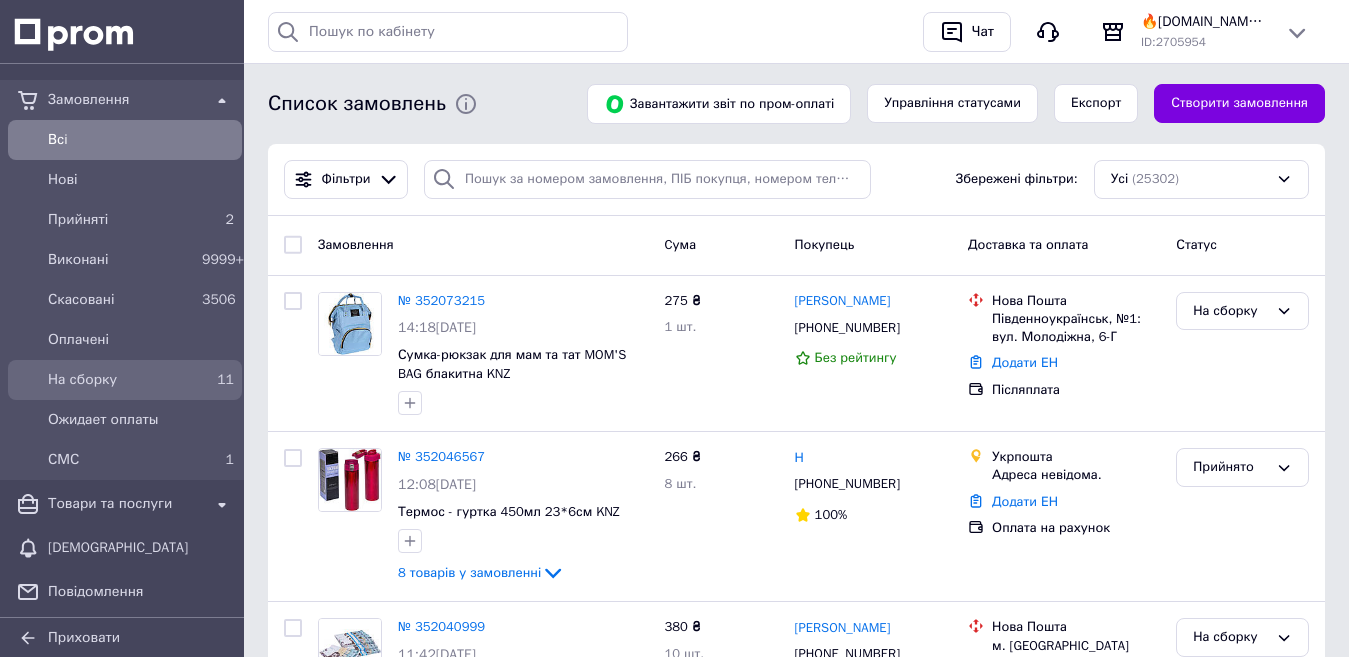 click on "На сборку" at bounding box center [121, 380] 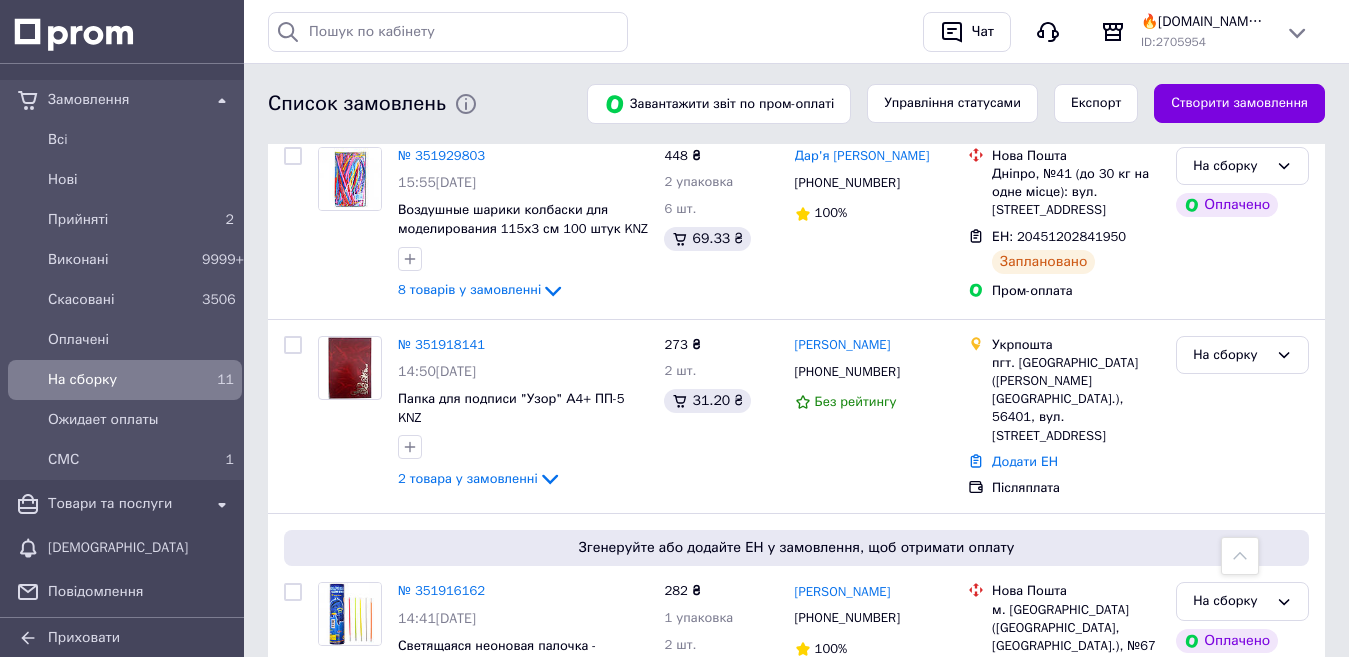 scroll, scrollTop: 1986, scrollLeft: 0, axis: vertical 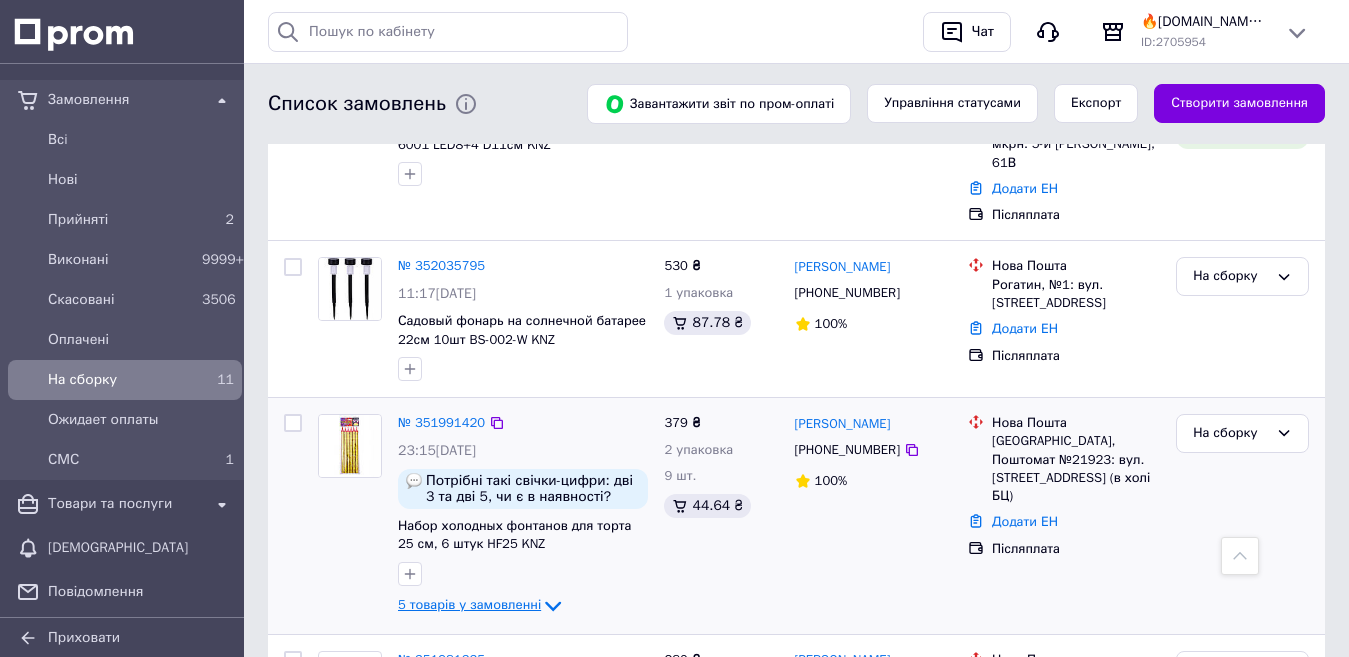 click on "5 товарів у замовленні" at bounding box center [469, 605] 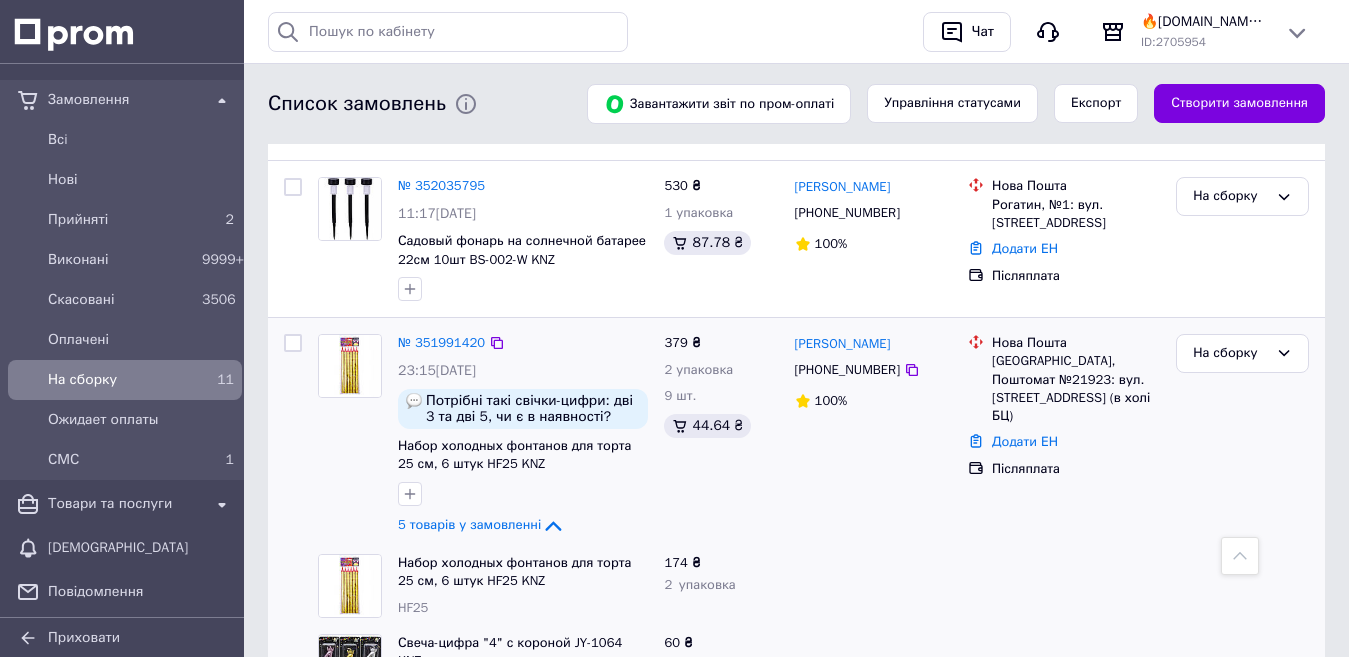 scroll, scrollTop: 986, scrollLeft: 0, axis: vertical 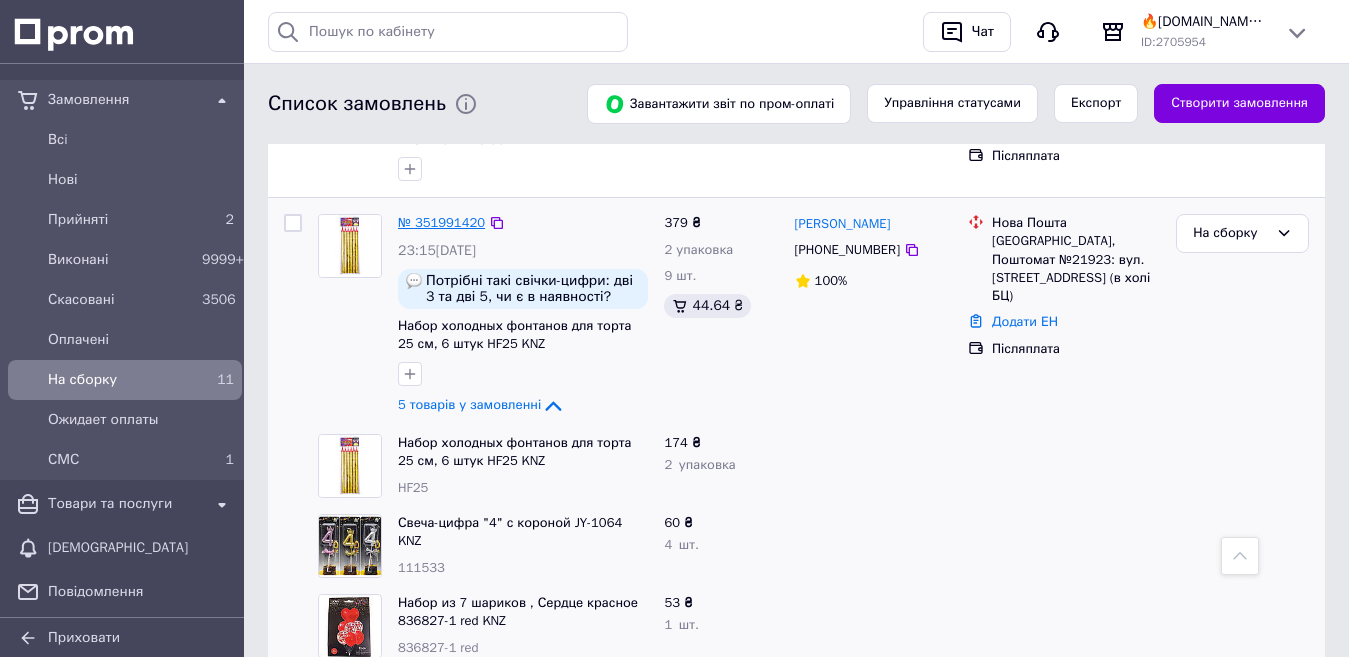 click on "№ 351991420" at bounding box center [441, 222] 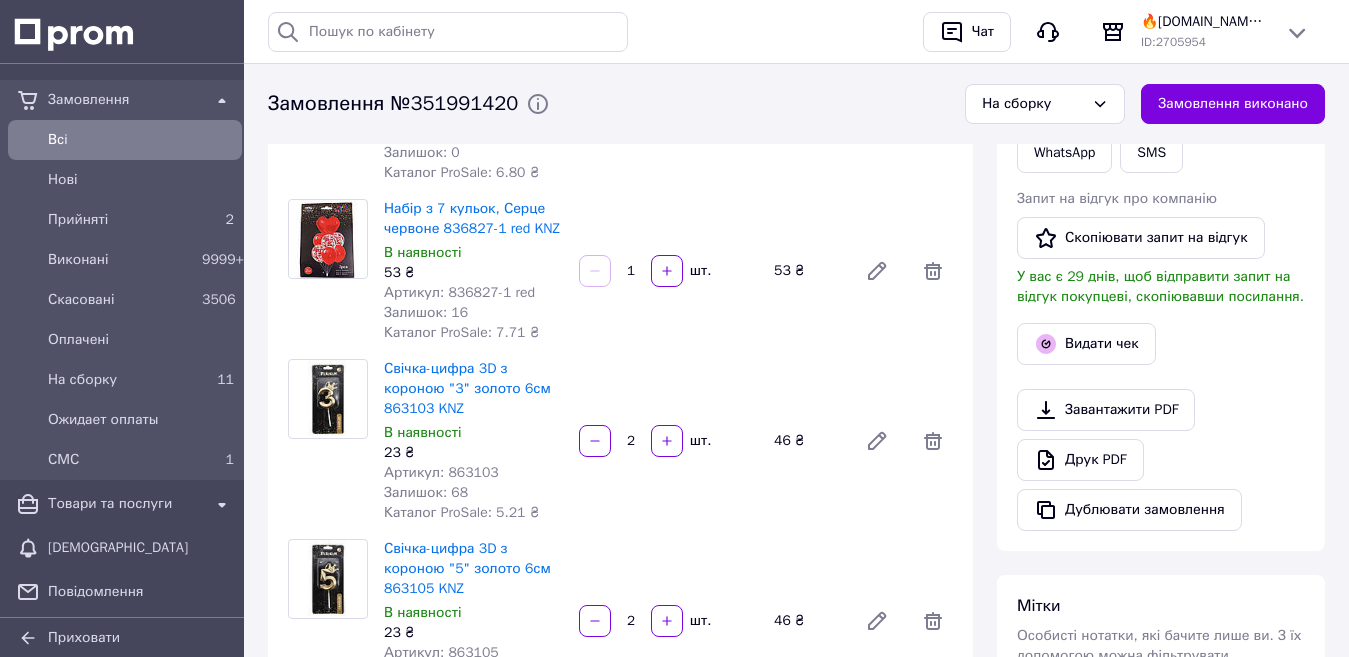 scroll, scrollTop: 500, scrollLeft: 0, axis: vertical 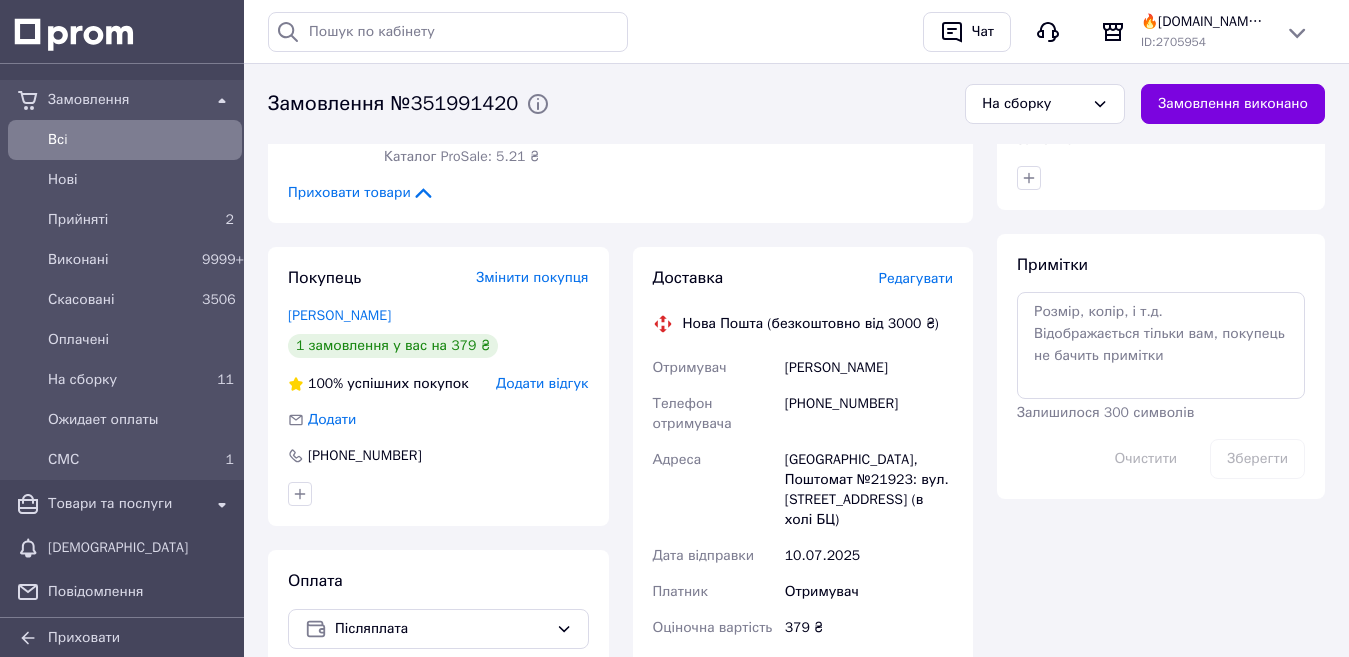 click on "[PHONE_NUMBER]" at bounding box center [869, 414] 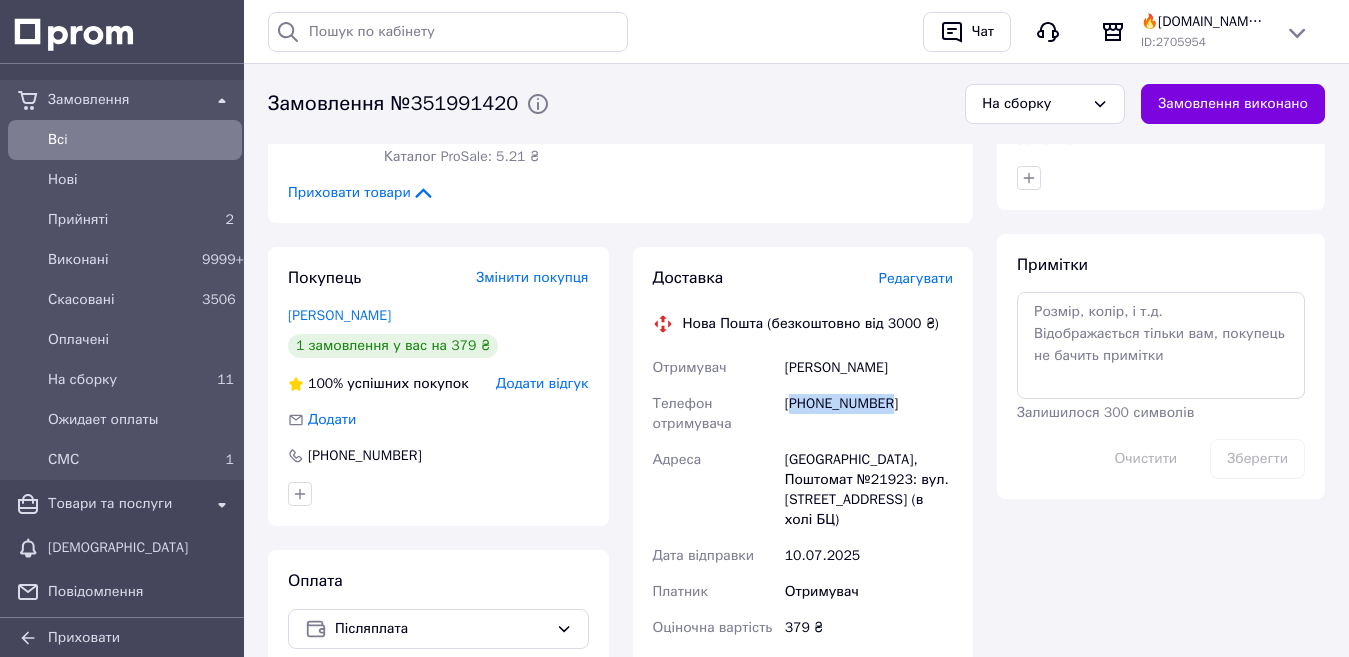 click on "[PHONE_NUMBER]" at bounding box center [869, 414] 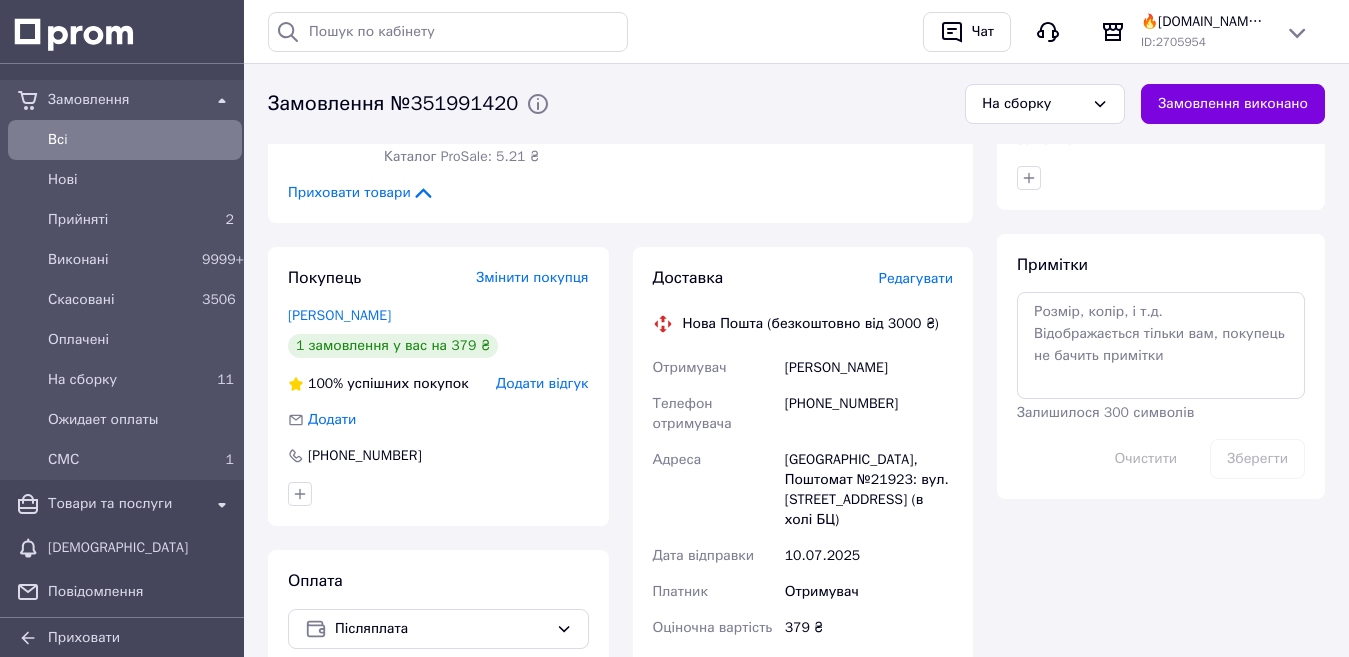 click on "Лісова Ірина" at bounding box center [869, 368] 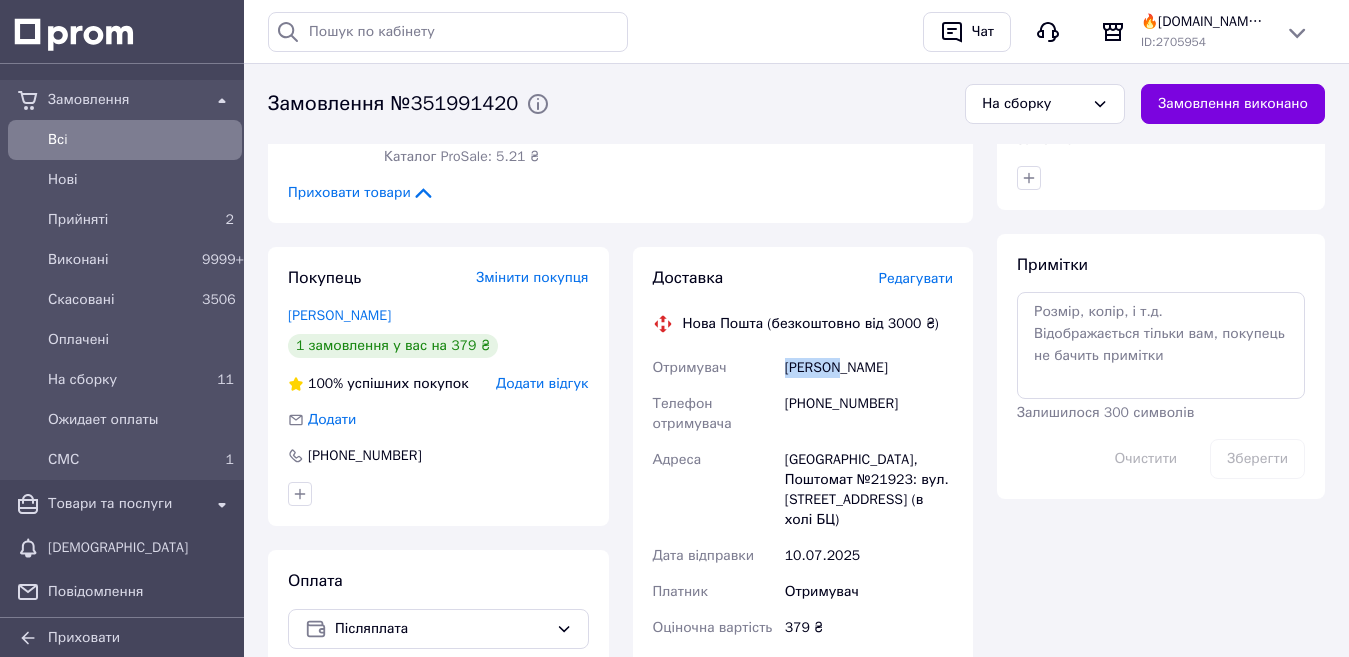 click on "Лісова Ірина" at bounding box center (869, 368) 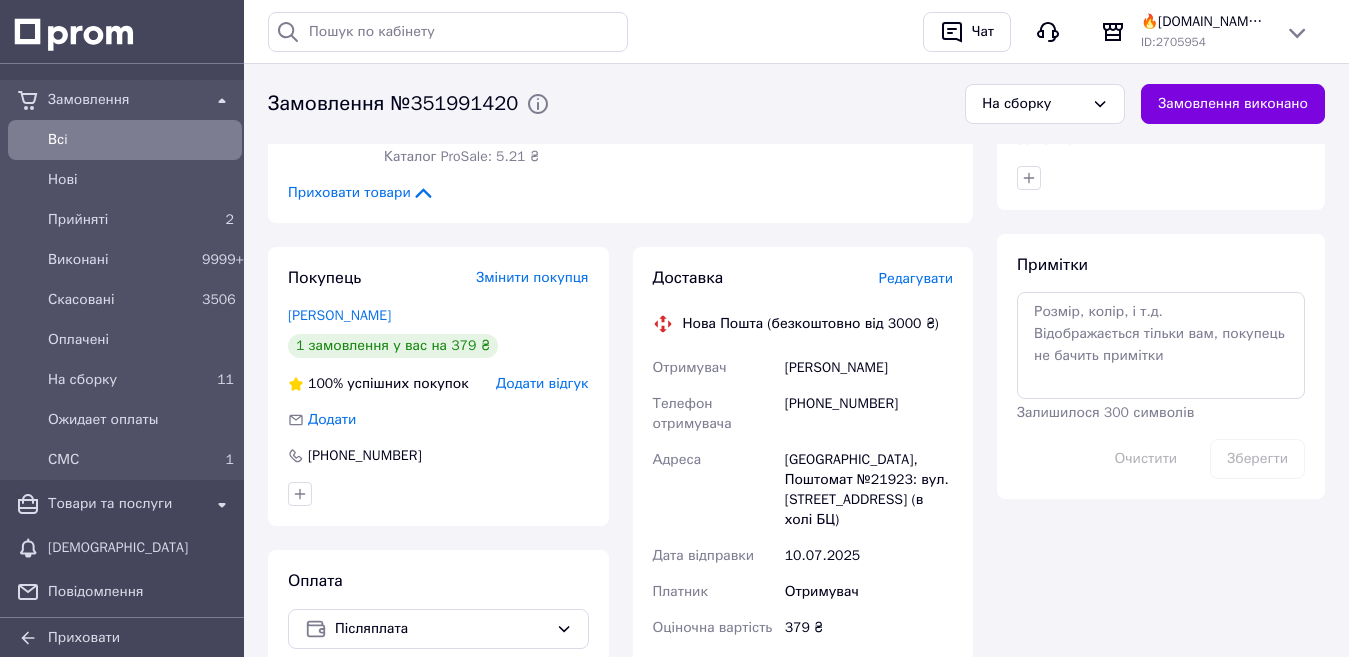 click on "Лісова Ірина" at bounding box center (869, 368) 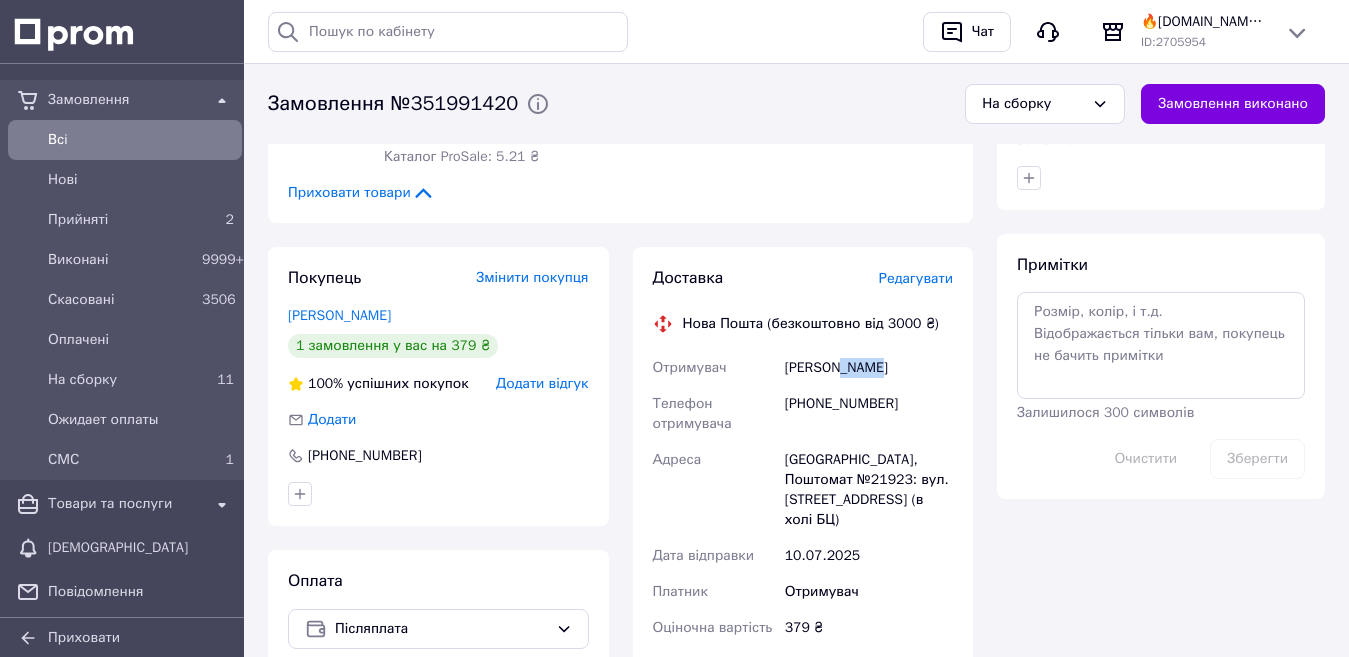 click on "Лісова Ірина" at bounding box center (869, 368) 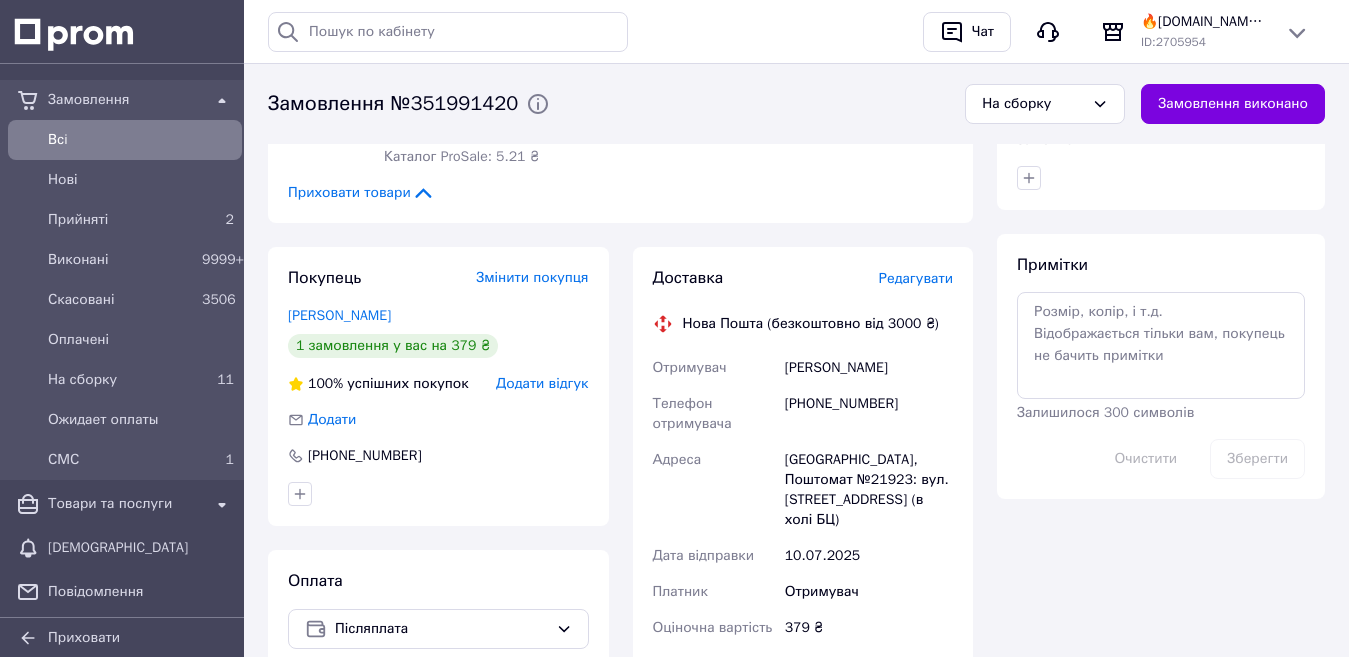 click on "[GEOGRAPHIC_DATA], Поштомат №21923: вул. [STREET_ADDRESS] (в холі БЦ)" at bounding box center [869, 490] 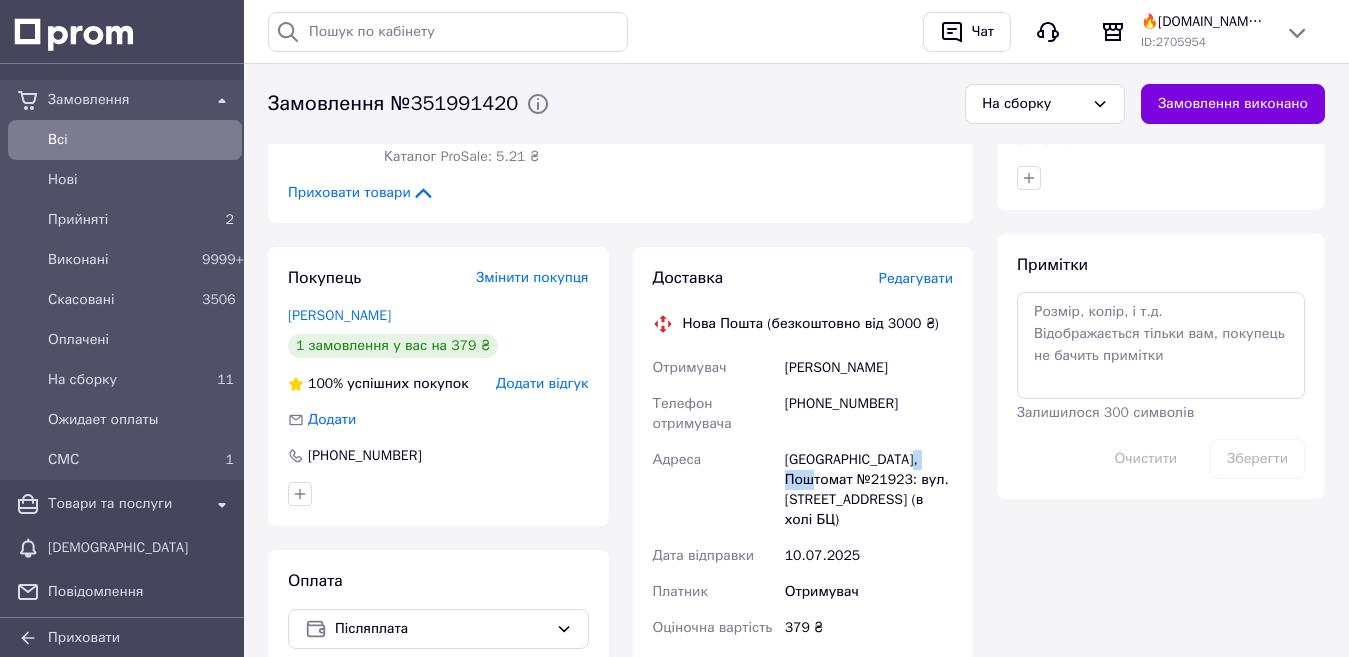 click on "[GEOGRAPHIC_DATA], Поштомат №21923: вул. [STREET_ADDRESS] (в холі БЦ)" at bounding box center (869, 490) 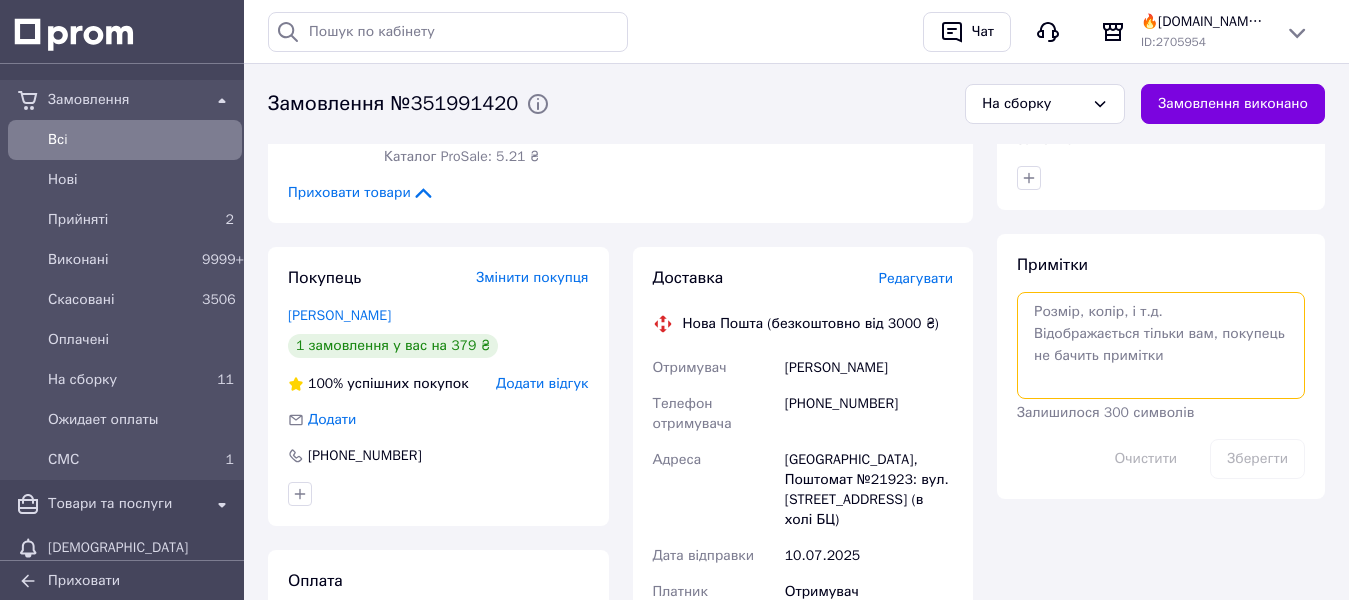 click at bounding box center (1161, 345) 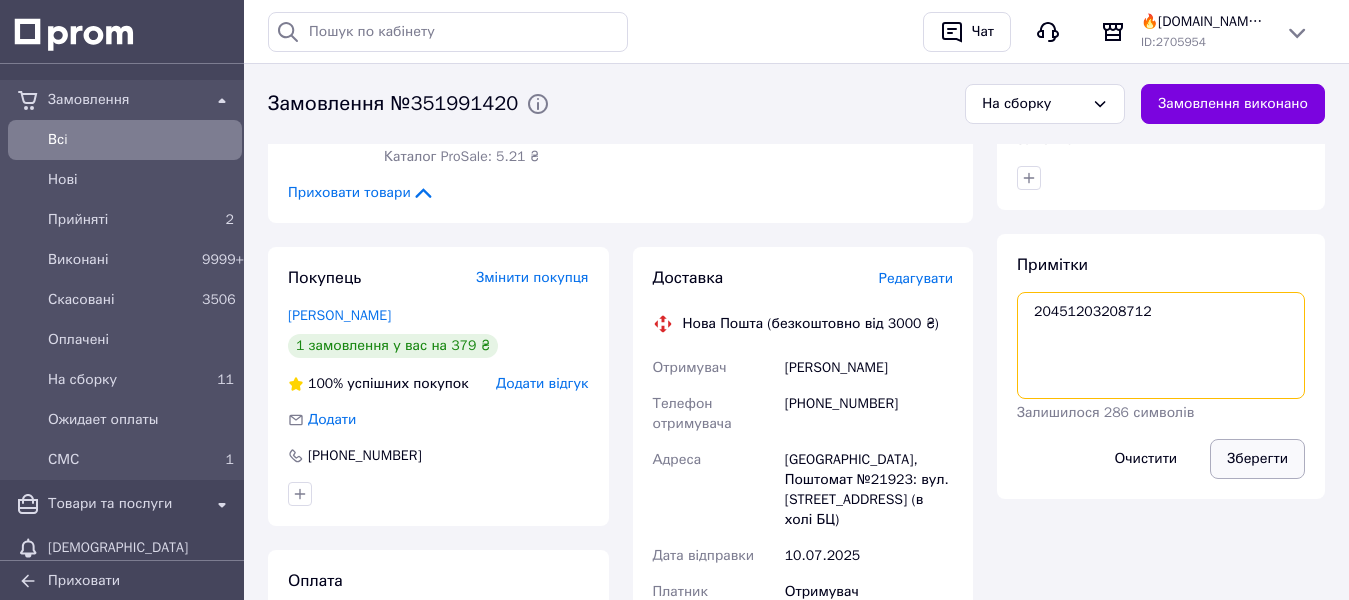 type on "20451203208712" 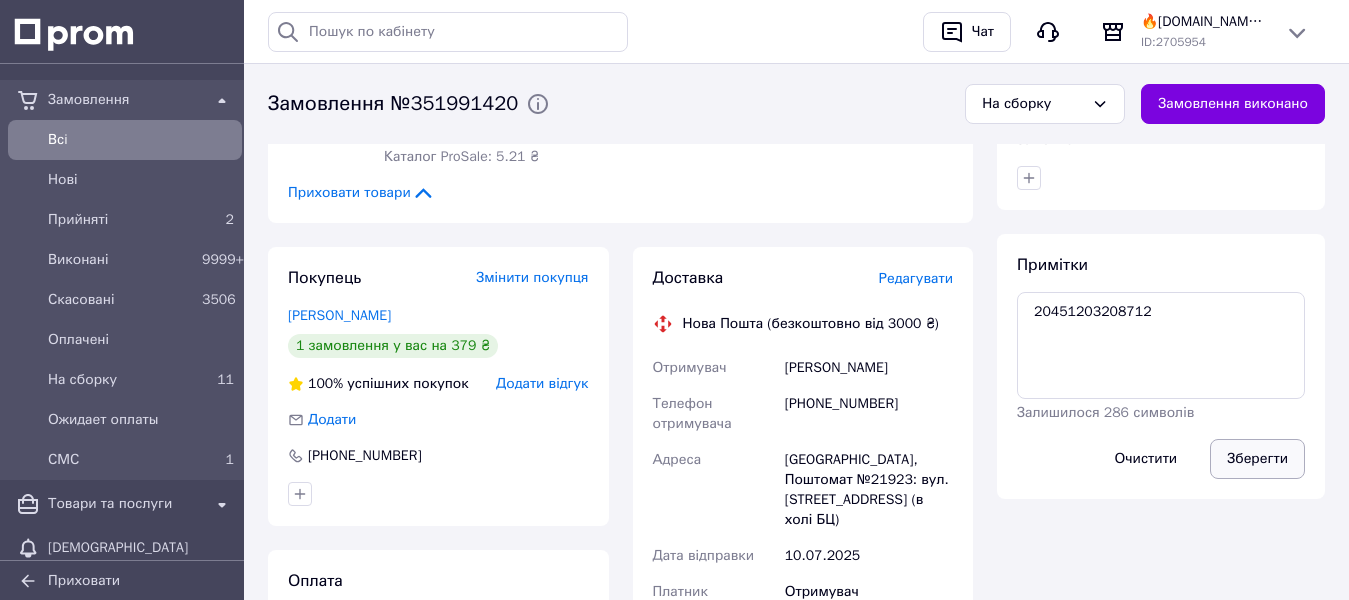 click on "Зберегти" at bounding box center [1257, 459] 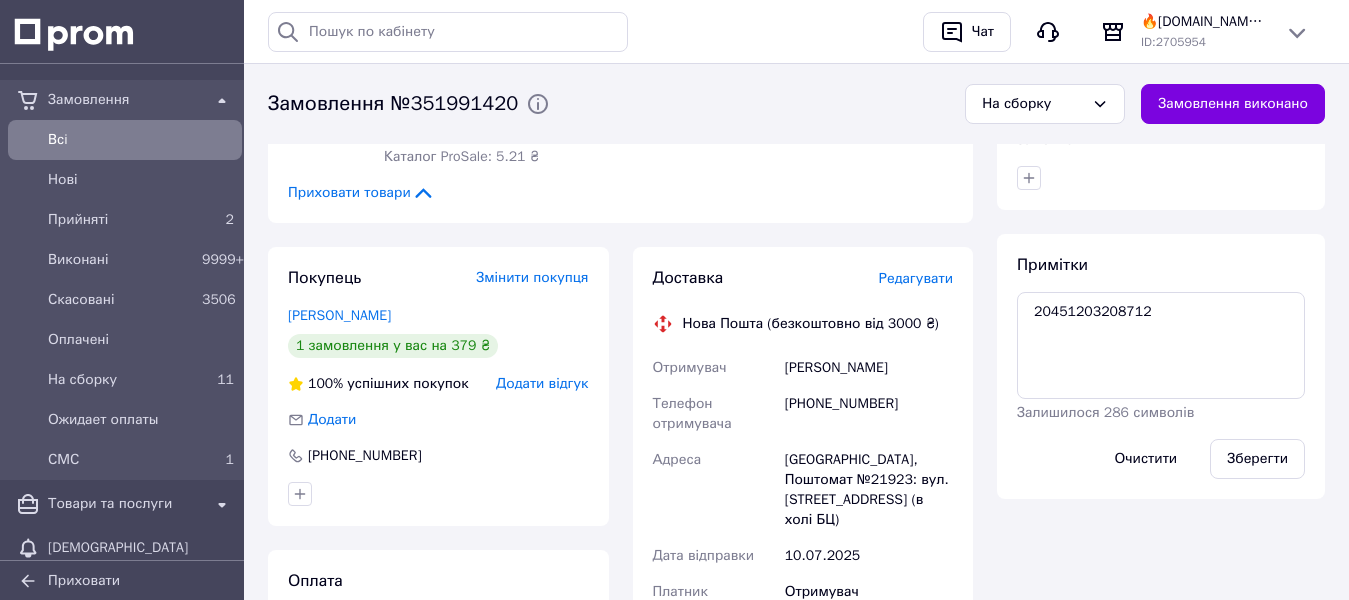 scroll, scrollTop: 800, scrollLeft: 0, axis: vertical 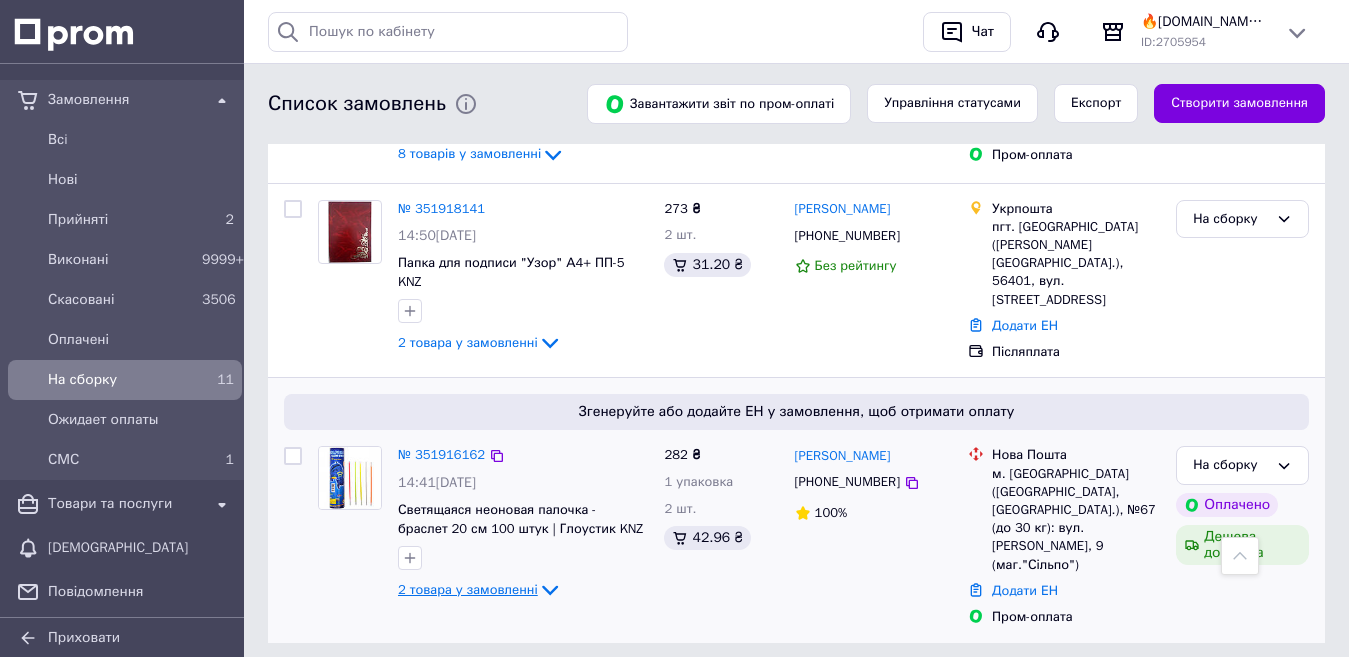 click on "2 товара у замовленні" at bounding box center (468, 589) 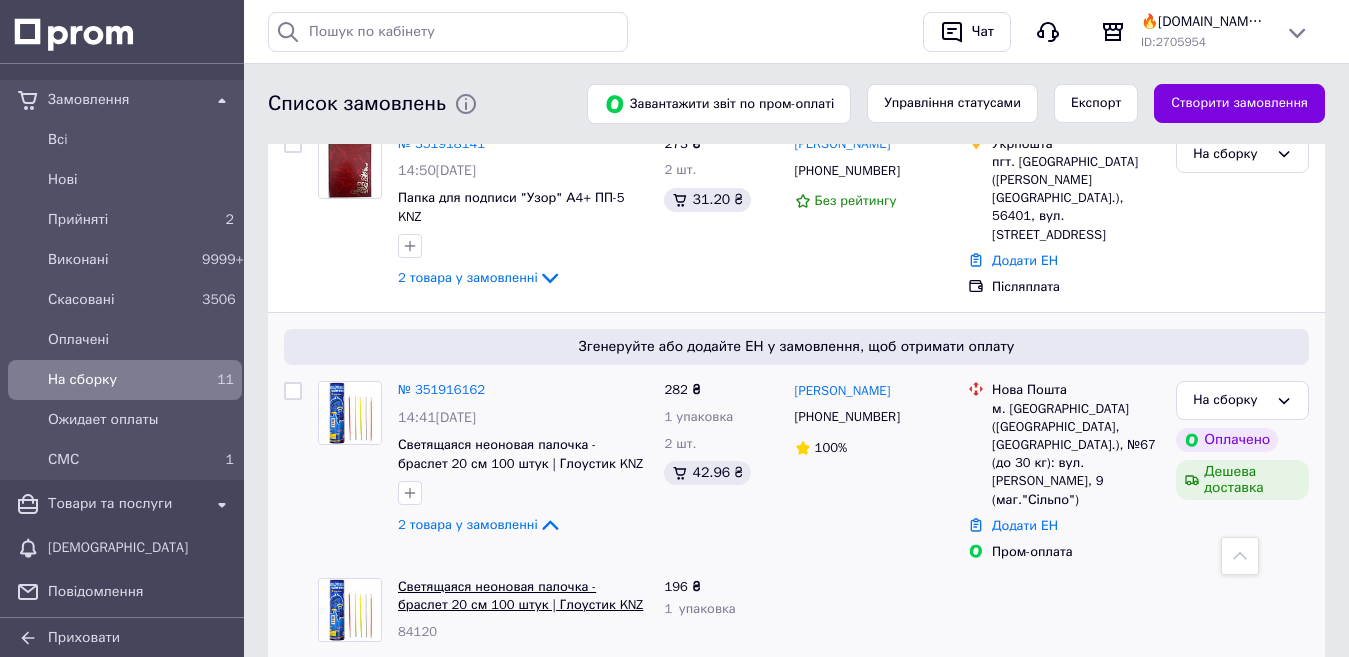 scroll, scrollTop: 2086, scrollLeft: 0, axis: vertical 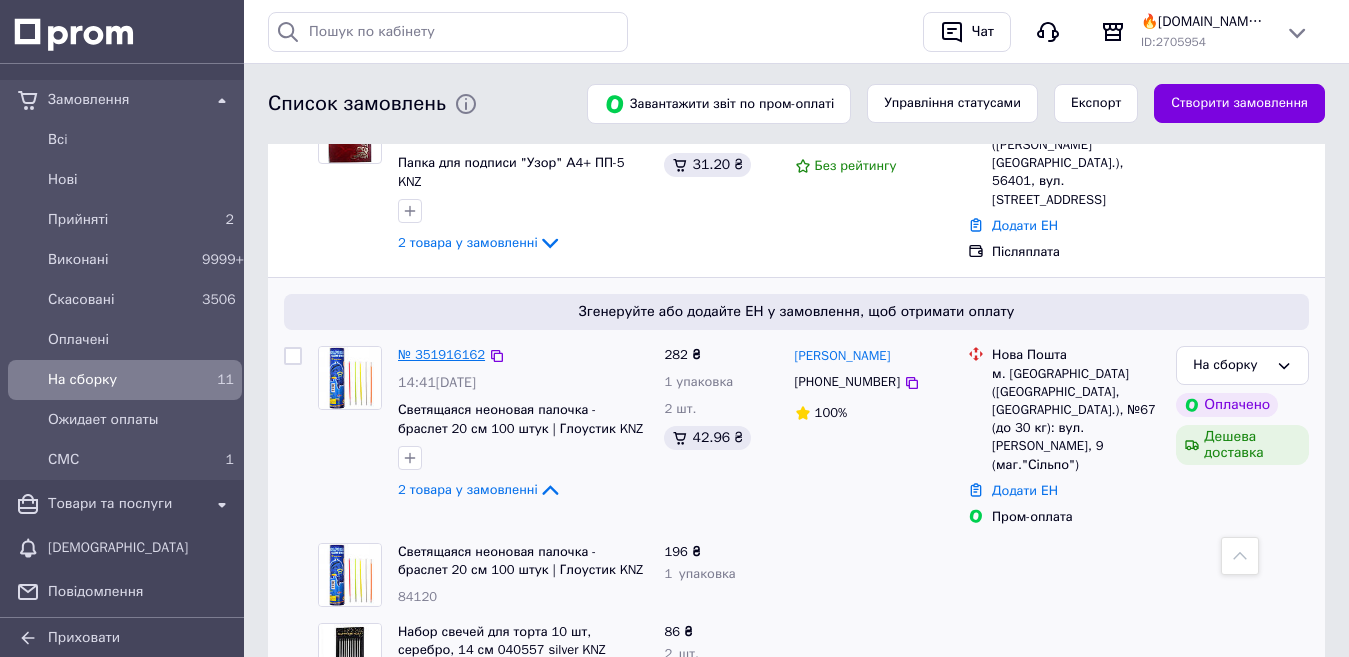 click on "№ 351916162" at bounding box center [441, 354] 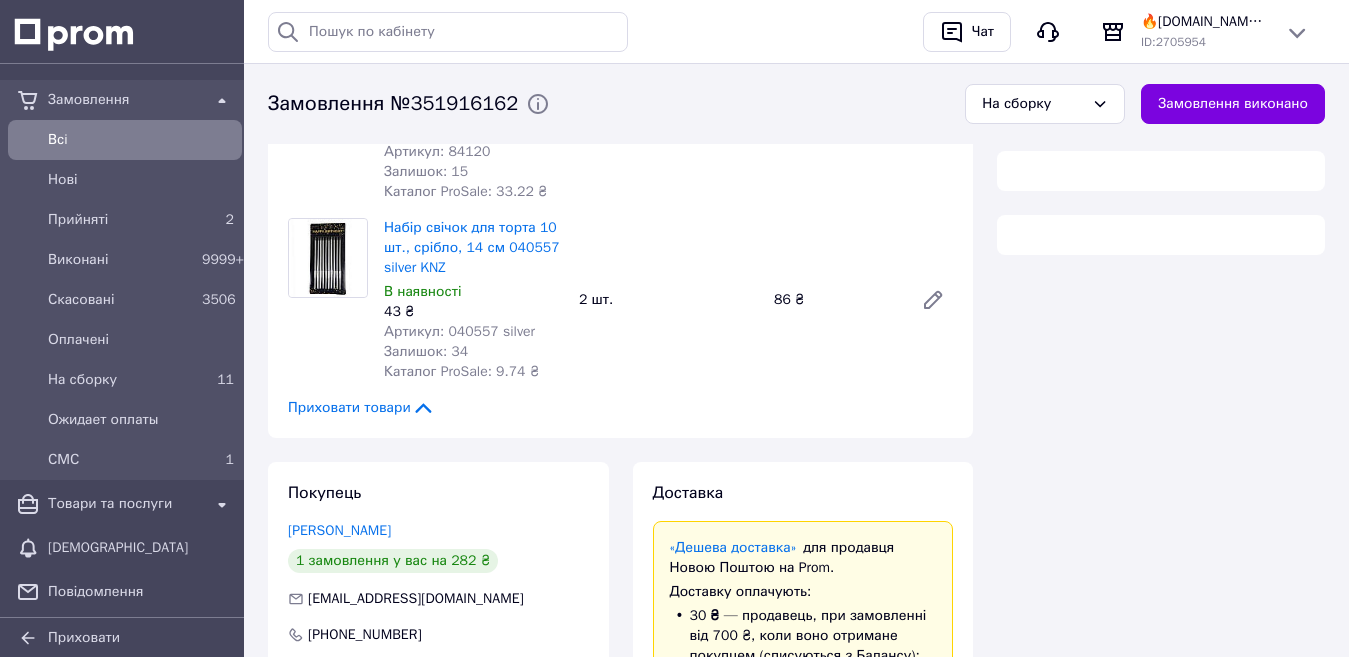 scroll, scrollTop: 100, scrollLeft: 0, axis: vertical 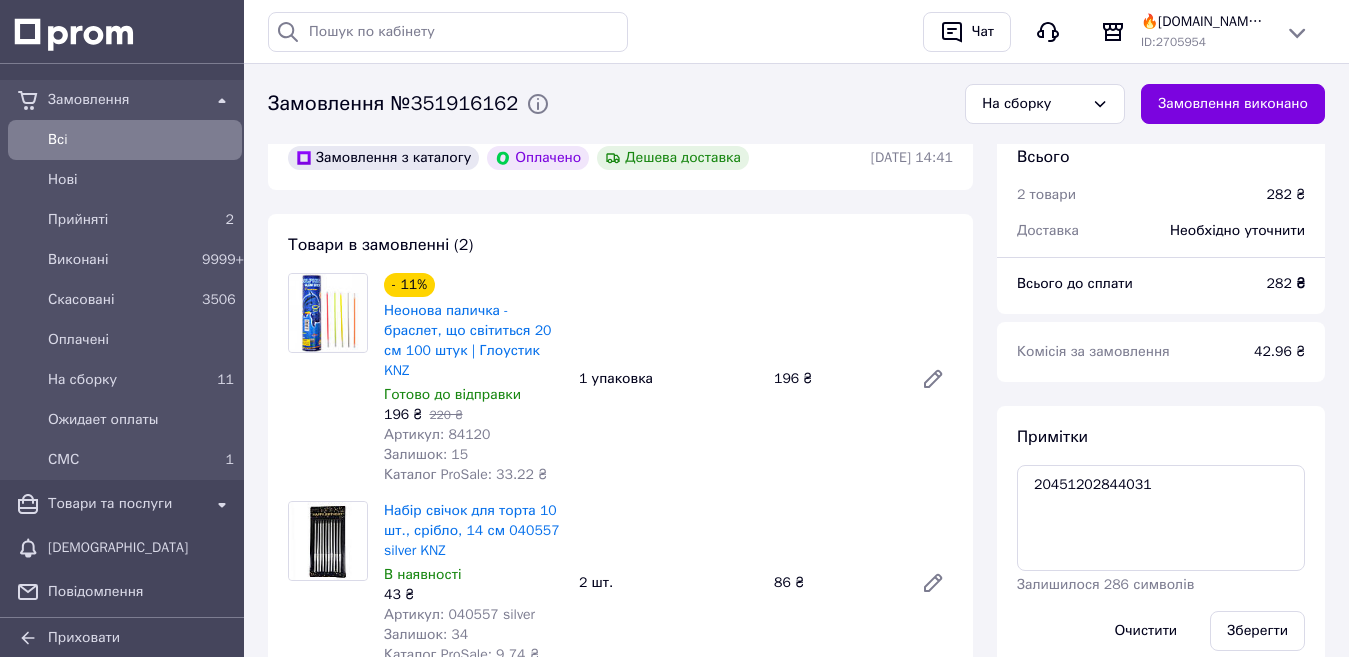 click on "Всi" at bounding box center (141, 140) 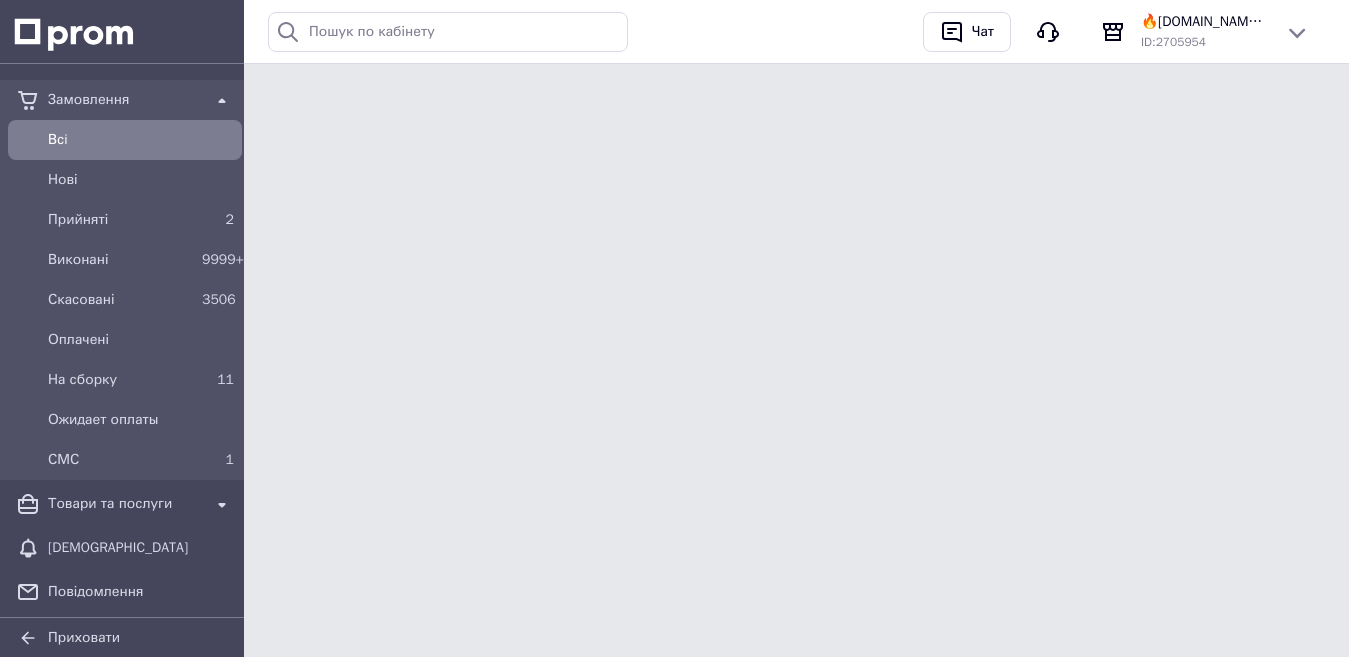 scroll, scrollTop: 0, scrollLeft: 0, axis: both 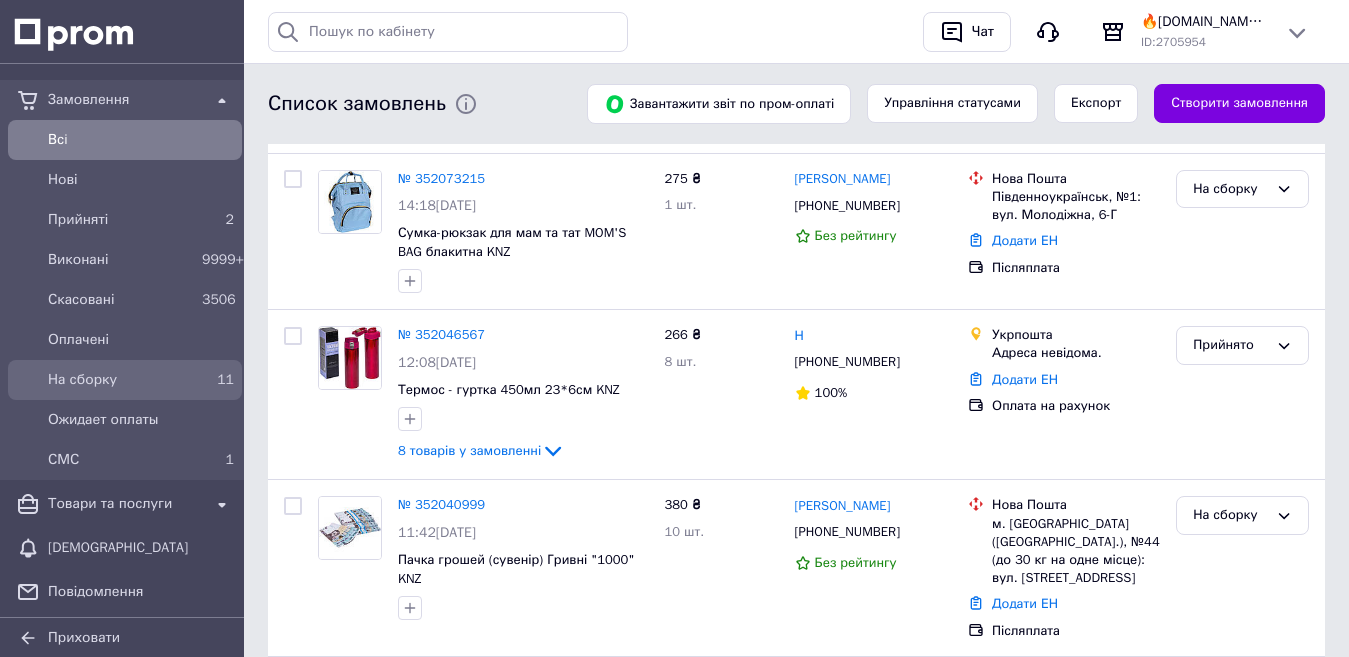 click on "На сборку" at bounding box center (121, 380) 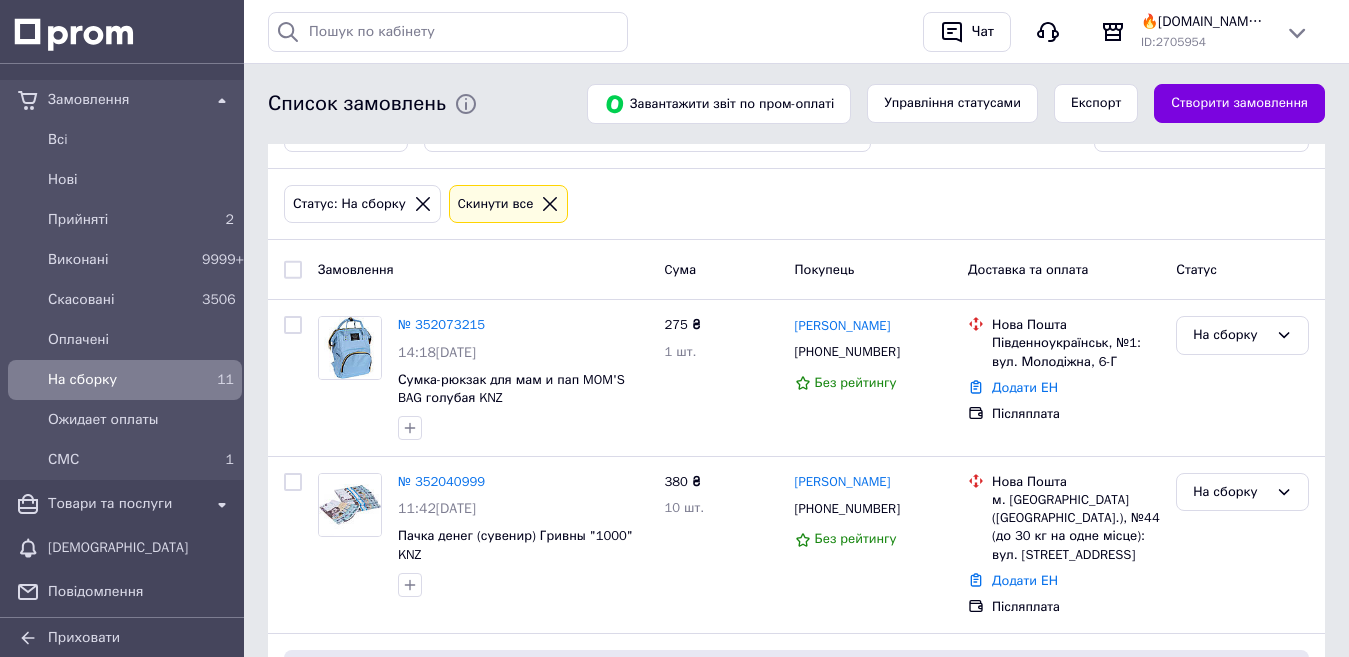 scroll, scrollTop: 0, scrollLeft: 0, axis: both 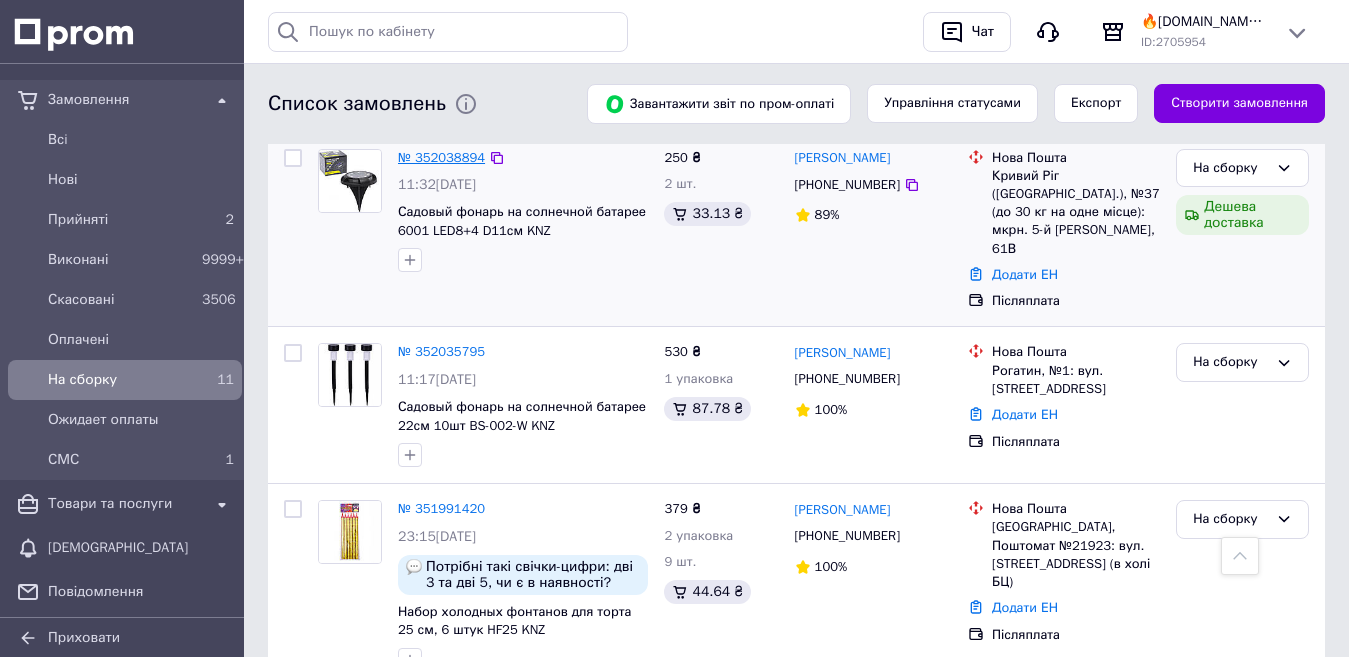 click on "№ 352038894" at bounding box center [441, 157] 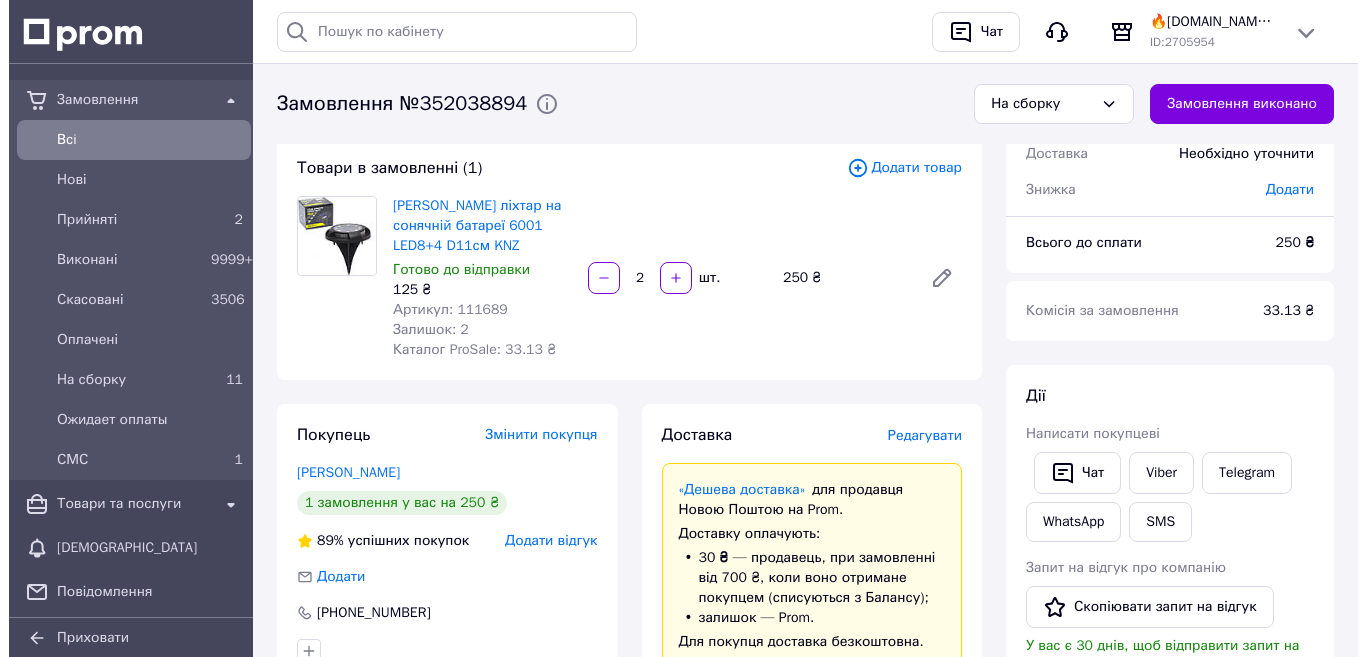 scroll, scrollTop: 100, scrollLeft: 0, axis: vertical 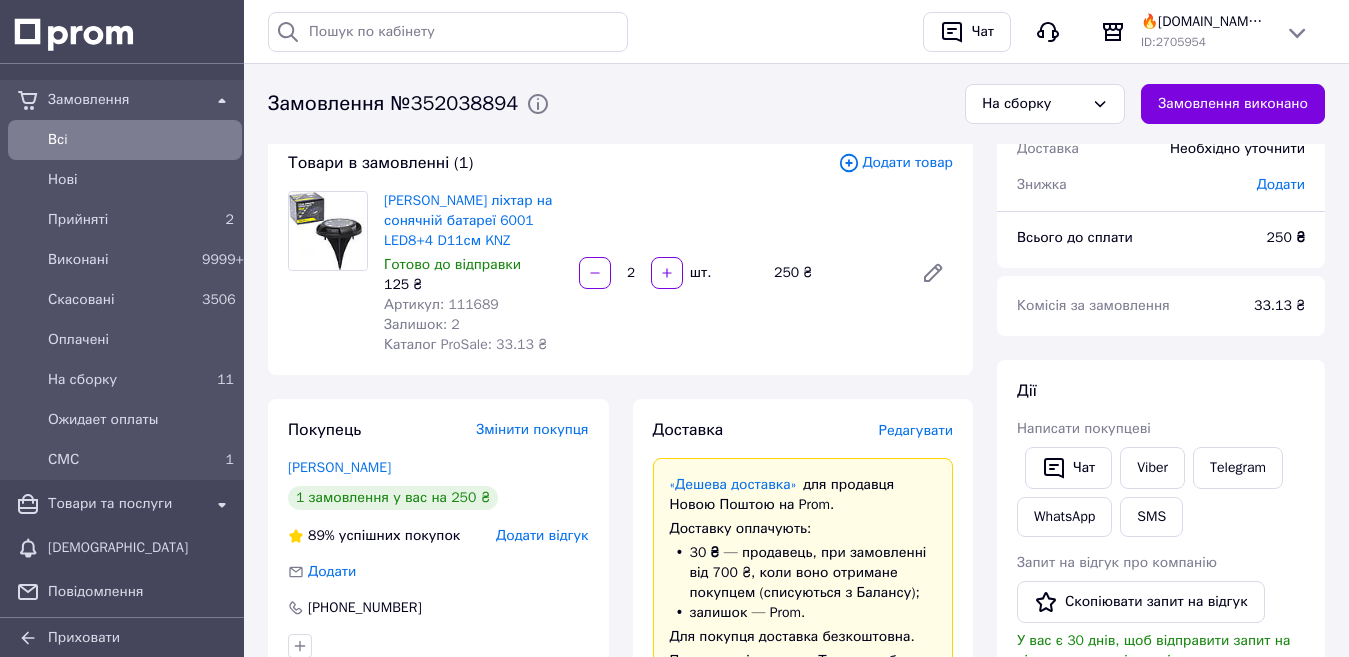 click on "Редагувати" at bounding box center [916, 430] 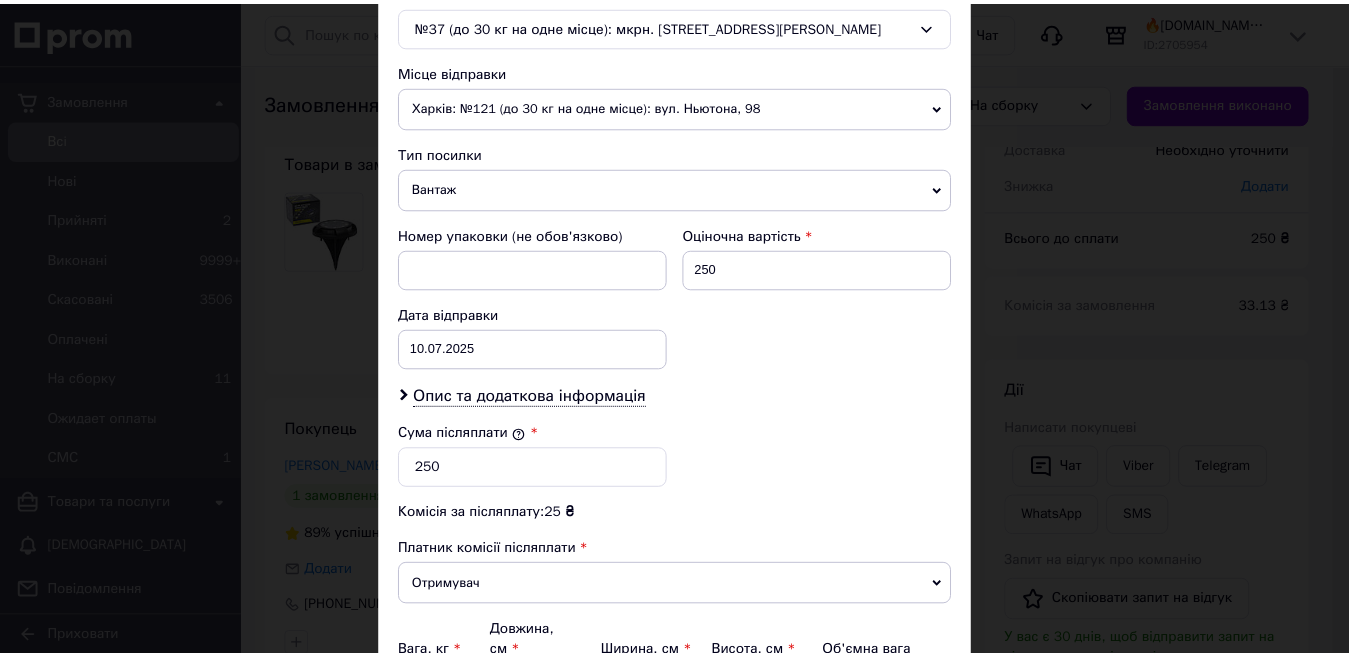 scroll, scrollTop: 869, scrollLeft: 0, axis: vertical 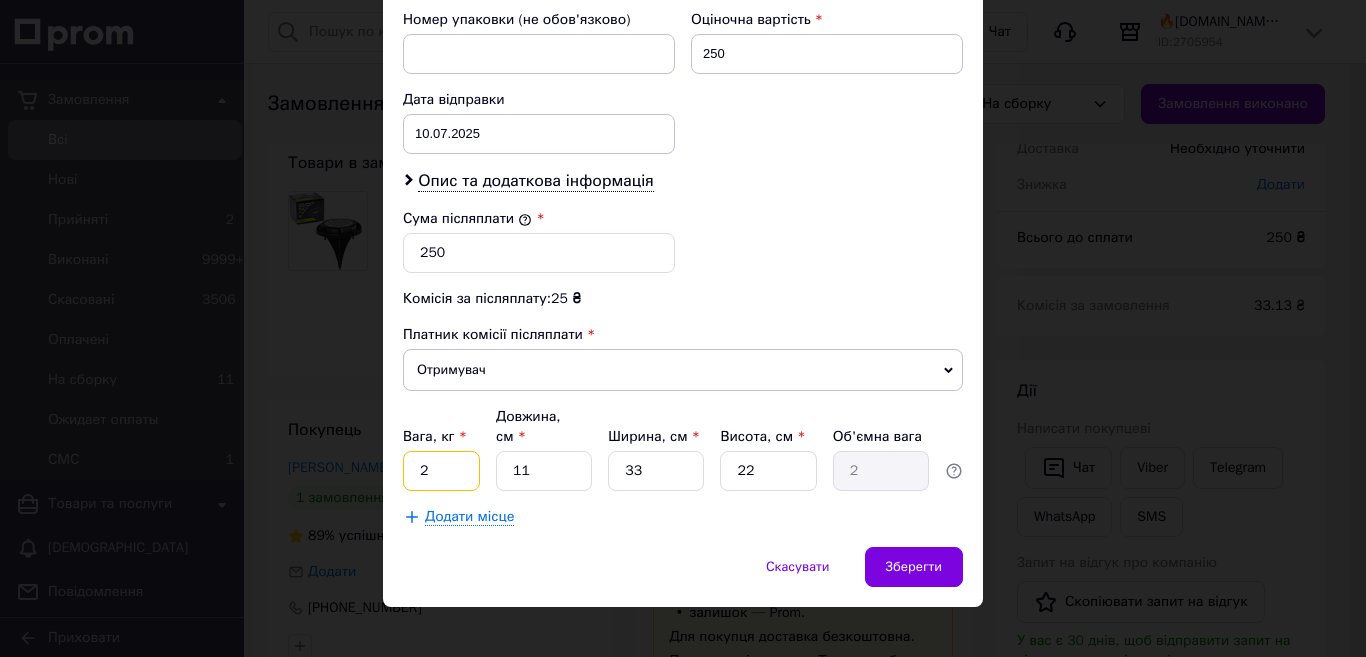 click on "2" at bounding box center (441, 471) 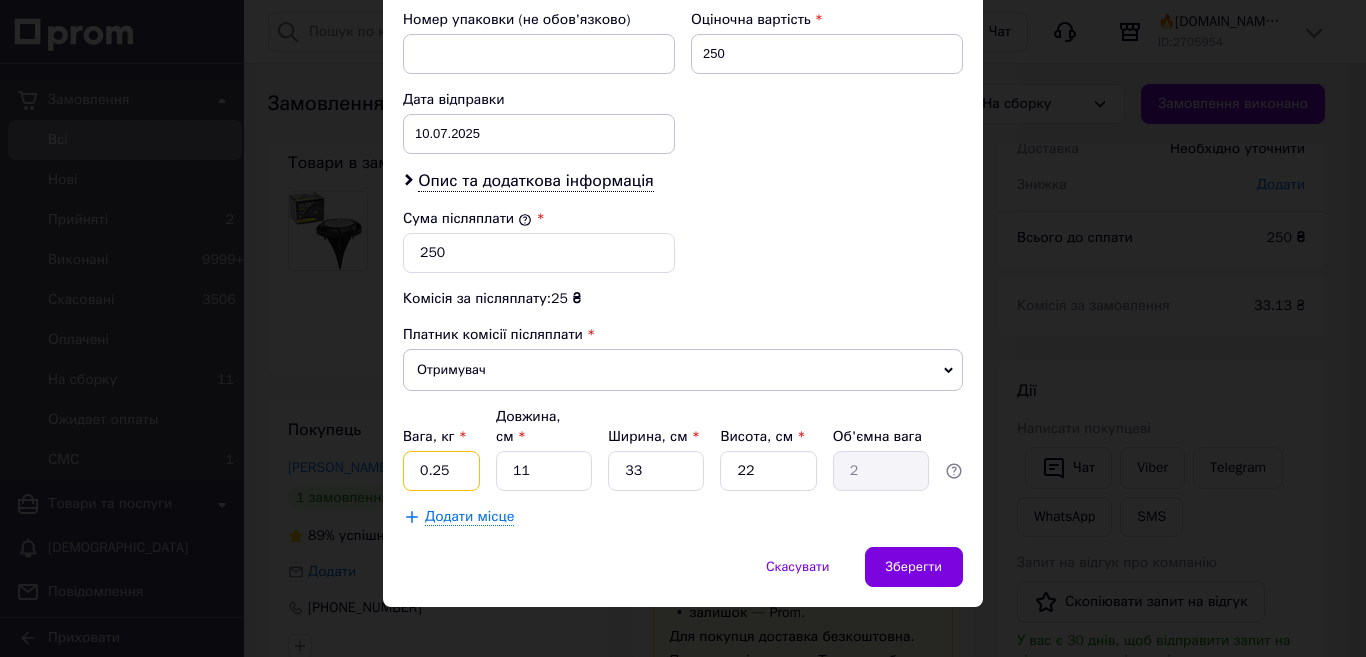 type on "0.25" 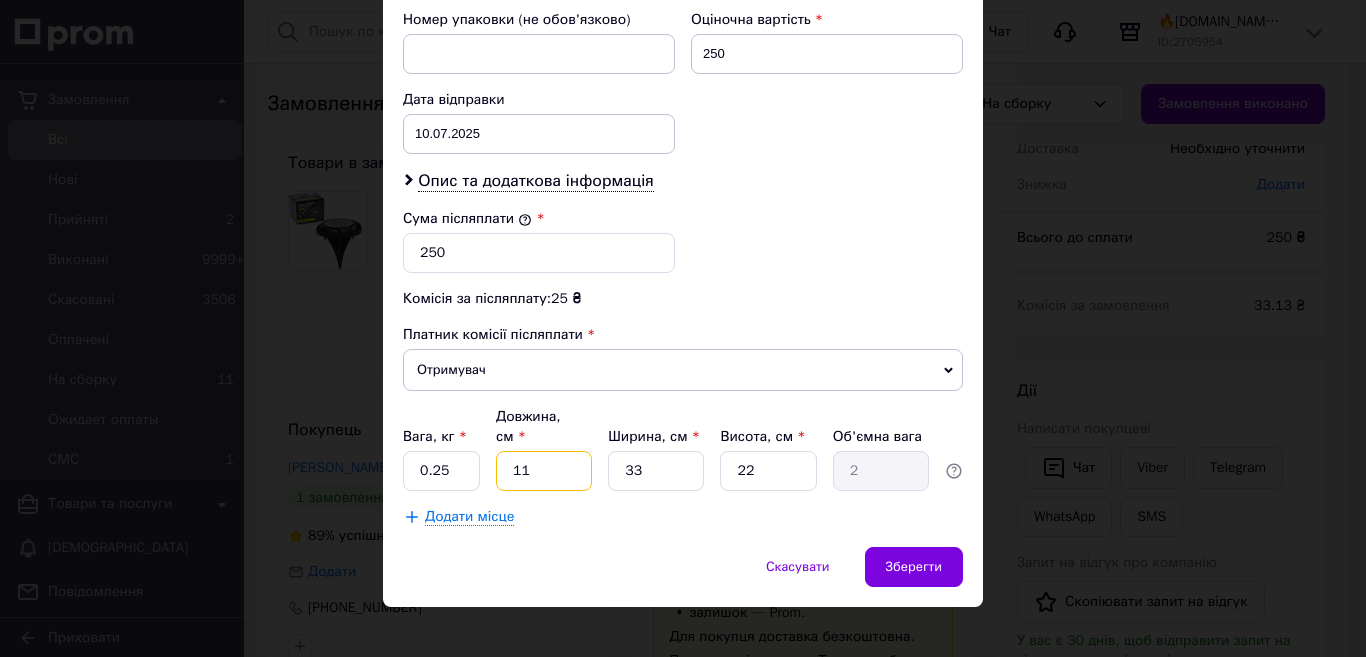 type on "1" 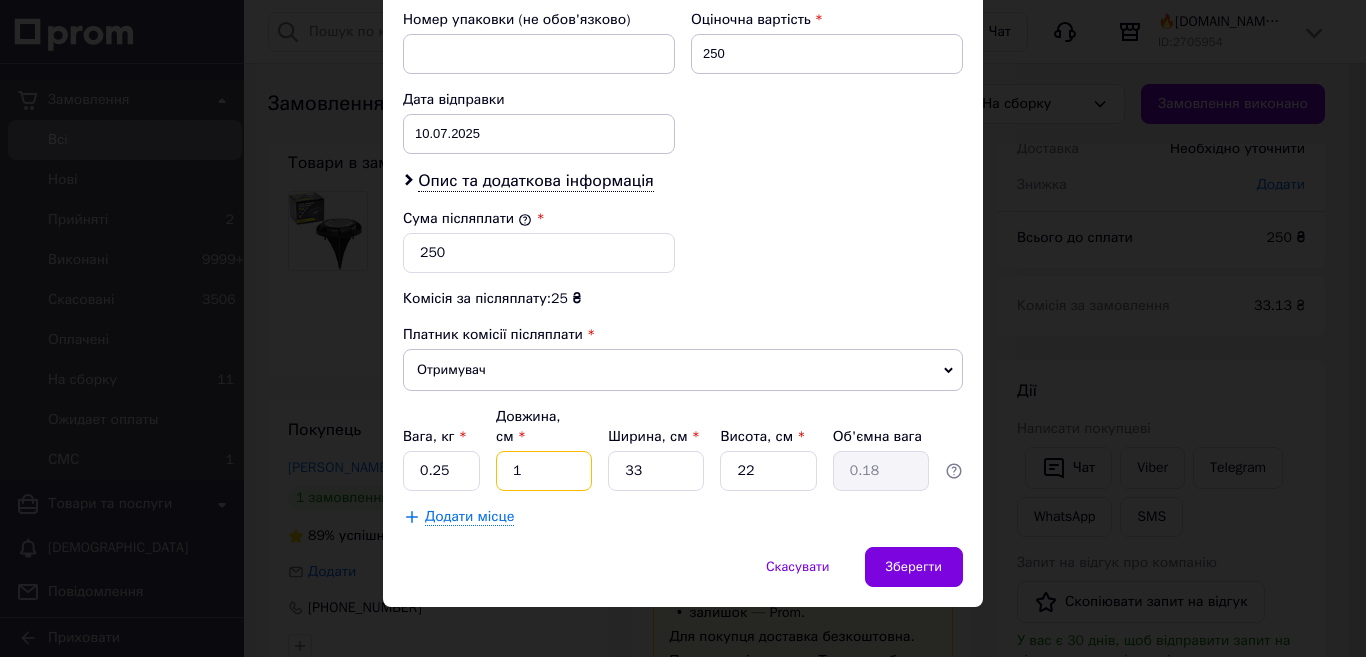 type on "14" 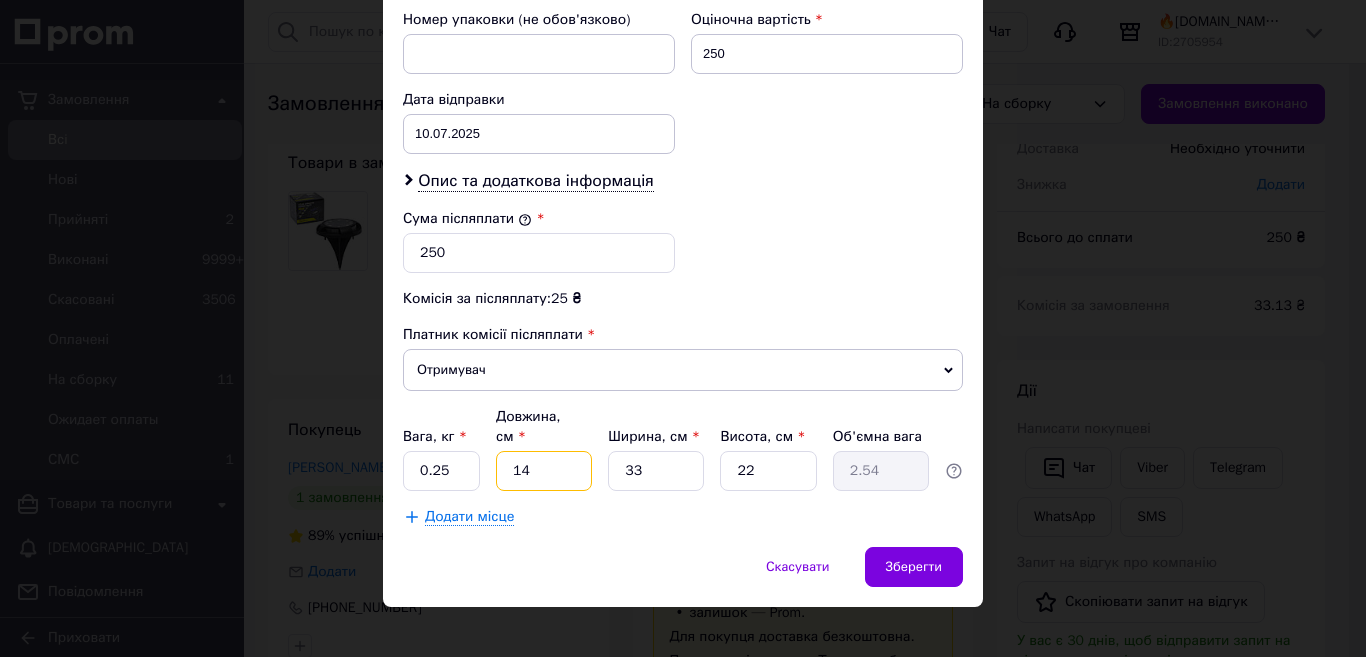 type on "14" 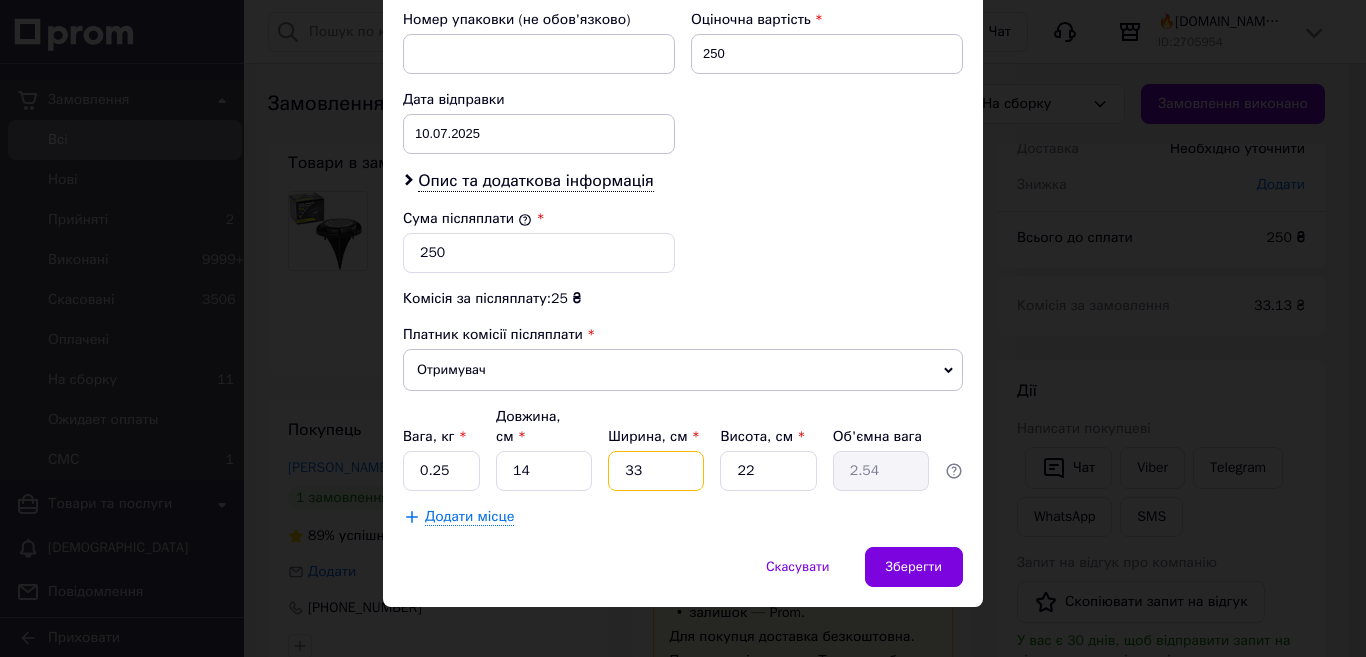 type on "1" 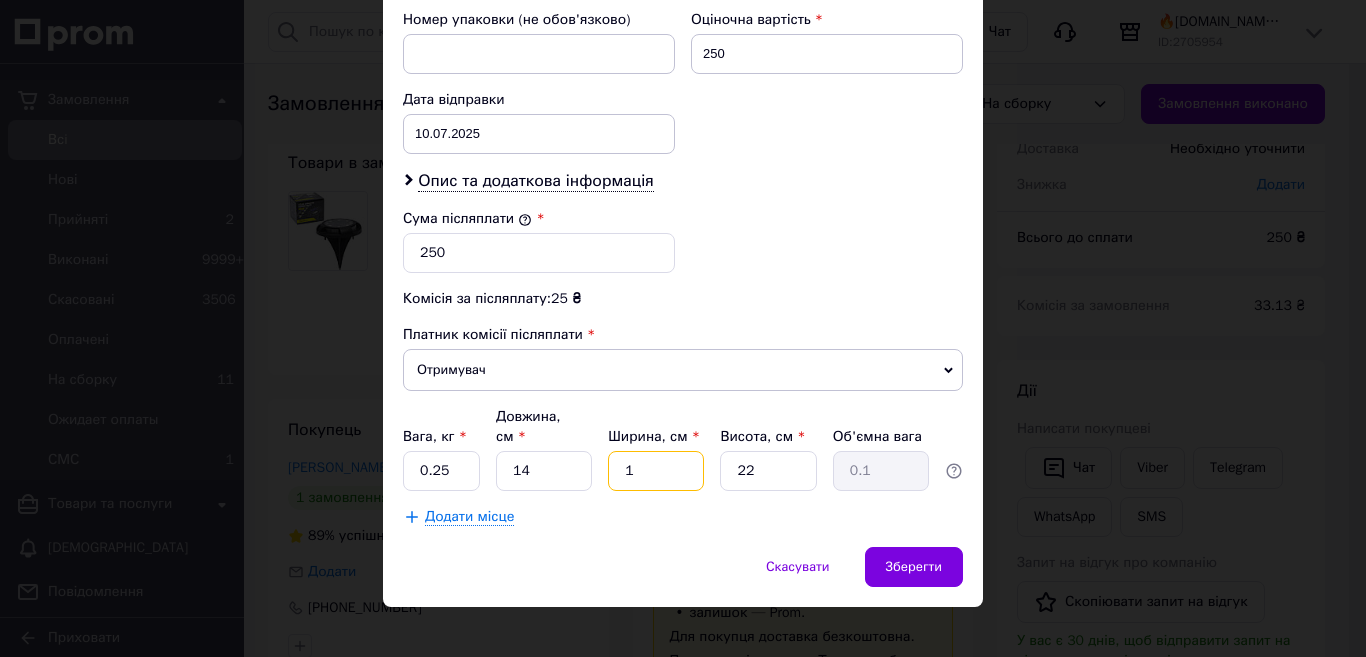 type on "10" 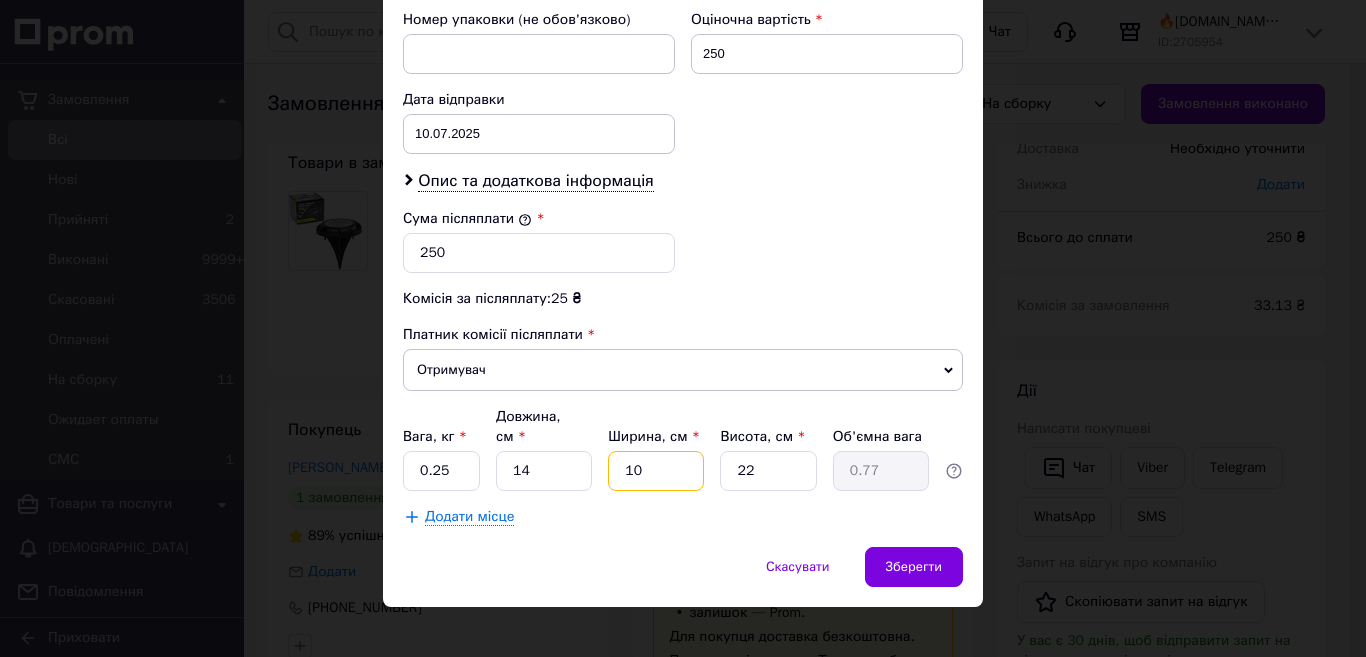type on "10" 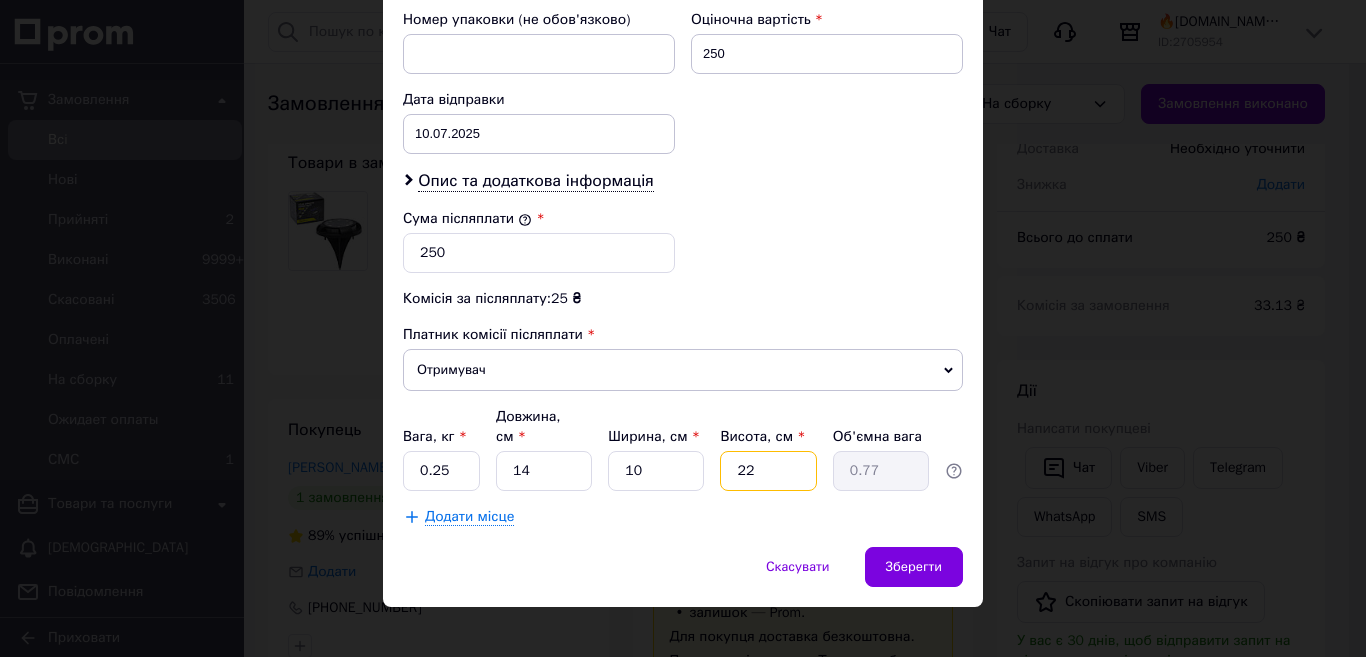 type on "1" 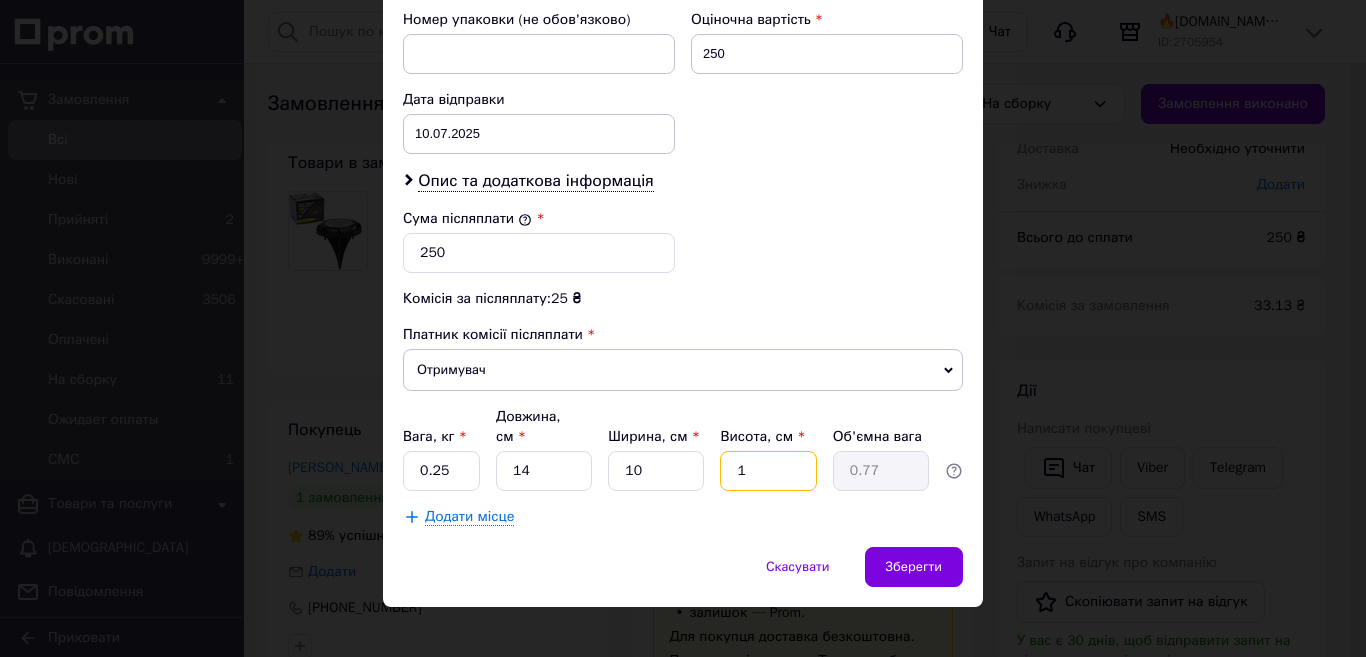 type on "0.1" 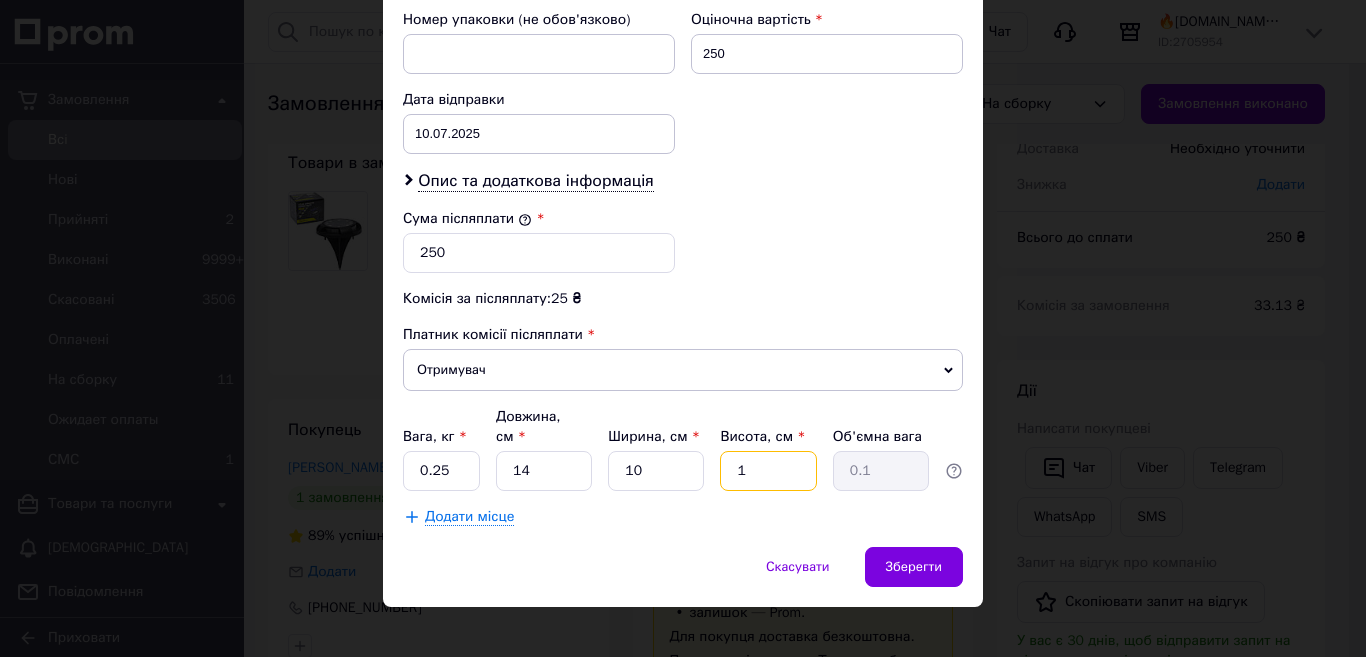 type on "10" 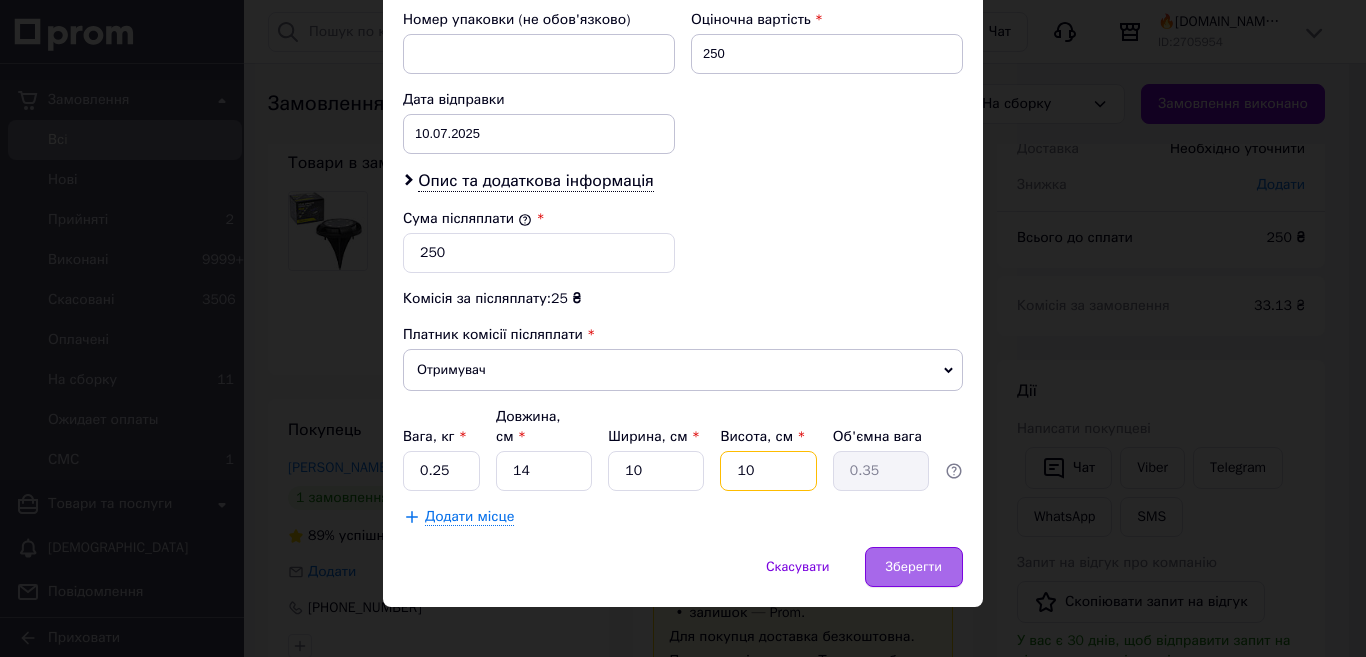 type on "10" 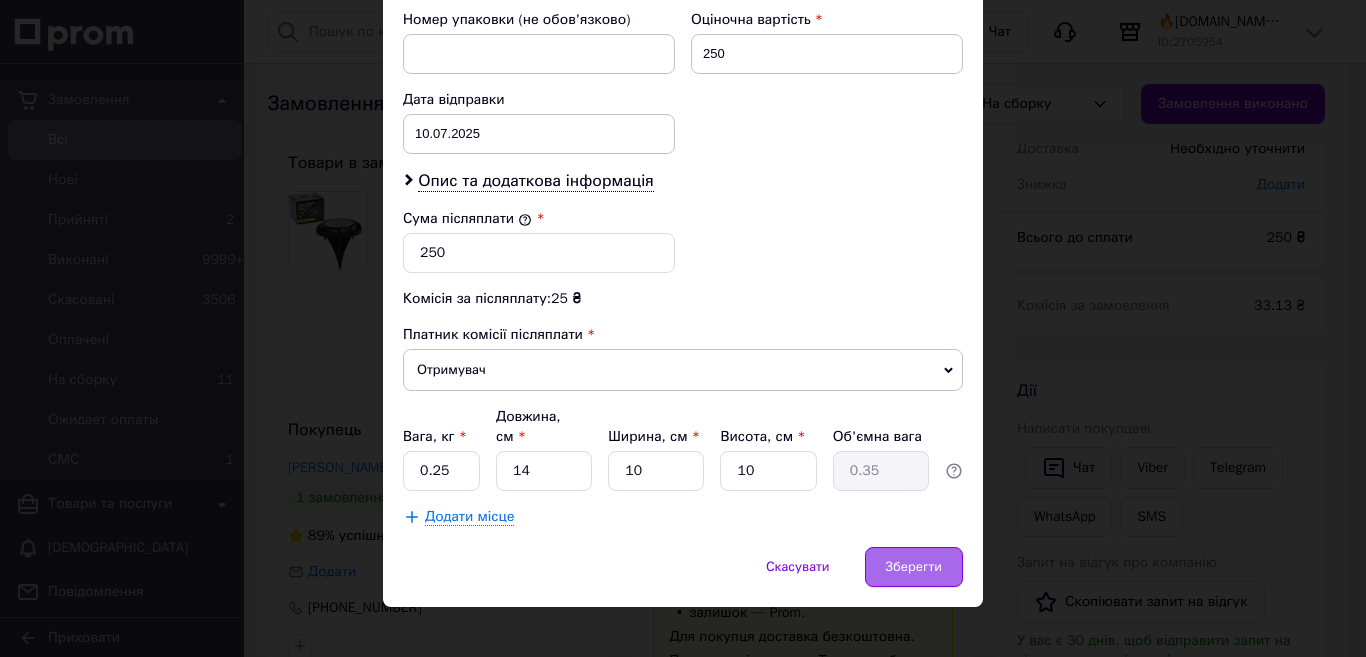 click on "Зберегти" at bounding box center [914, 567] 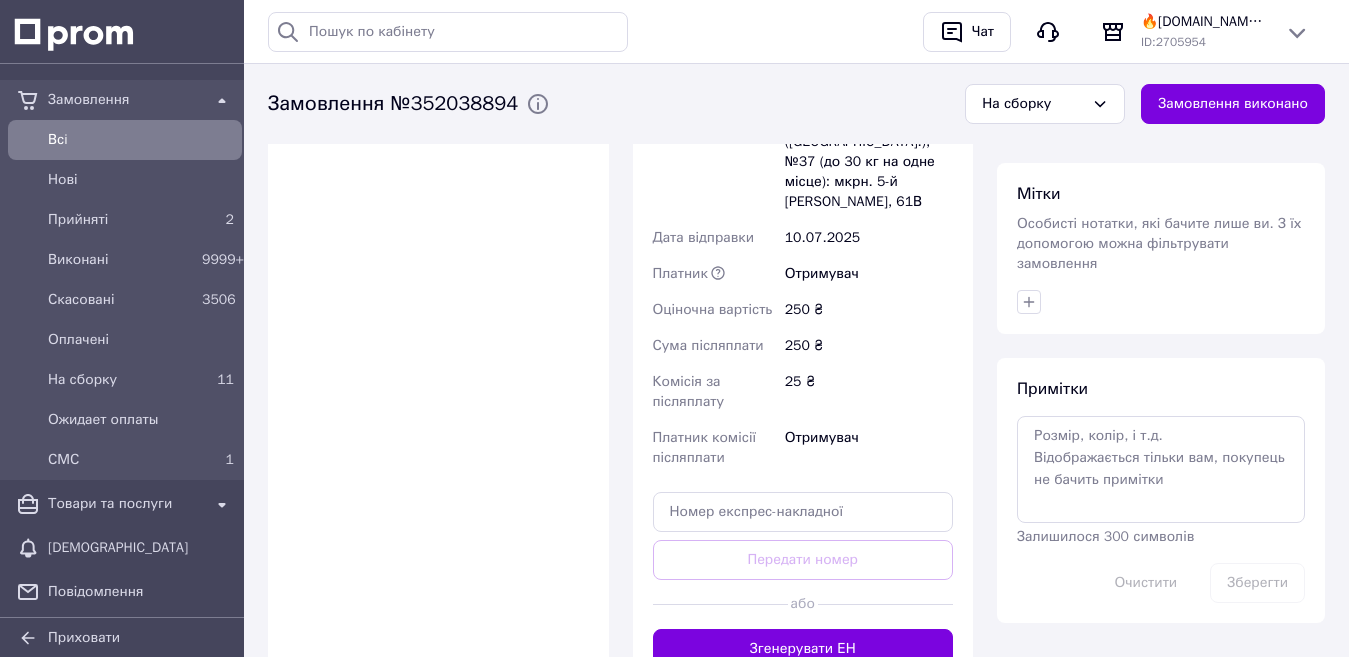 scroll, scrollTop: 900, scrollLeft: 0, axis: vertical 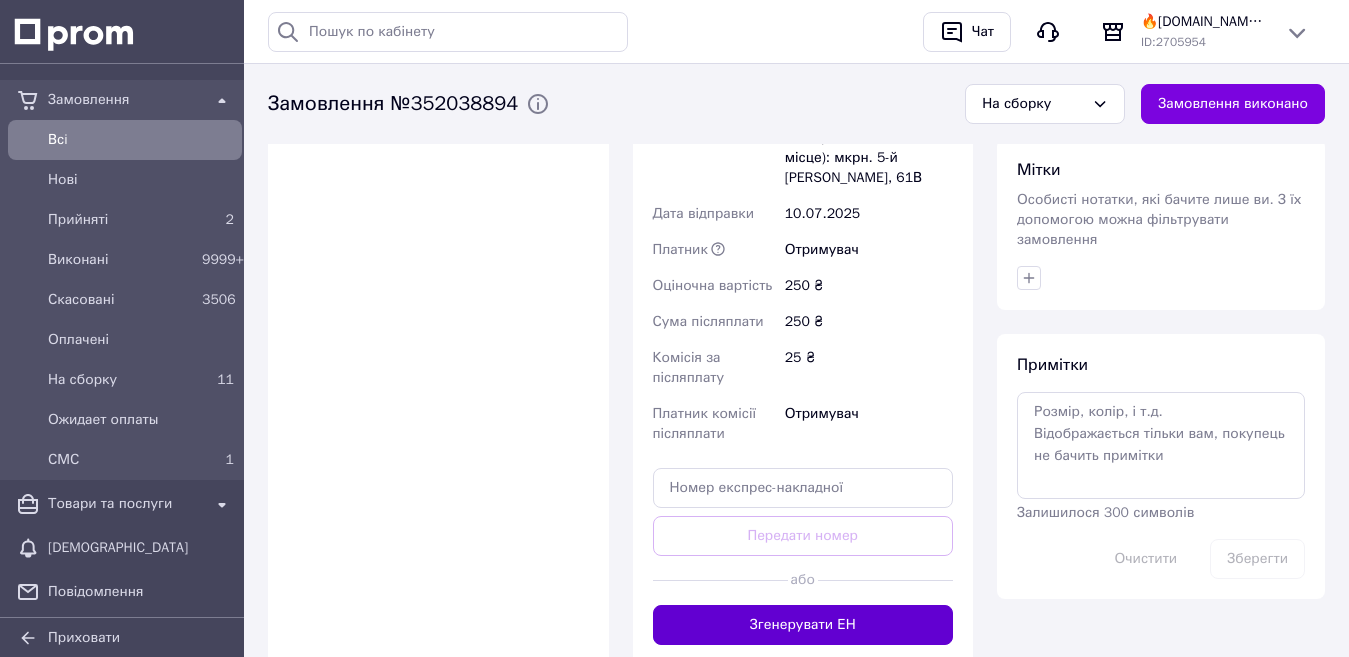 click on "Згенерувати ЕН" at bounding box center [803, 625] 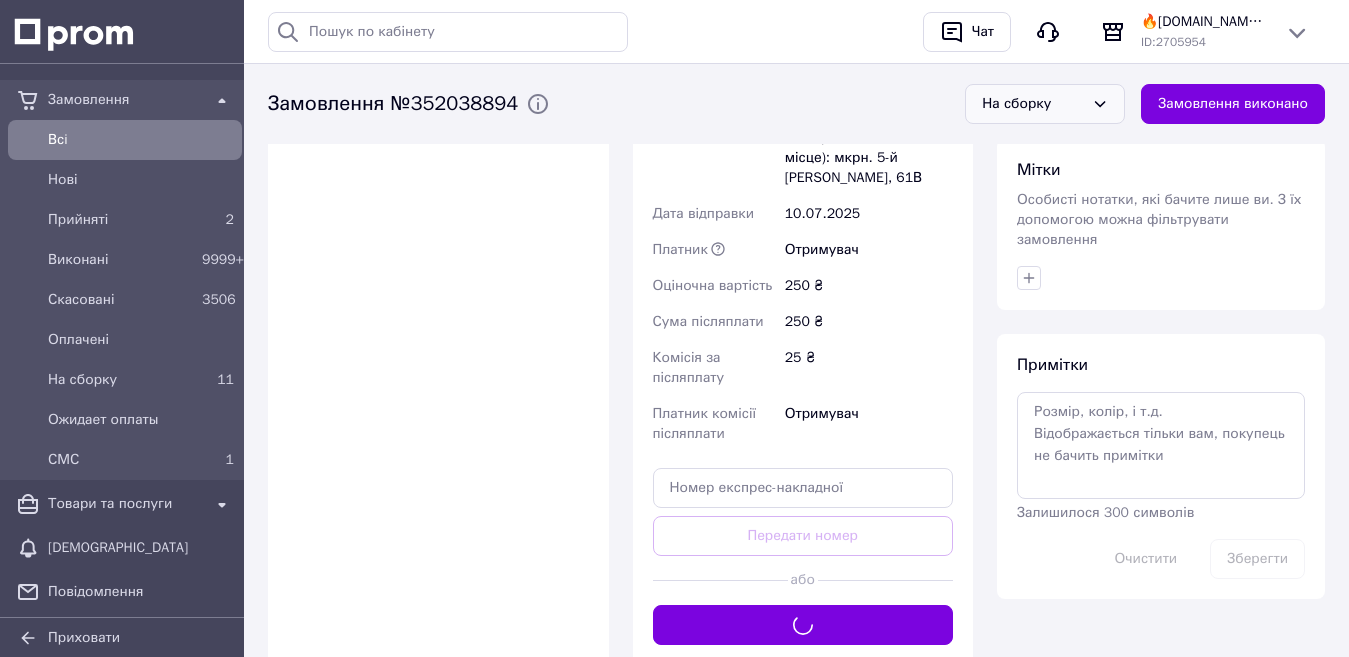 click 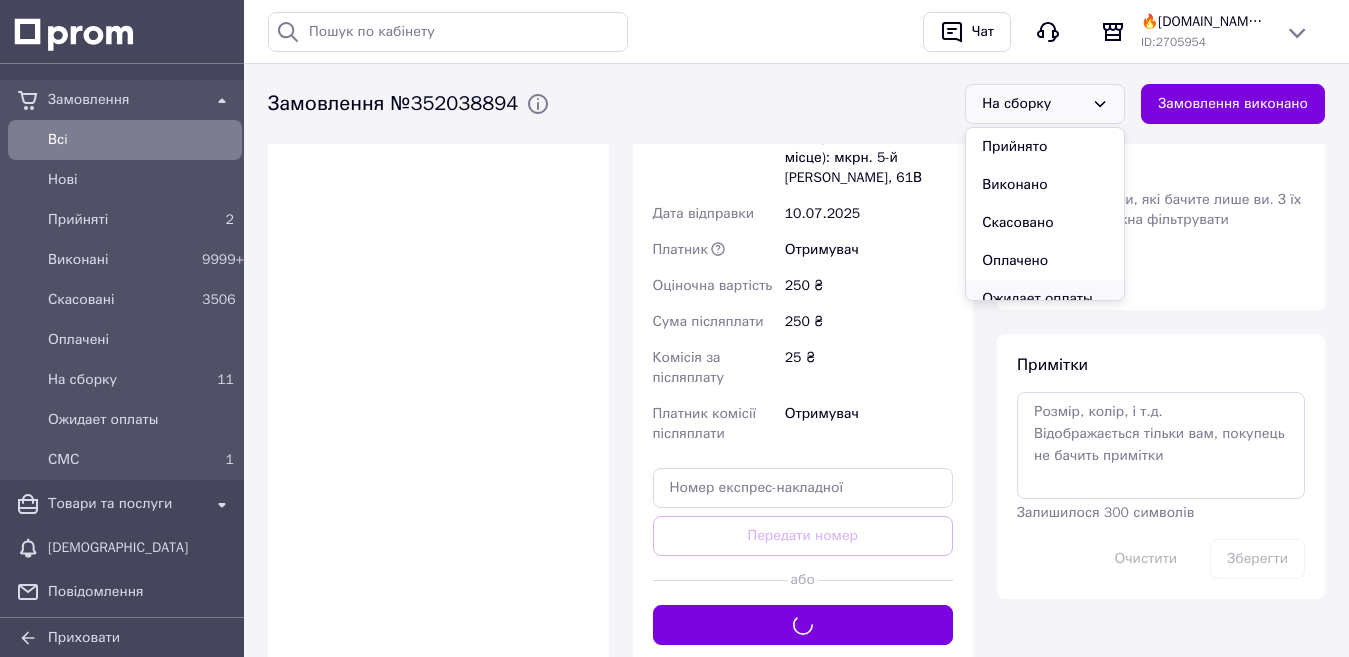 scroll, scrollTop: 56, scrollLeft: 0, axis: vertical 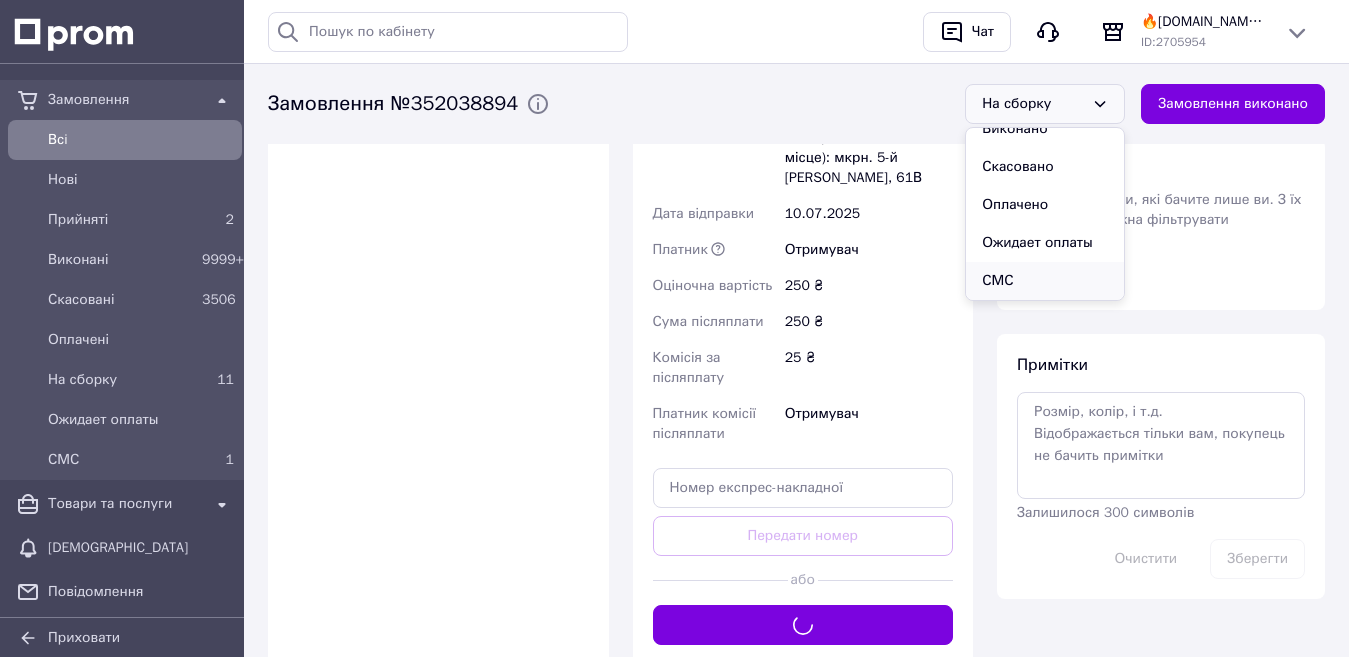 click on "СМС" at bounding box center [1045, 281] 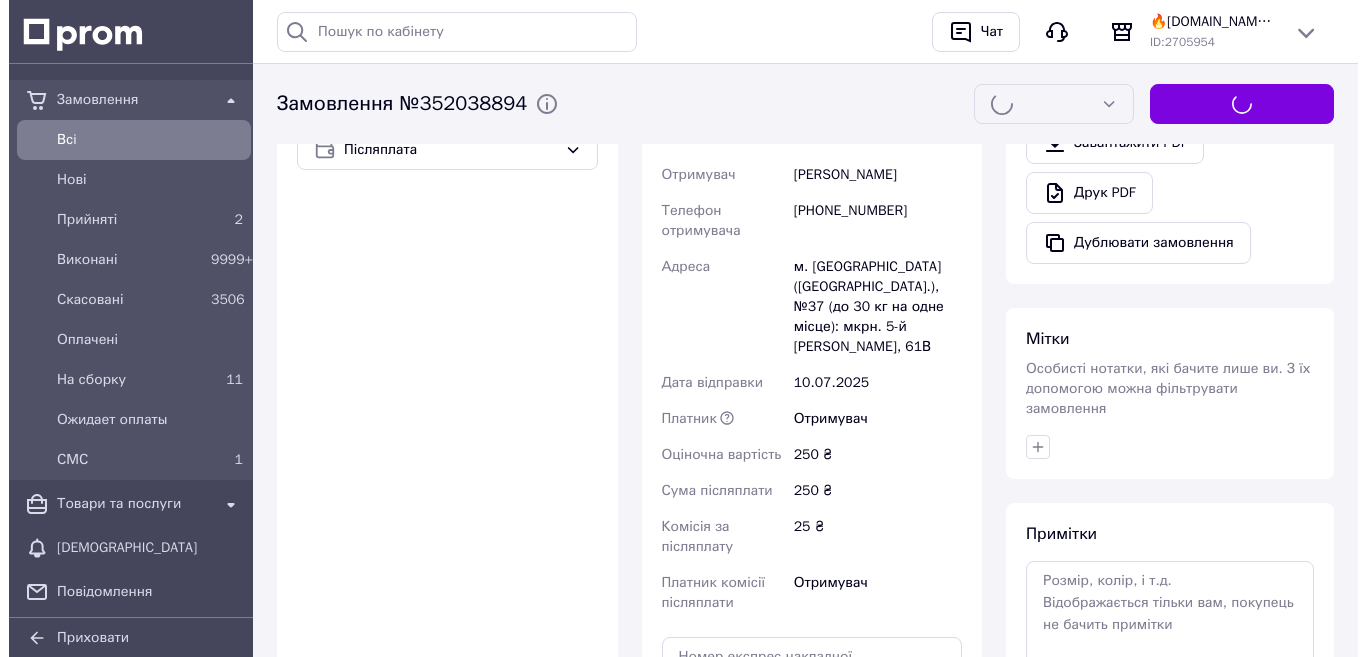 scroll, scrollTop: 500, scrollLeft: 0, axis: vertical 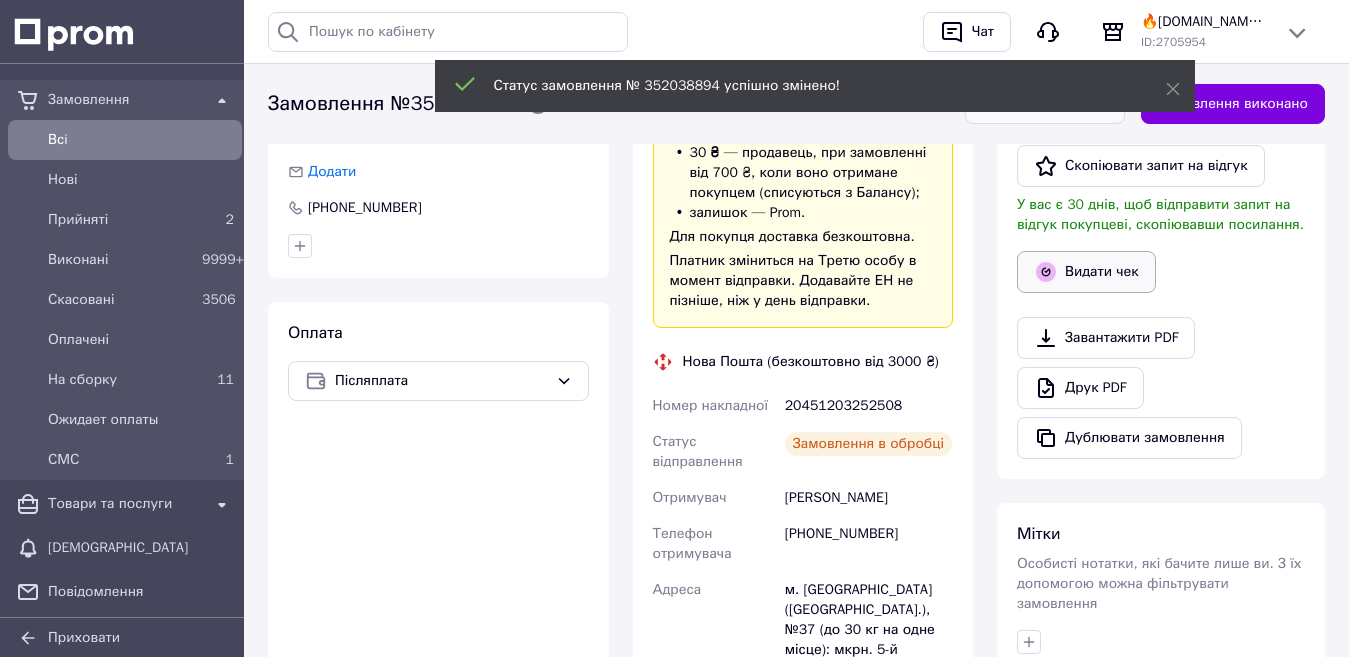 click on "Видати чек" at bounding box center [1086, 272] 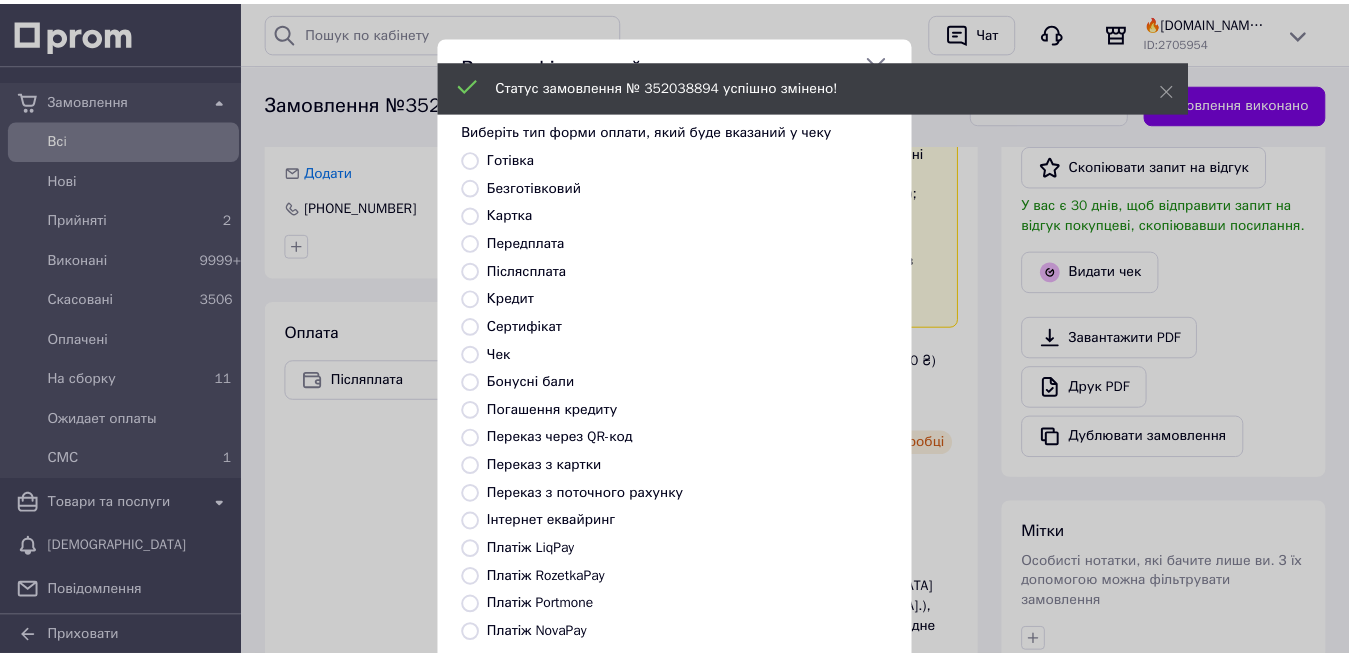 scroll, scrollTop: 202, scrollLeft: 0, axis: vertical 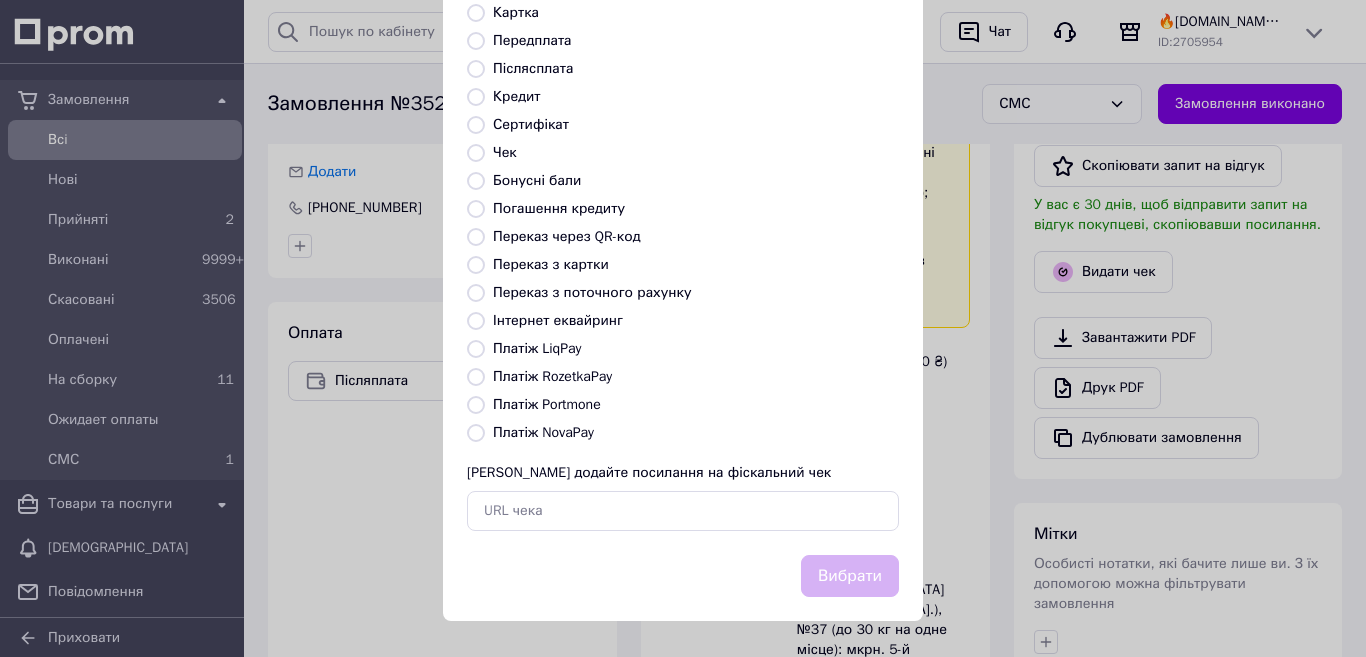 click on "Платіж NovaPay" at bounding box center [543, 432] 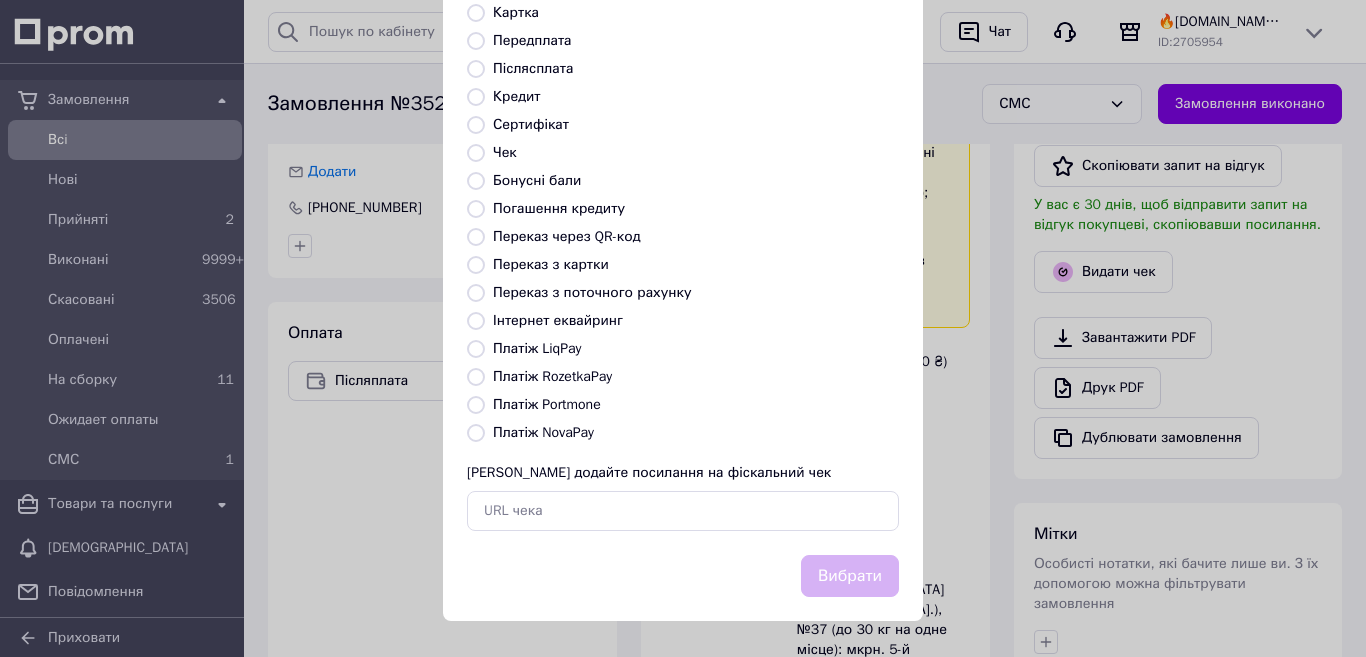 radio on "true" 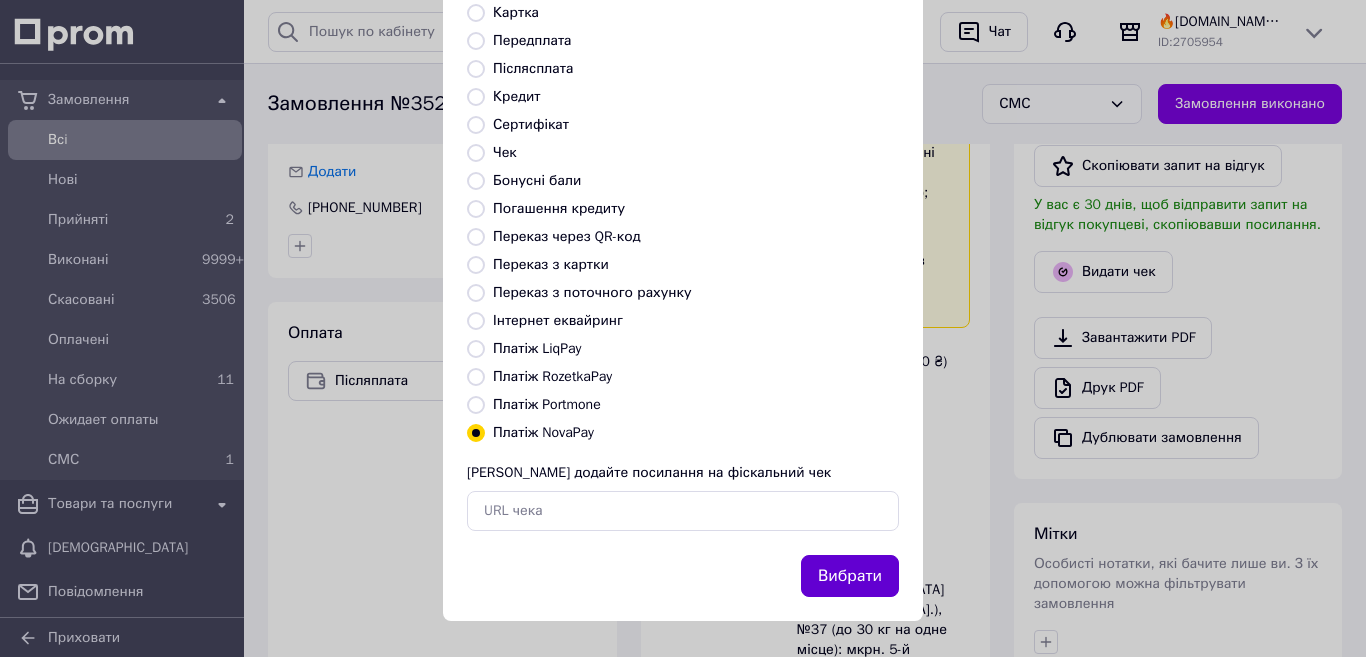 click on "Вибрати" at bounding box center (850, 576) 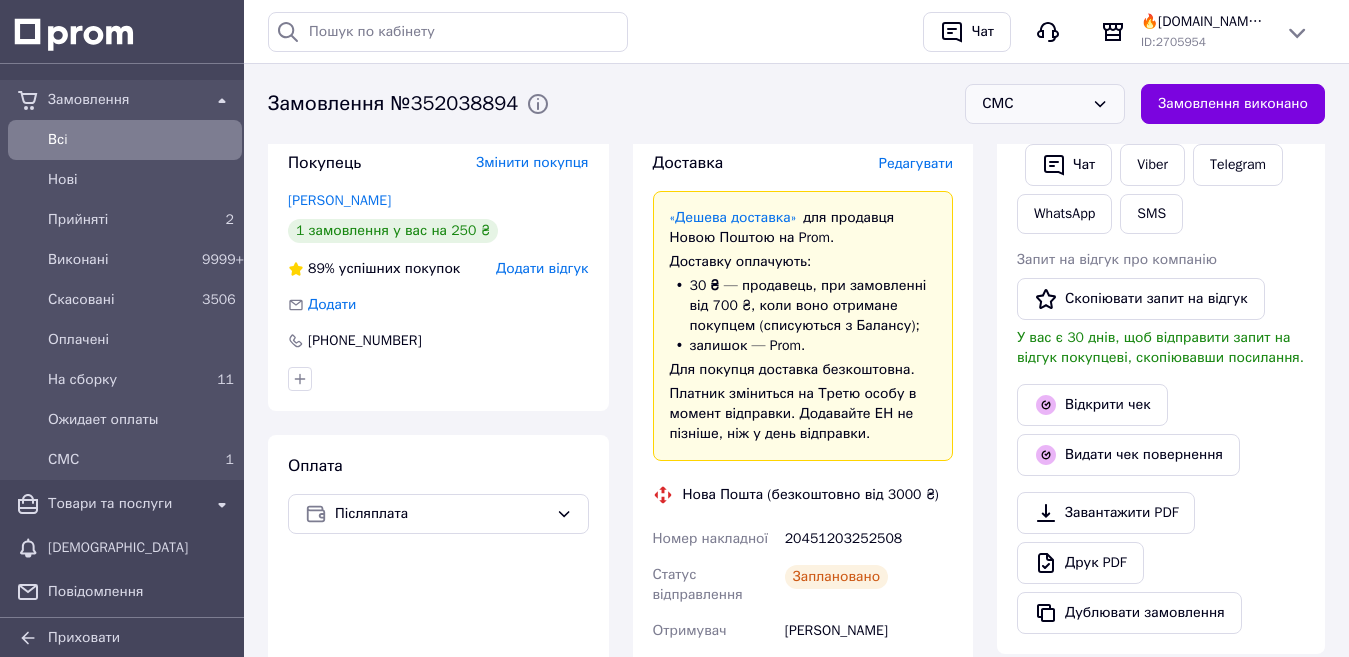 scroll, scrollTop: 400, scrollLeft: 0, axis: vertical 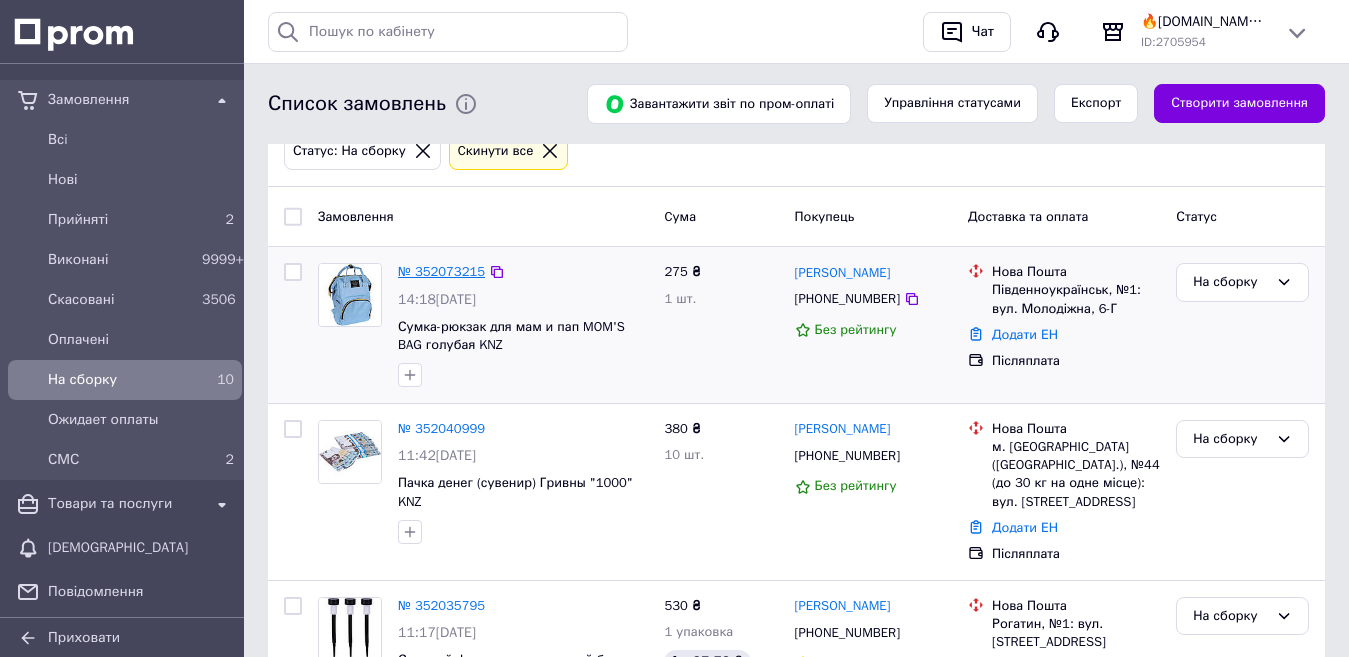 click on "№ 352073215" at bounding box center (441, 271) 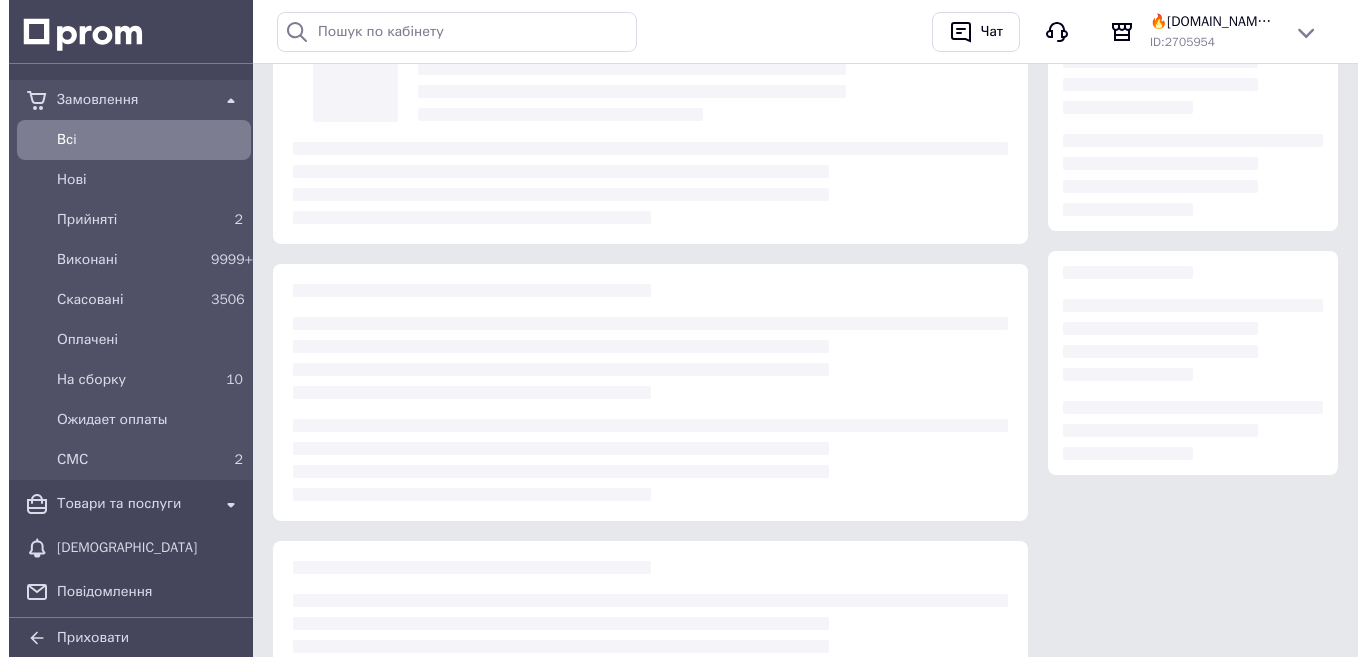 scroll, scrollTop: 0, scrollLeft: 0, axis: both 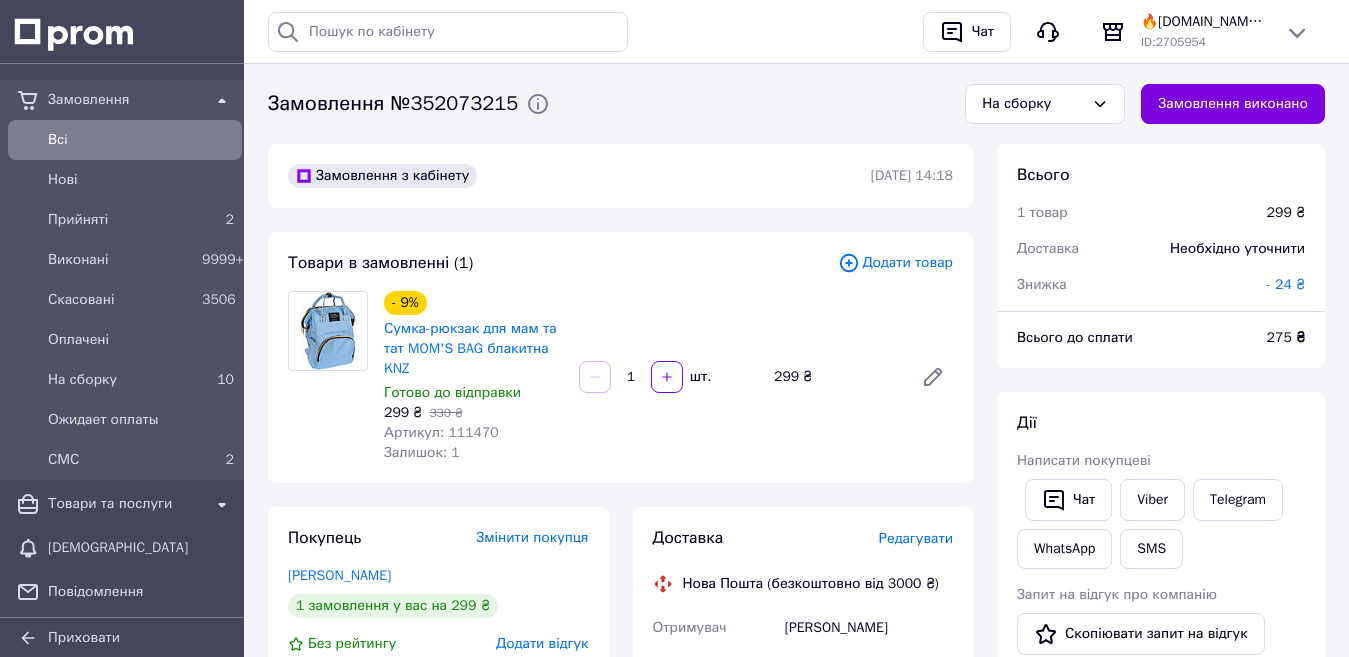 click on "Редагувати" at bounding box center [916, 538] 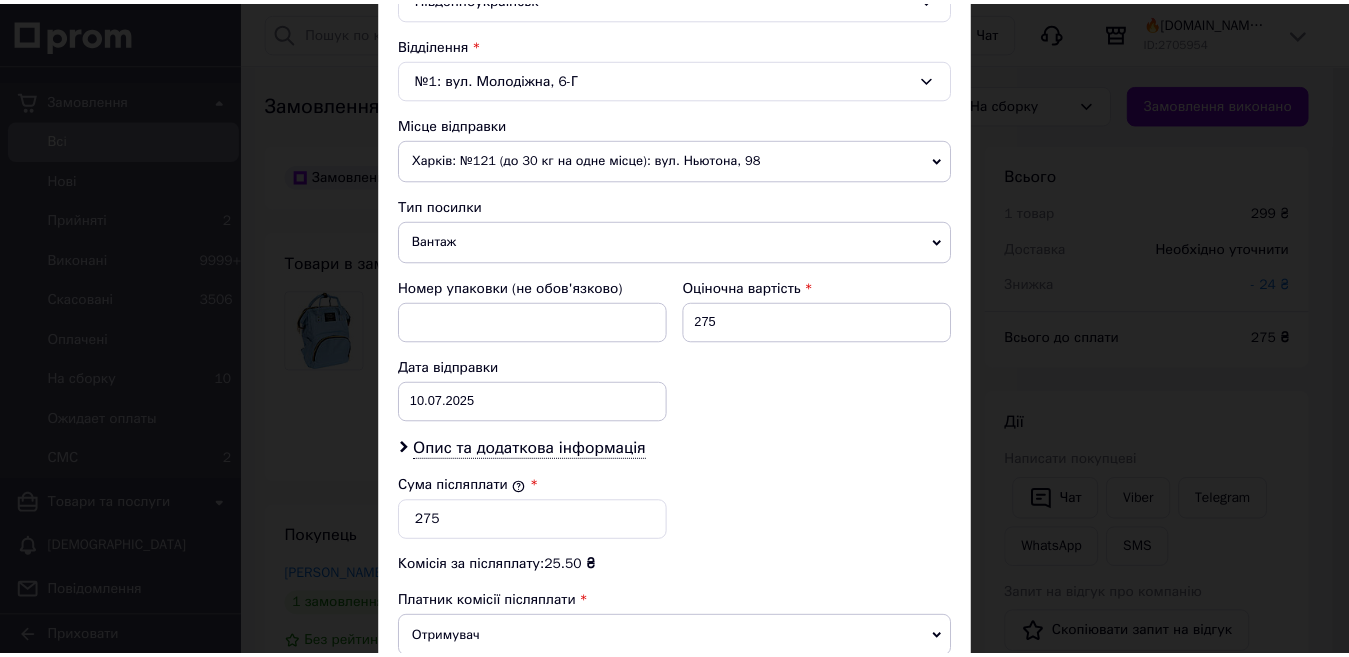 scroll, scrollTop: 869, scrollLeft: 0, axis: vertical 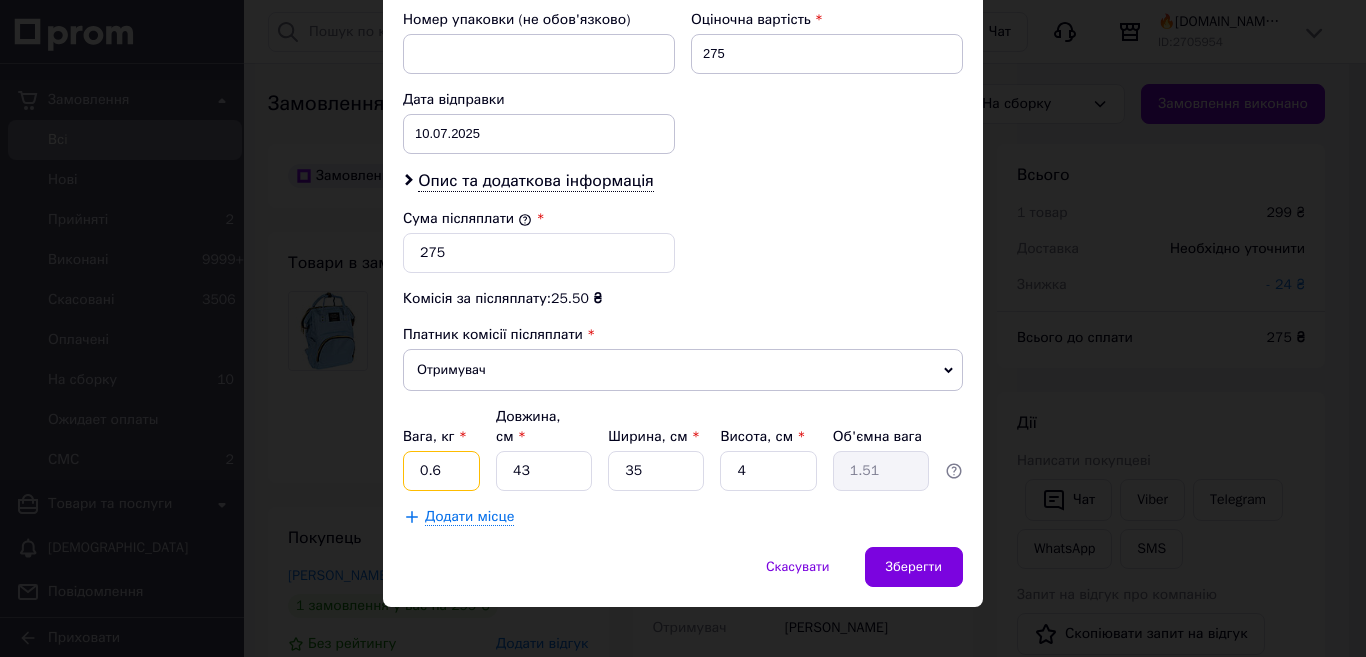 click on "0.6" at bounding box center [441, 471] 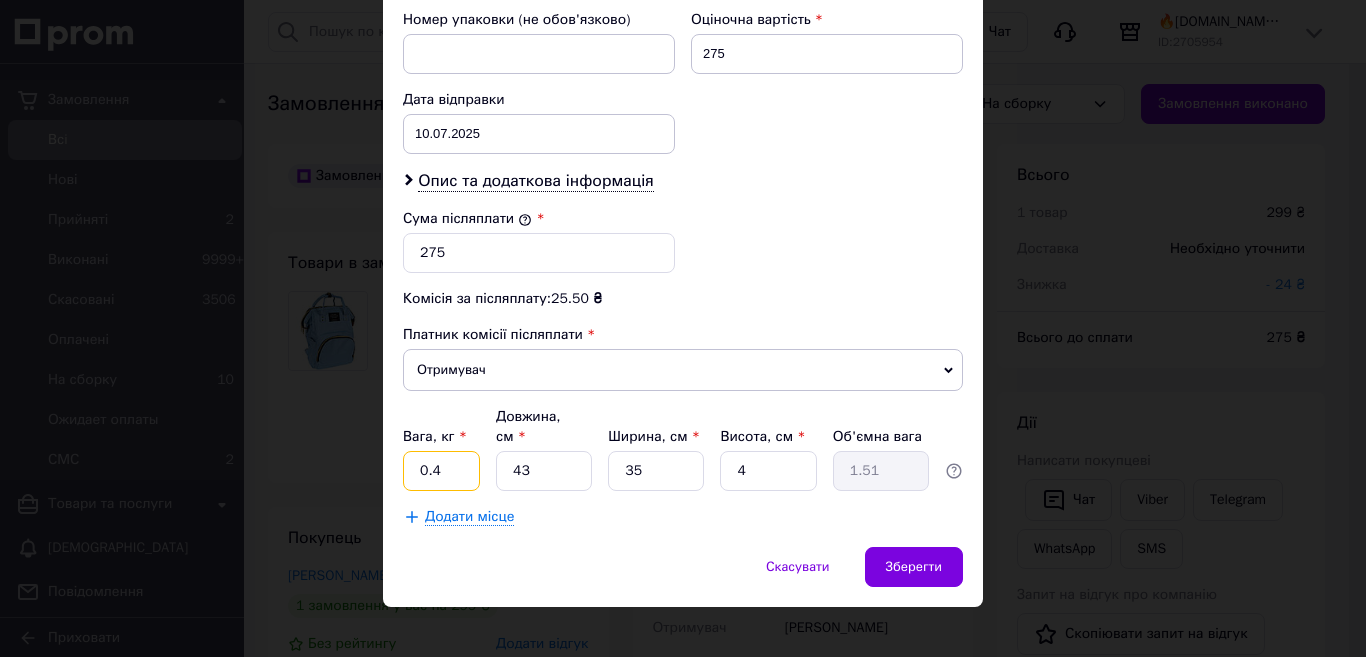 type on "0.4" 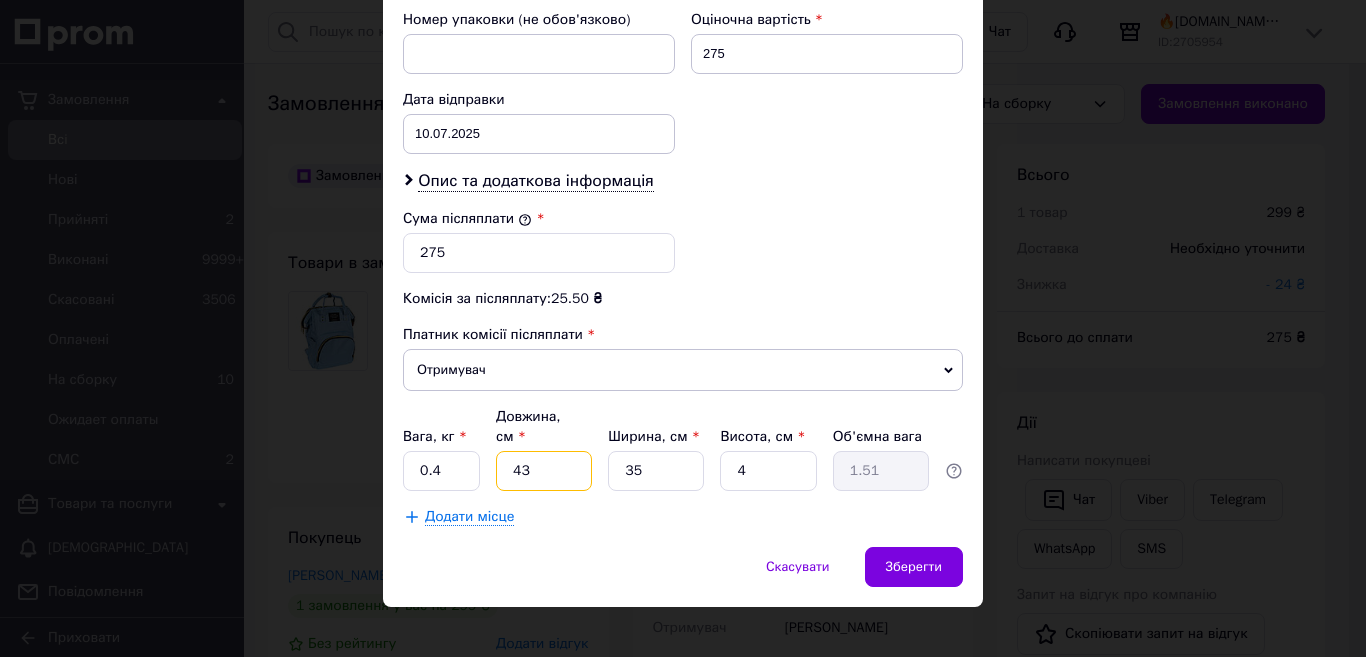 type on "3" 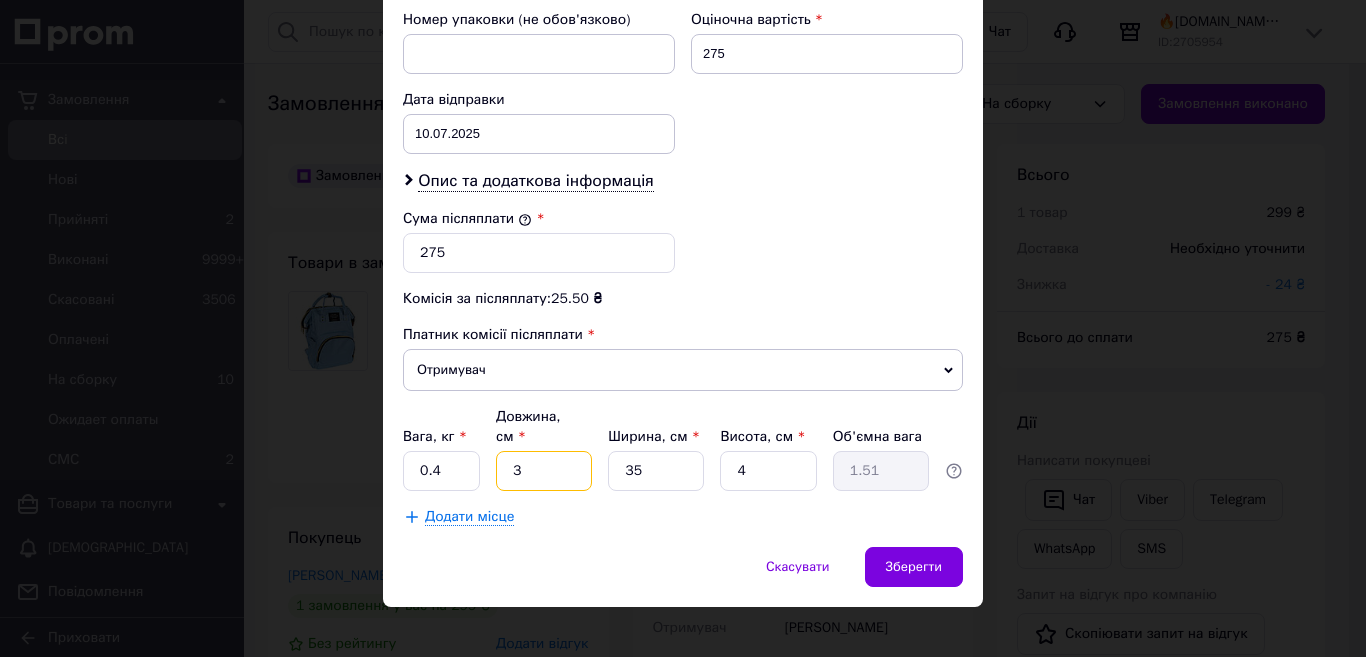 type on "0.11" 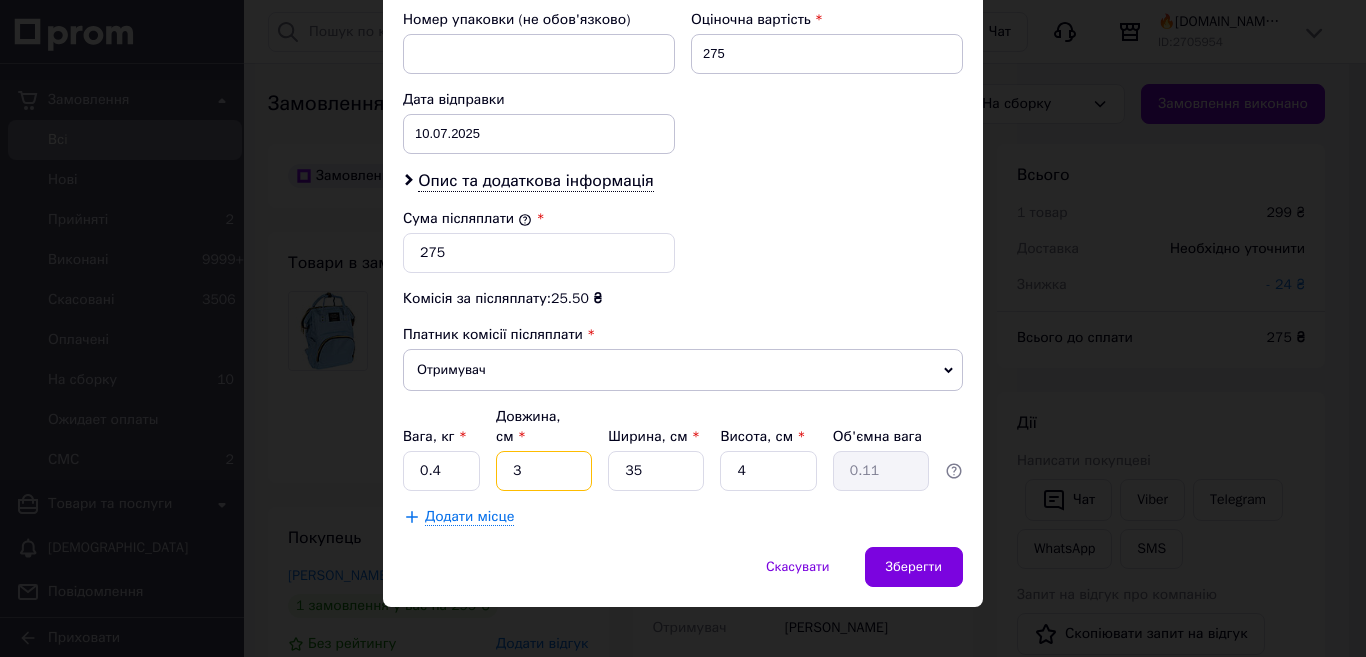 type on "33" 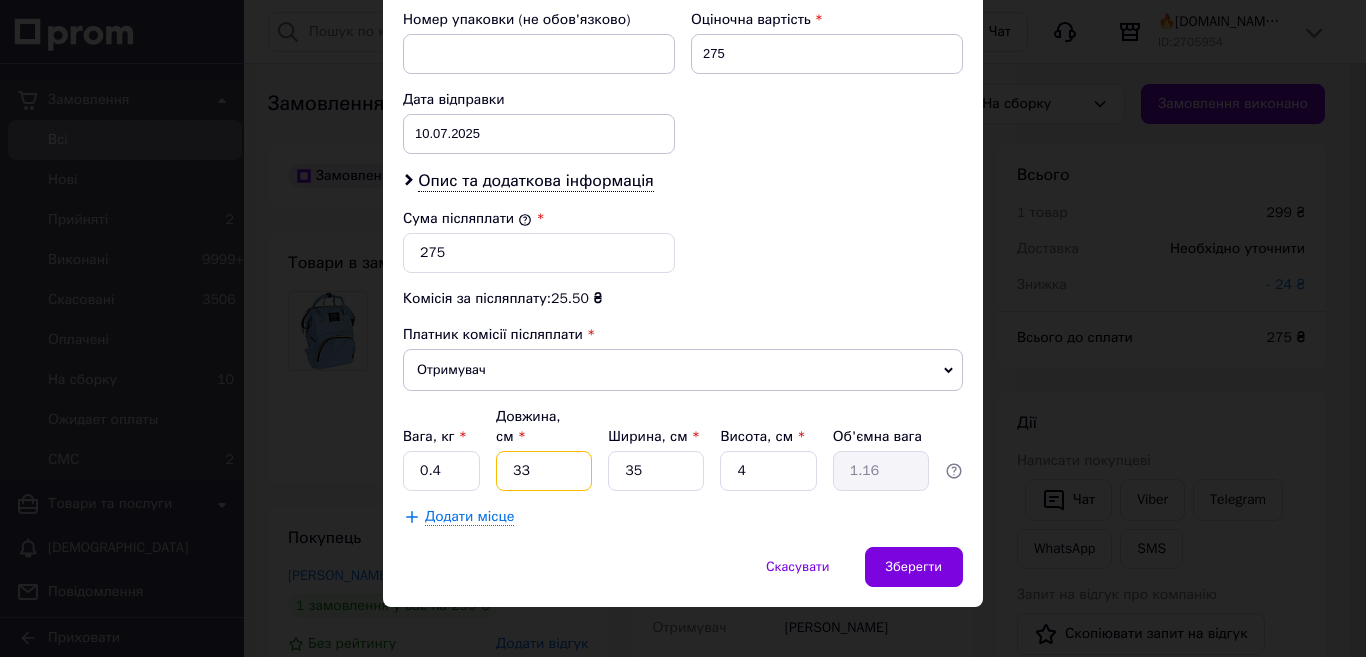 type on "33" 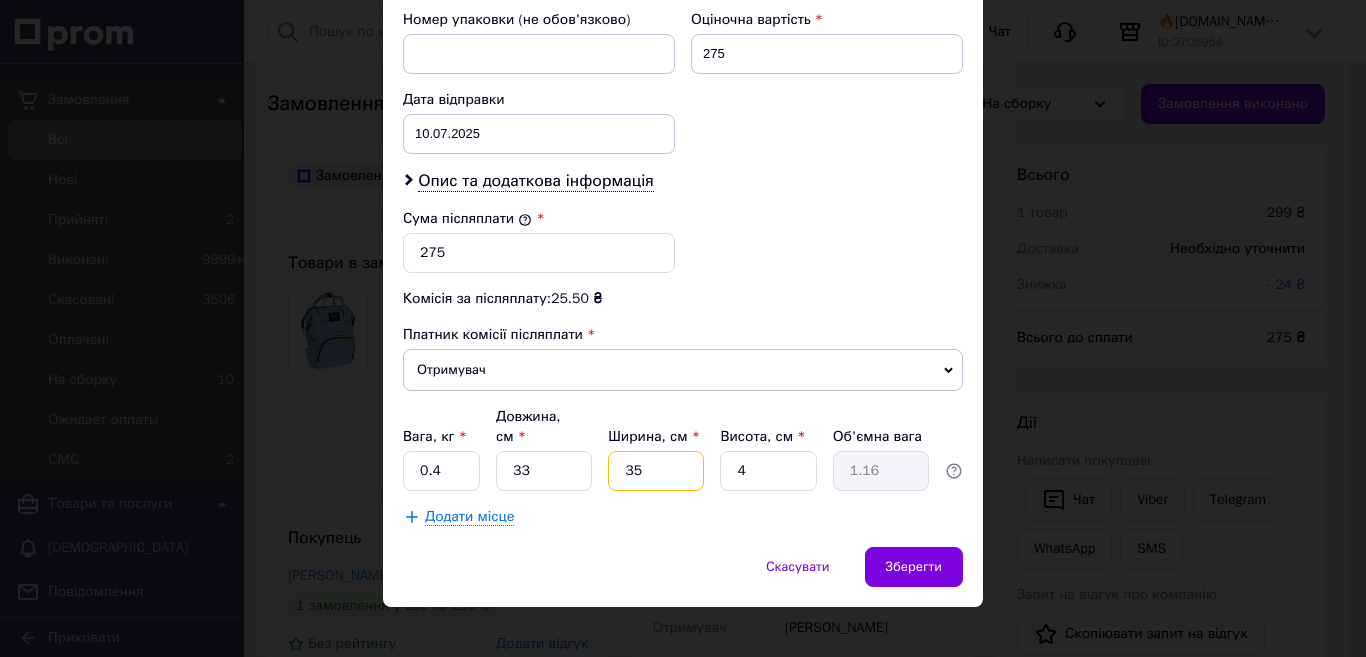 type on "2" 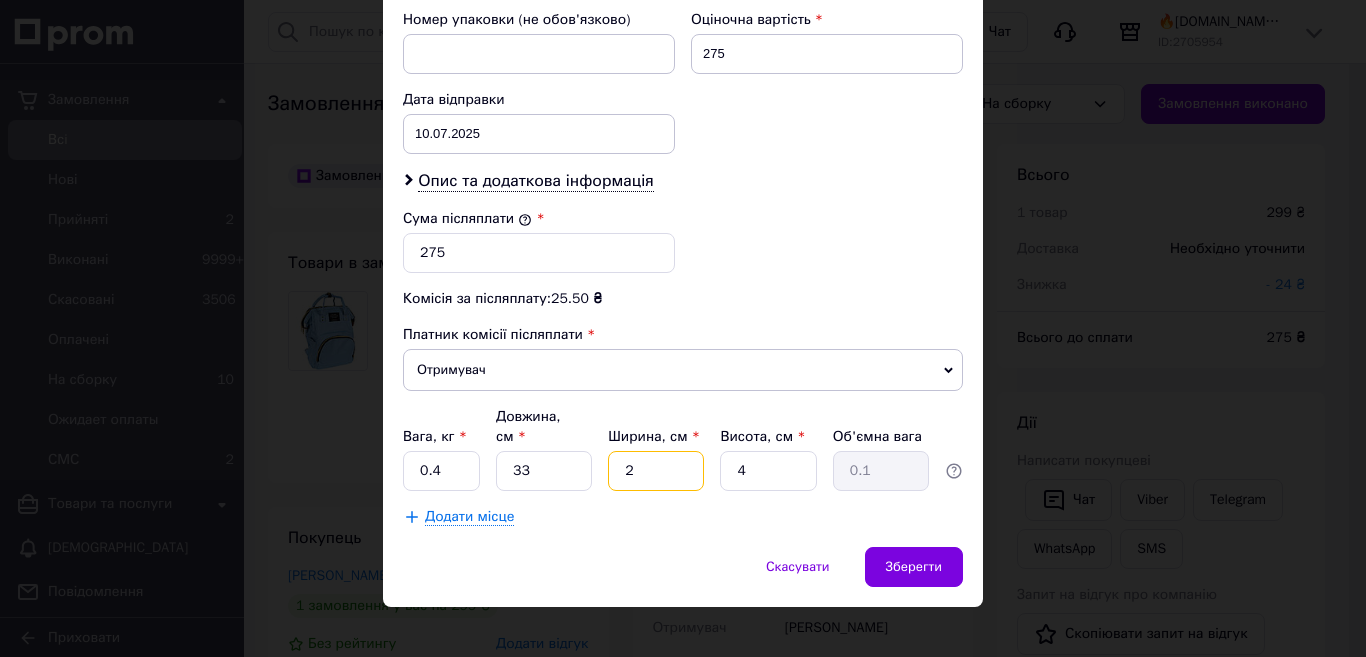 type on "28" 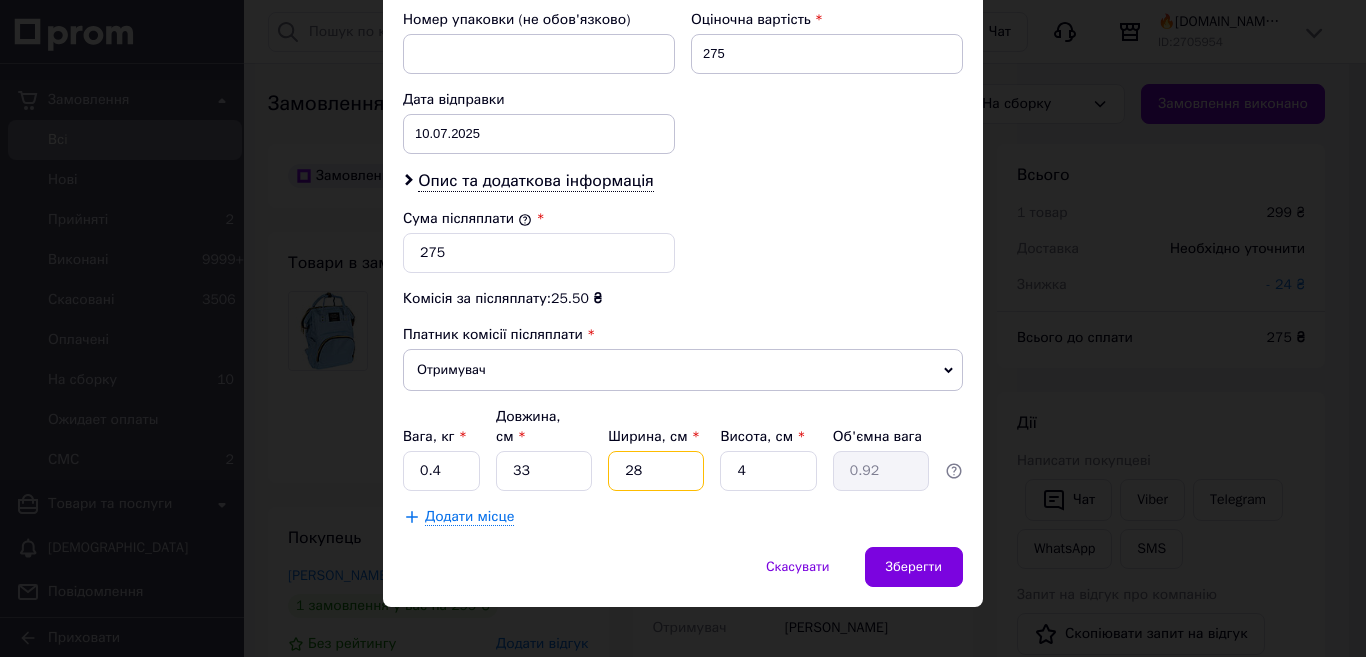 type on "28" 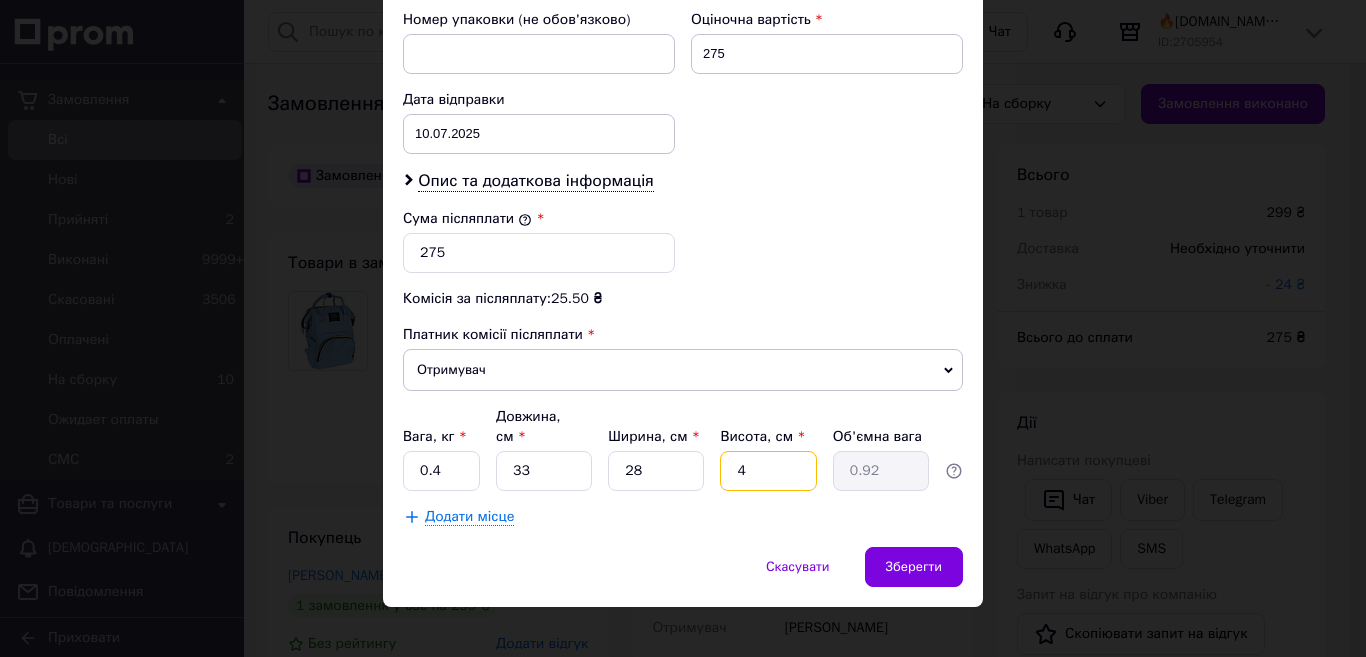 type on "6" 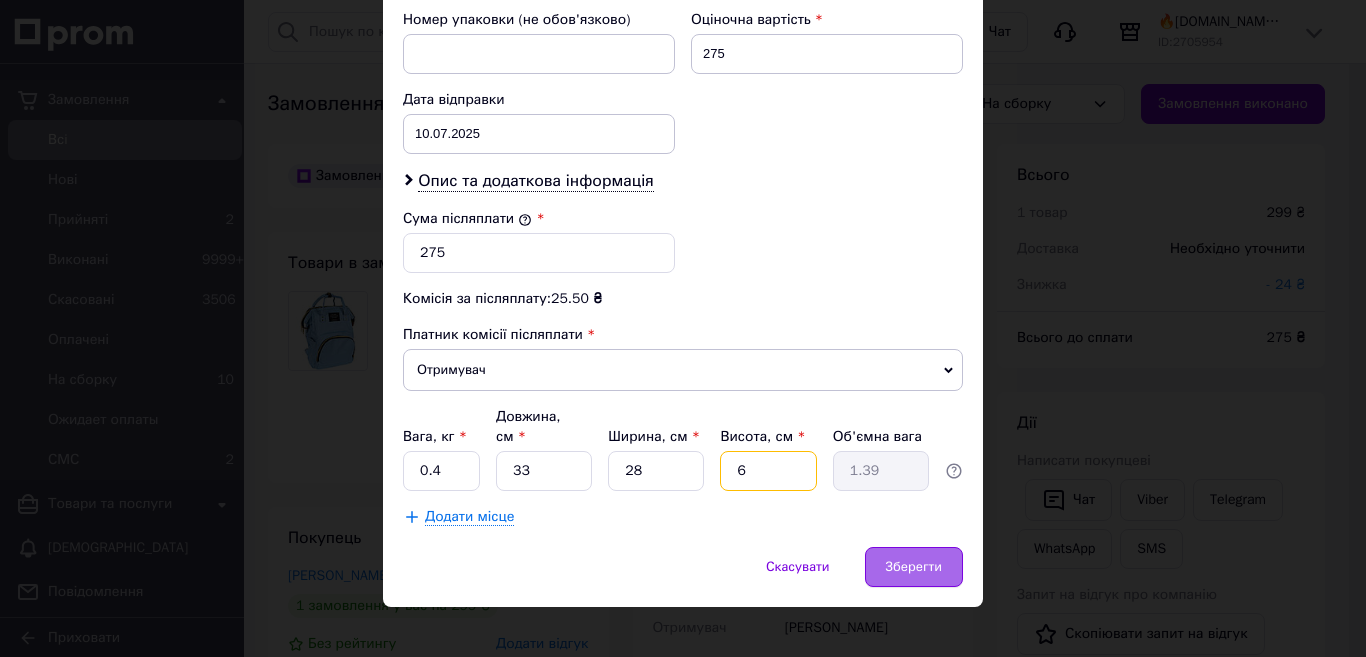 type on "6" 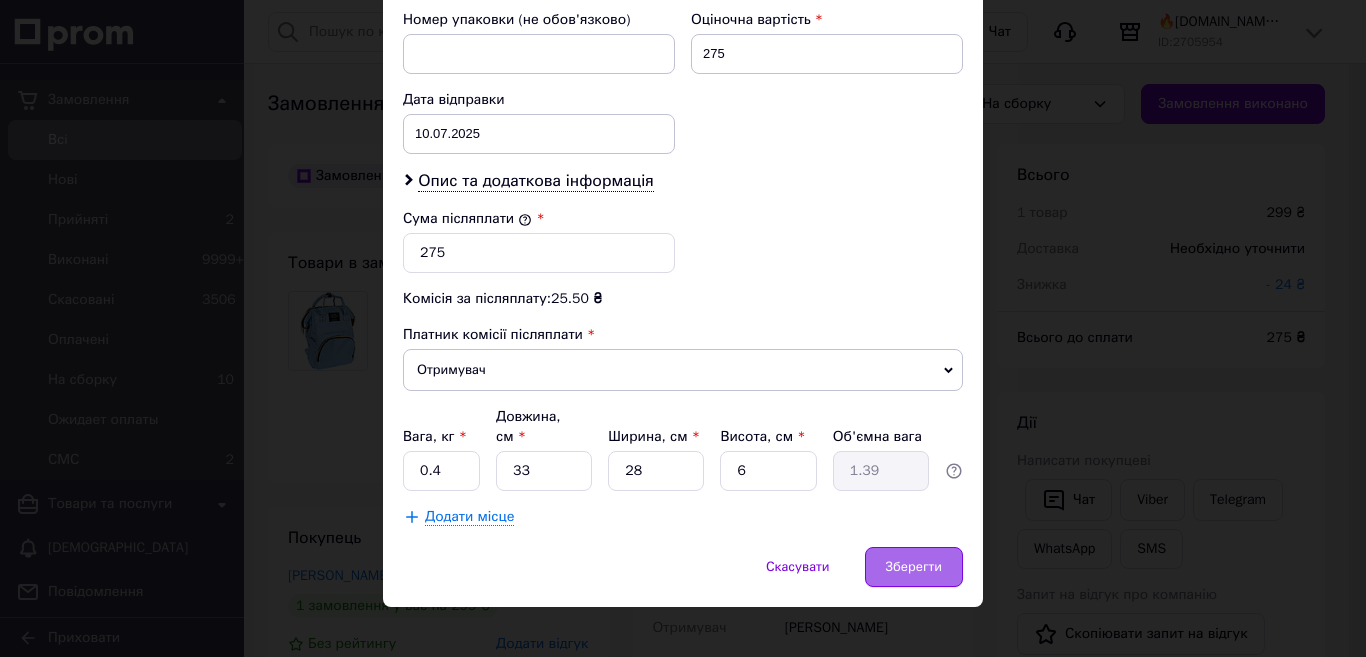 click on "Зберегти" at bounding box center (914, 567) 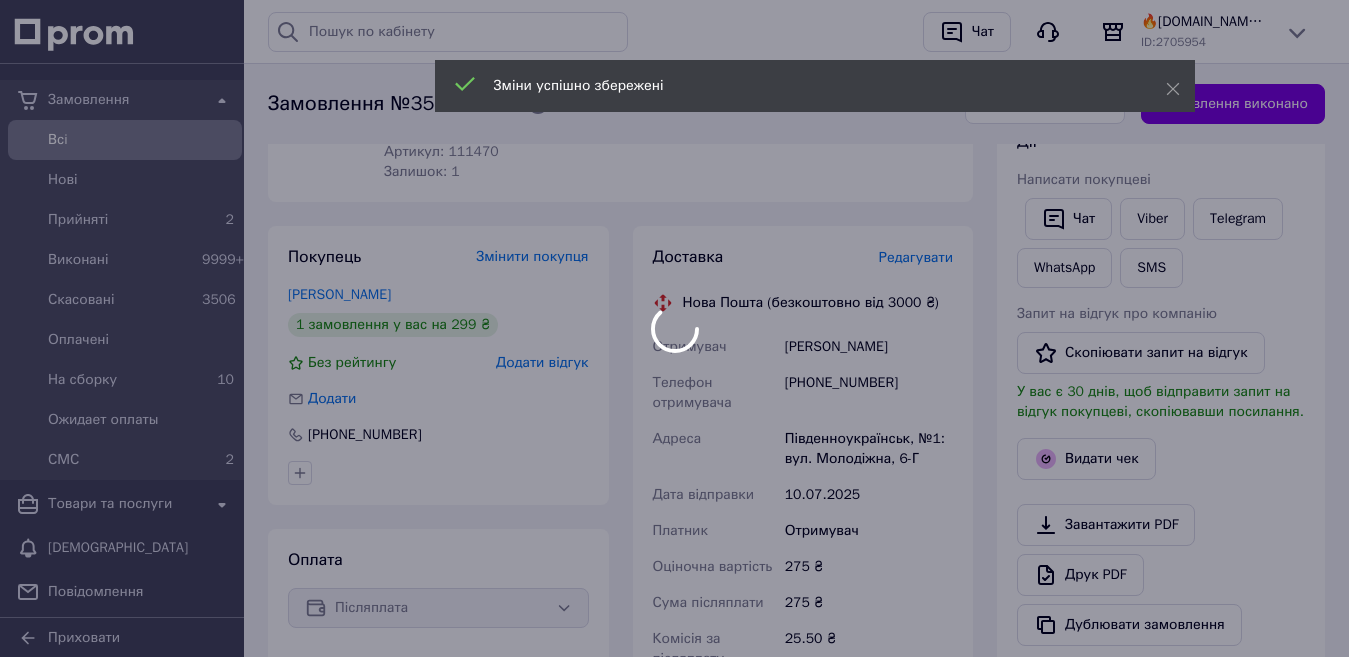 scroll, scrollTop: 500, scrollLeft: 0, axis: vertical 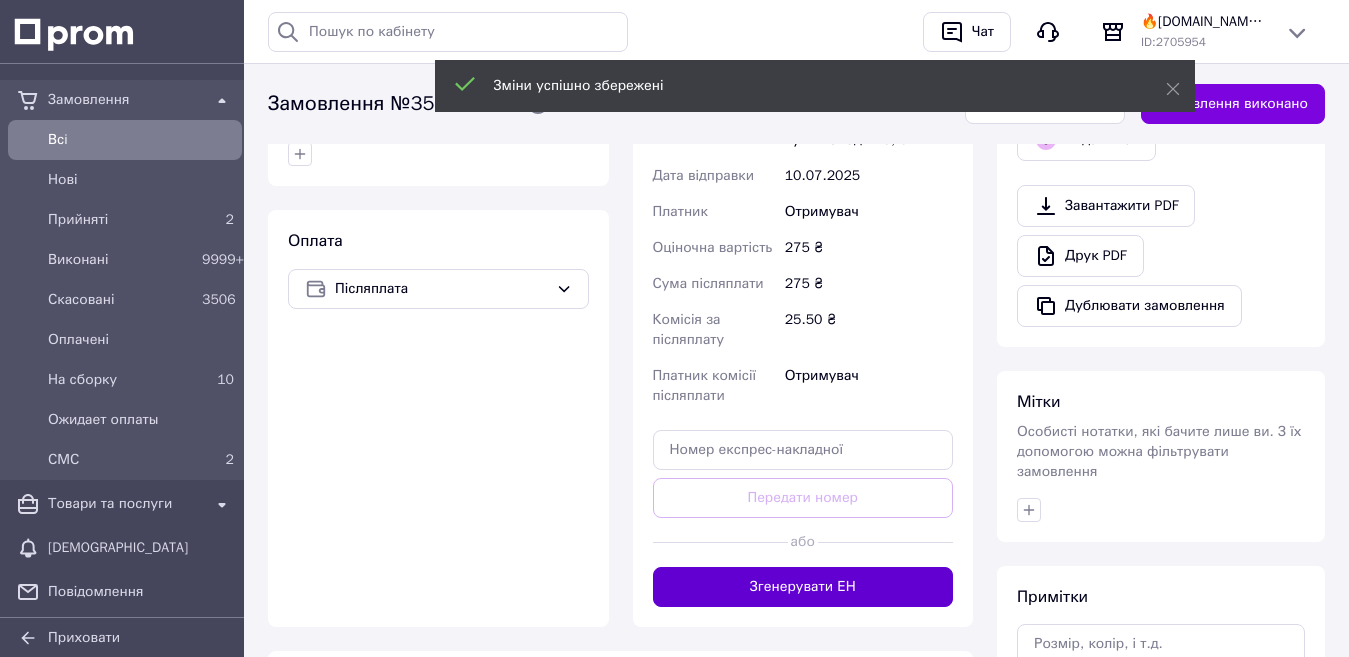 click on "Згенерувати ЕН" at bounding box center (803, 587) 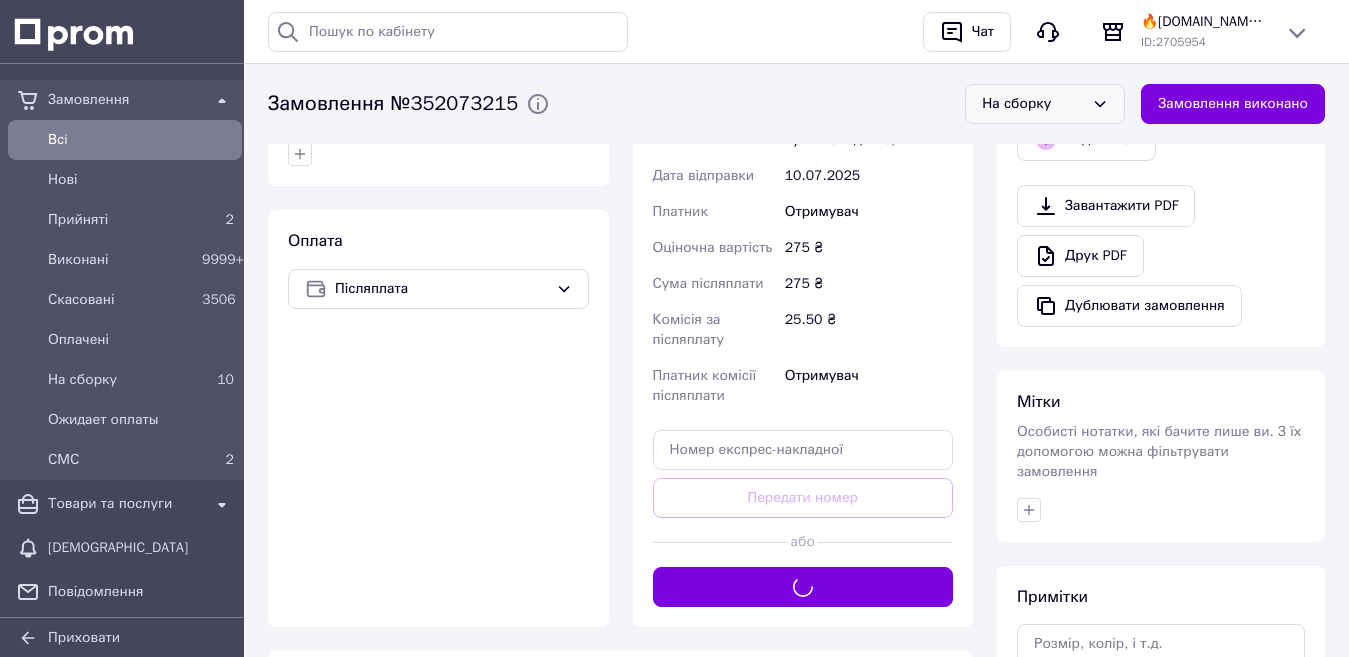 click on "На сборку" at bounding box center (1033, 104) 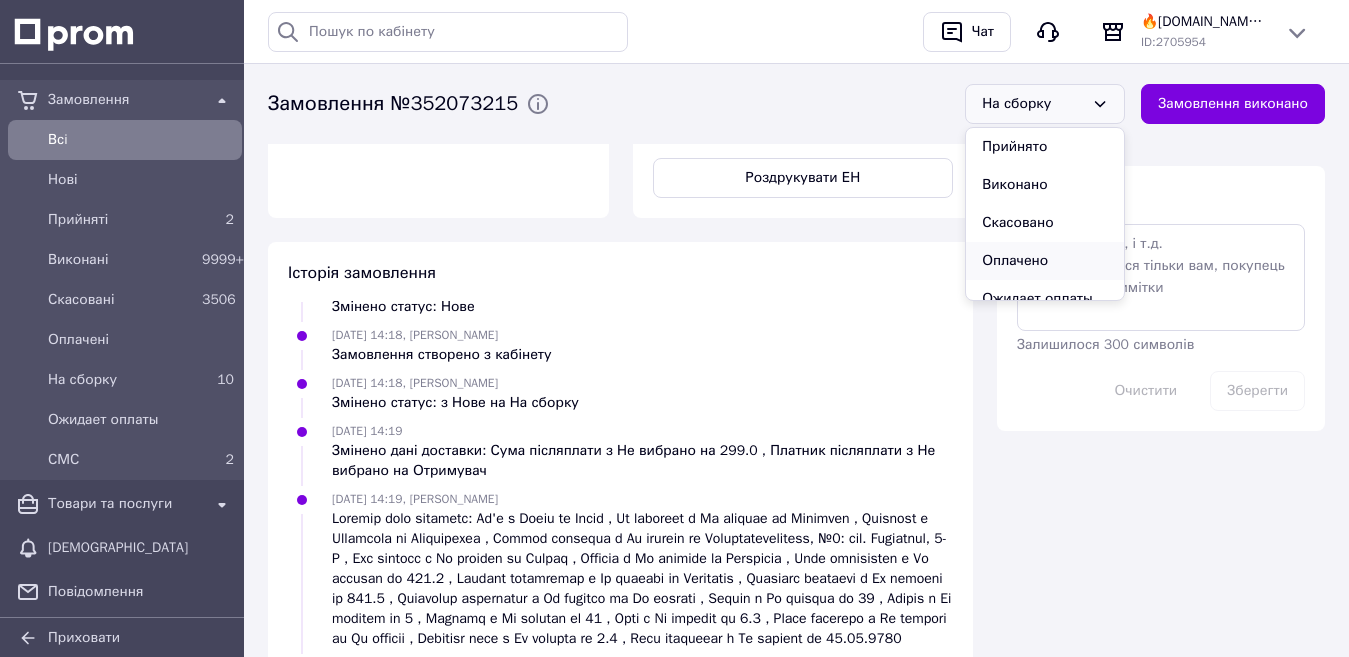 scroll, scrollTop: 1342, scrollLeft: 0, axis: vertical 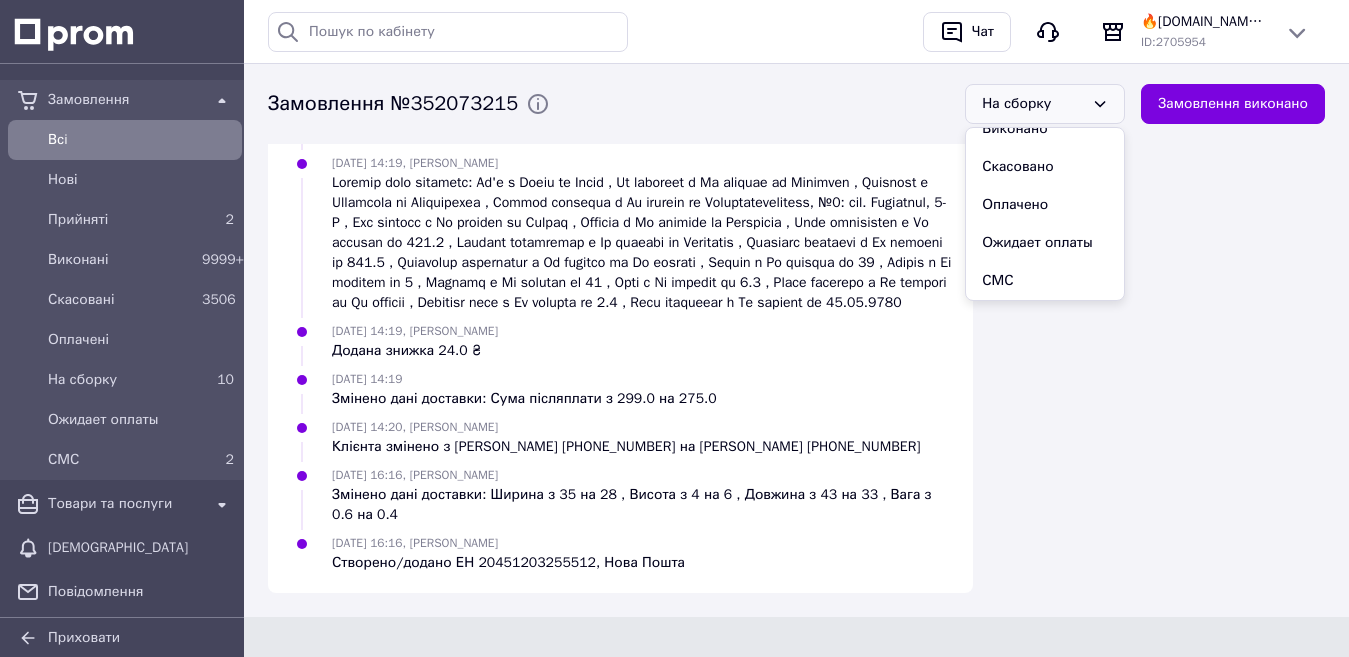 click on "СМС" at bounding box center [1045, 281] 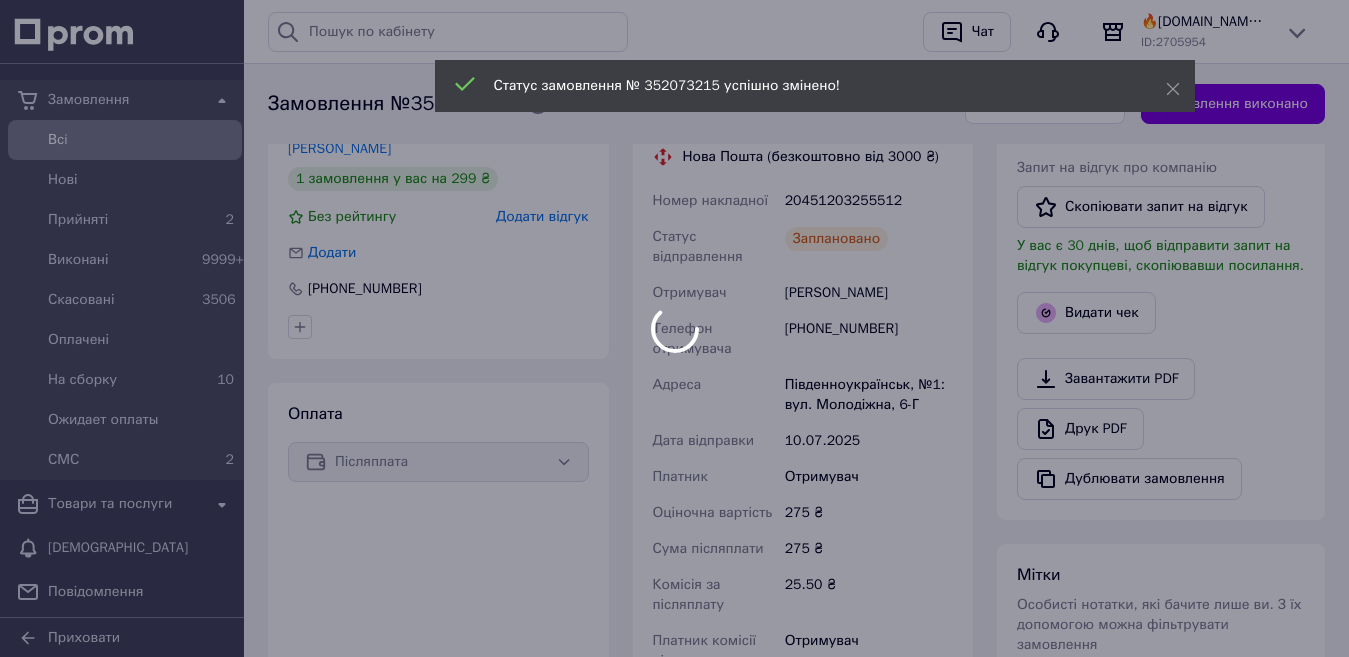 scroll, scrollTop: 348, scrollLeft: 0, axis: vertical 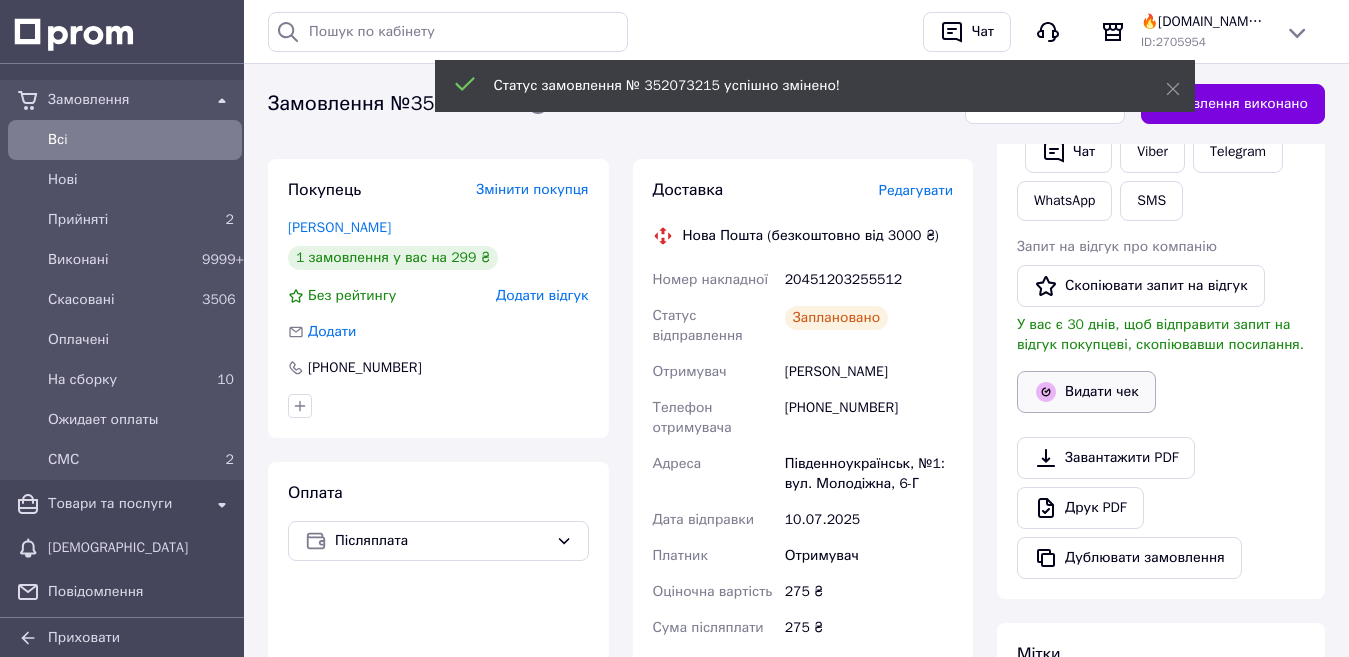 click on "Видати чек" at bounding box center (1086, 392) 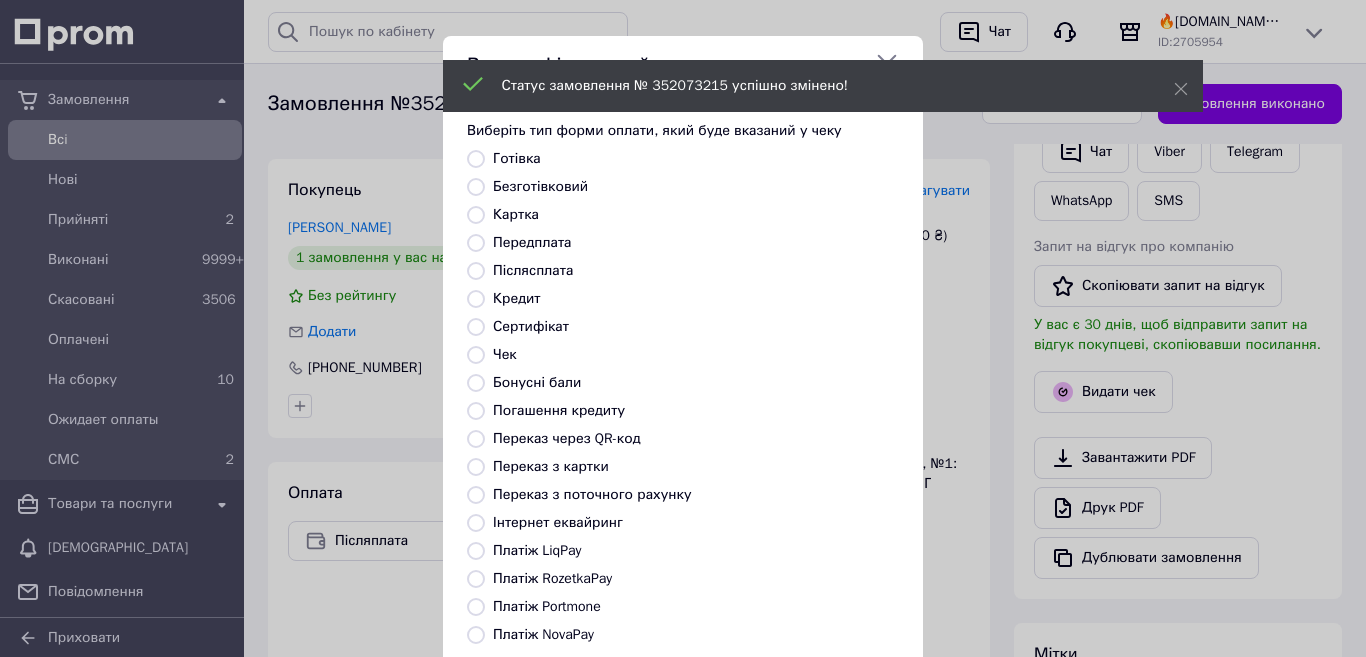 scroll, scrollTop: 100, scrollLeft: 0, axis: vertical 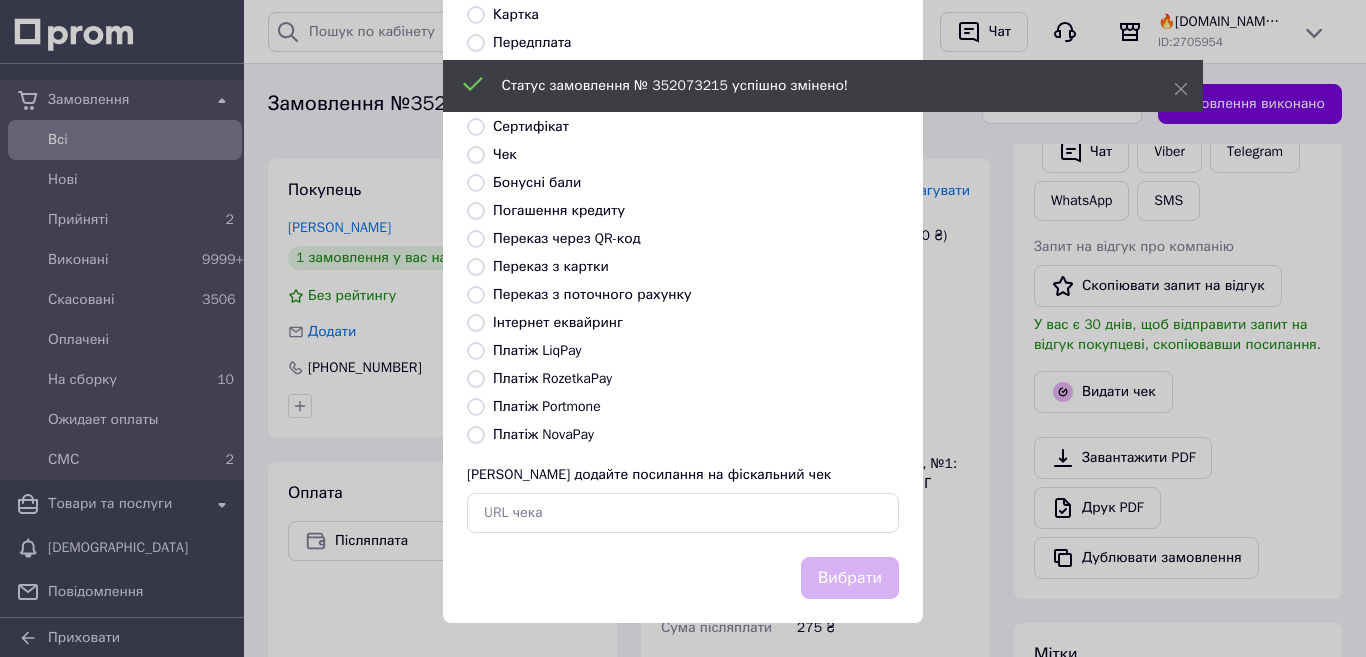 click on "Платіж NovaPay" at bounding box center [543, 434] 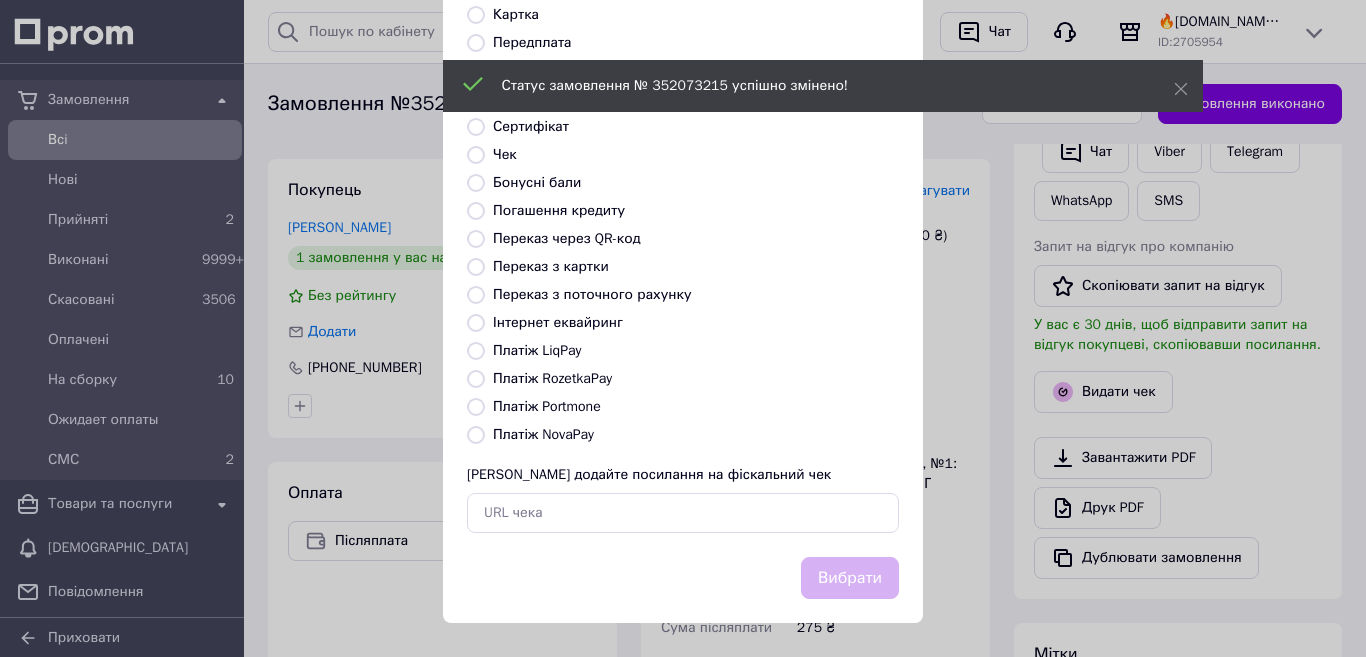 radio on "true" 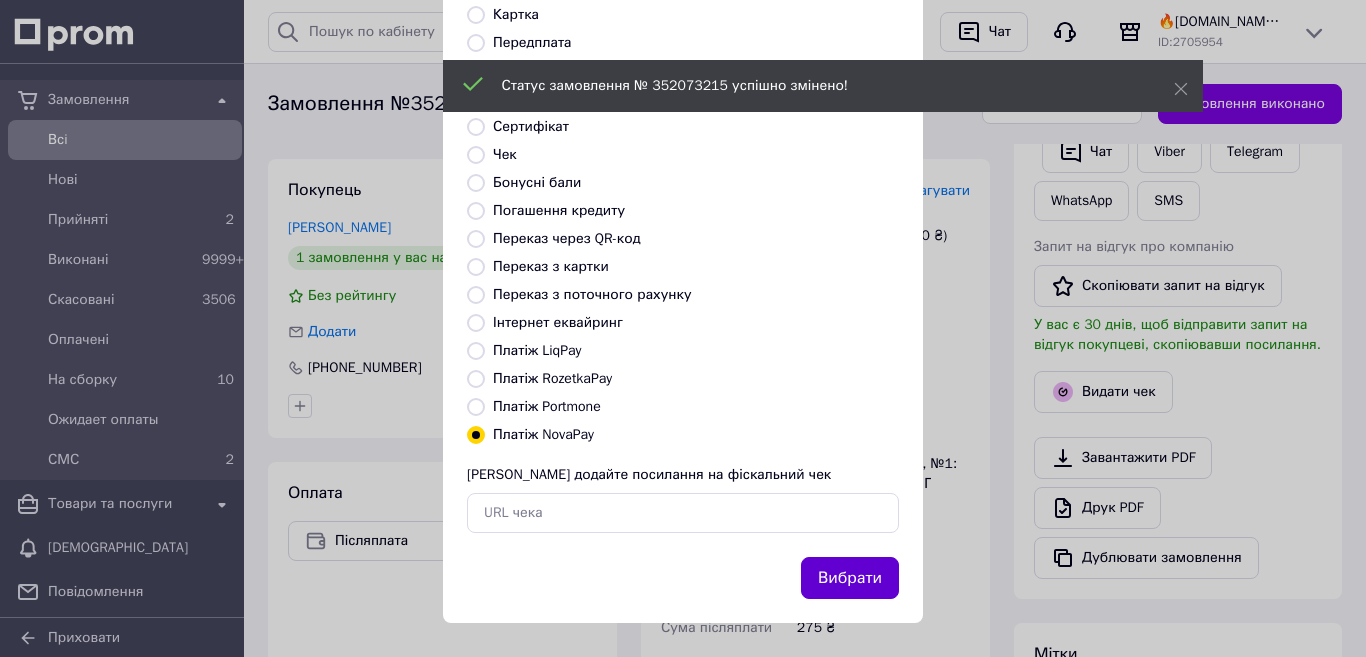 click on "Вибрати" at bounding box center (850, 578) 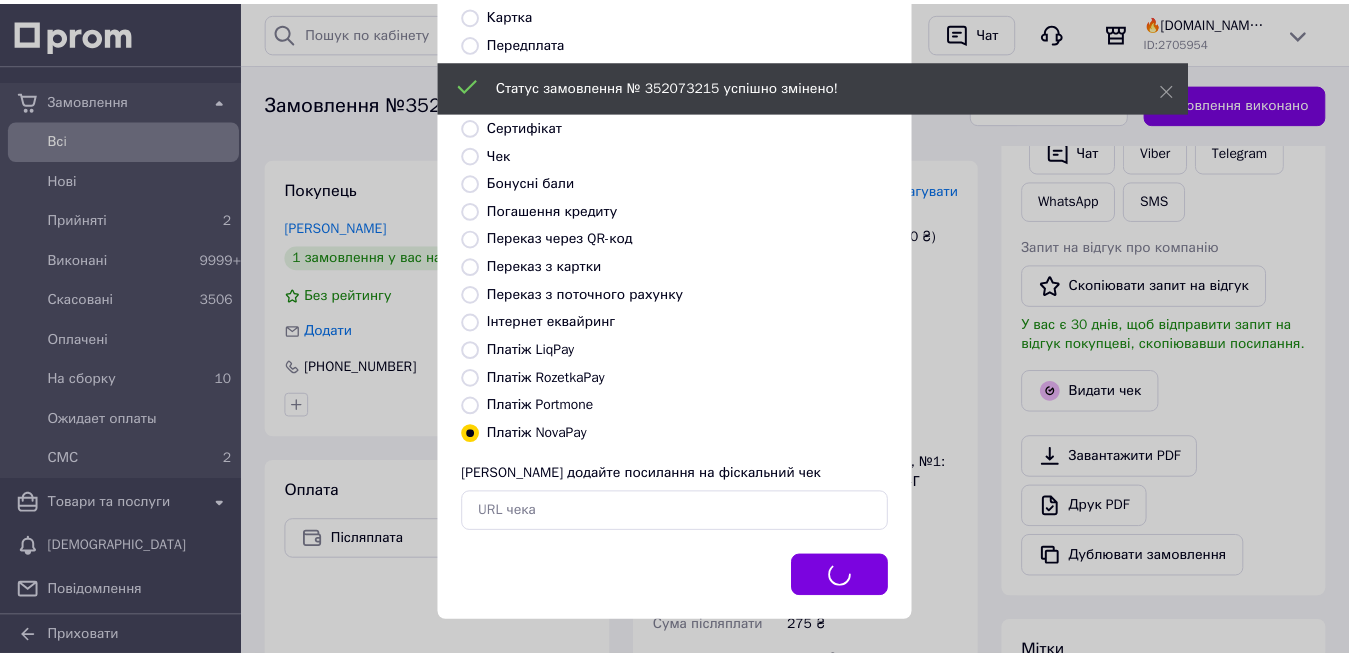 scroll, scrollTop: 120, scrollLeft: 0, axis: vertical 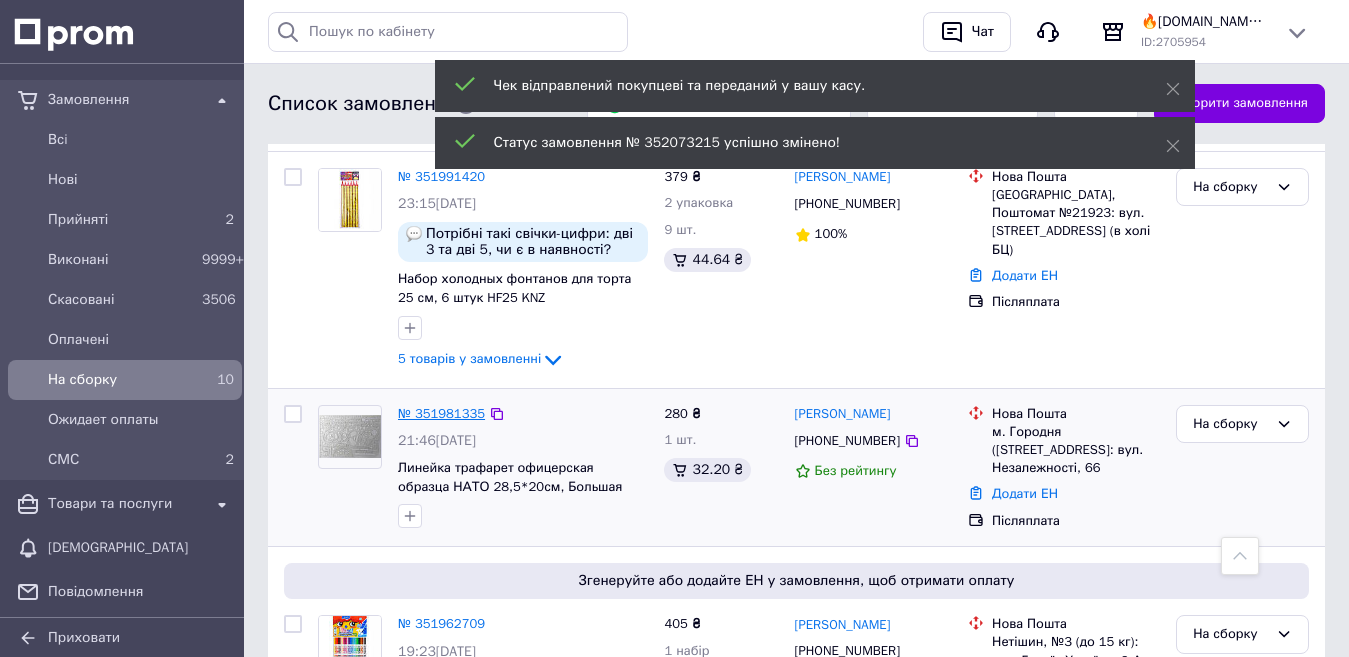 click on "№ 351981335" at bounding box center [441, 413] 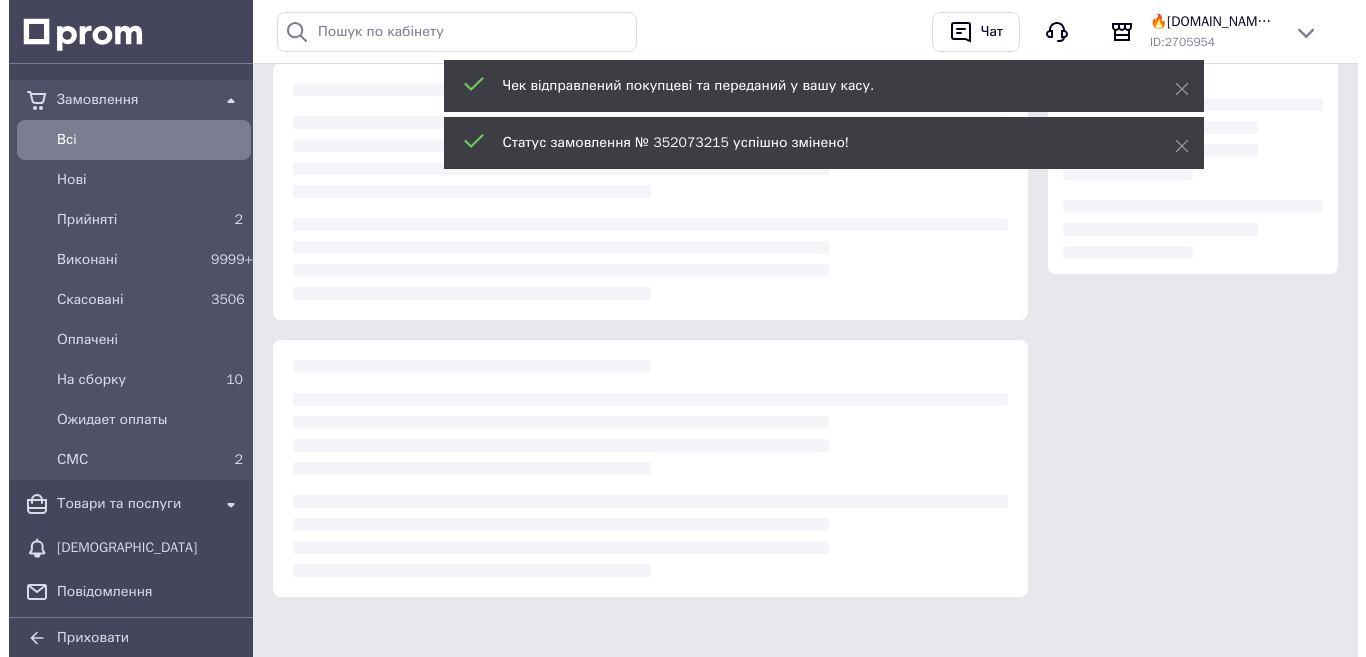 scroll, scrollTop: 0, scrollLeft: 0, axis: both 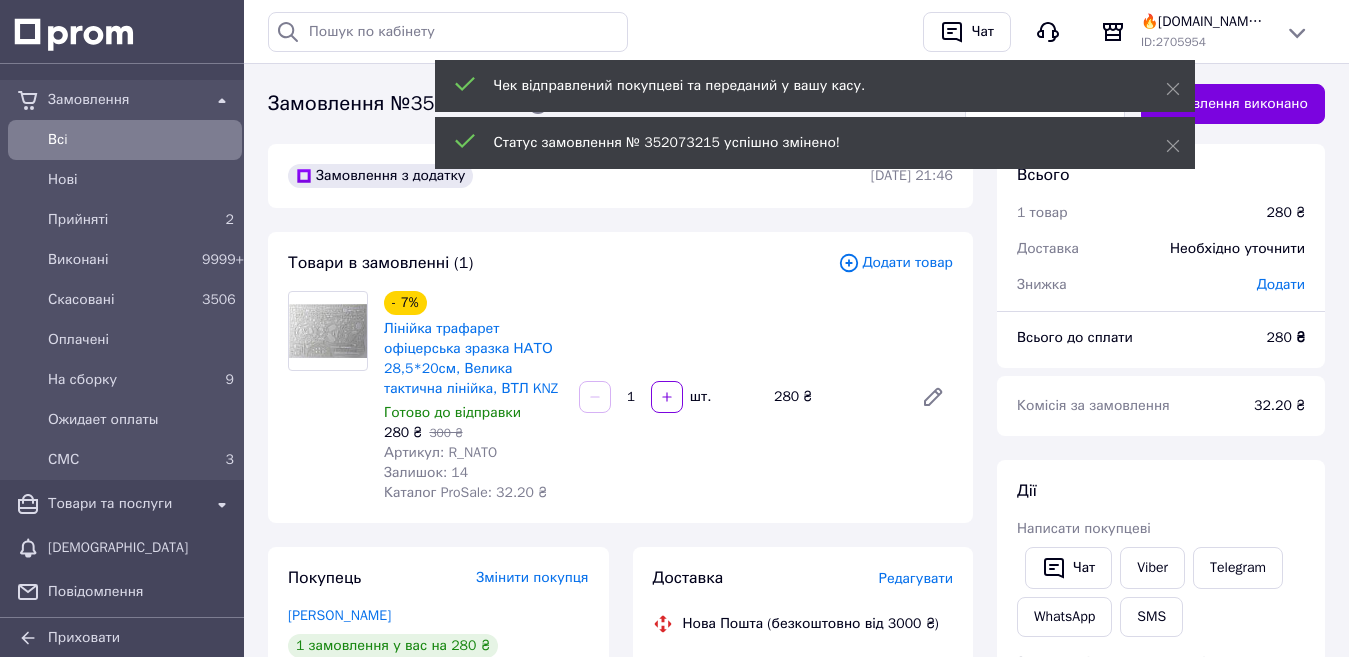 click on "Редагувати" at bounding box center (916, 578) 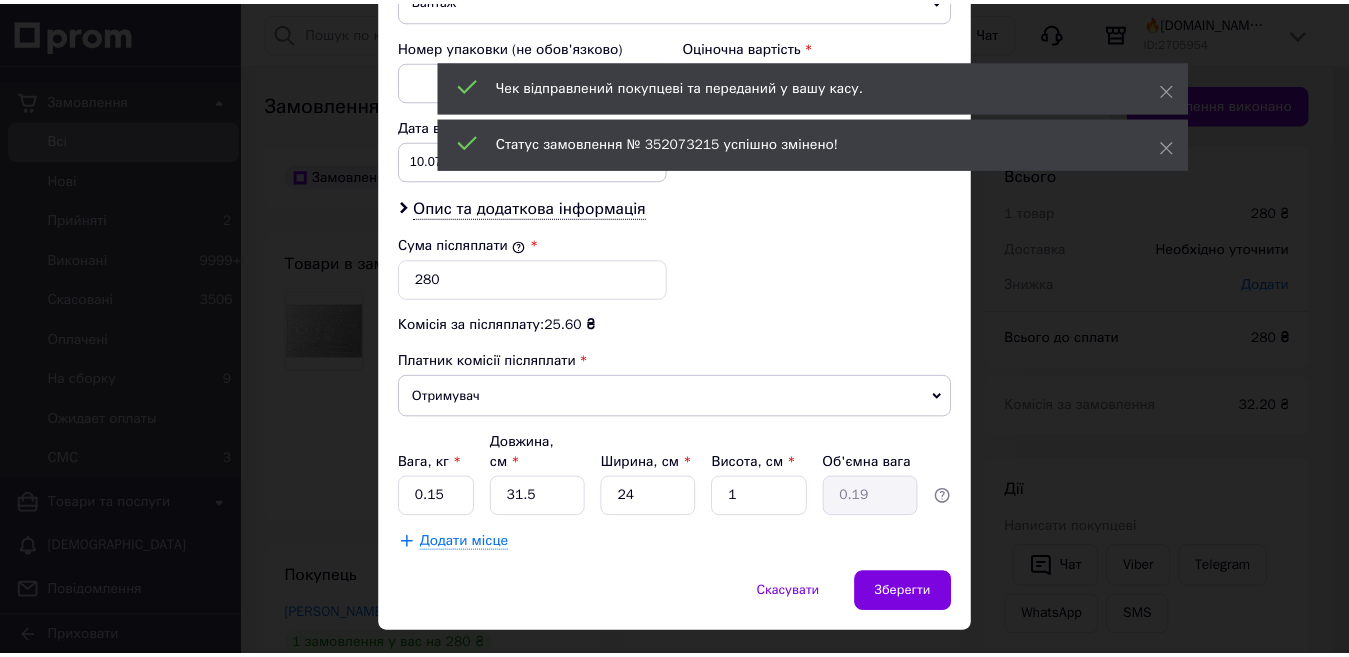scroll, scrollTop: 869, scrollLeft: 0, axis: vertical 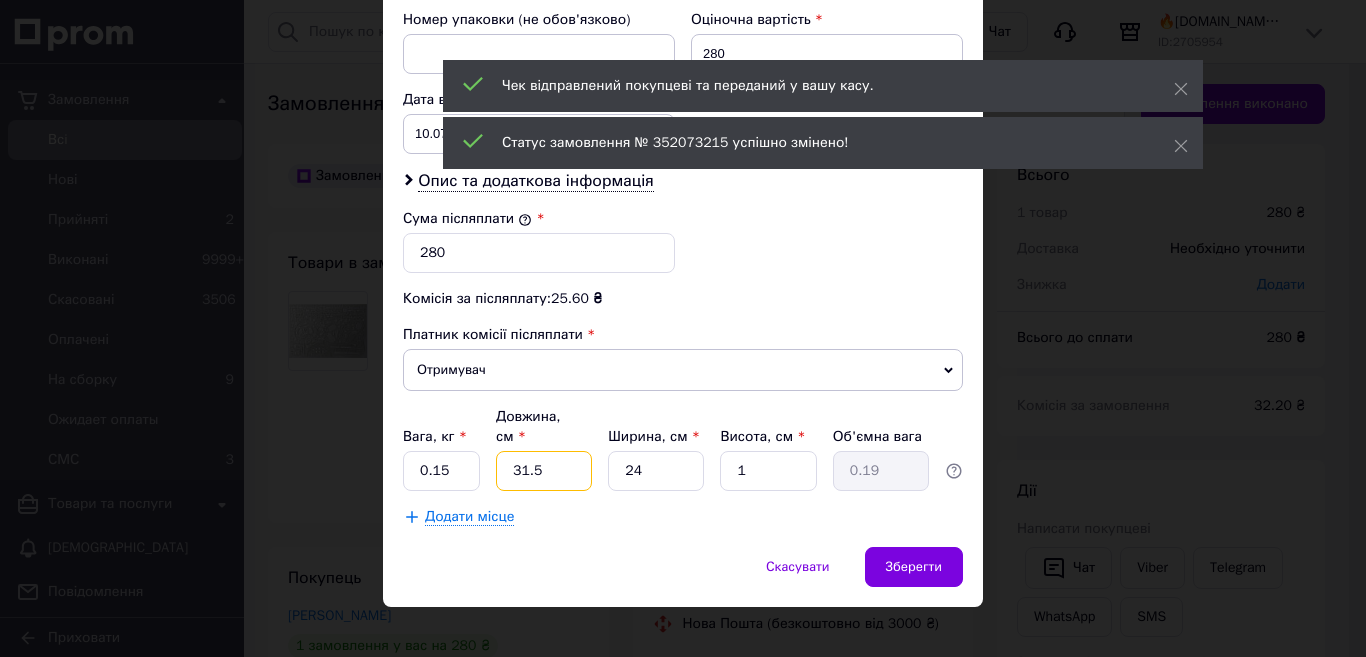 click on "31.5" at bounding box center (544, 471) 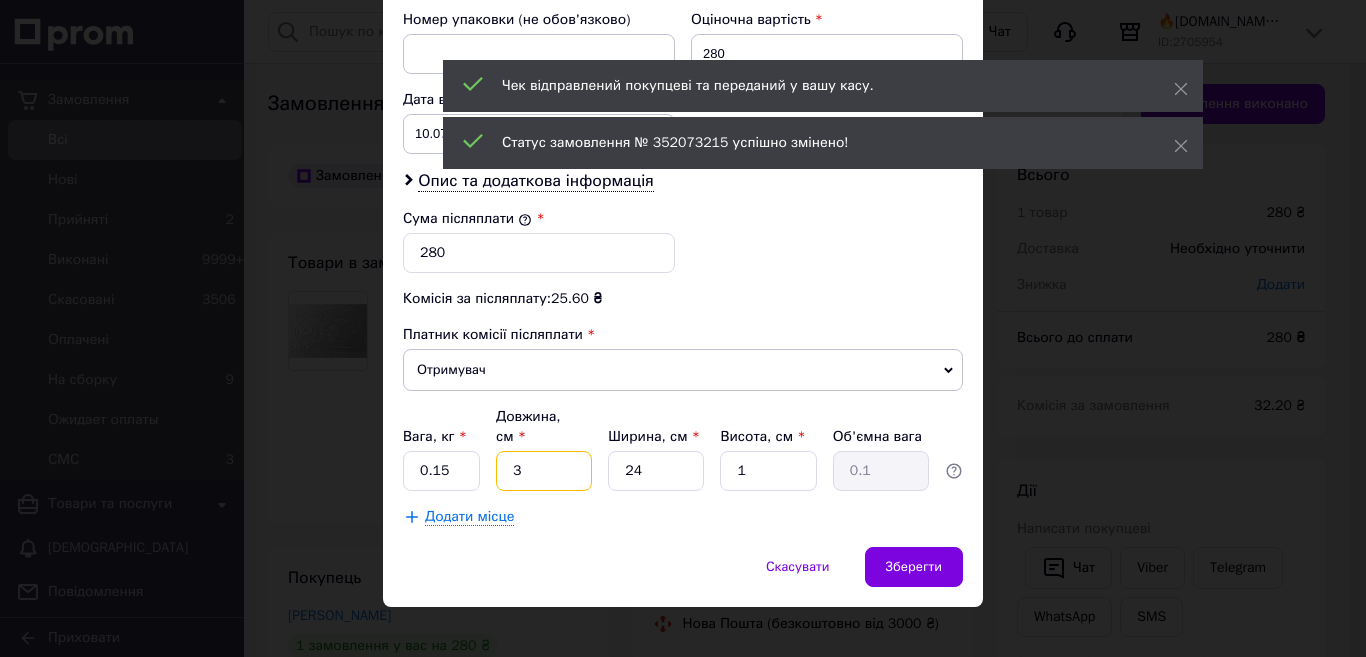 type on "32" 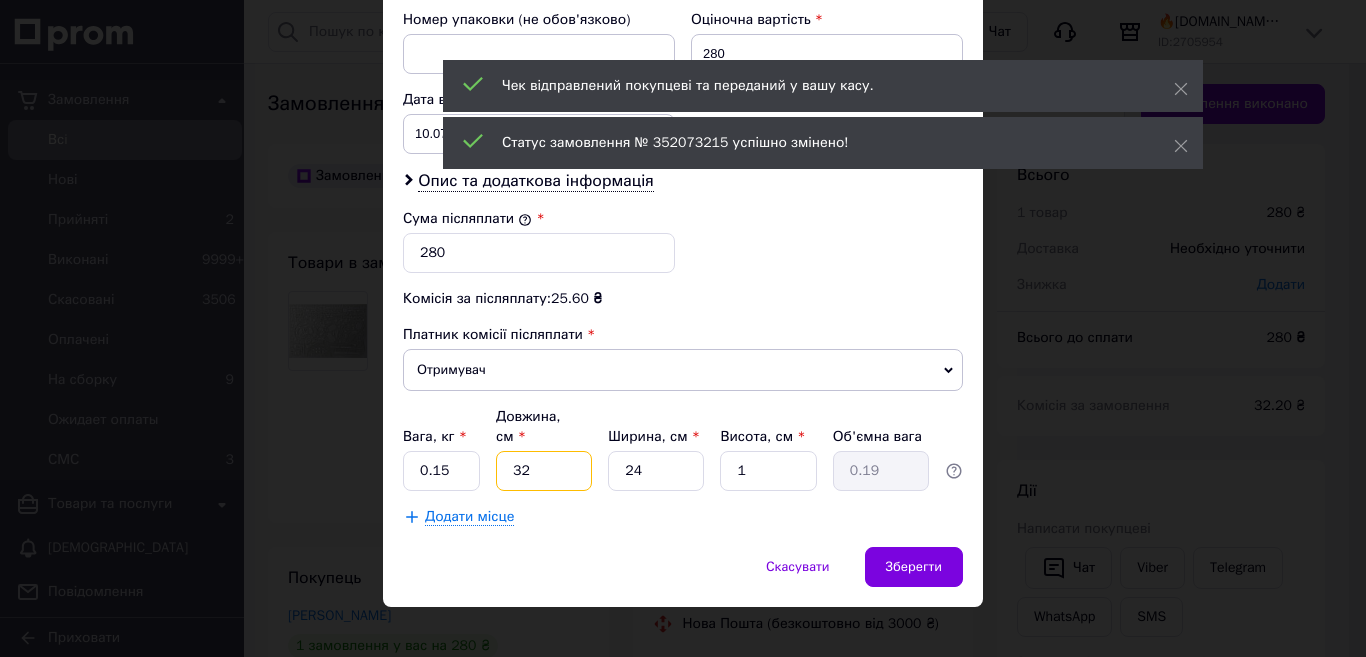 type on "32" 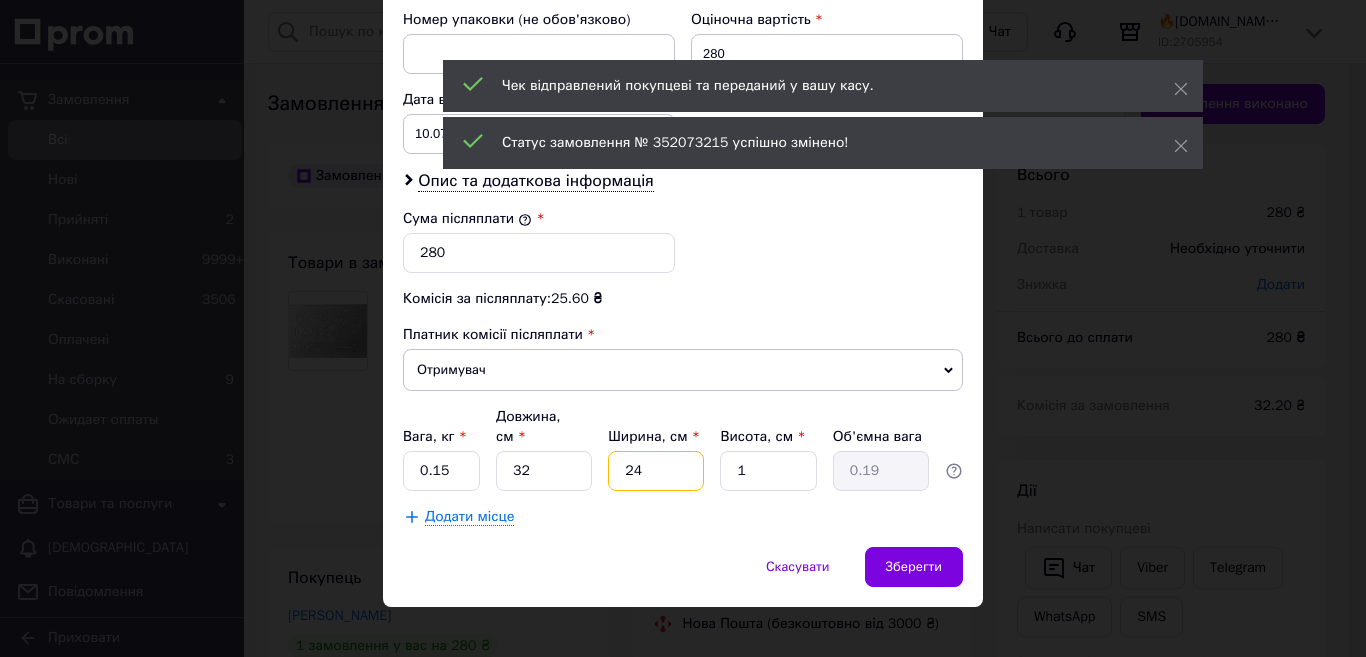 type on "2" 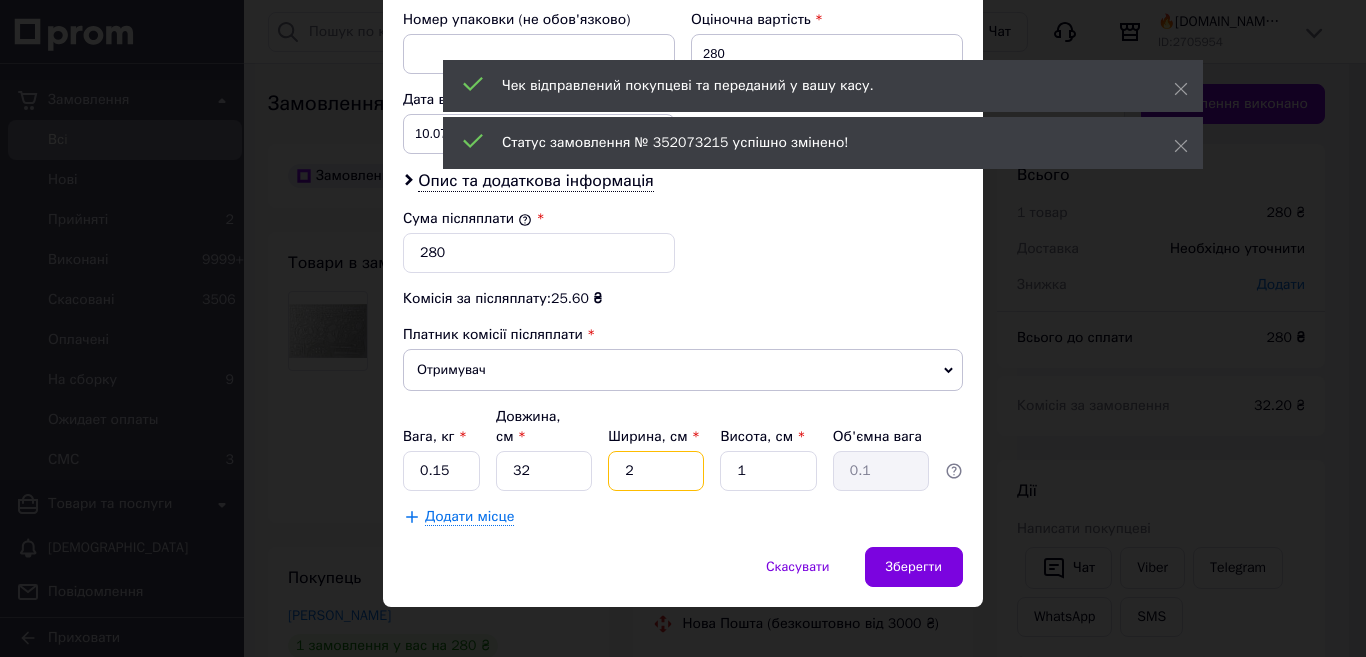 type on "21" 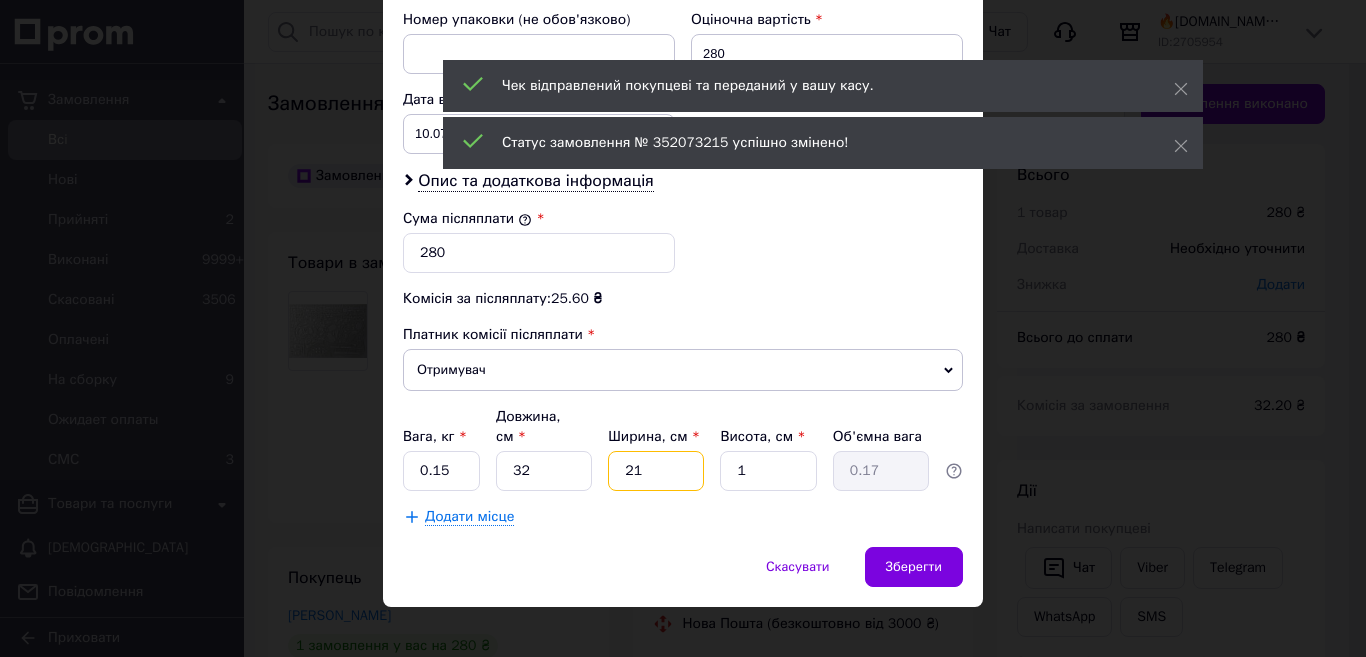 type on "21" 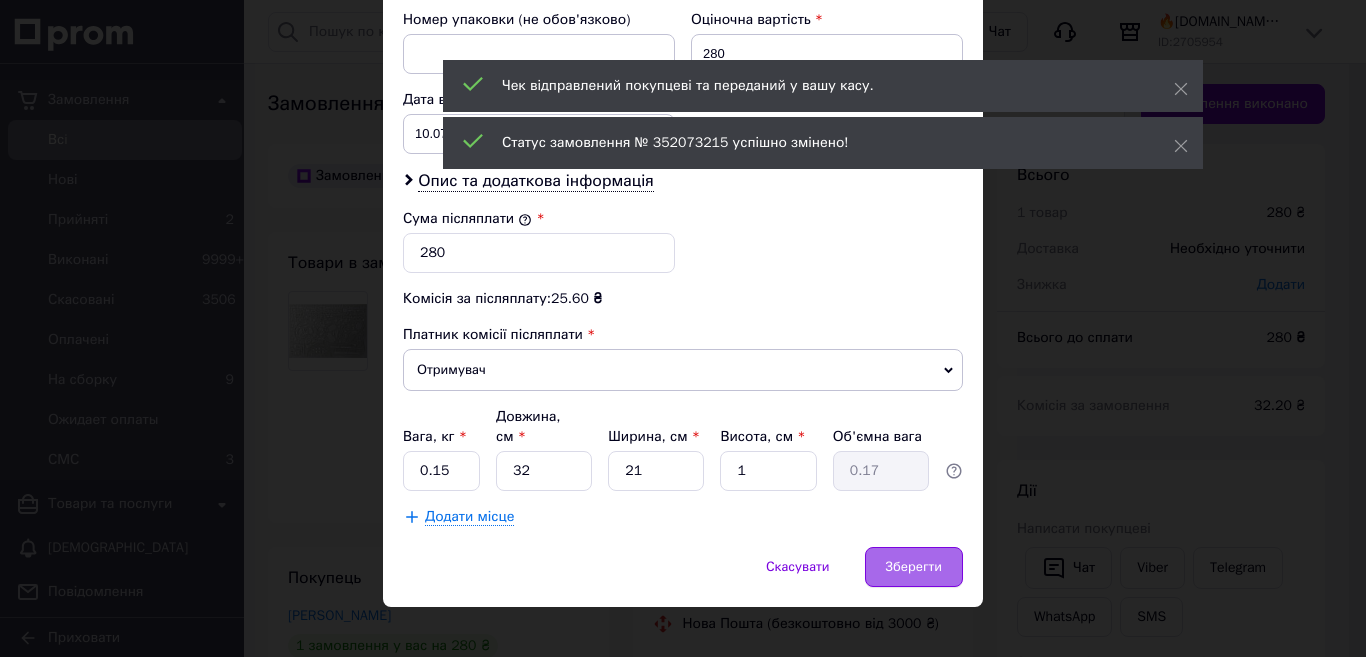 click on "Зберегти" at bounding box center [914, 567] 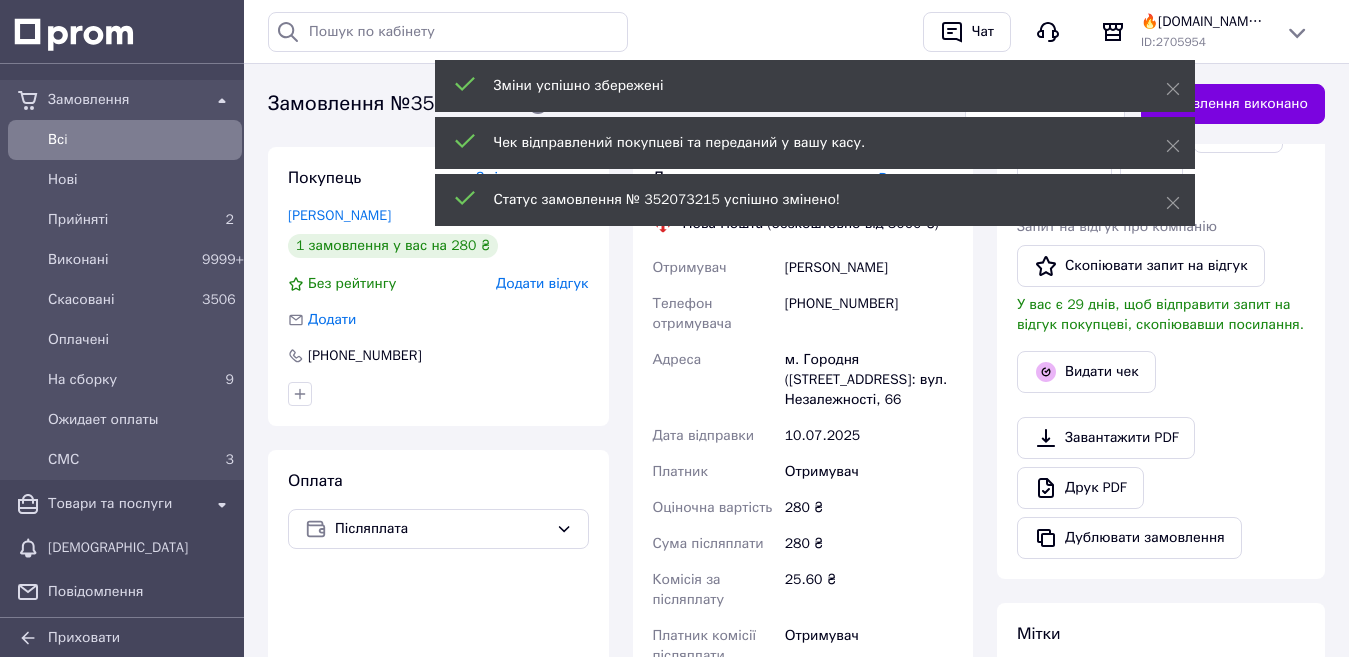 scroll, scrollTop: 600, scrollLeft: 0, axis: vertical 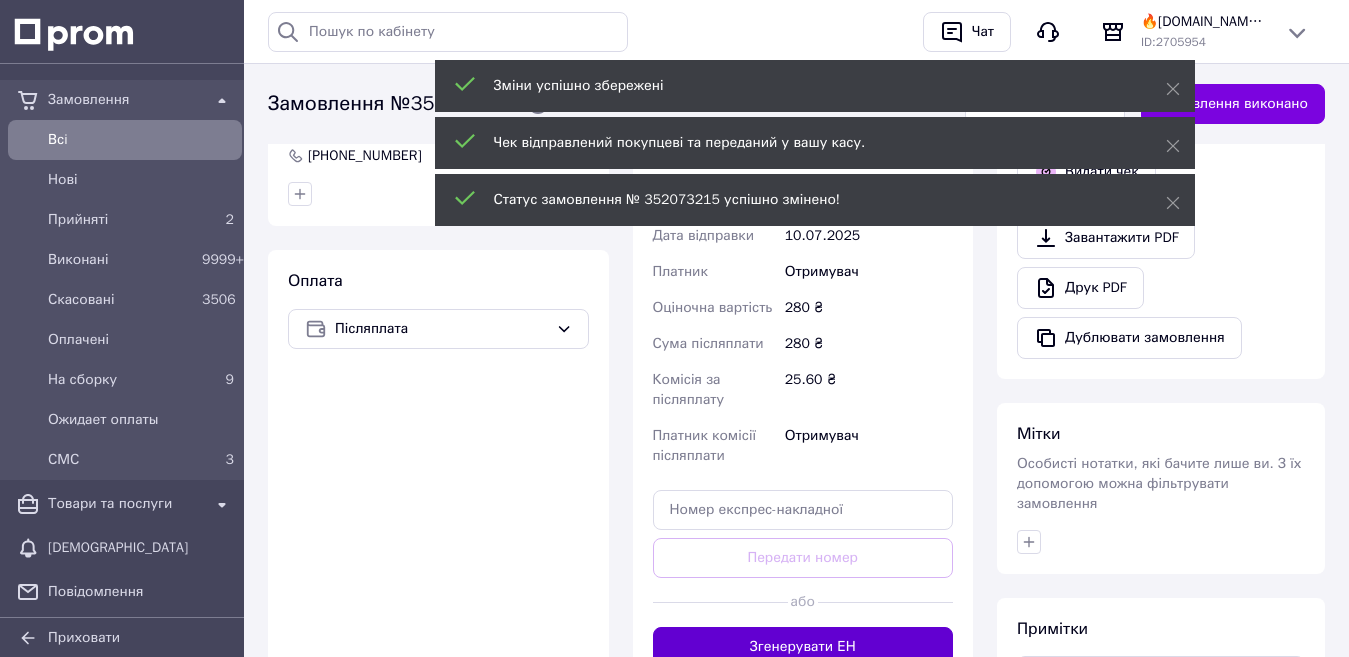 click on "Згенерувати ЕН" at bounding box center (803, 647) 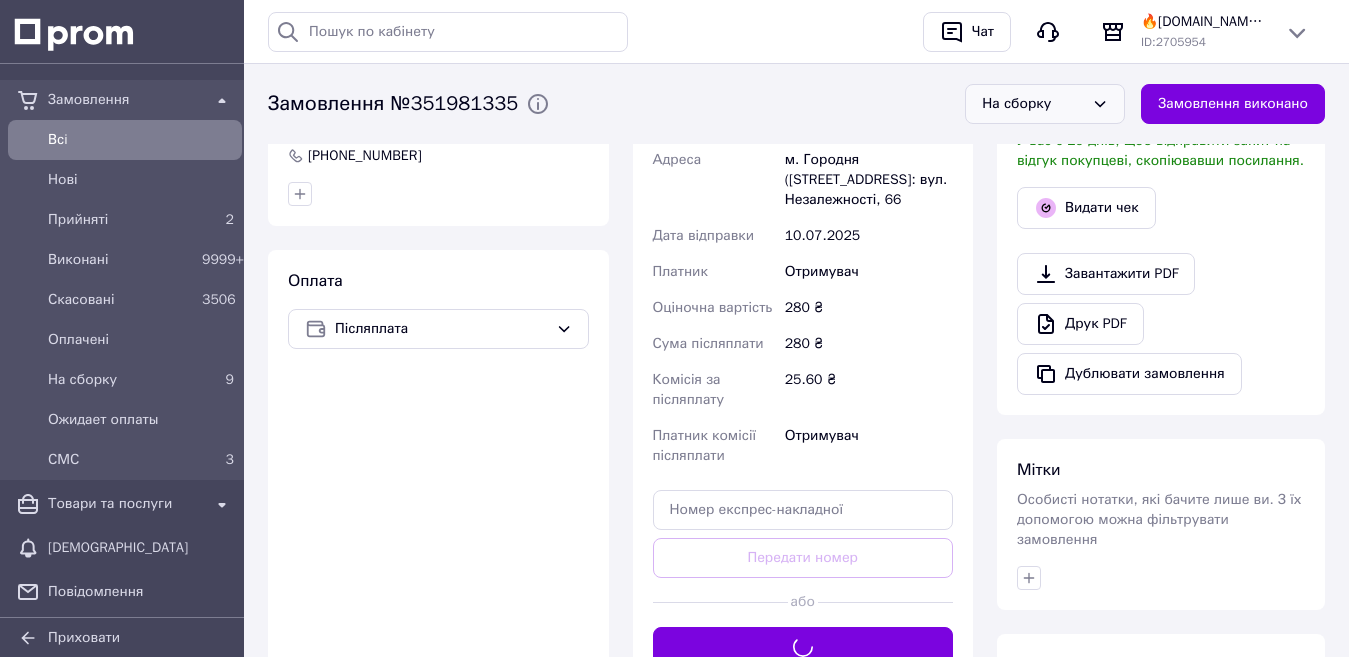 click on "На сборку" at bounding box center [1033, 104] 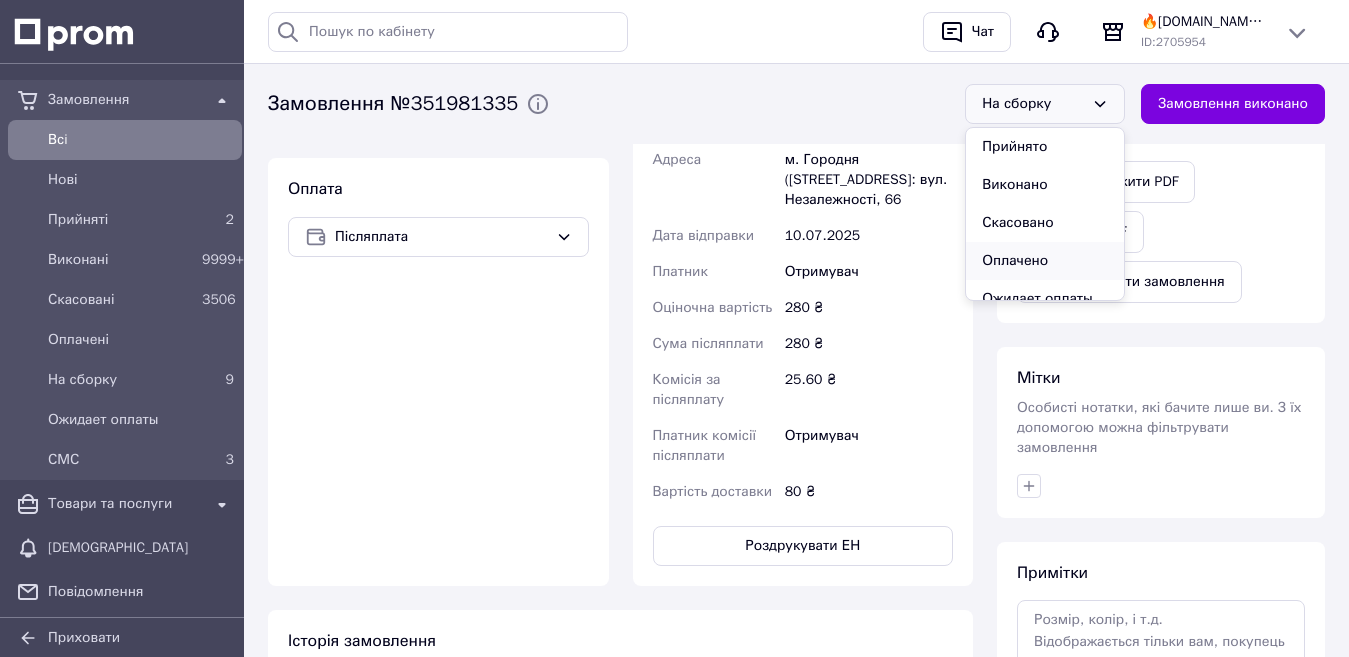 scroll, scrollTop: 1140, scrollLeft: 0, axis: vertical 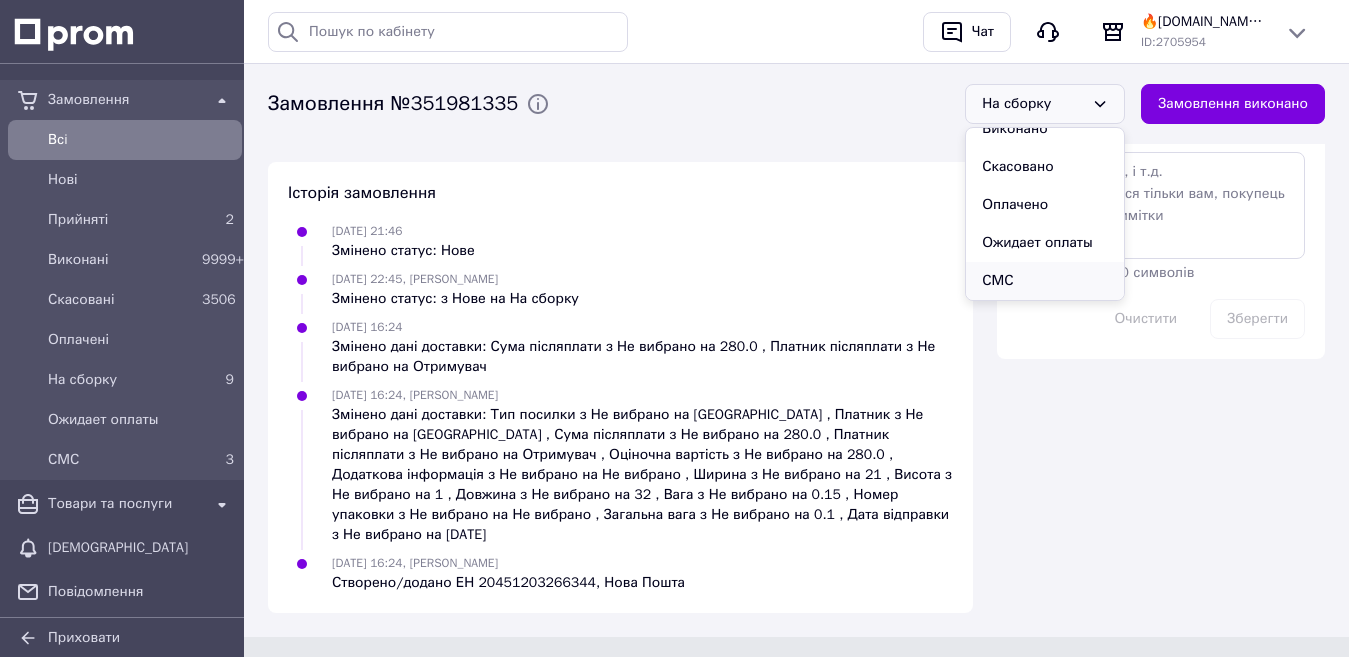 click on "СМС" at bounding box center (1045, 281) 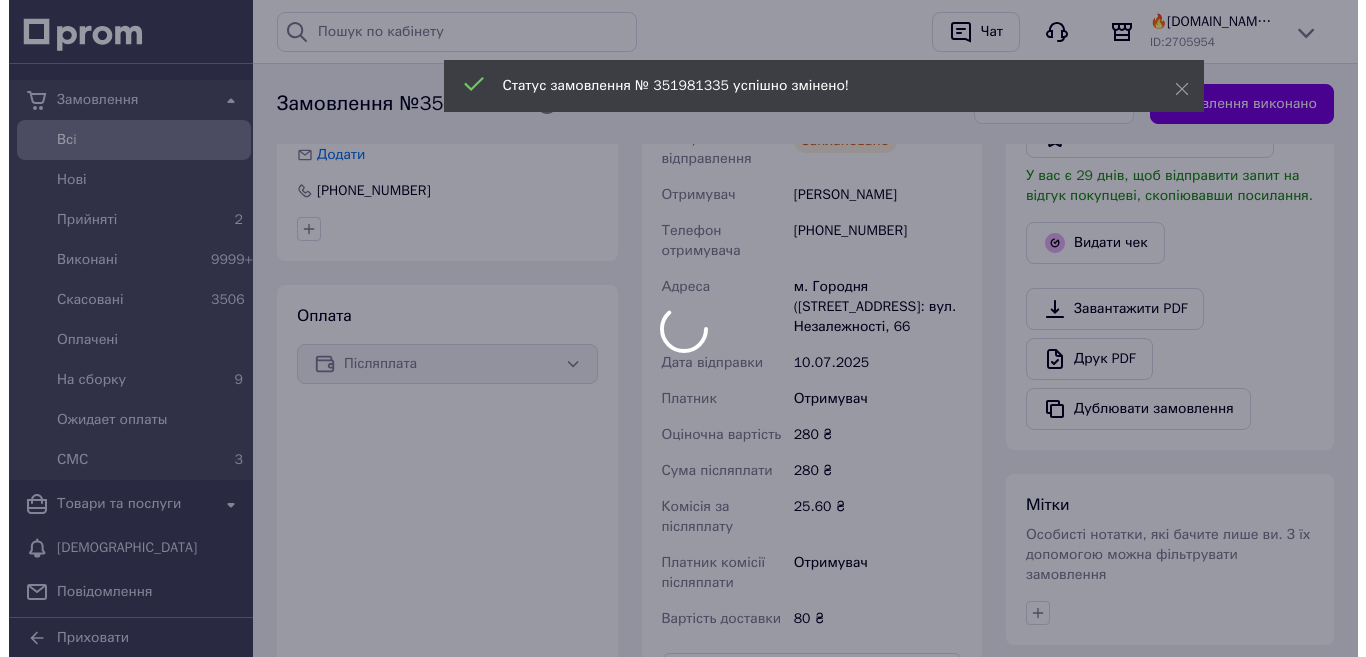 scroll, scrollTop: 440, scrollLeft: 0, axis: vertical 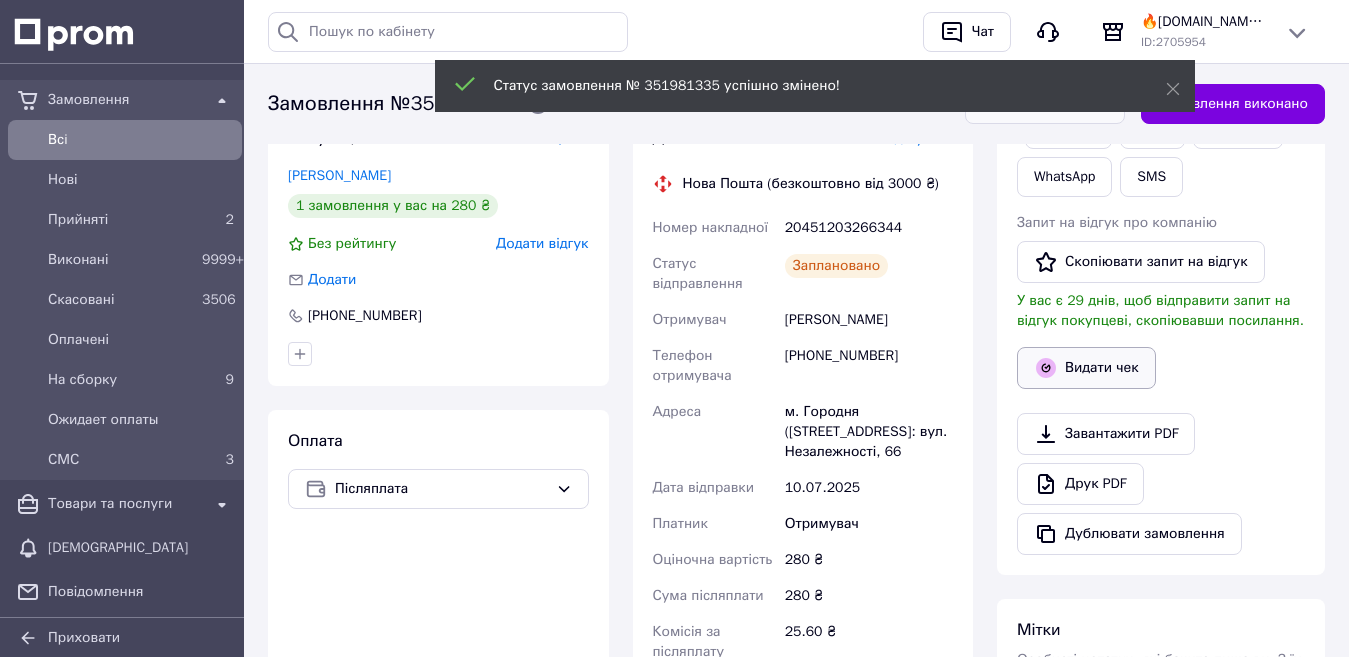 click on "Видати чек" at bounding box center [1086, 368] 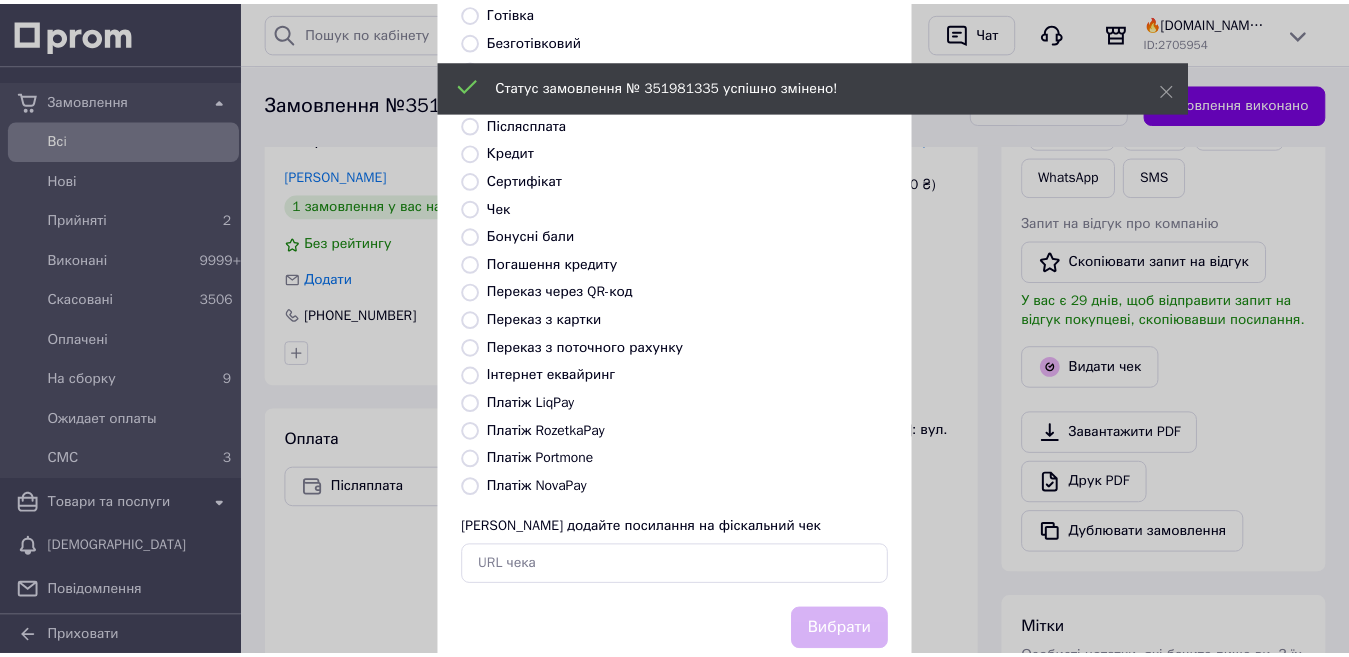 scroll, scrollTop: 202, scrollLeft: 0, axis: vertical 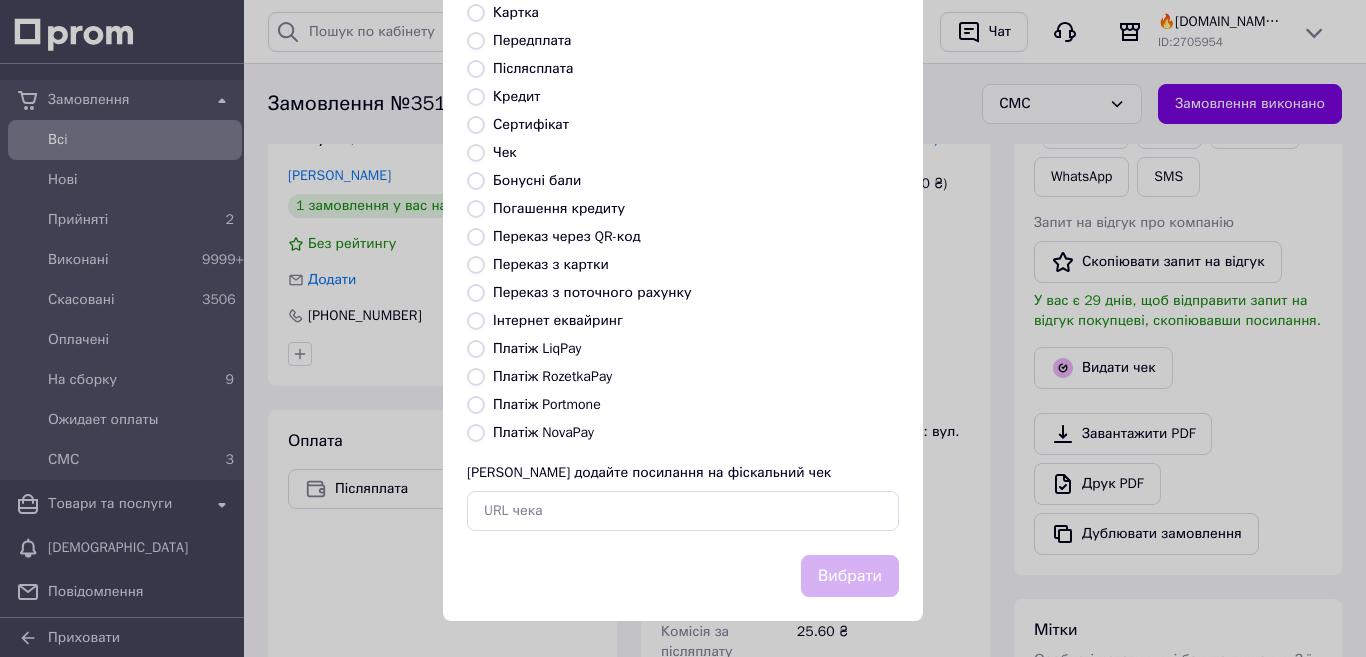 click on "Платіж NovaPay" at bounding box center [543, 432] 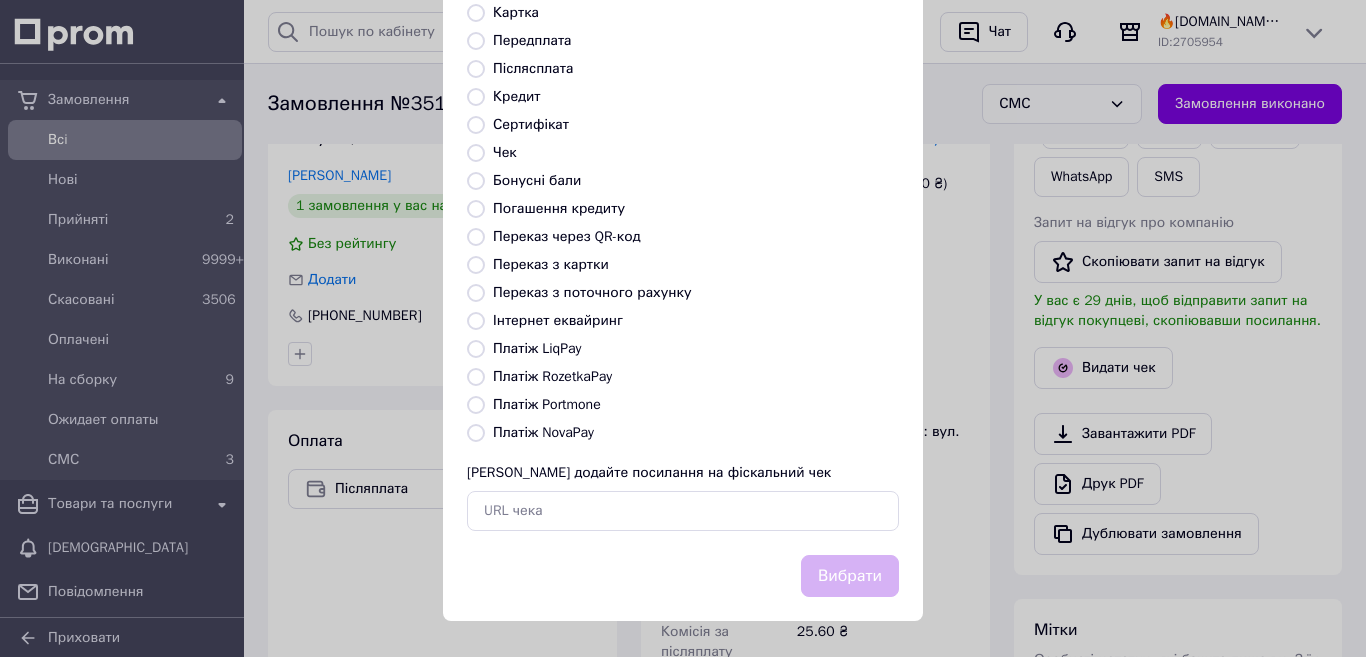 radio on "true" 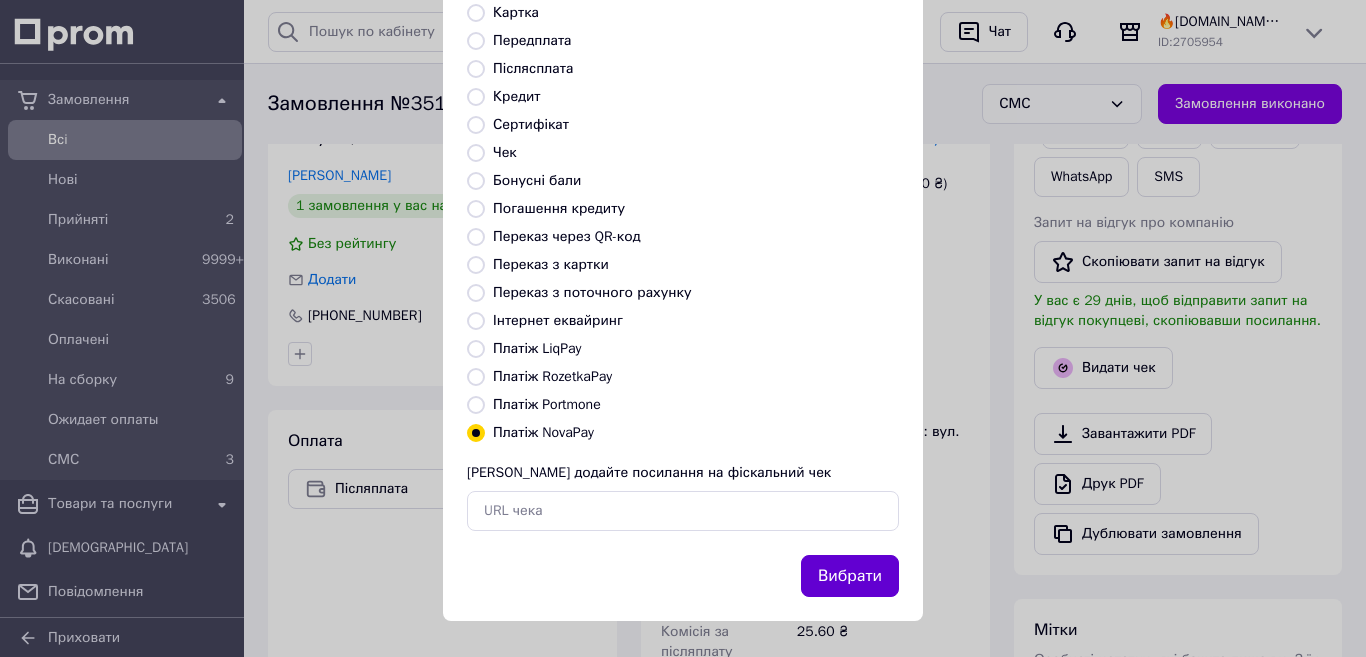 click on "Вибрати" at bounding box center (850, 576) 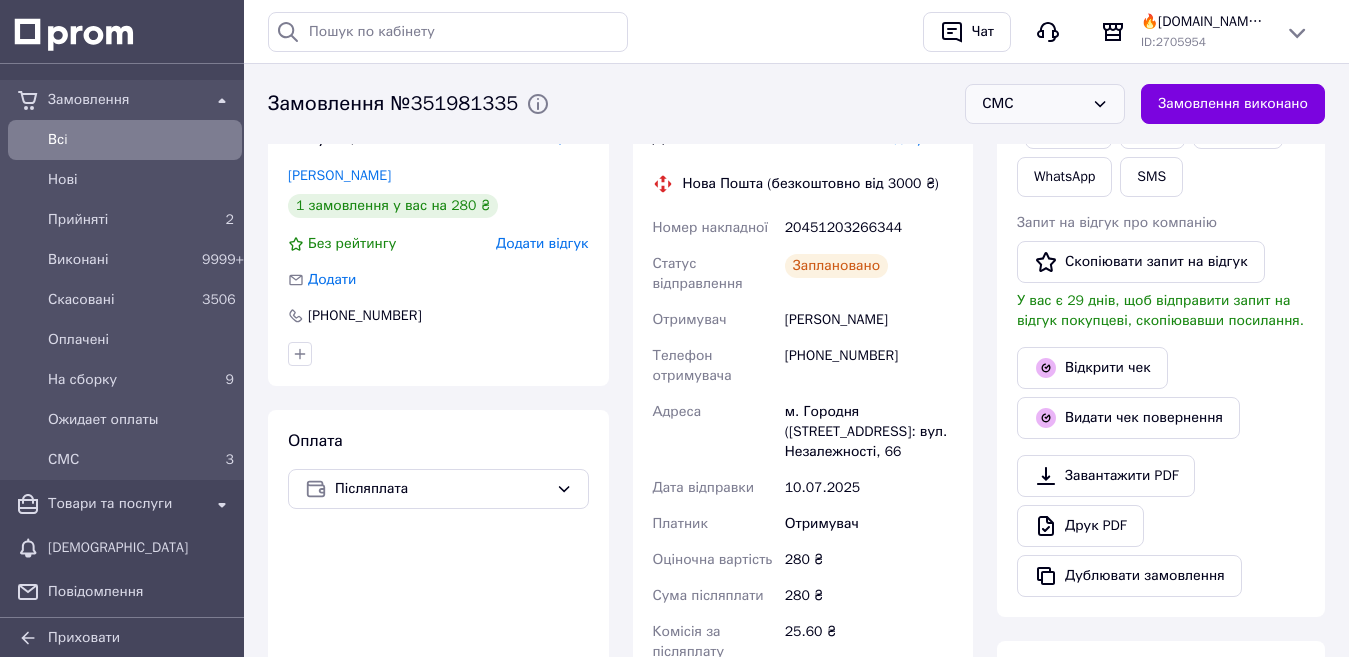 scroll, scrollTop: 0, scrollLeft: 0, axis: both 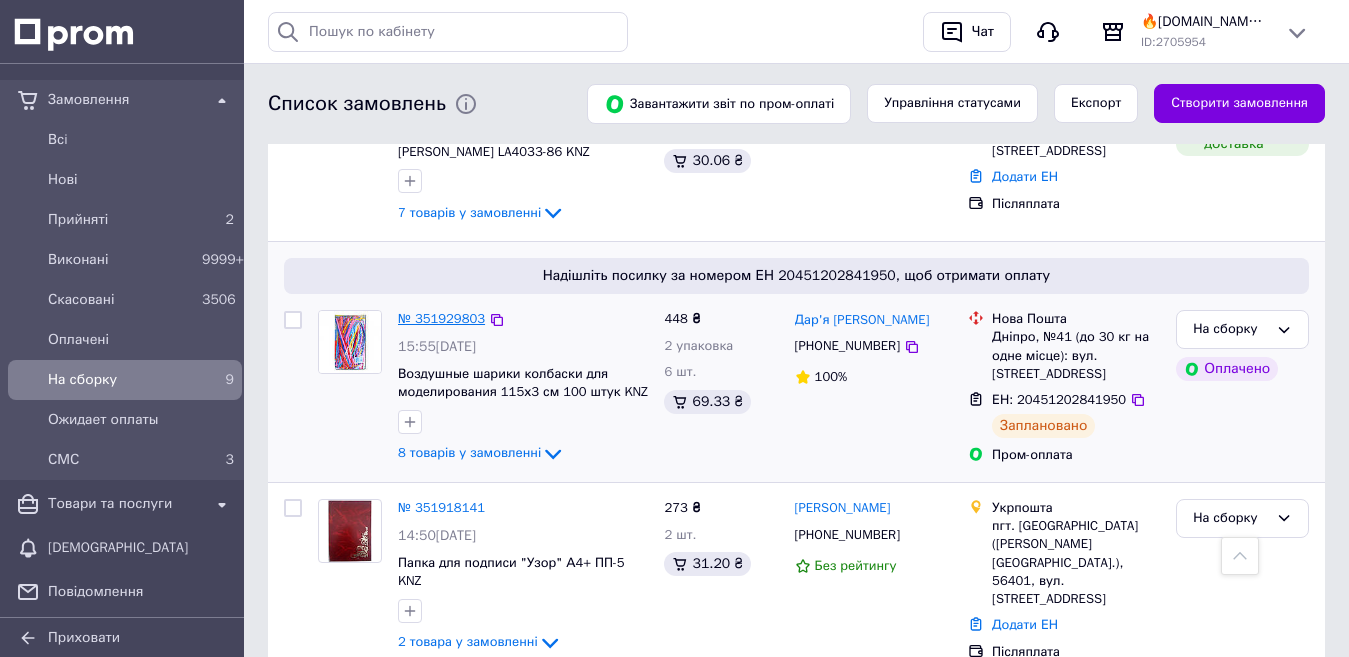 click on "№ 351929803" at bounding box center (441, 318) 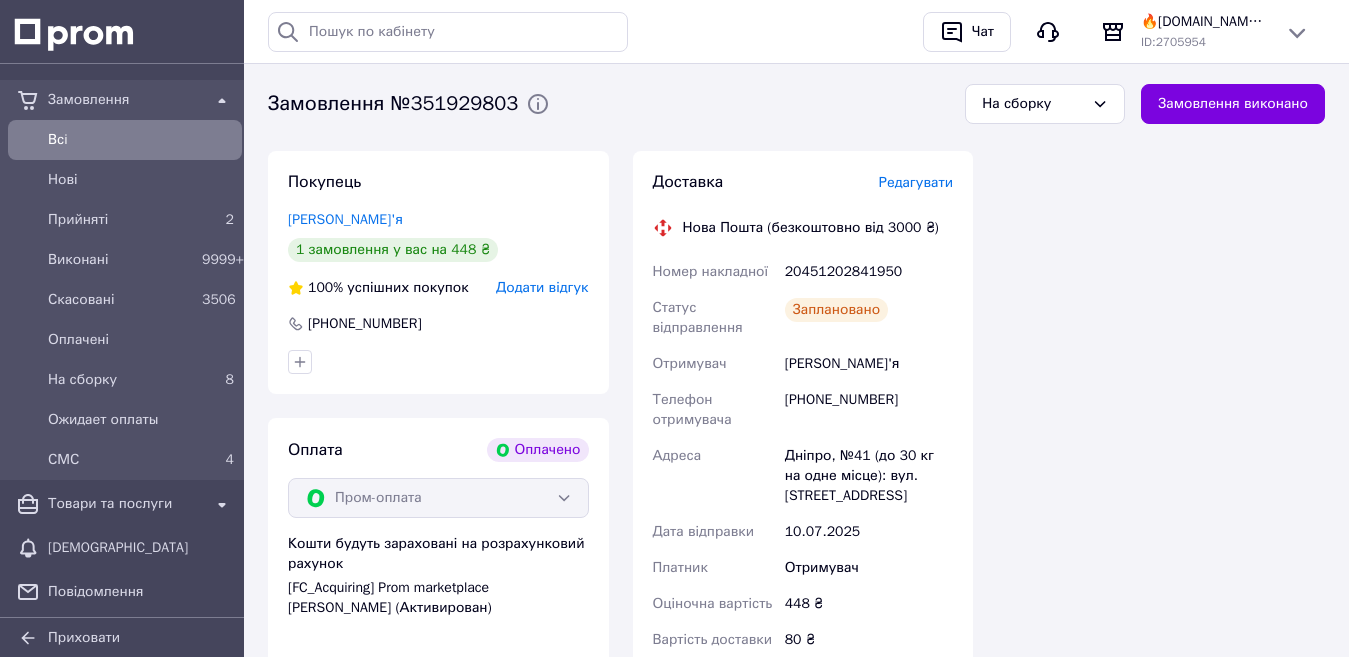 scroll, scrollTop: 1800, scrollLeft: 0, axis: vertical 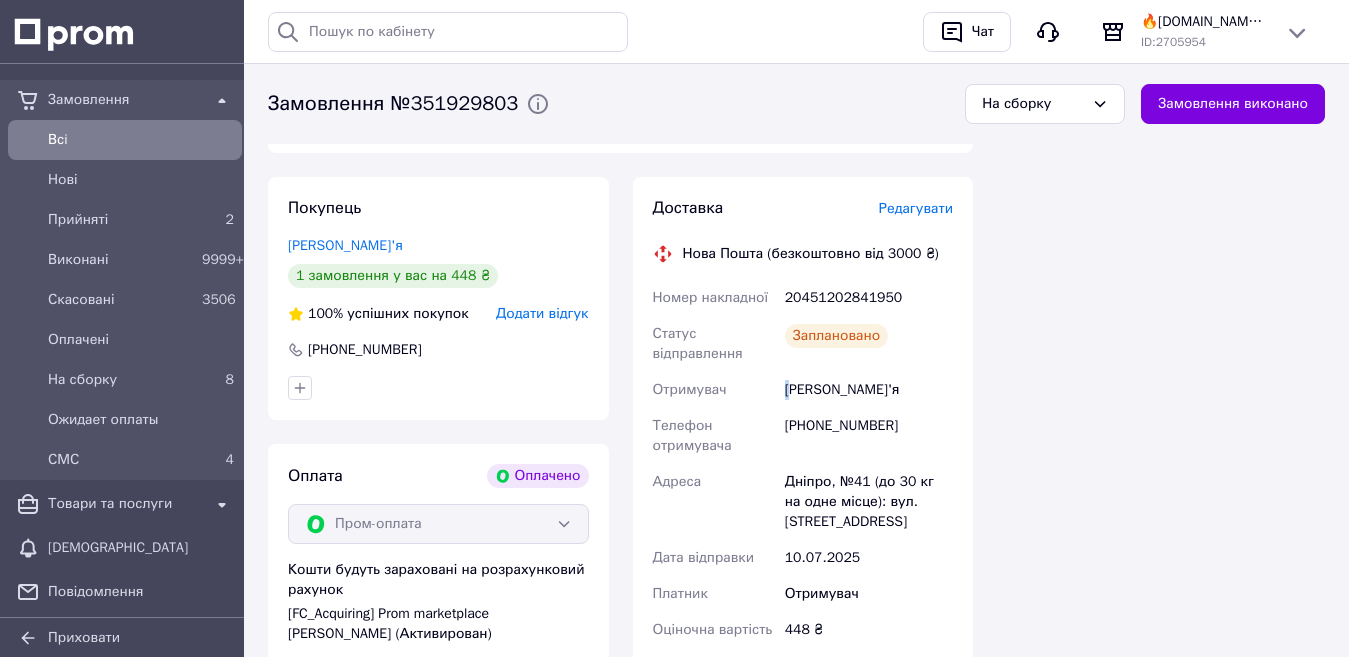 drag, startPoint x: 787, startPoint y: 376, endPoint x: 802, endPoint y: 375, distance: 15.033297 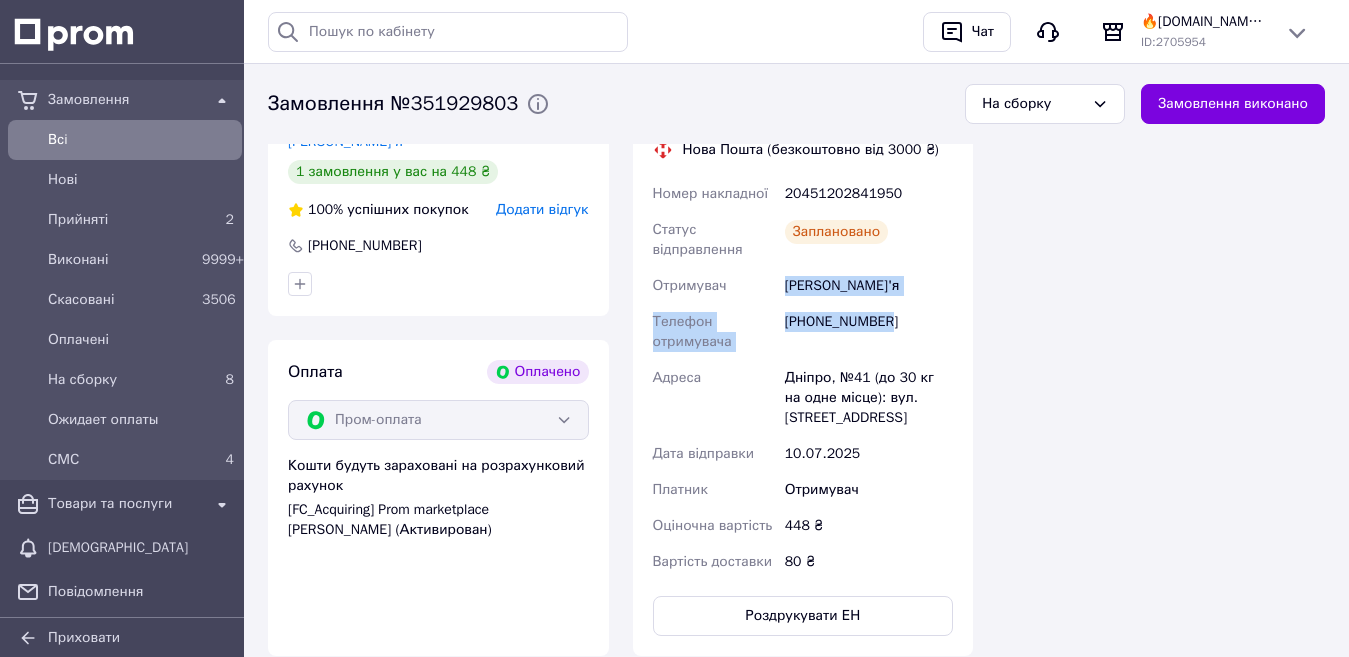 scroll, scrollTop: 1899, scrollLeft: 0, axis: vertical 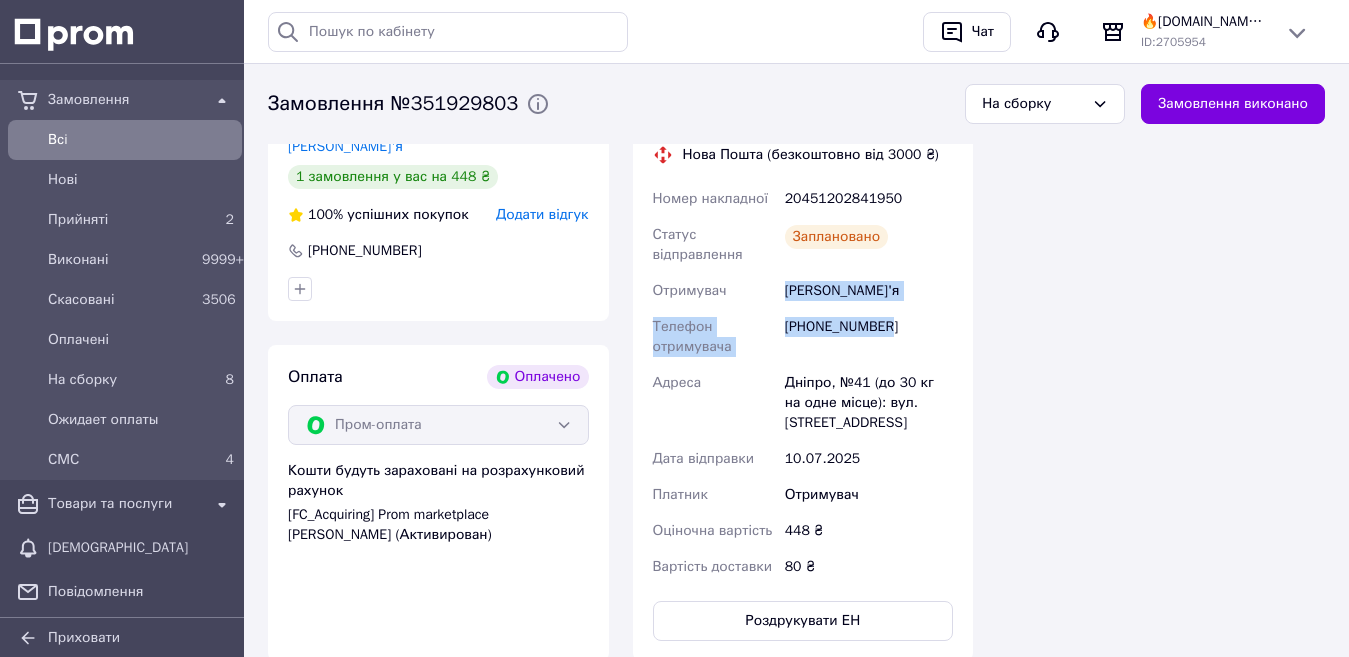 click on "Дніпро, №41 (до 30 кг на одне місце): вул. [STREET_ADDRESS]" at bounding box center (869, 403) 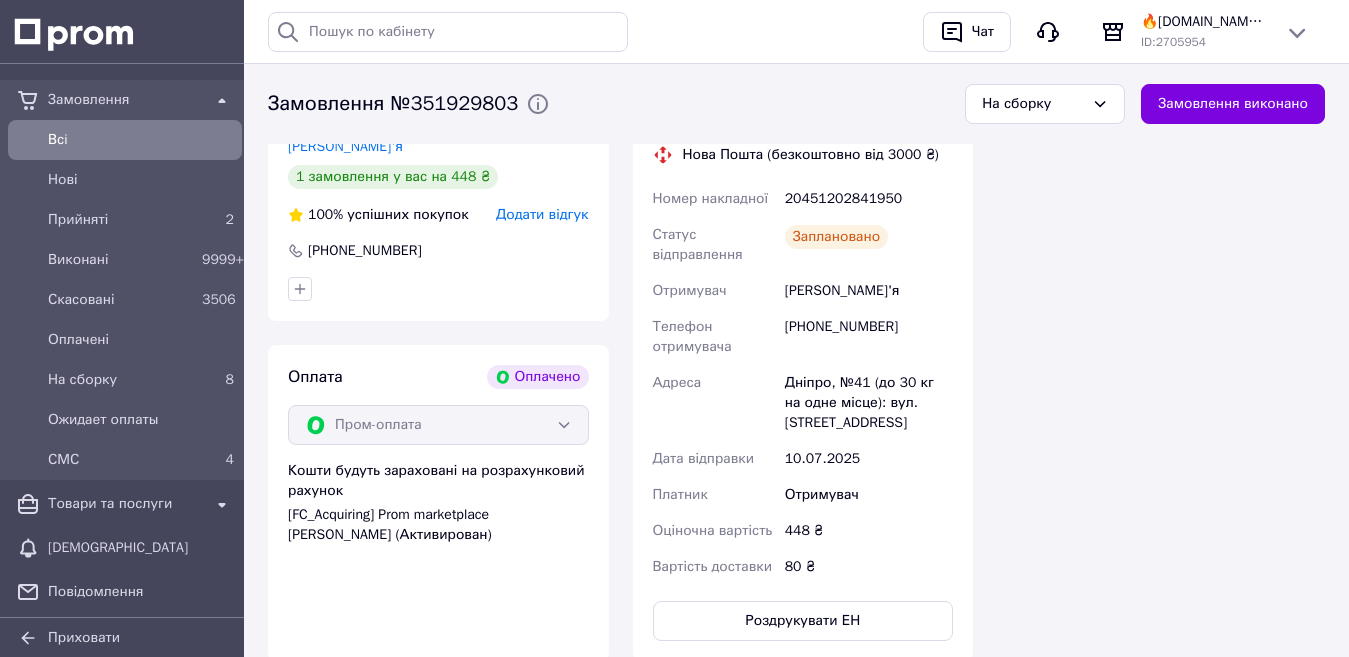 click on "Дніпро, №41 (до 30 кг на одне місце): вул. [STREET_ADDRESS]" at bounding box center (869, 403) 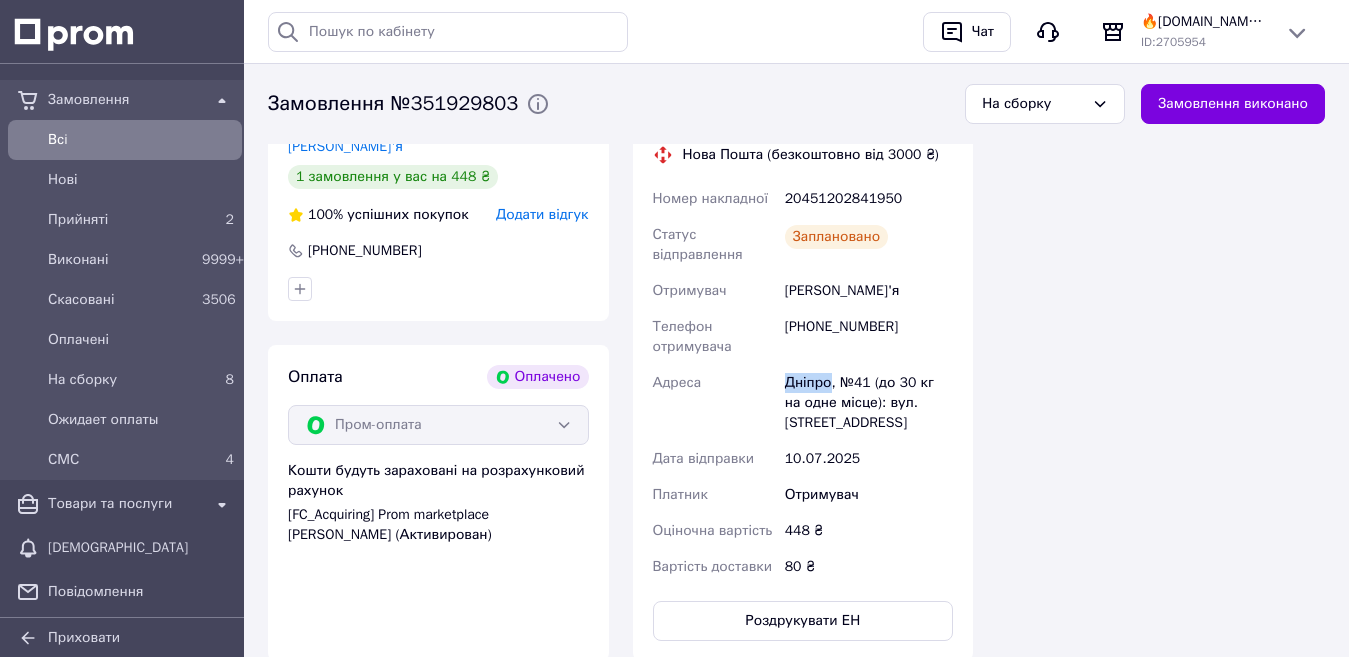 copy on "Дніпро" 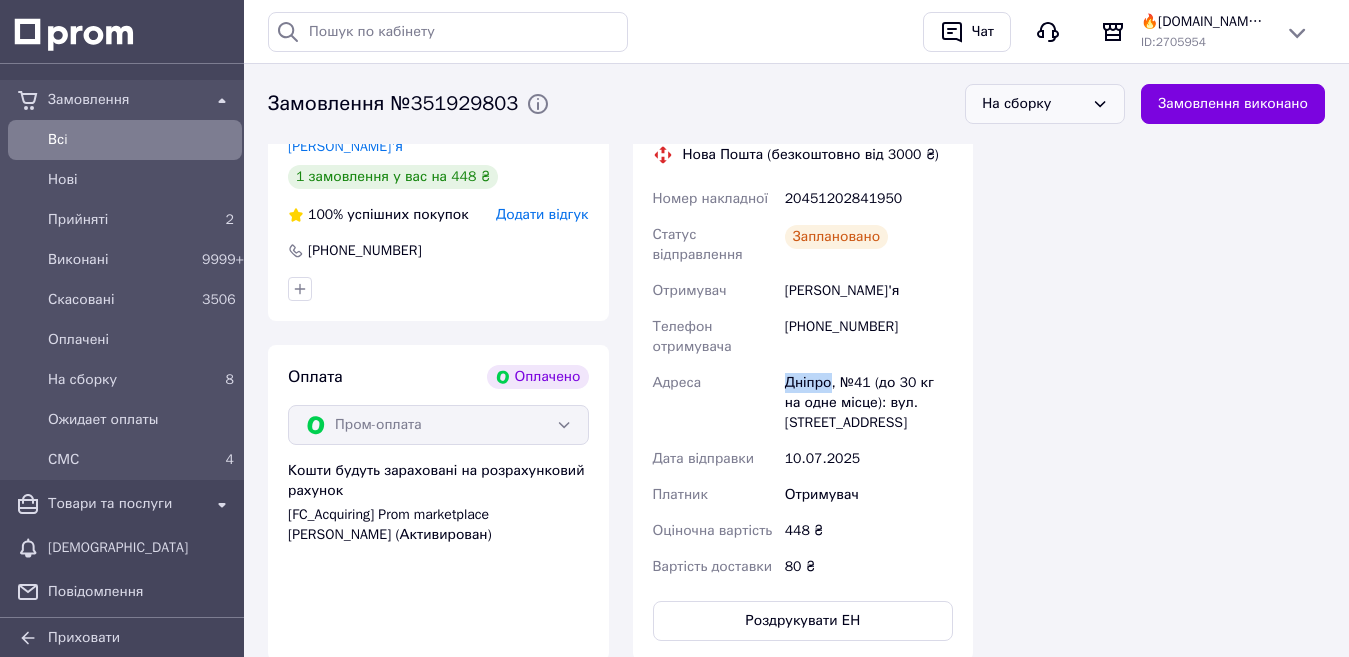 click on "На сборку" at bounding box center (1045, 104) 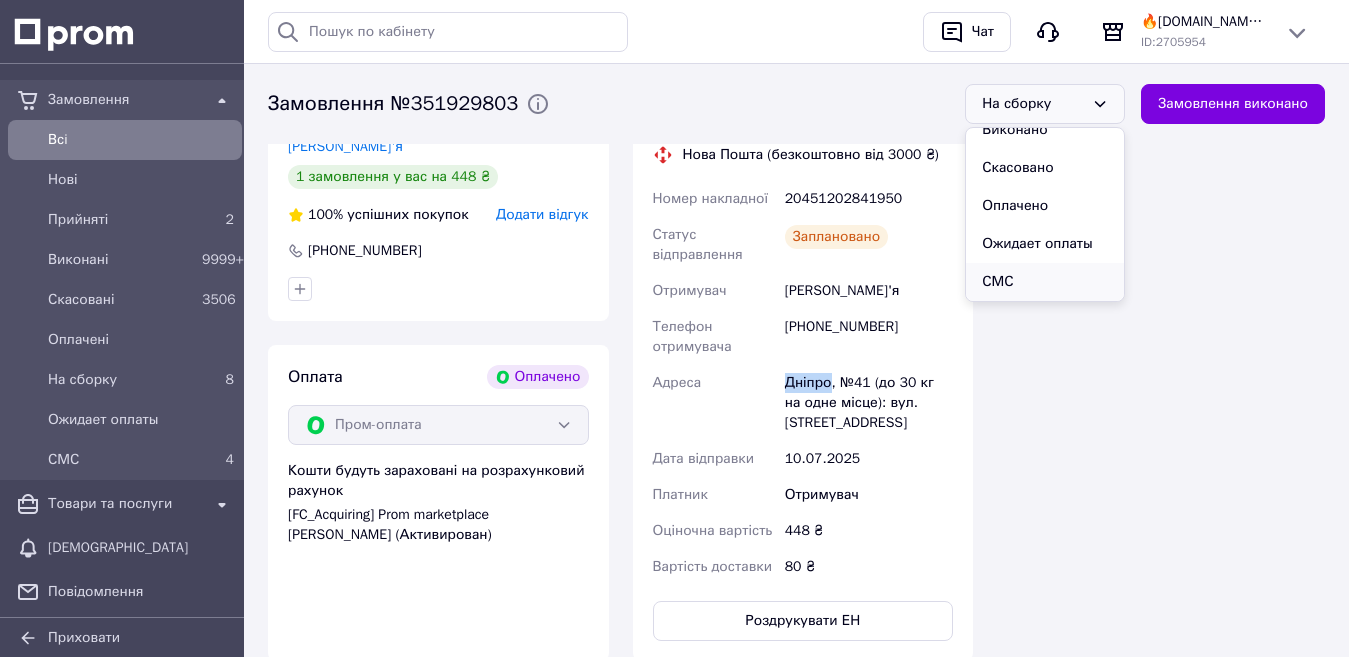 scroll, scrollTop: 56, scrollLeft: 0, axis: vertical 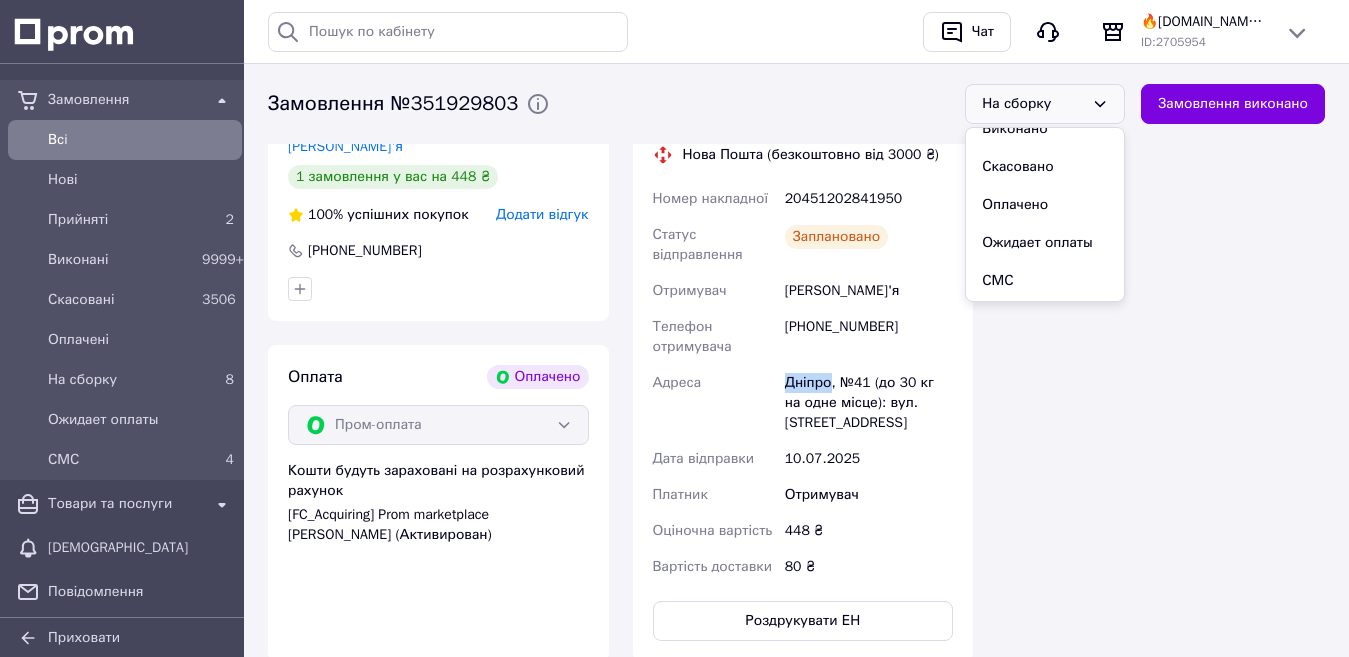 drag, startPoint x: 1049, startPoint y: 277, endPoint x: 1058, endPoint y: 333, distance: 56.718605 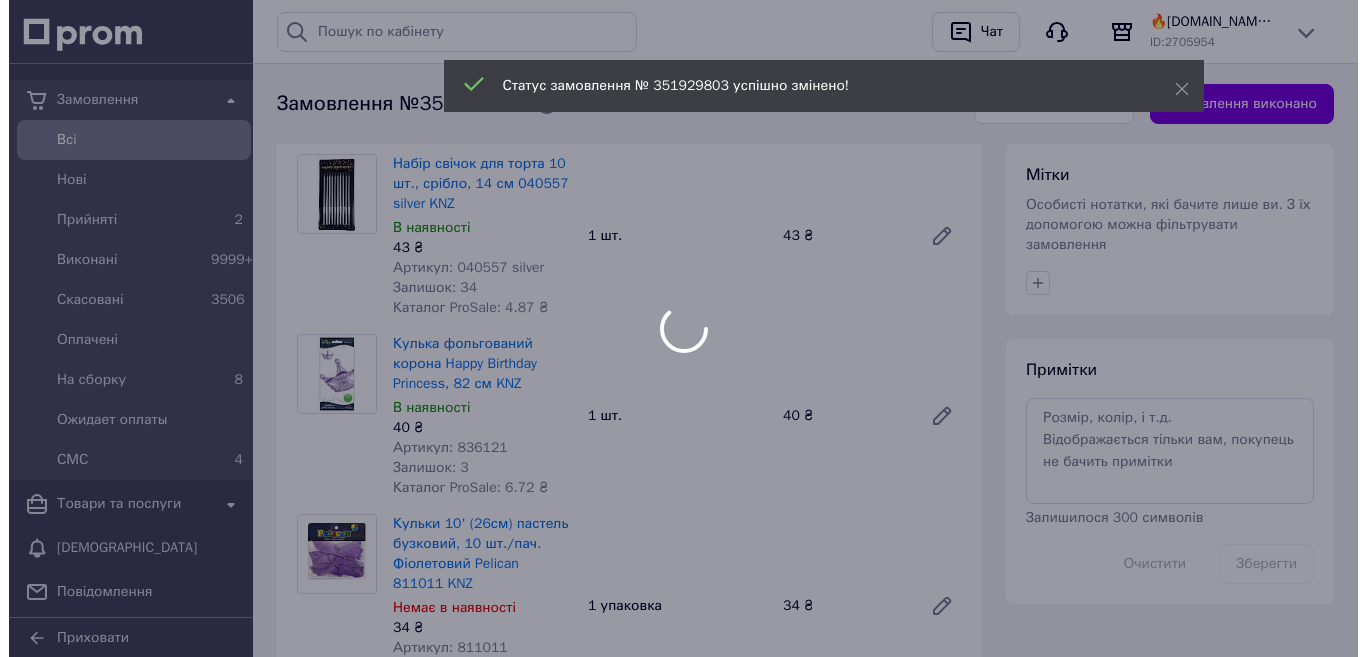 scroll, scrollTop: 699, scrollLeft: 0, axis: vertical 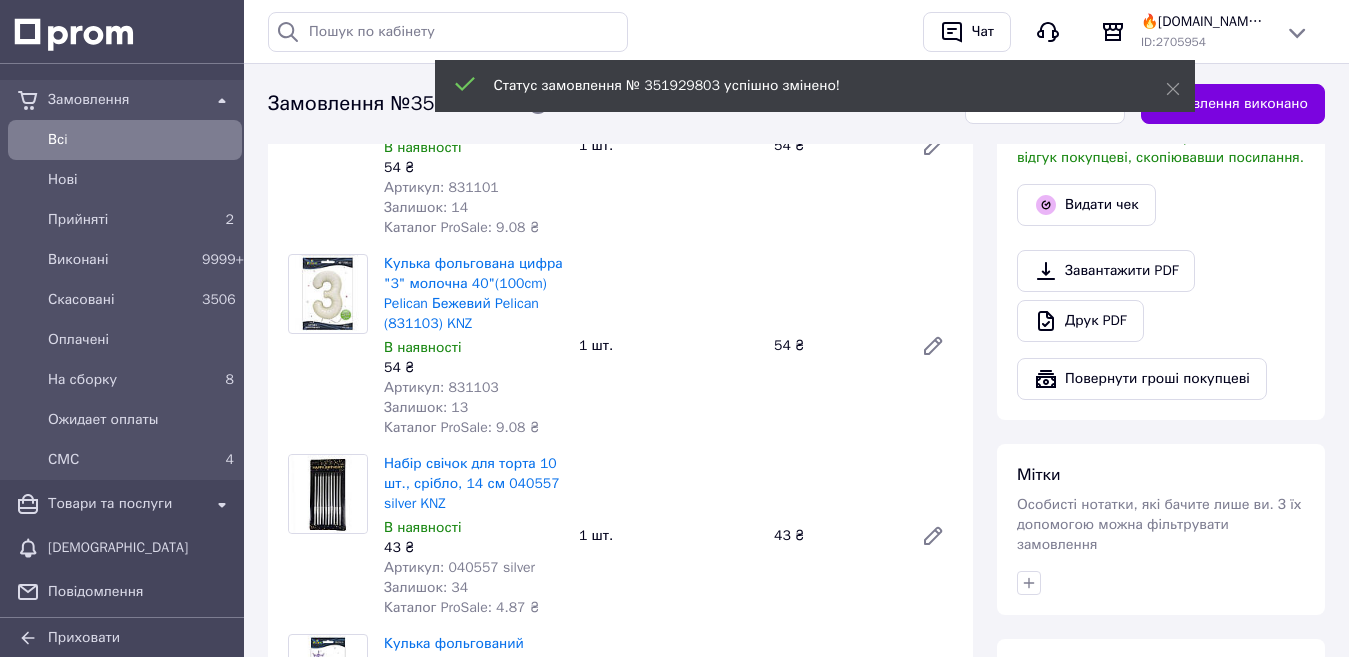click on "Видати чек" at bounding box center [1086, 205] 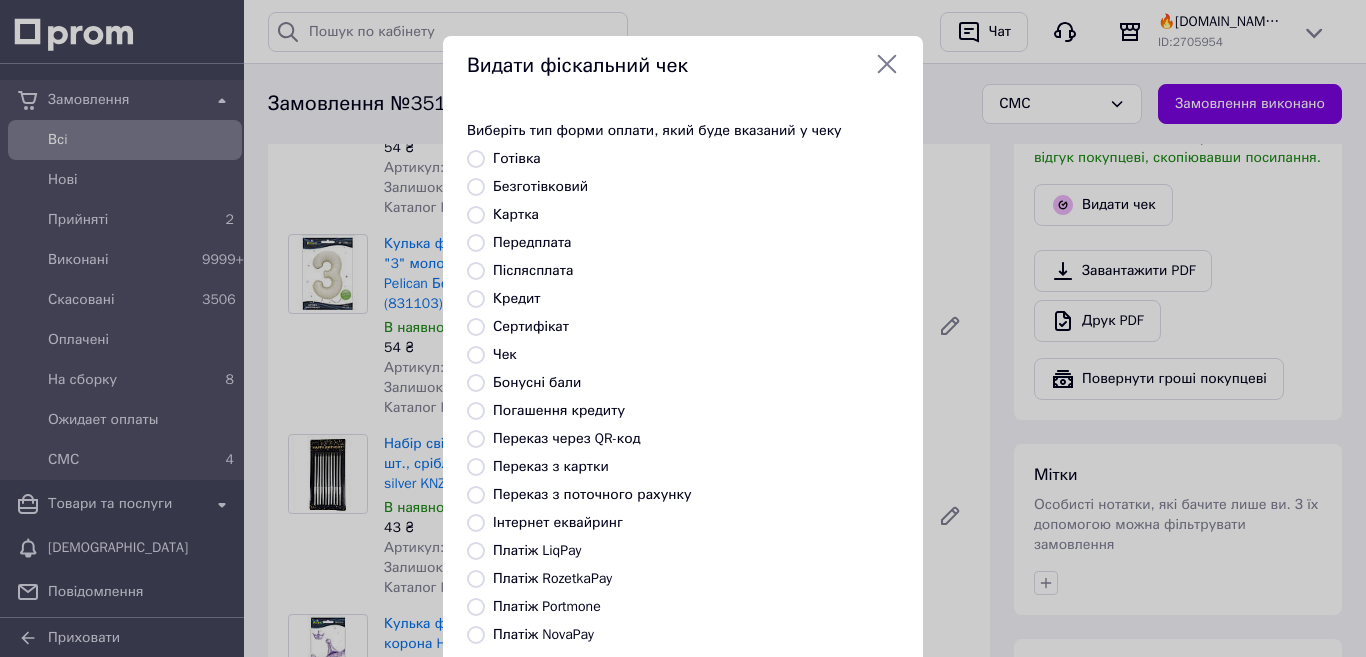 click on "Платіж RozetkaPay" at bounding box center [552, 578] 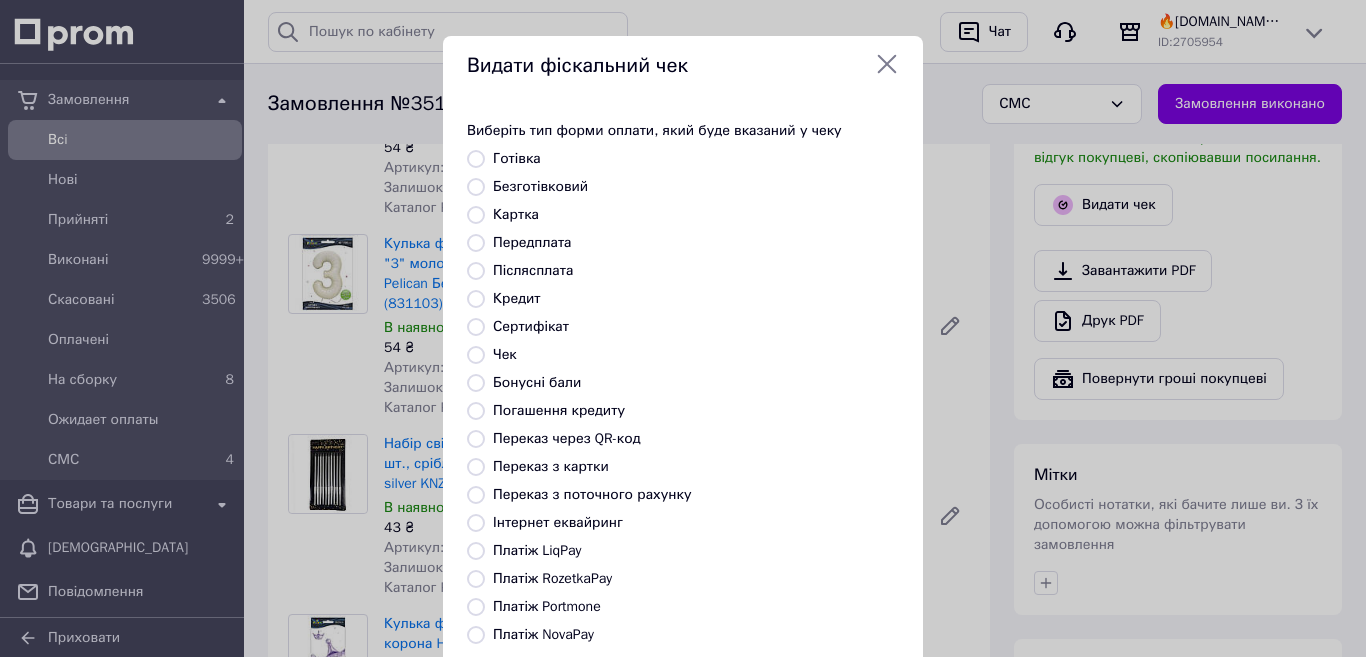 radio on "true" 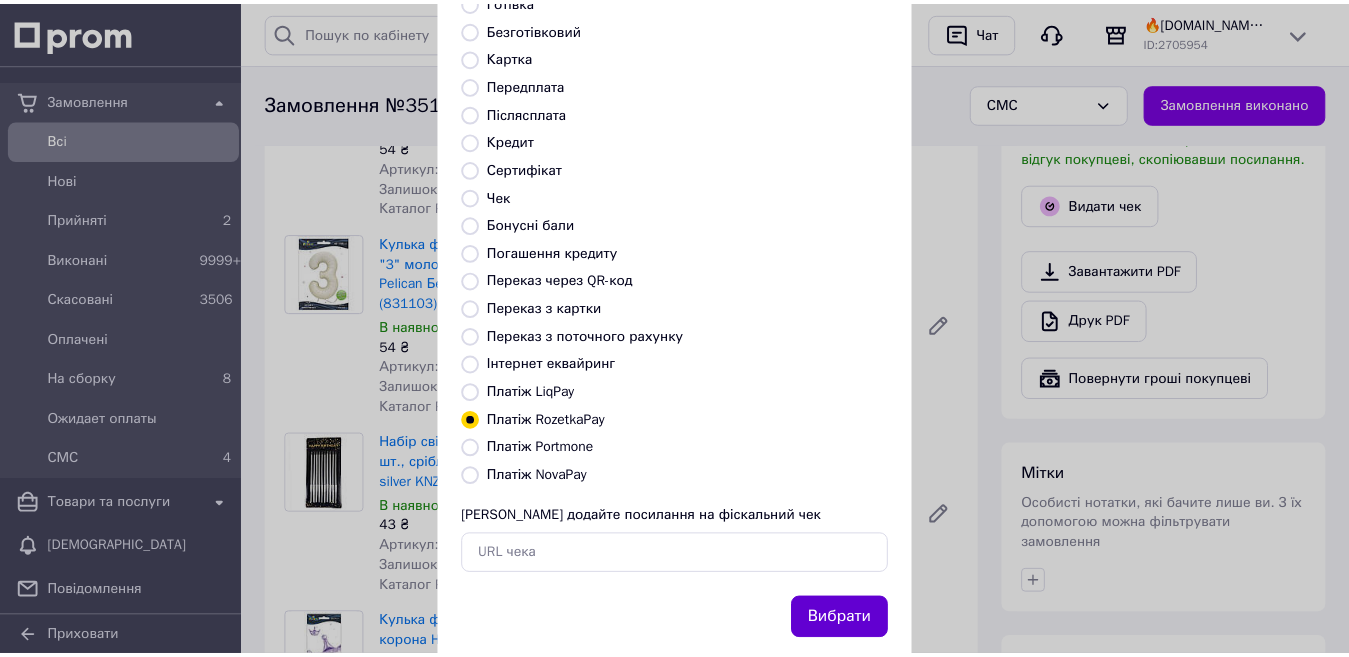 scroll, scrollTop: 202, scrollLeft: 0, axis: vertical 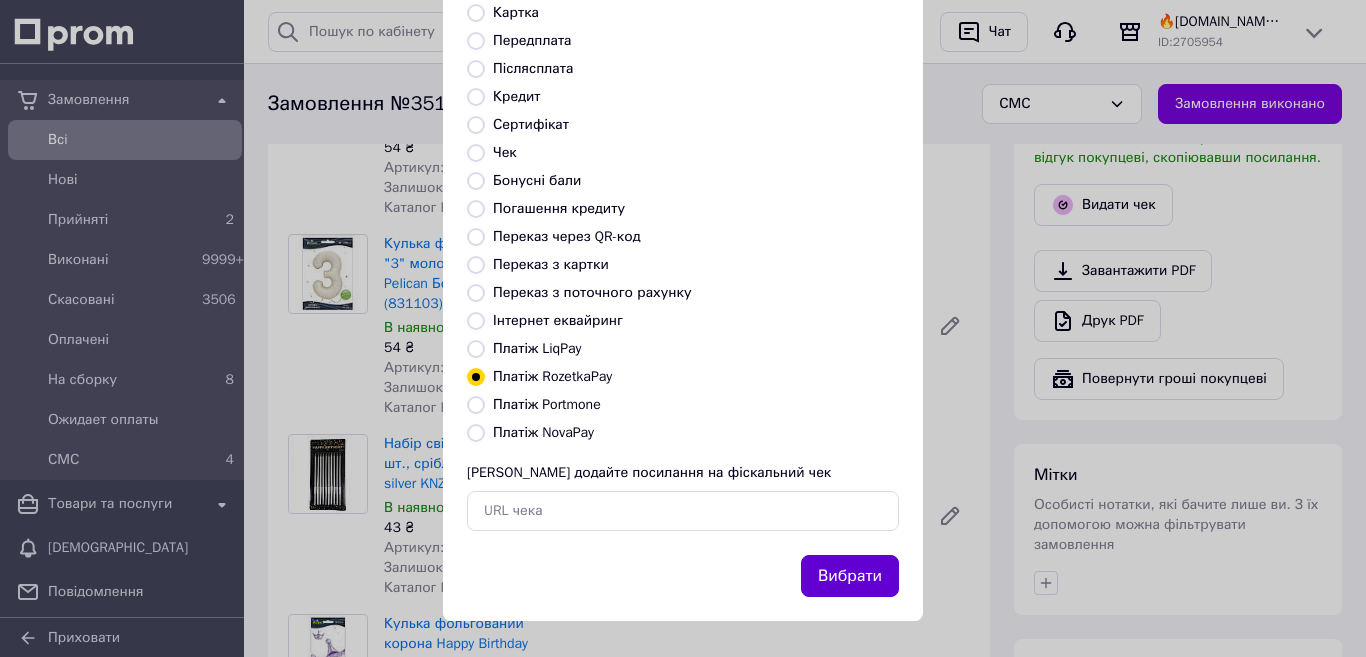 click on "Вибрати" at bounding box center [850, 576] 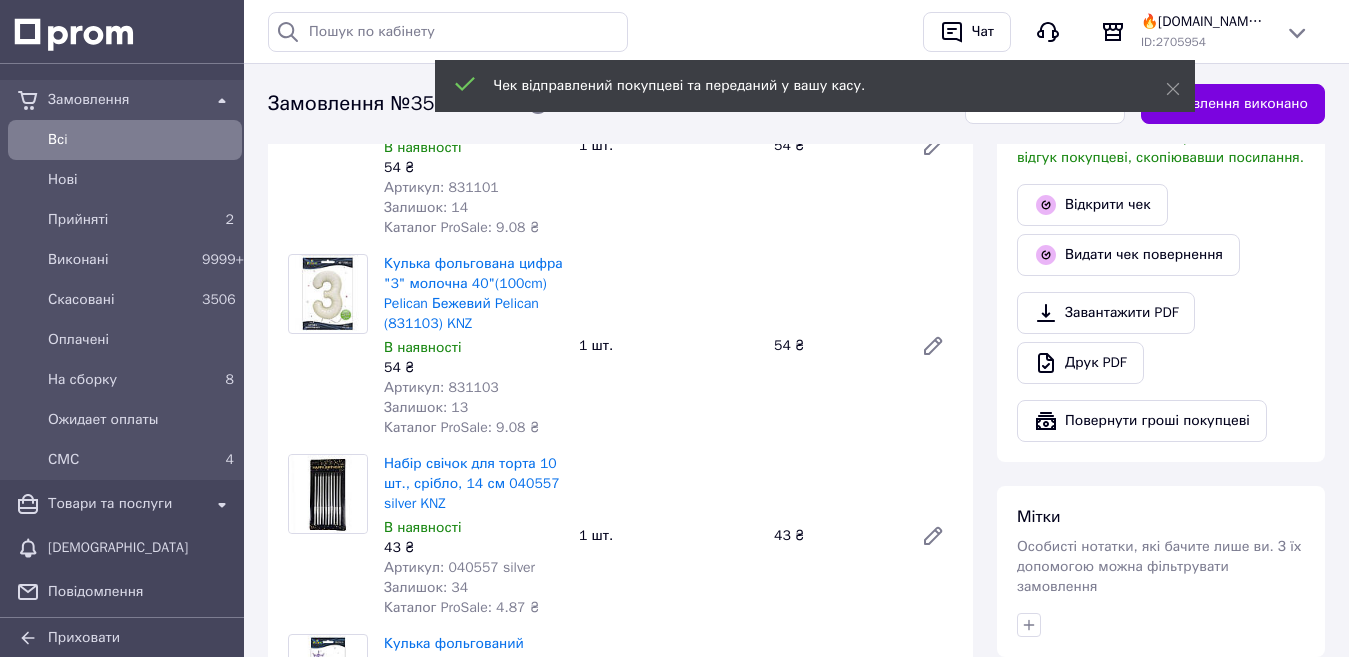 scroll, scrollTop: 0, scrollLeft: 0, axis: both 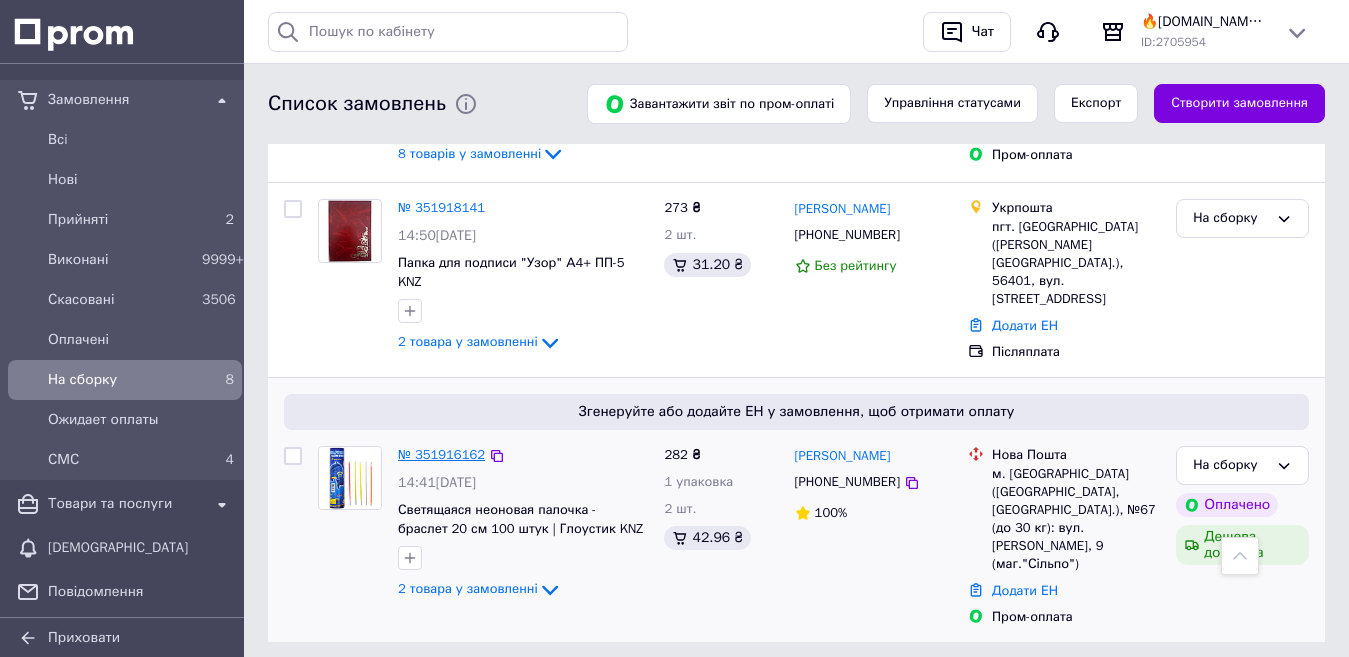 click on "№ 351916162" at bounding box center [441, 454] 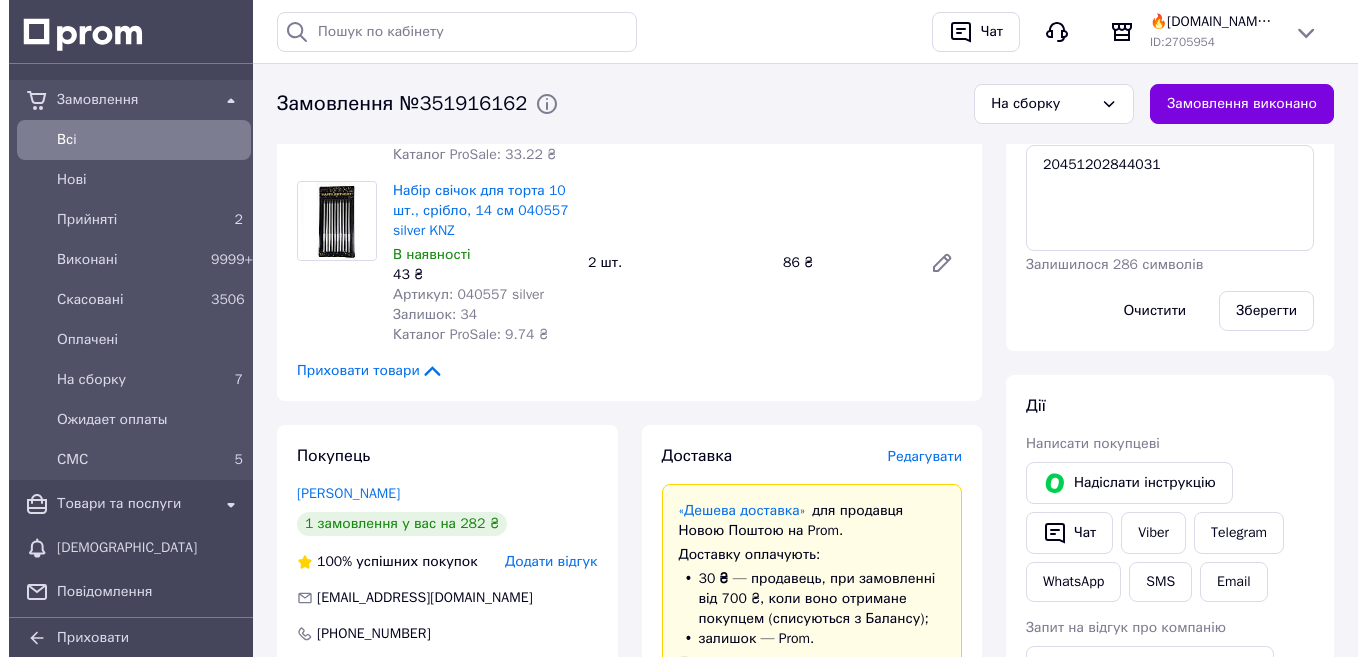 scroll, scrollTop: 600, scrollLeft: 0, axis: vertical 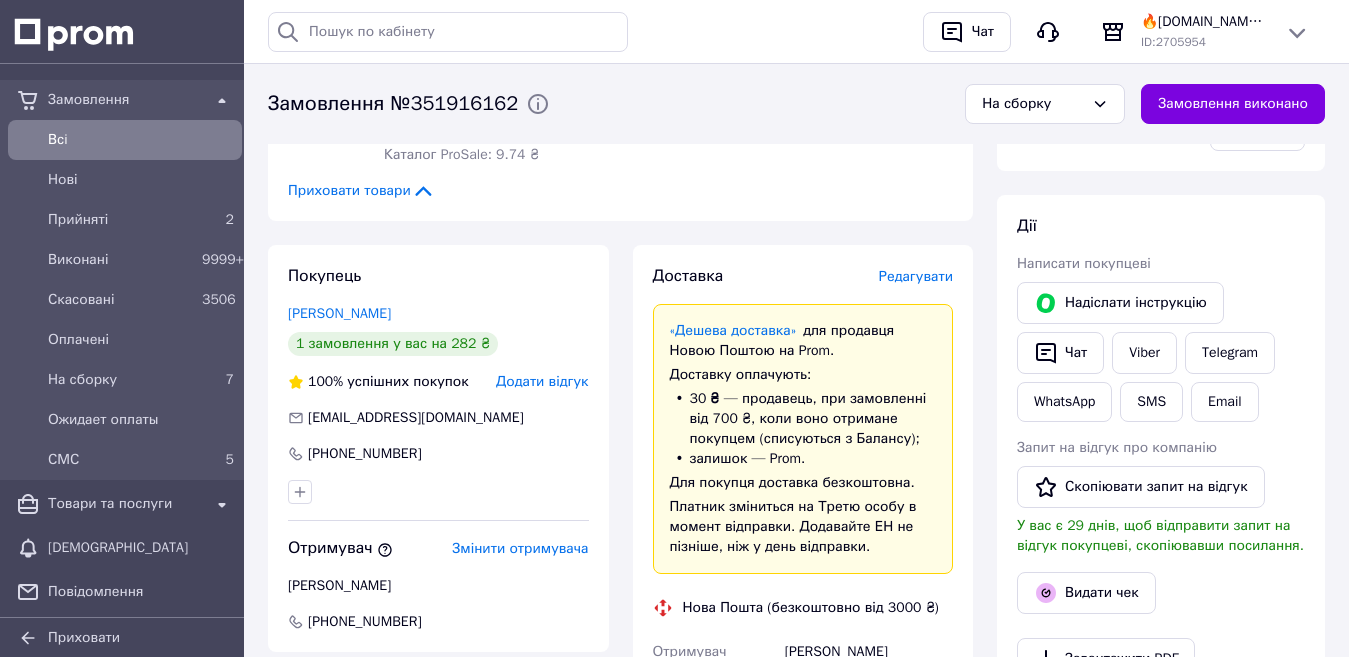 click on "Редагувати" at bounding box center [916, 276] 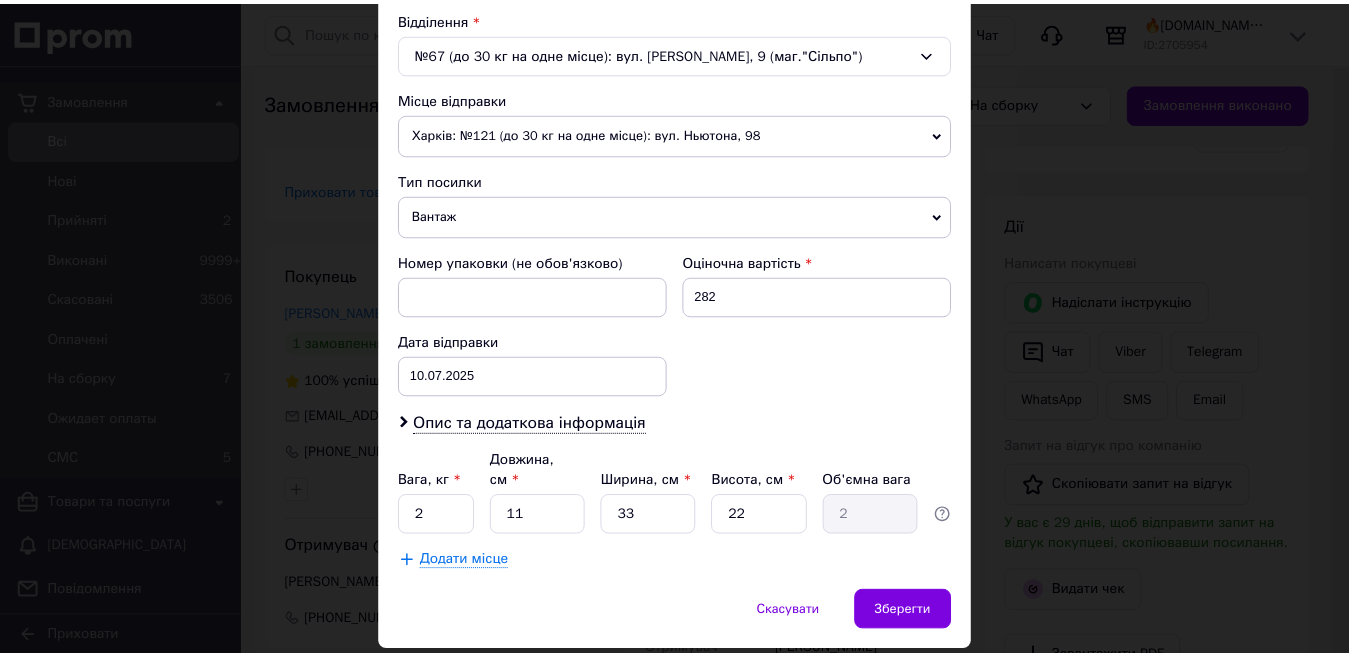 scroll, scrollTop: 671, scrollLeft: 0, axis: vertical 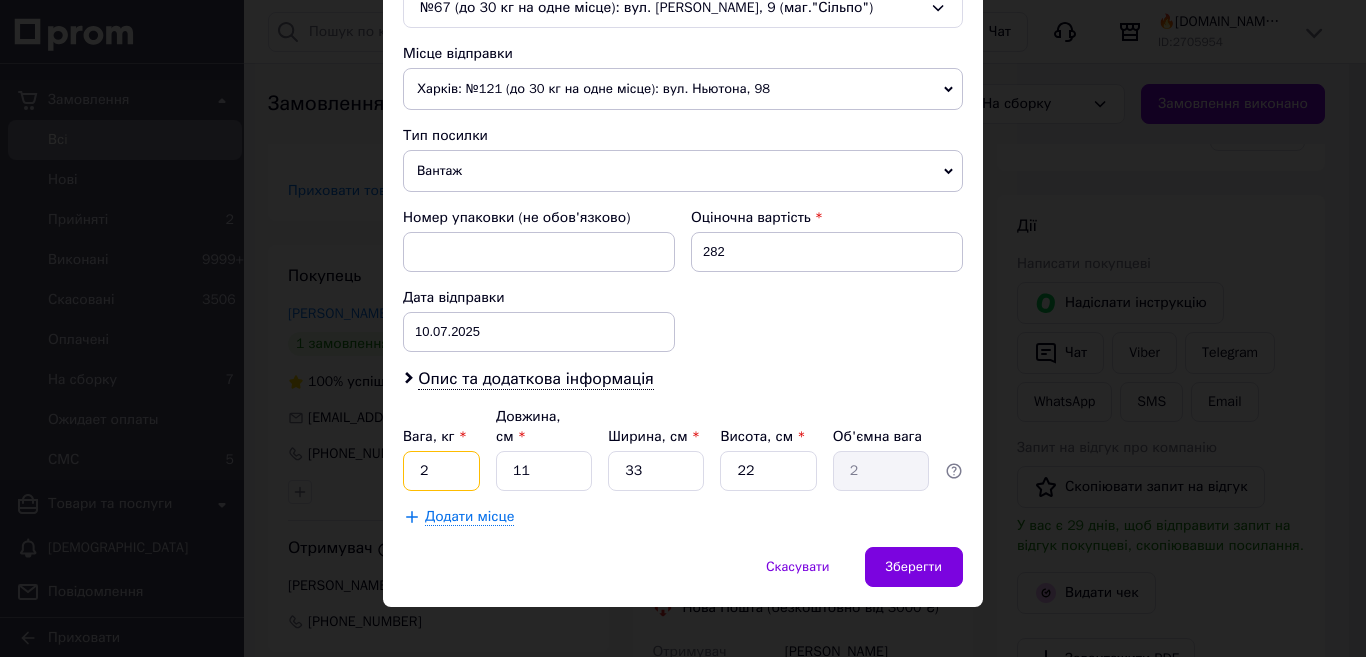 click on "2" at bounding box center [441, 471] 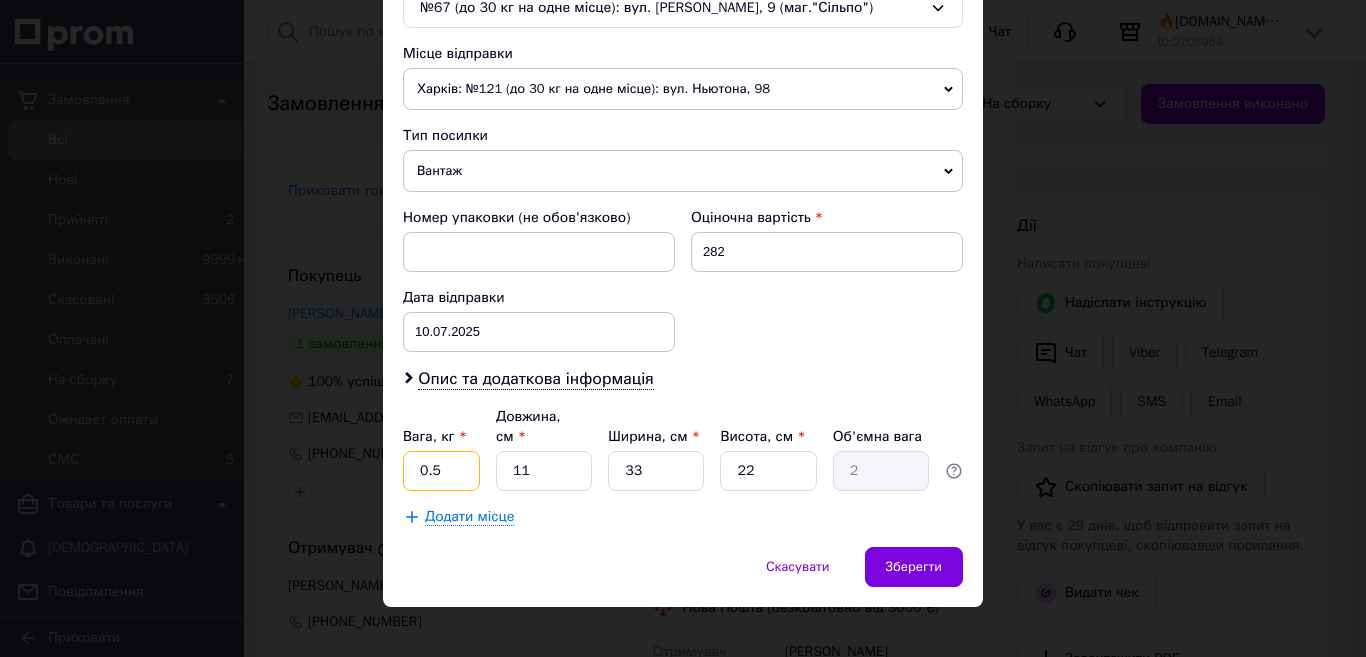 type on "0.5" 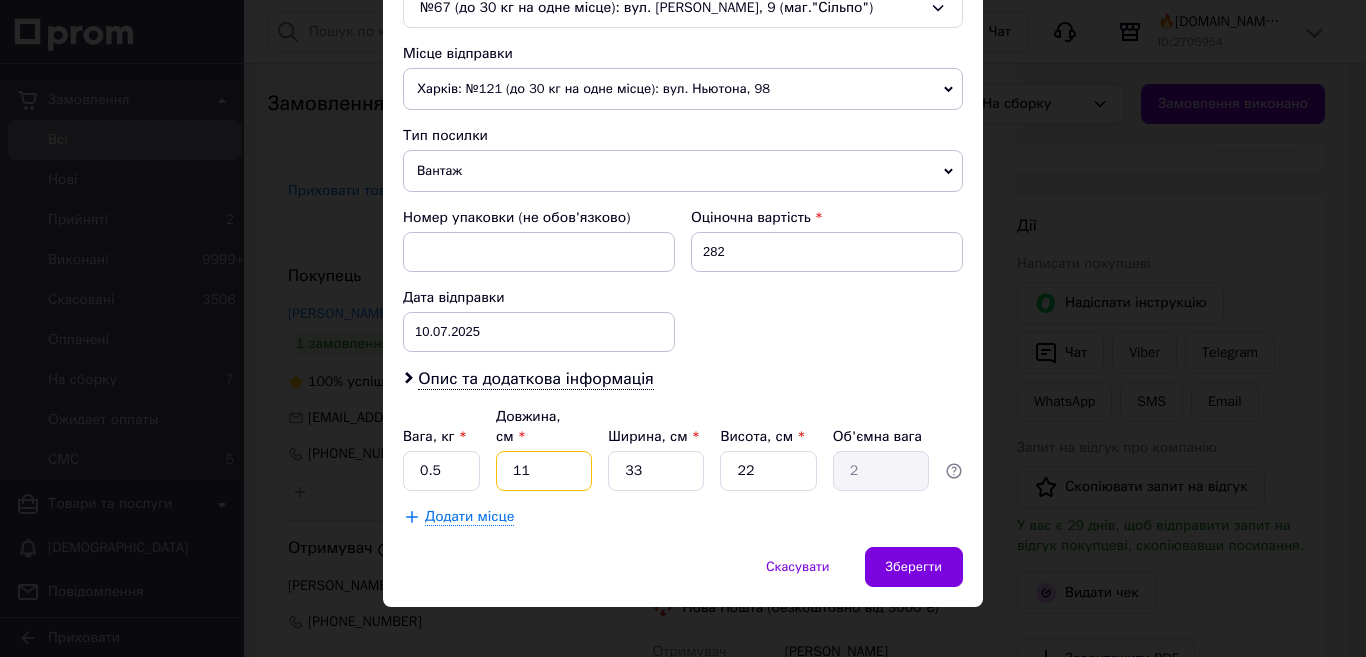 type on "2" 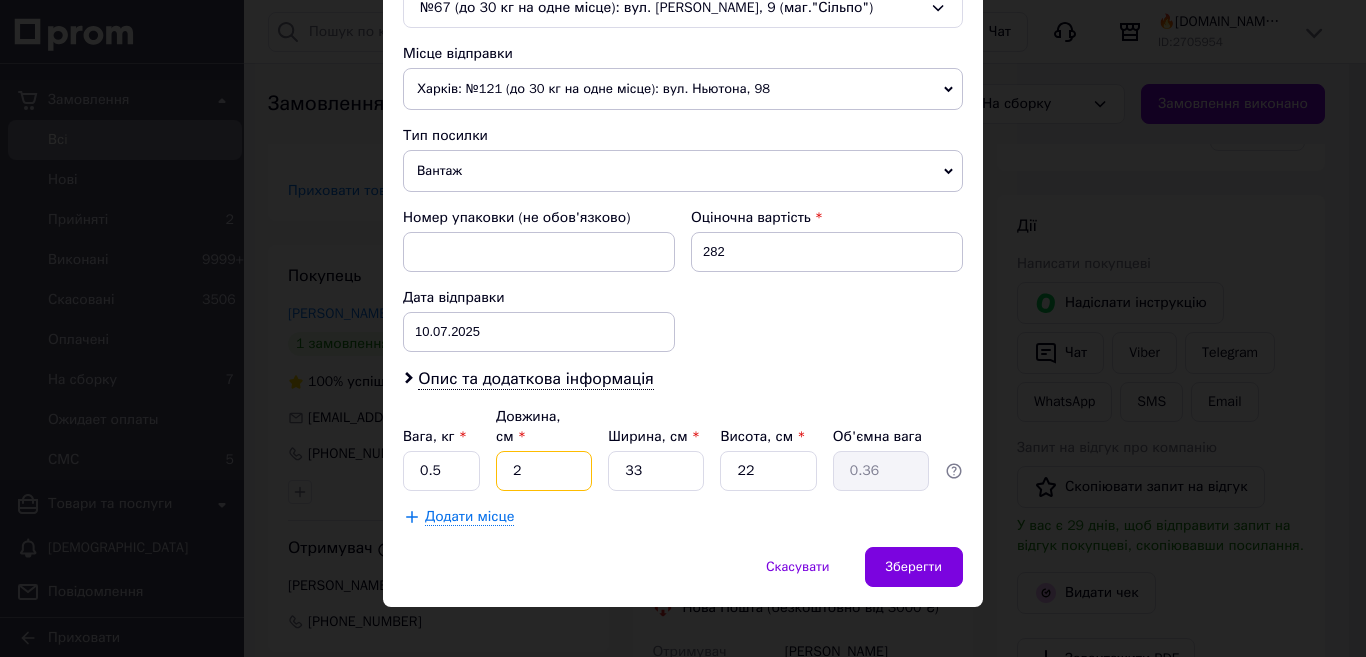 type on "25" 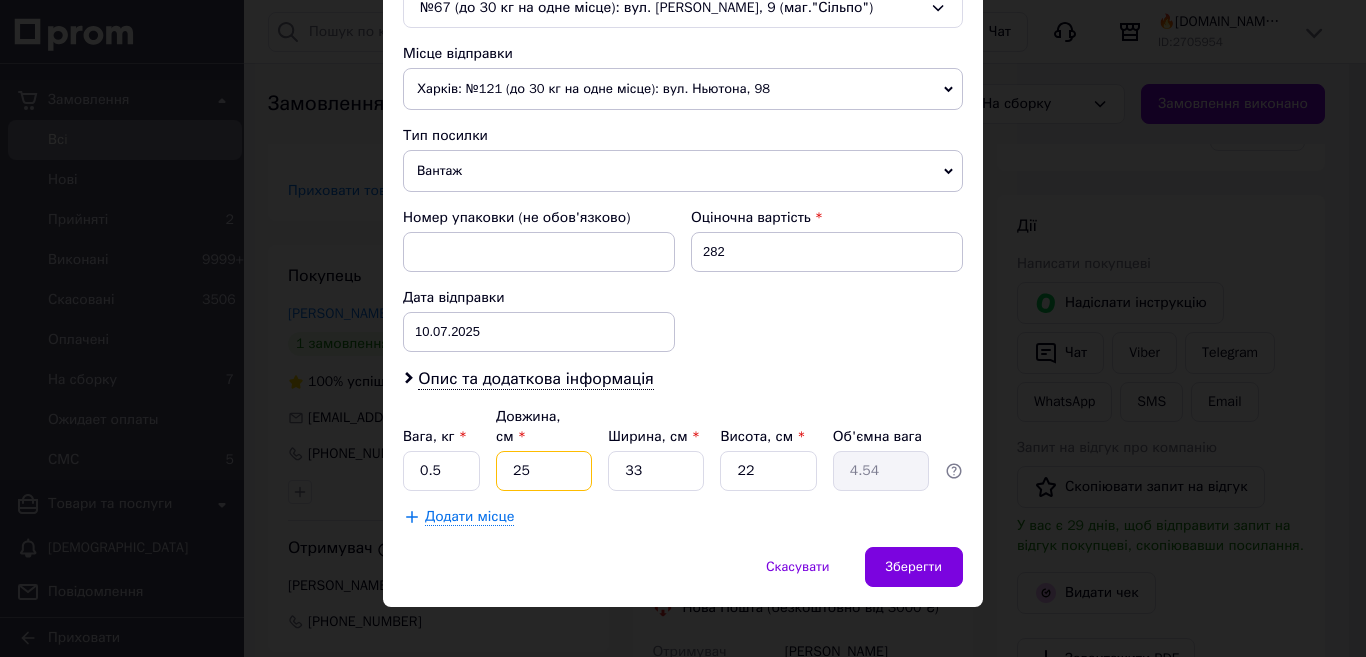 type on "25" 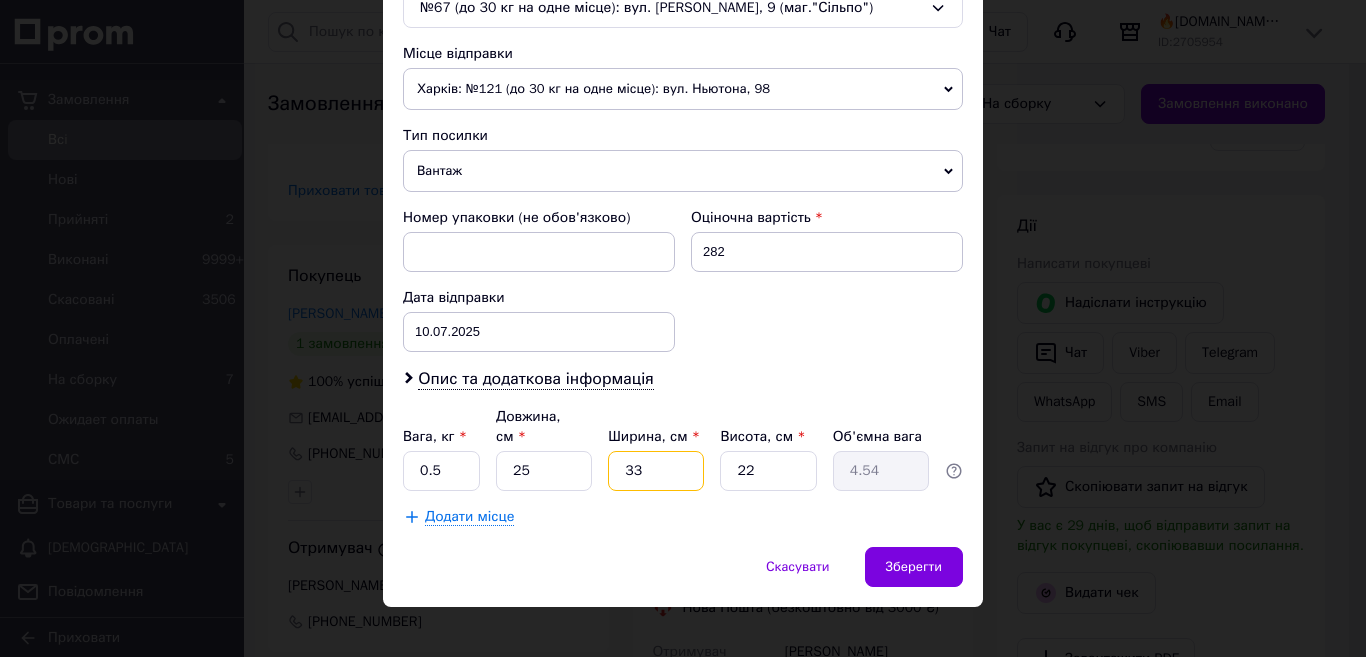type on "2" 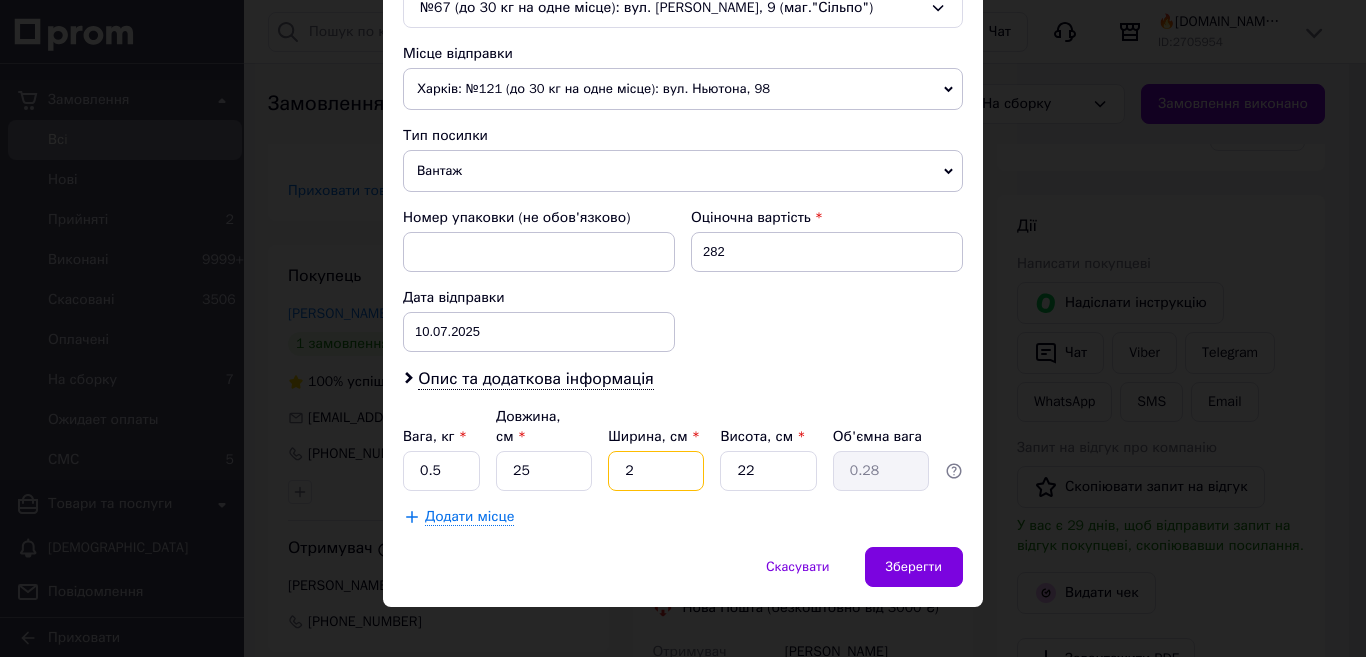 type on "20" 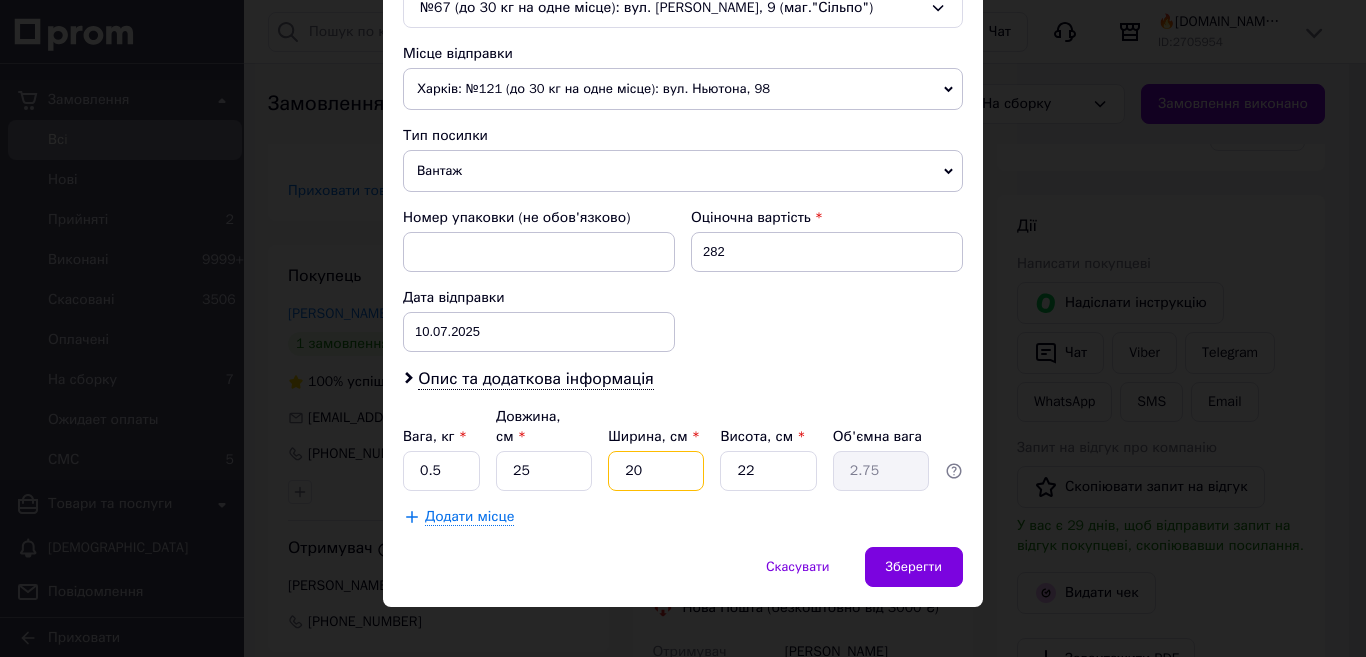 type on "20" 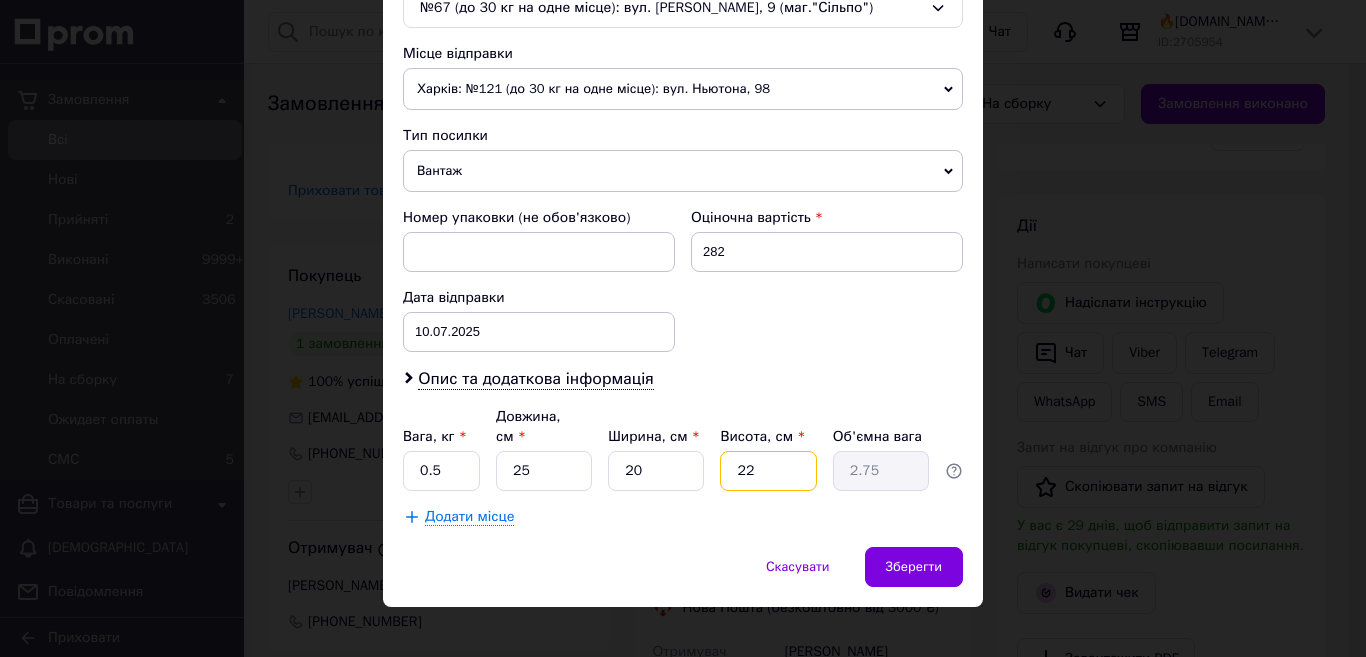 type on "4" 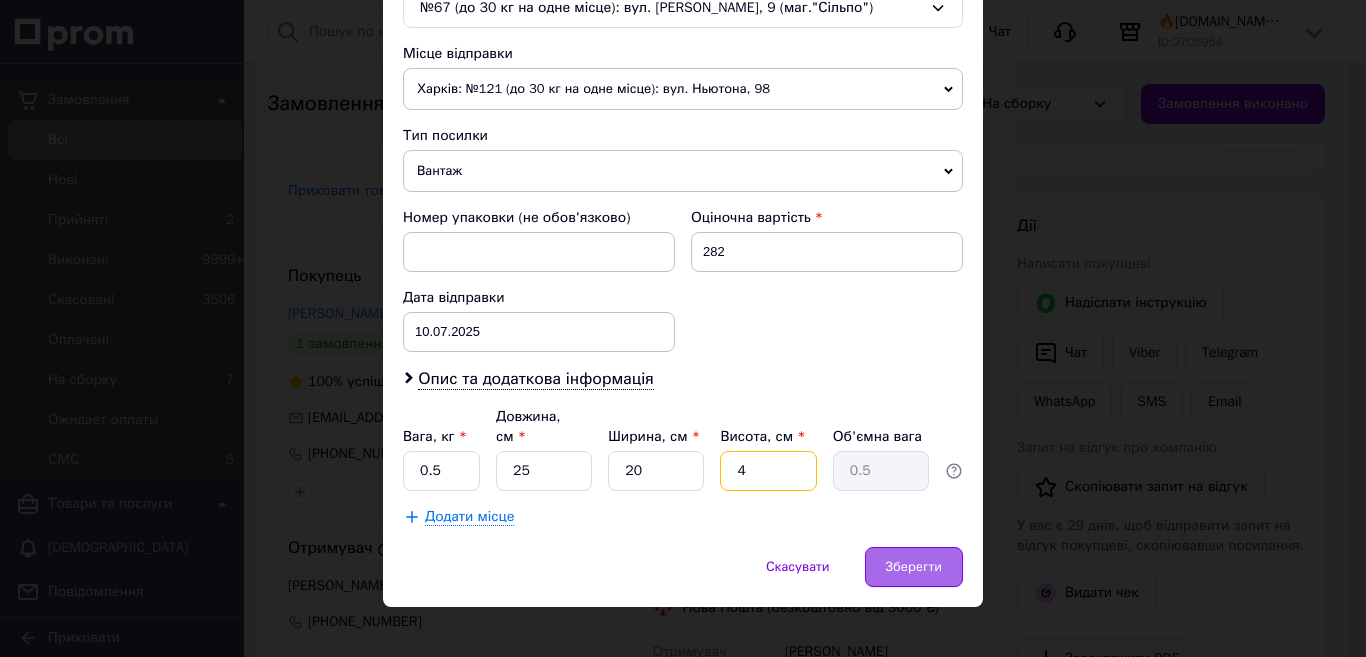 type on "4" 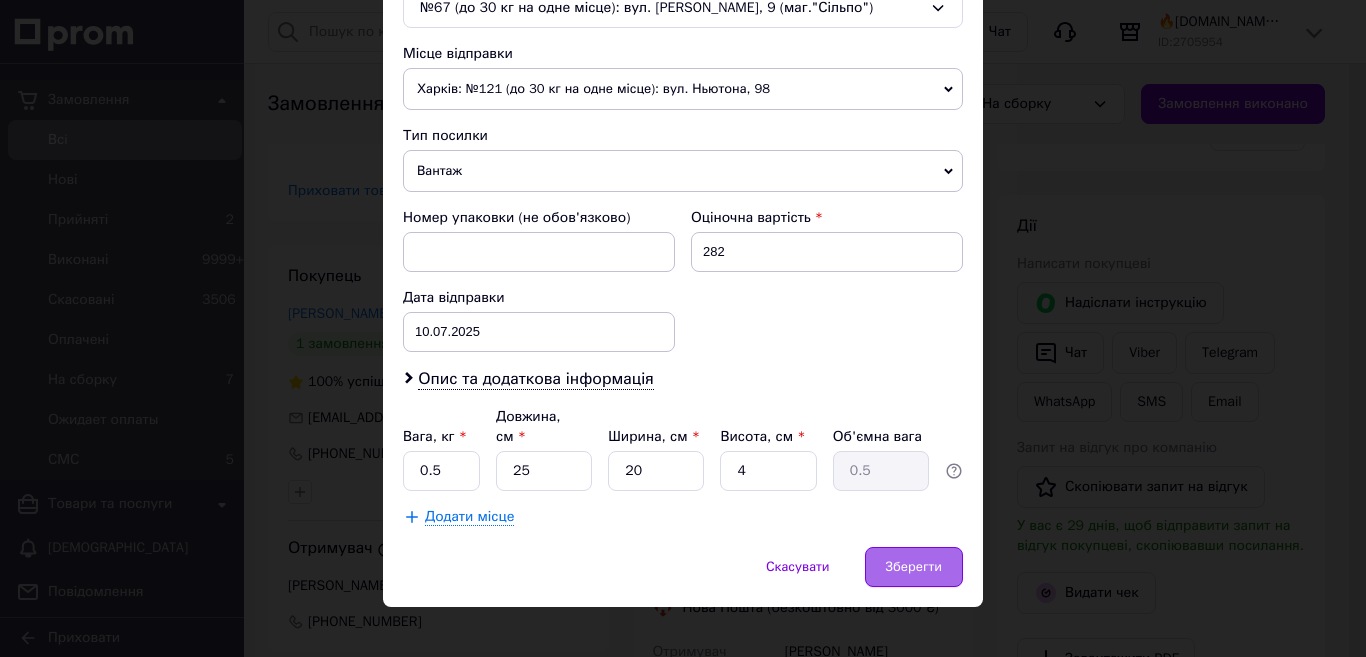 click on "Зберегти" at bounding box center [914, 567] 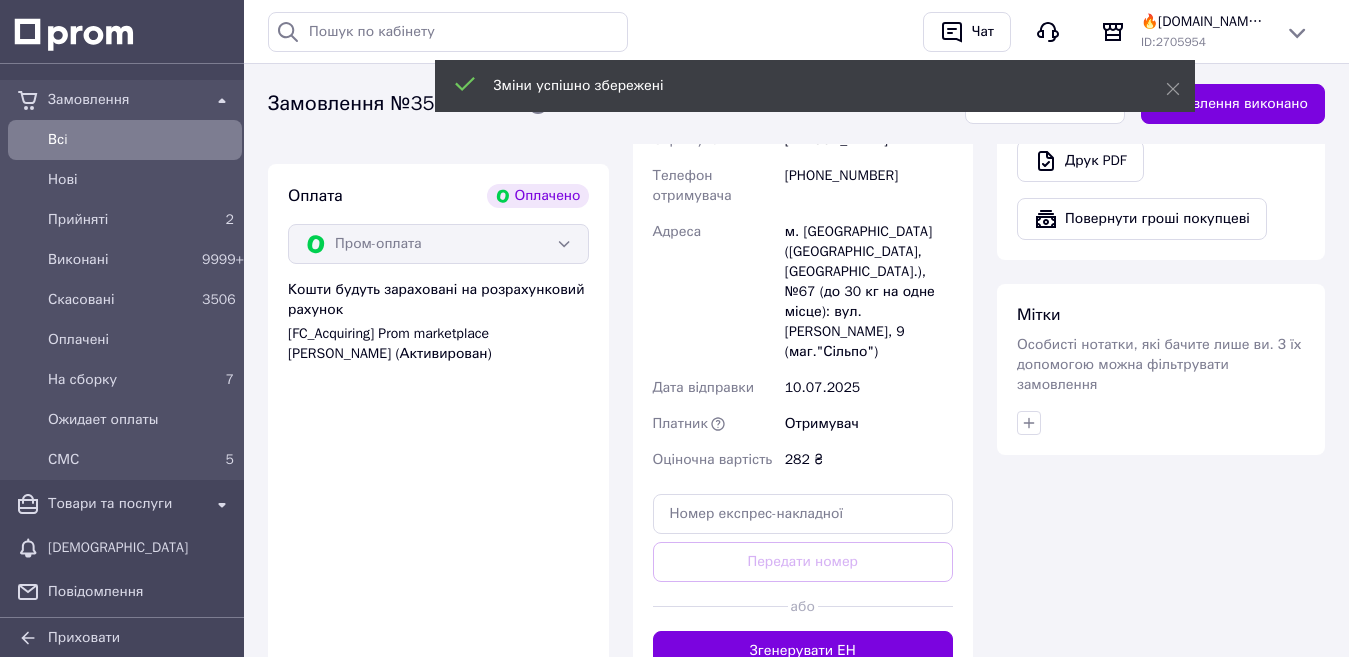 scroll, scrollTop: 1200, scrollLeft: 0, axis: vertical 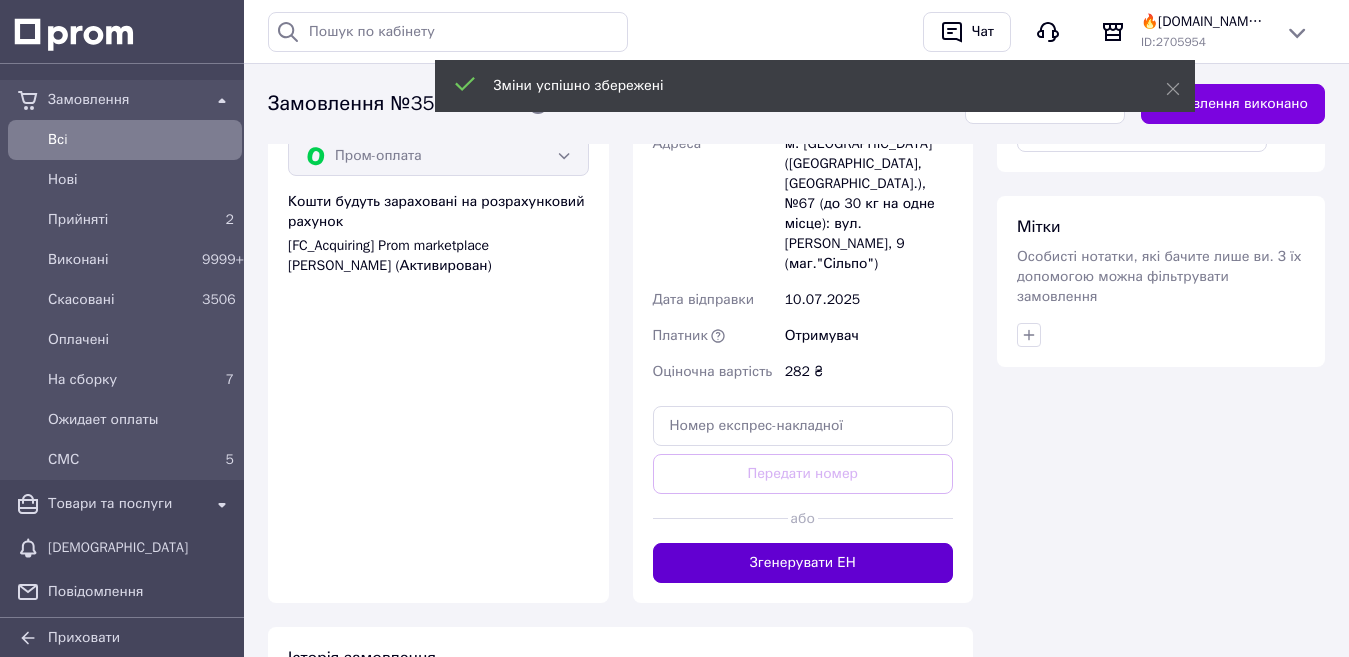 click on "Згенерувати ЕН" at bounding box center [803, 563] 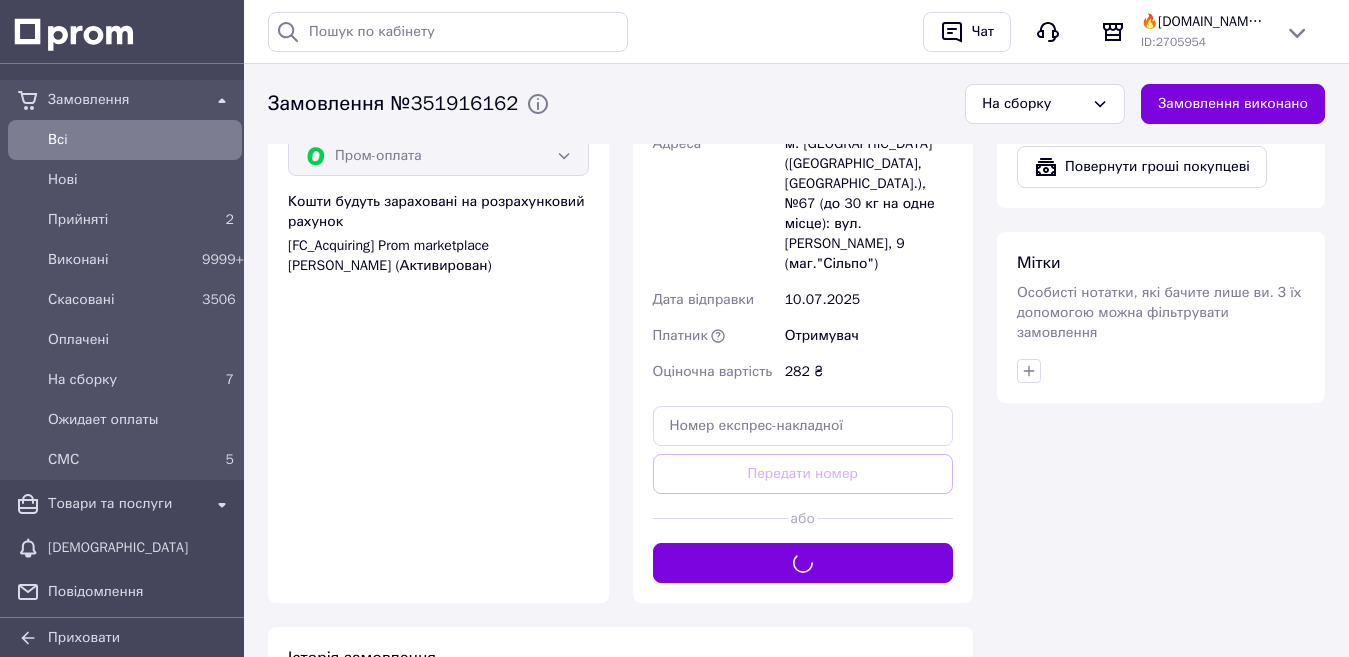 click on "На сборку" at bounding box center [1033, 104] 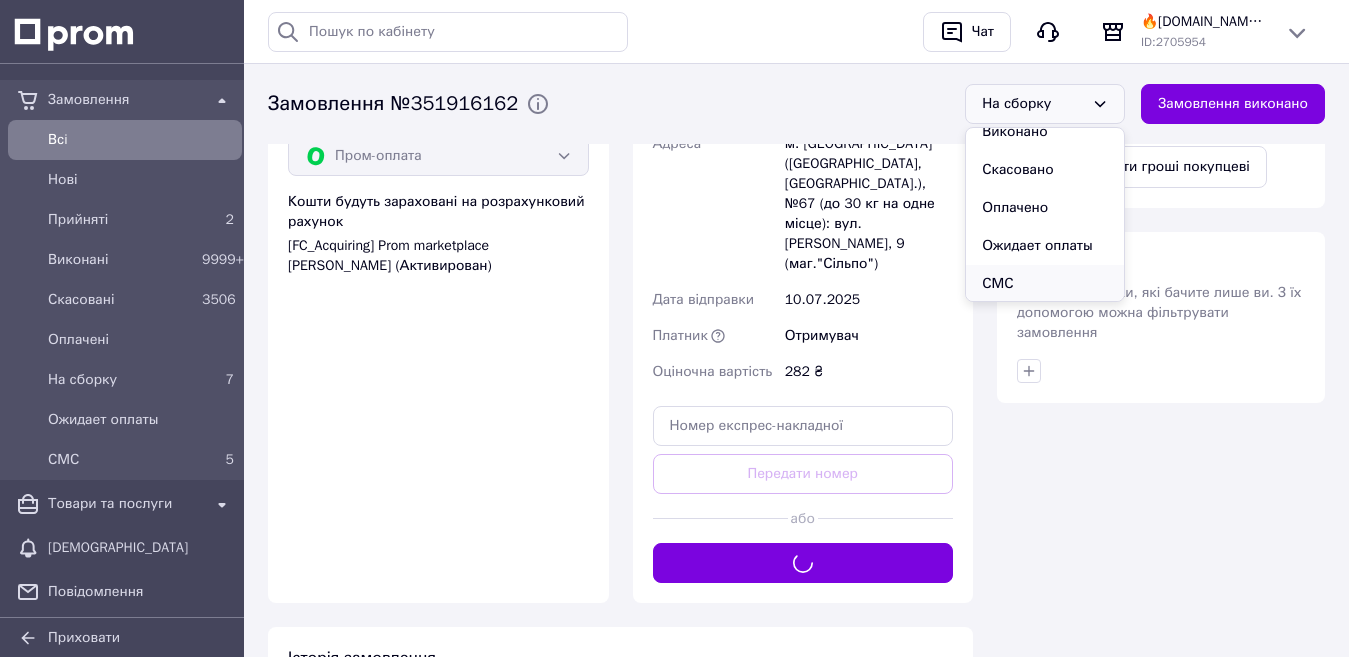 scroll, scrollTop: 56, scrollLeft: 0, axis: vertical 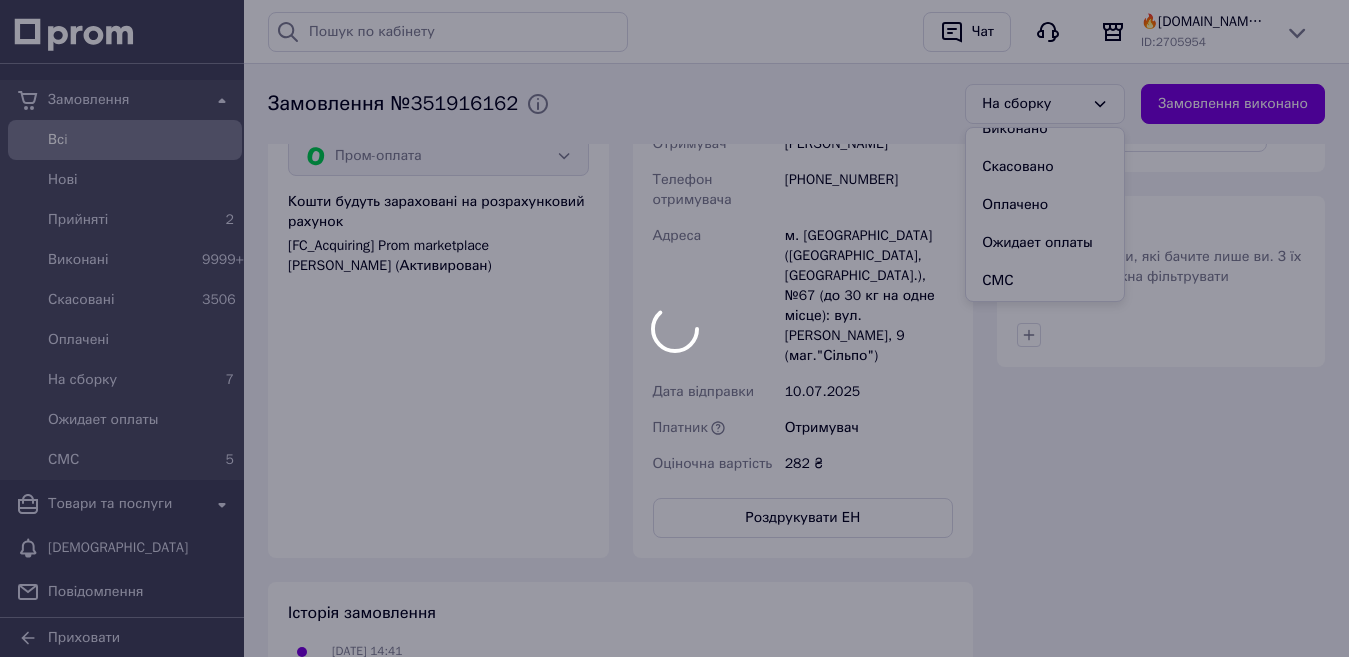 click at bounding box center (674, 328) 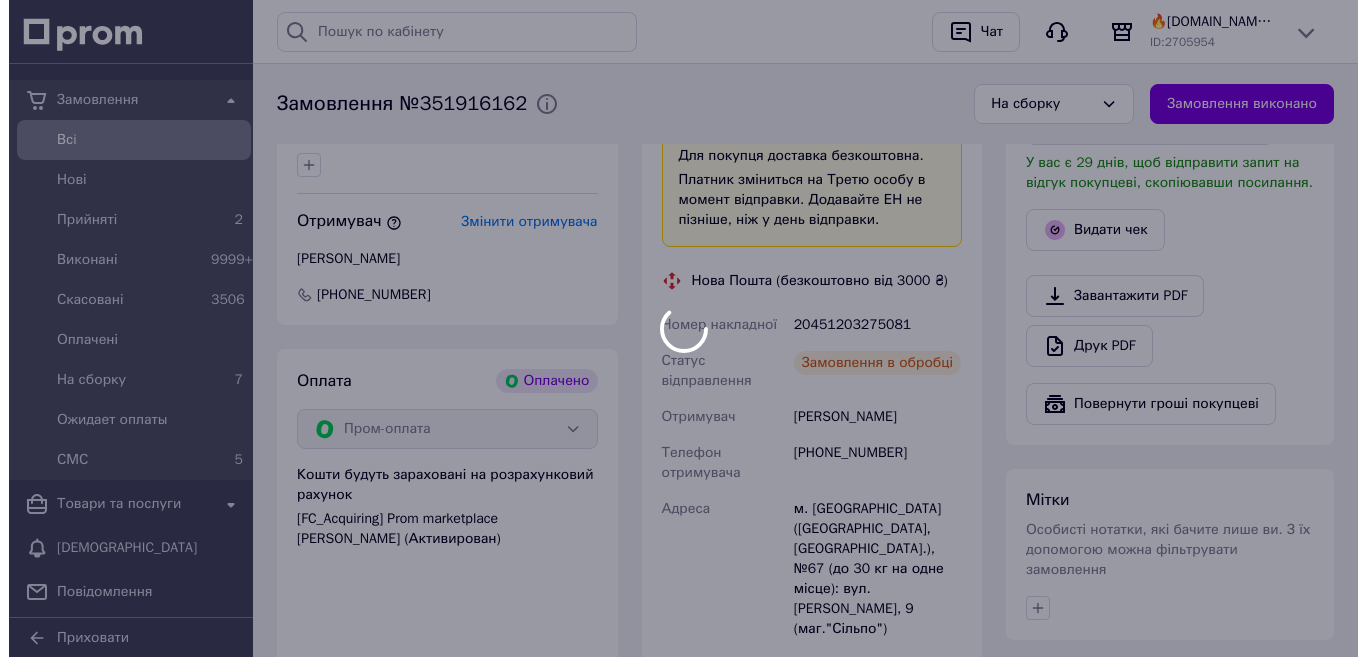 scroll, scrollTop: 900, scrollLeft: 0, axis: vertical 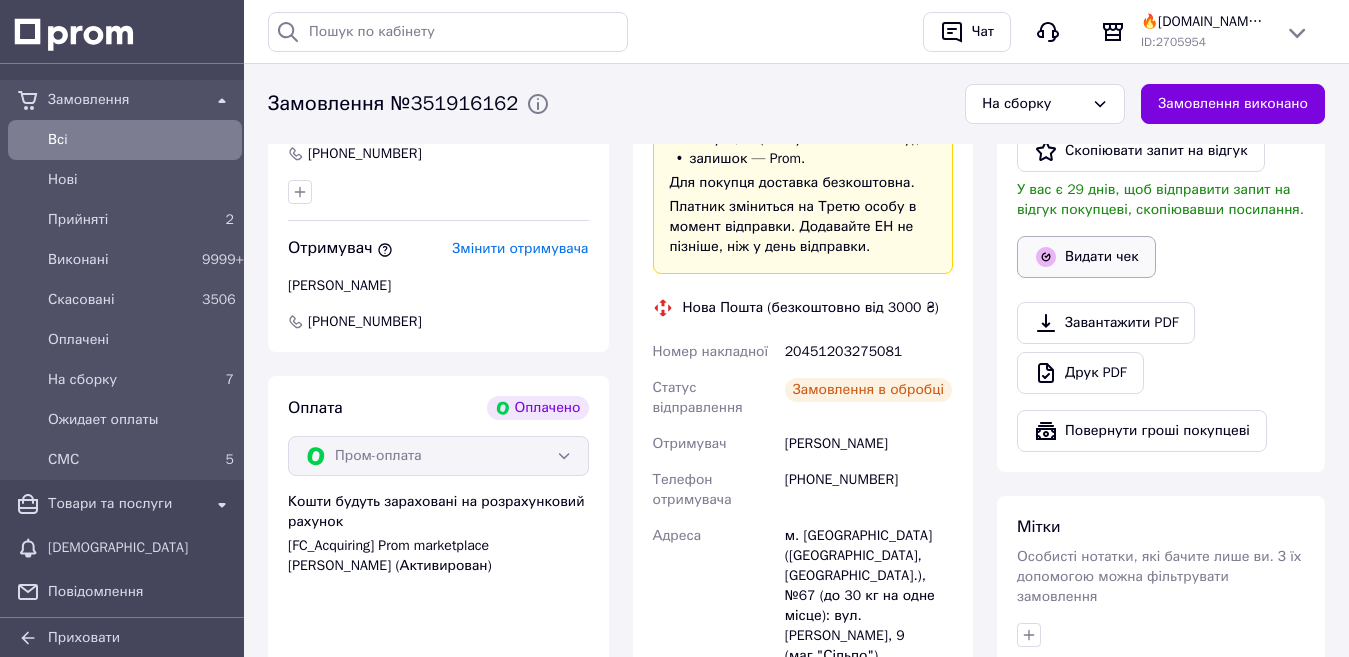 click on "Видати чек" at bounding box center [1086, 257] 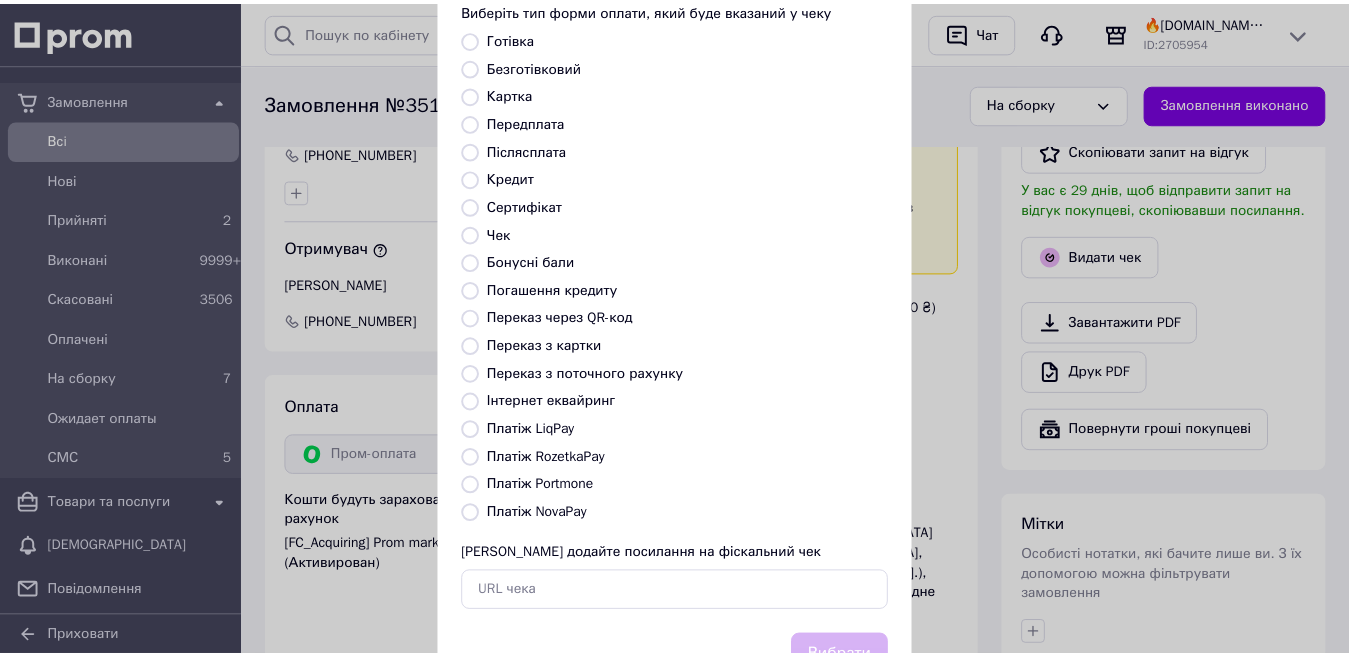 scroll, scrollTop: 200, scrollLeft: 0, axis: vertical 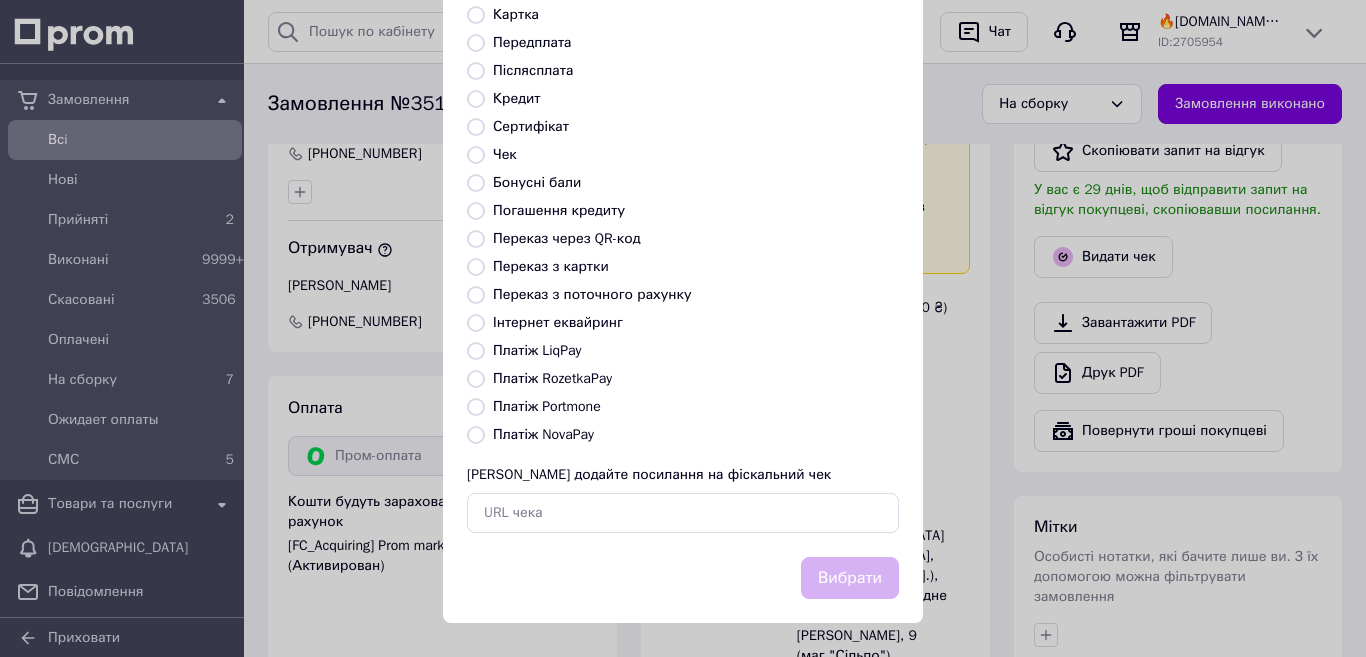 click on "Платіж RozetkaPay" at bounding box center (552, 378) 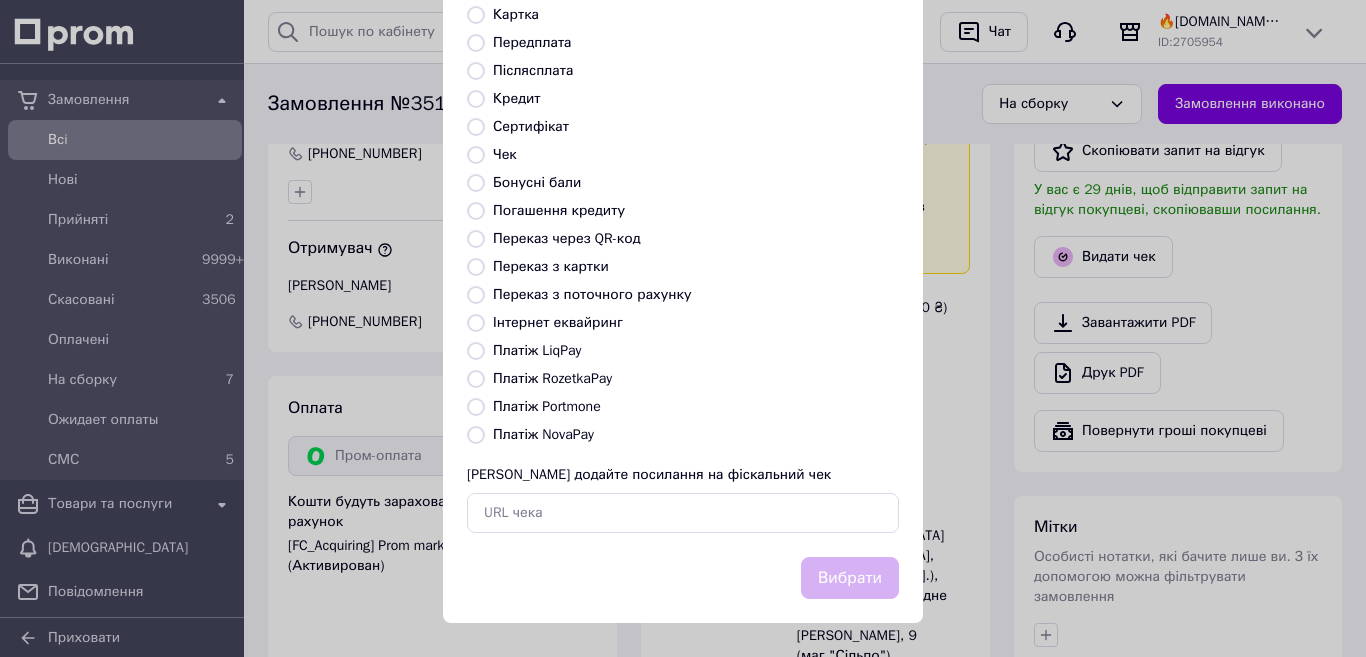 radio on "true" 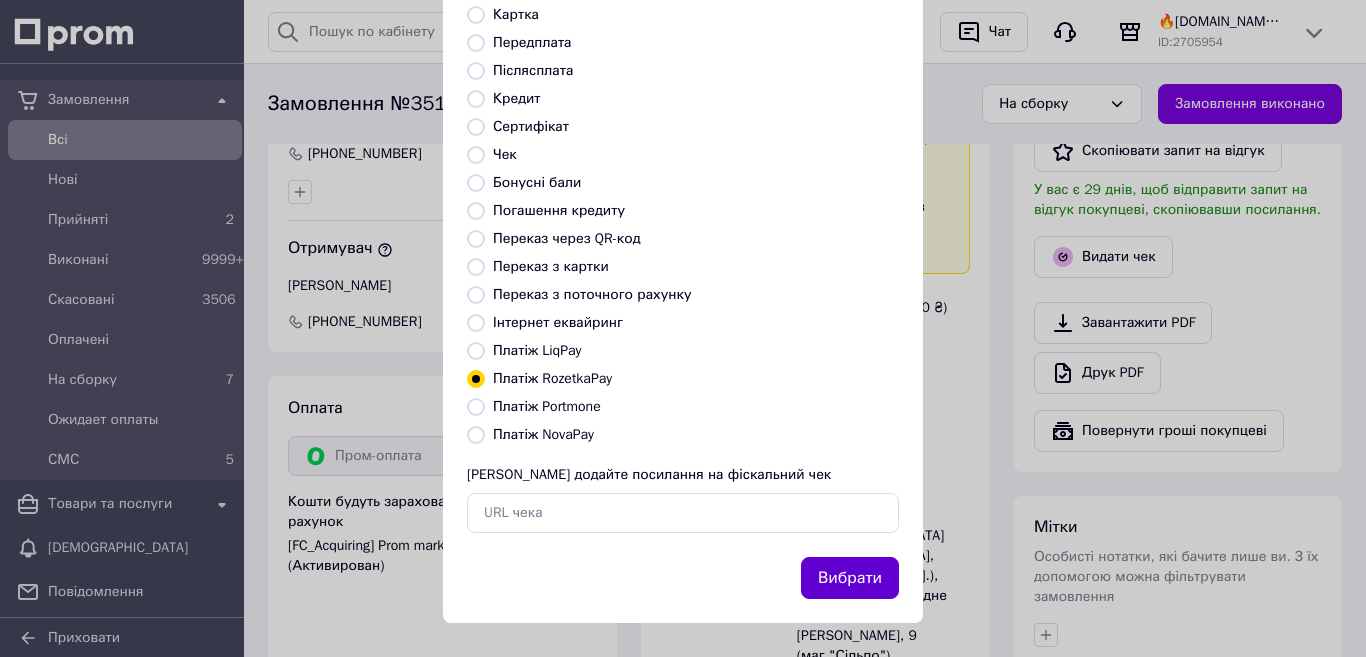 click on "Вибрати" at bounding box center [850, 578] 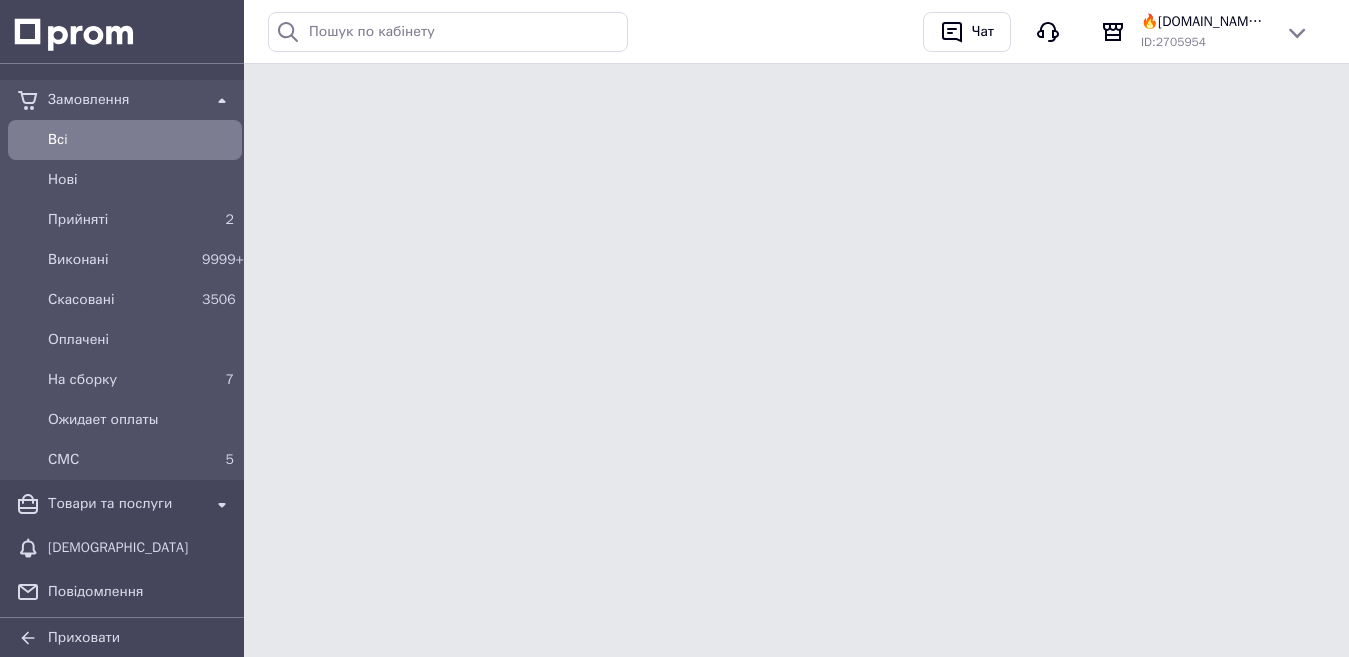 scroll, scrollTop: 0, scrollLeft: 0, axis: both 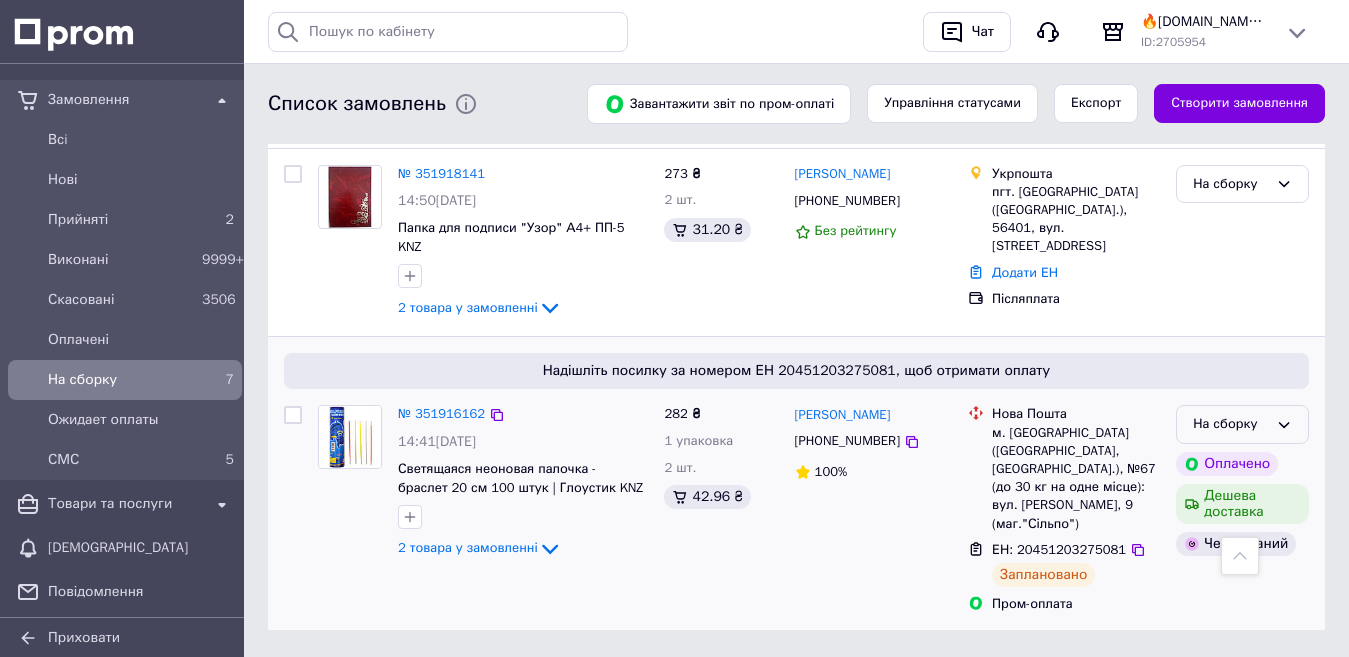 click on "На сборку" at bounding box center (1230, 424) 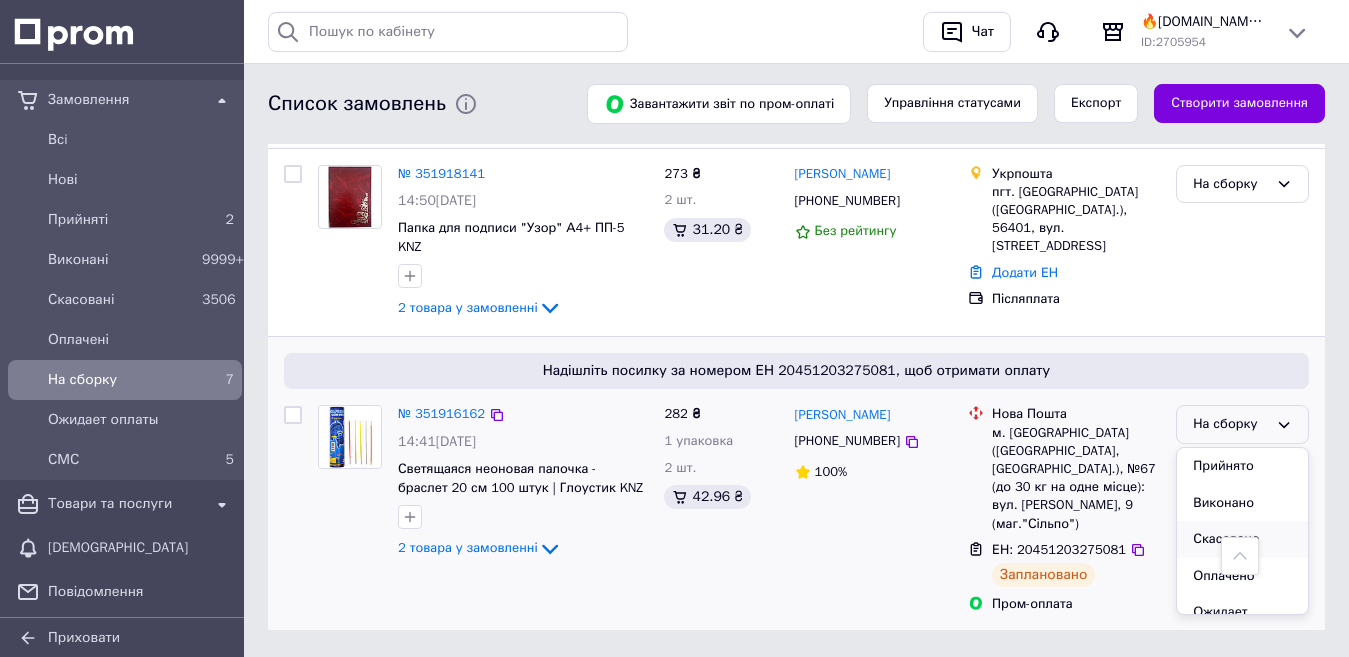 scroll, scrollTop: 74, scrollLeft: 0, axis: vertical 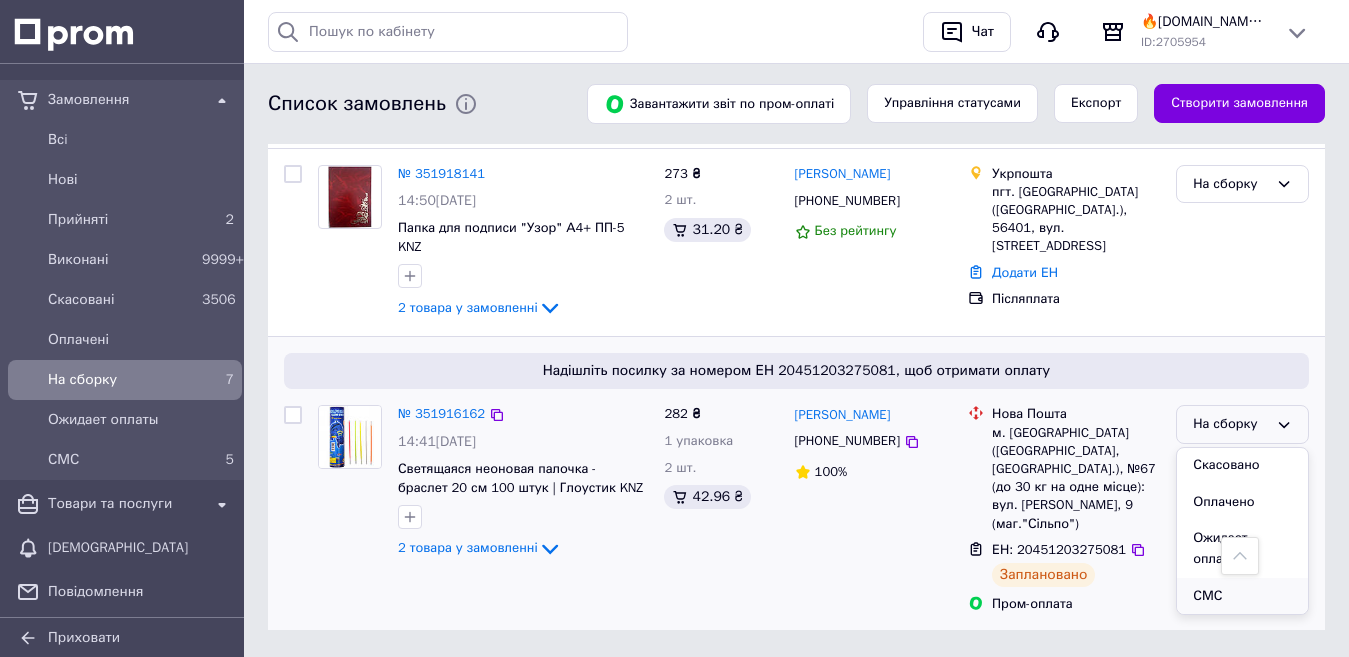 click on "СМС" at bounding box center (1242, 596) 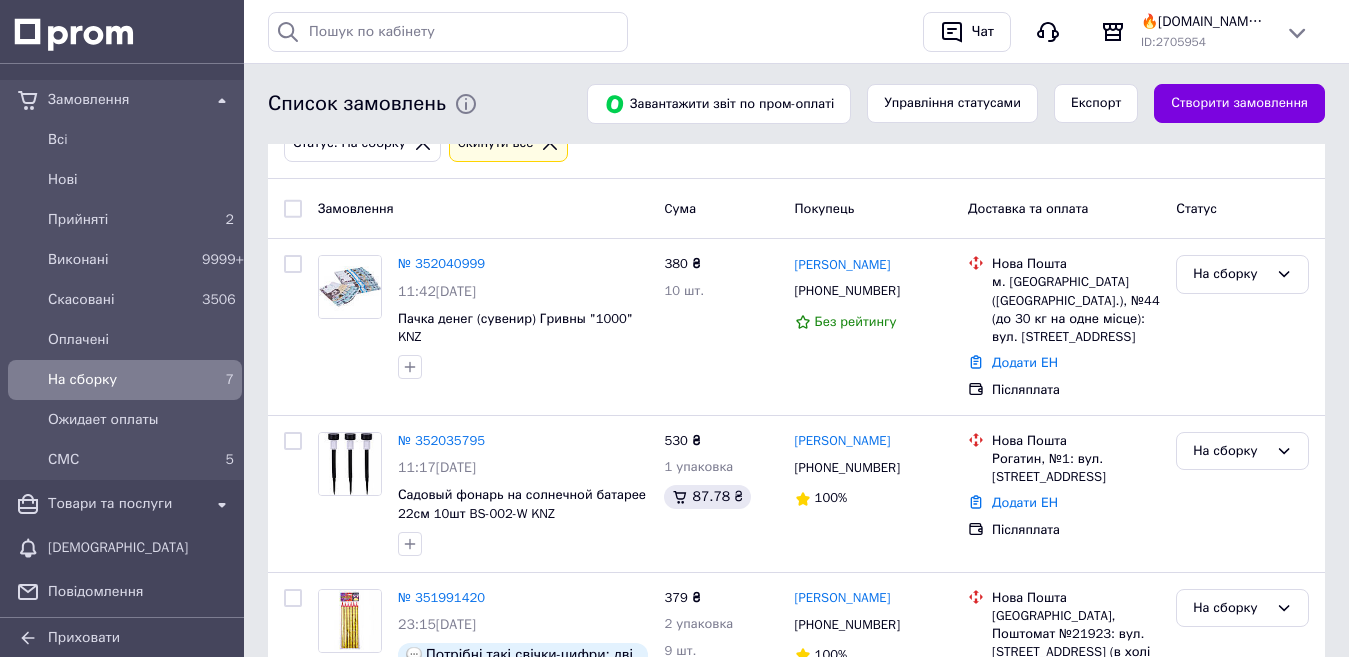 scroll, scrollTop: 147, scrollLeft: 0, axis: vertical 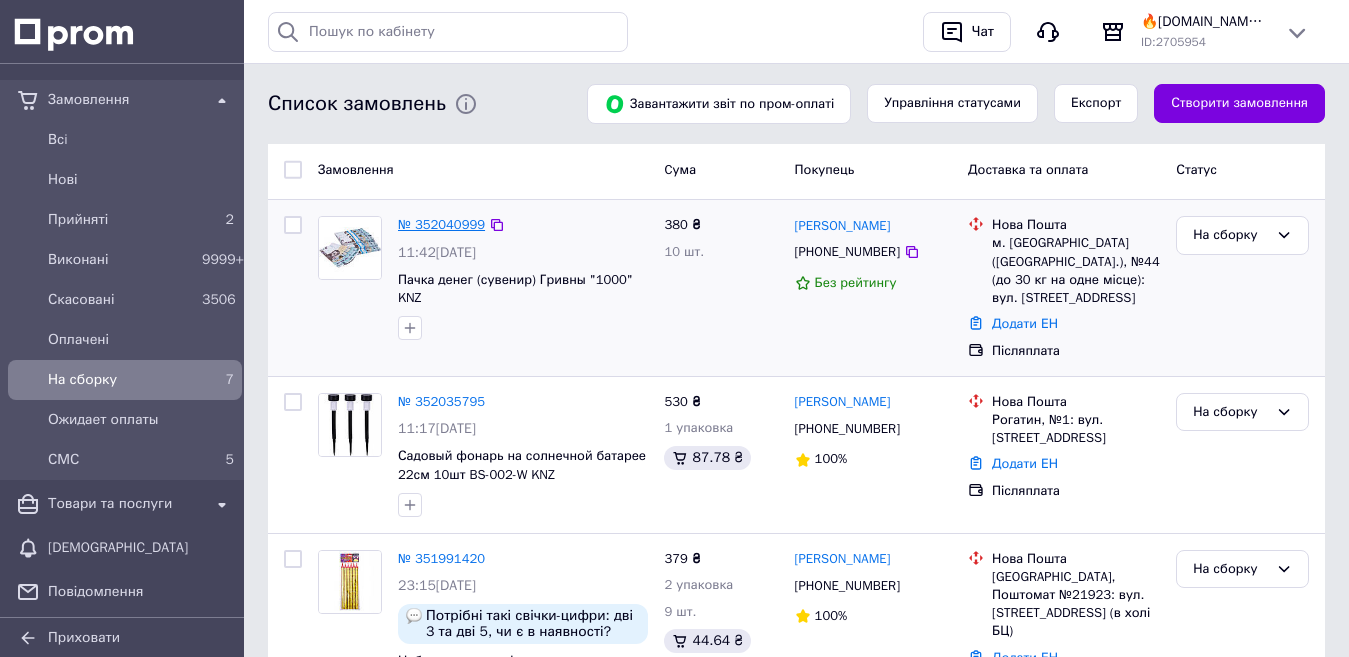 click on "№ 352040999" at bounding box center (441, 224) 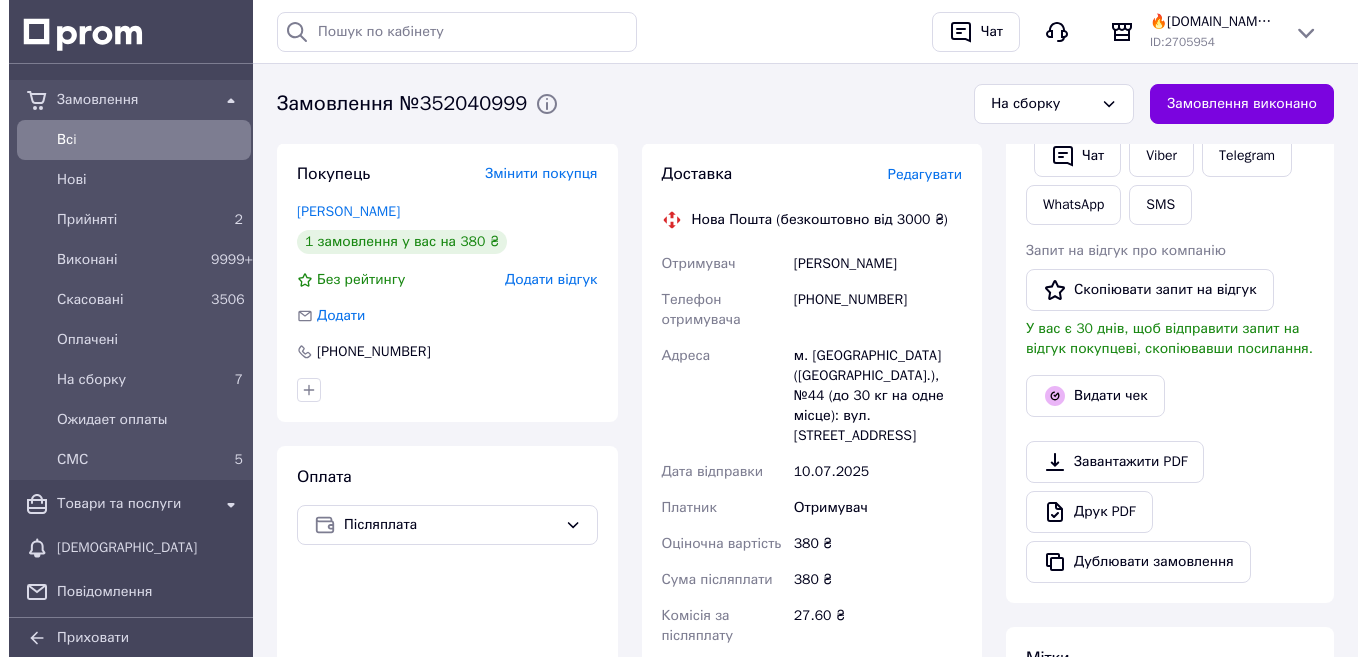 scroll, scrollTop: 244, scrollLeft: 0, axis: vertical 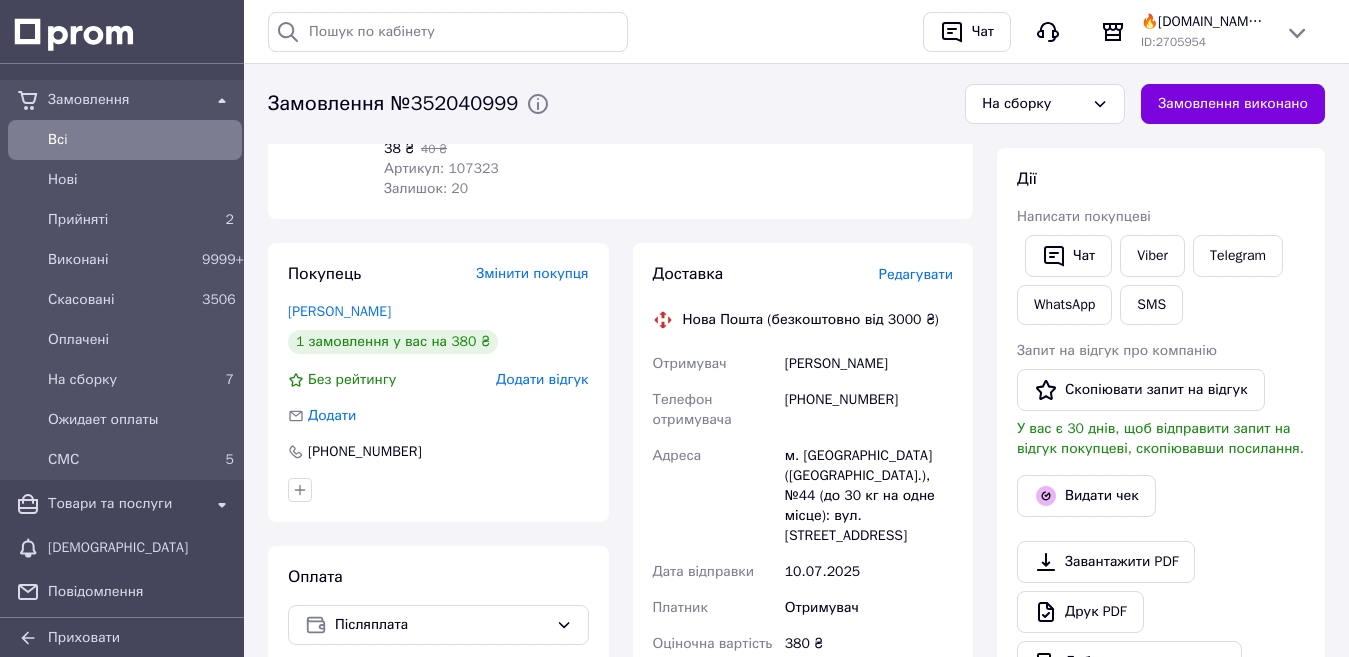 click on "Редагувати" at bounding box center [916, 274] 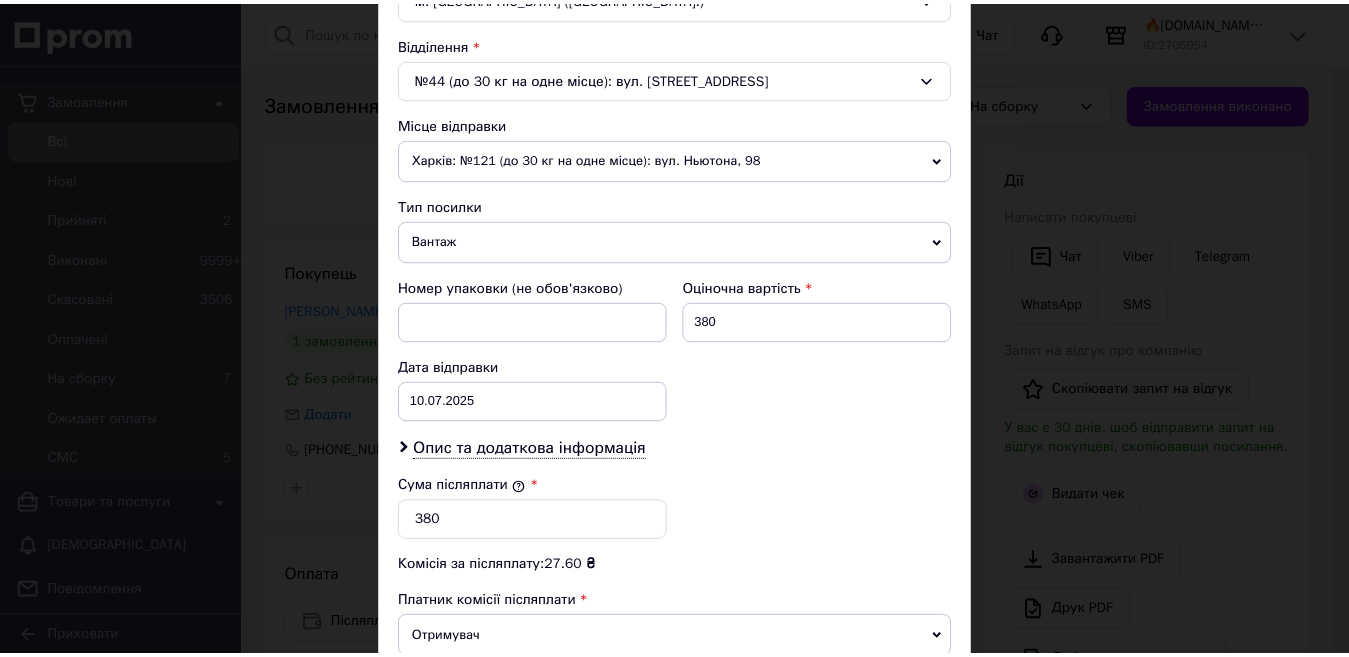 scroll, scrollTop: 869, scrollLeft: 0, axis: vertical 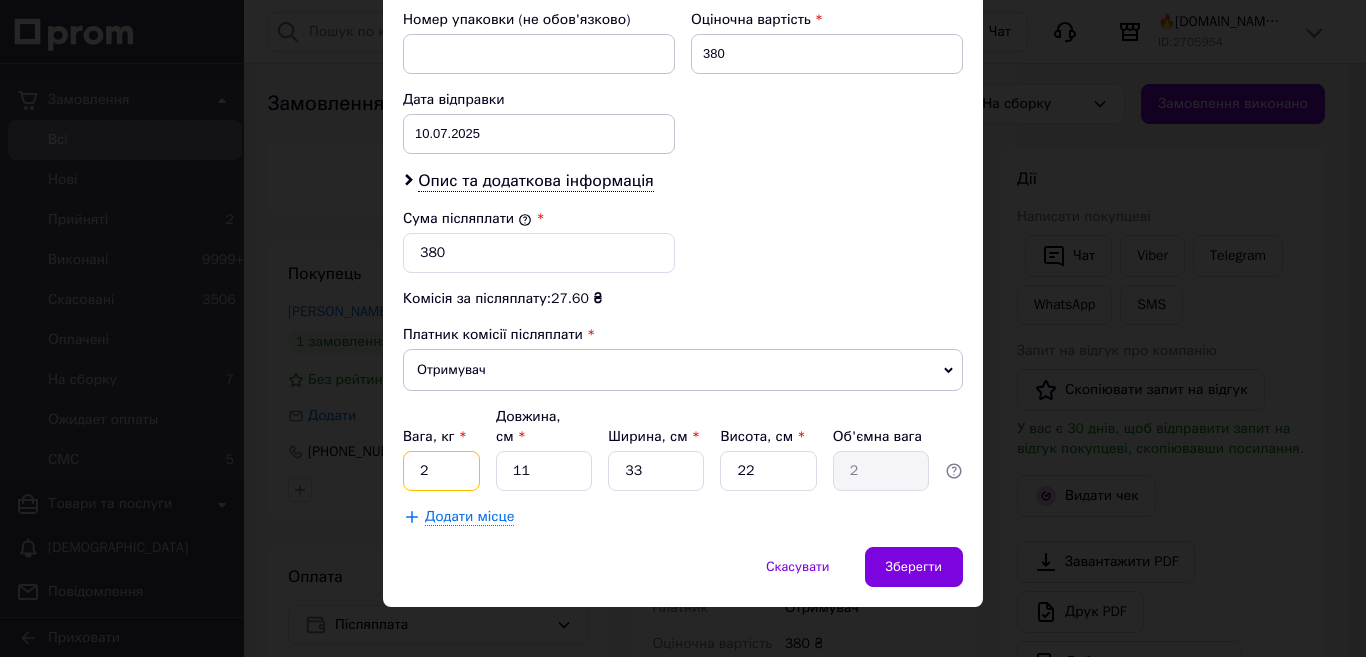click on "2" at bounding box center (441, 471) 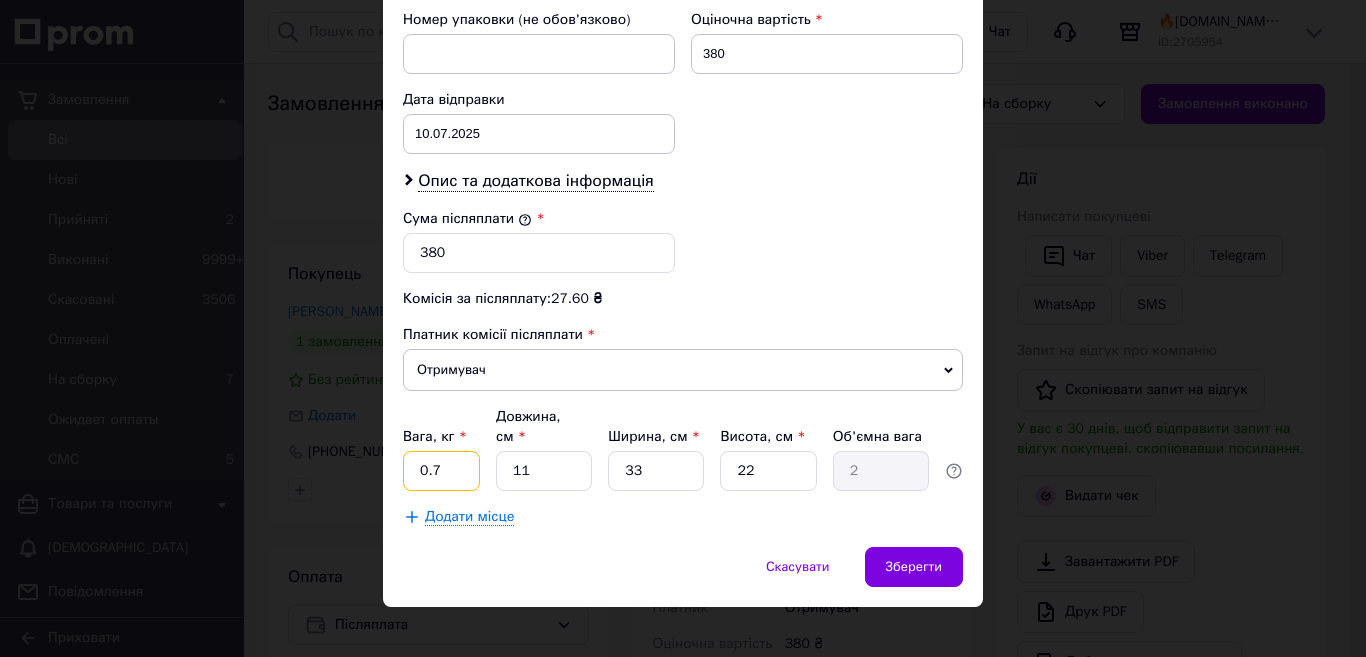 type on "0.7" 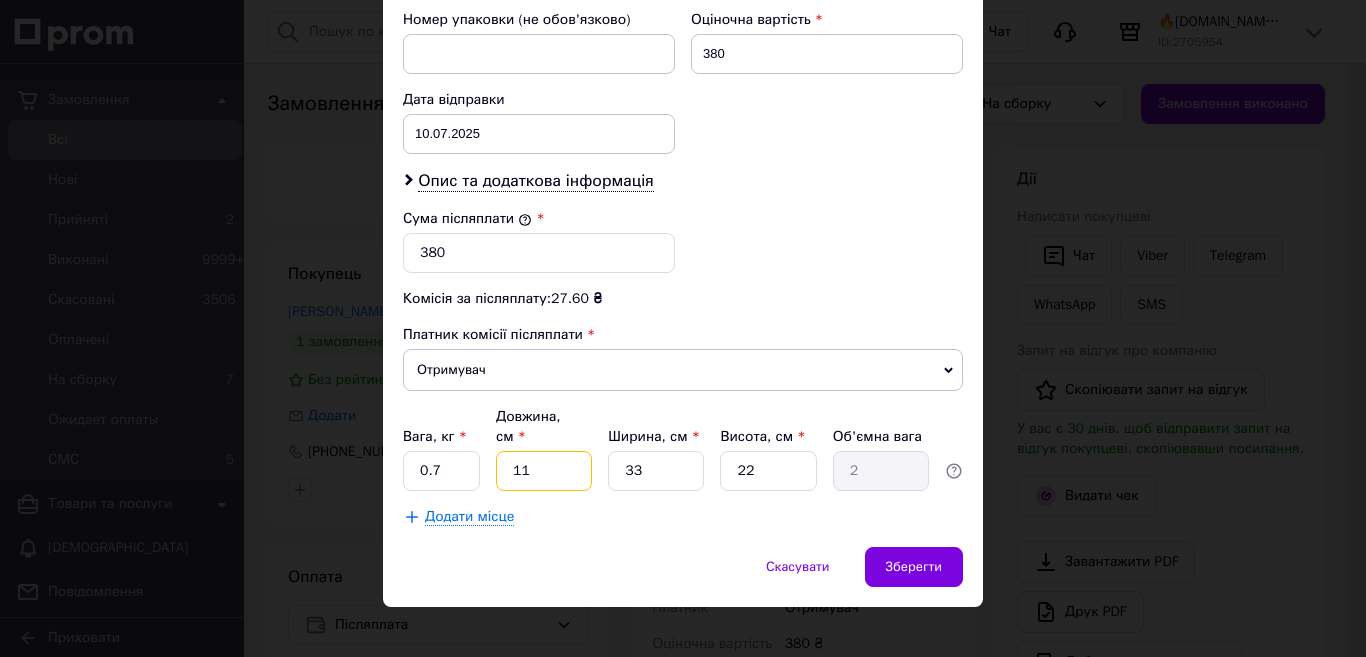 click on "11" at bounding box center [544, 471] 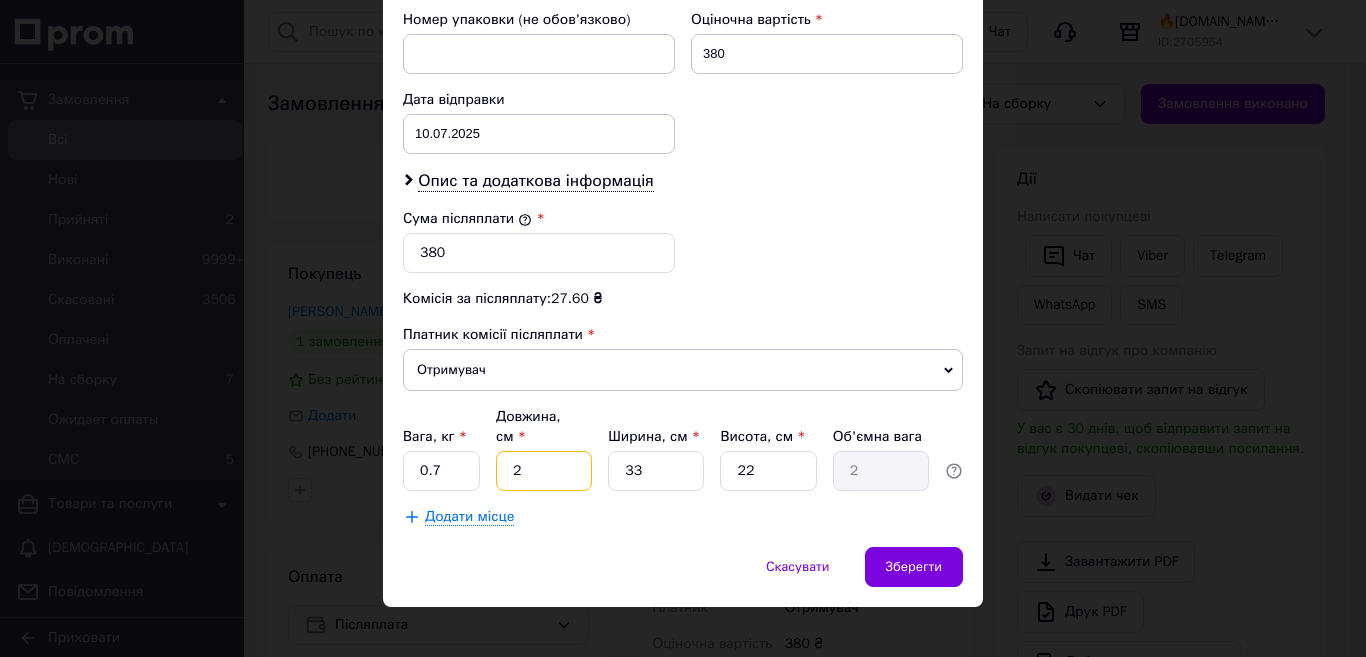 type on "0.36" 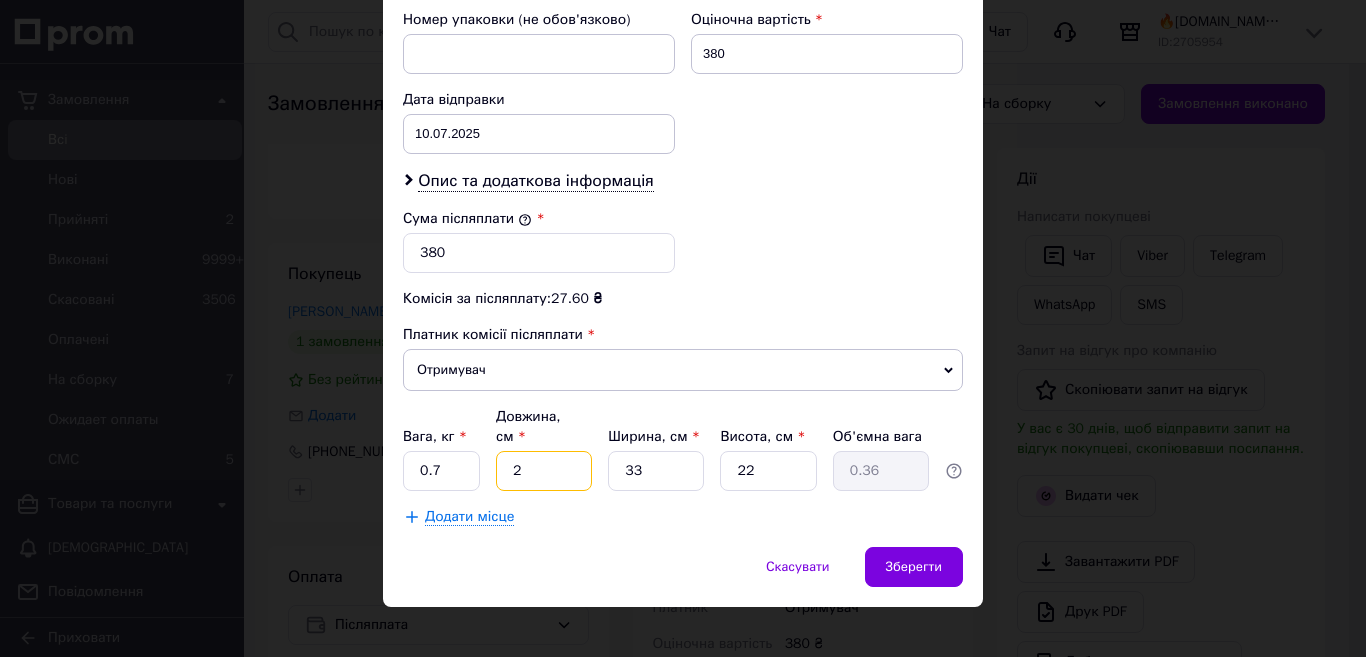 type on "20" 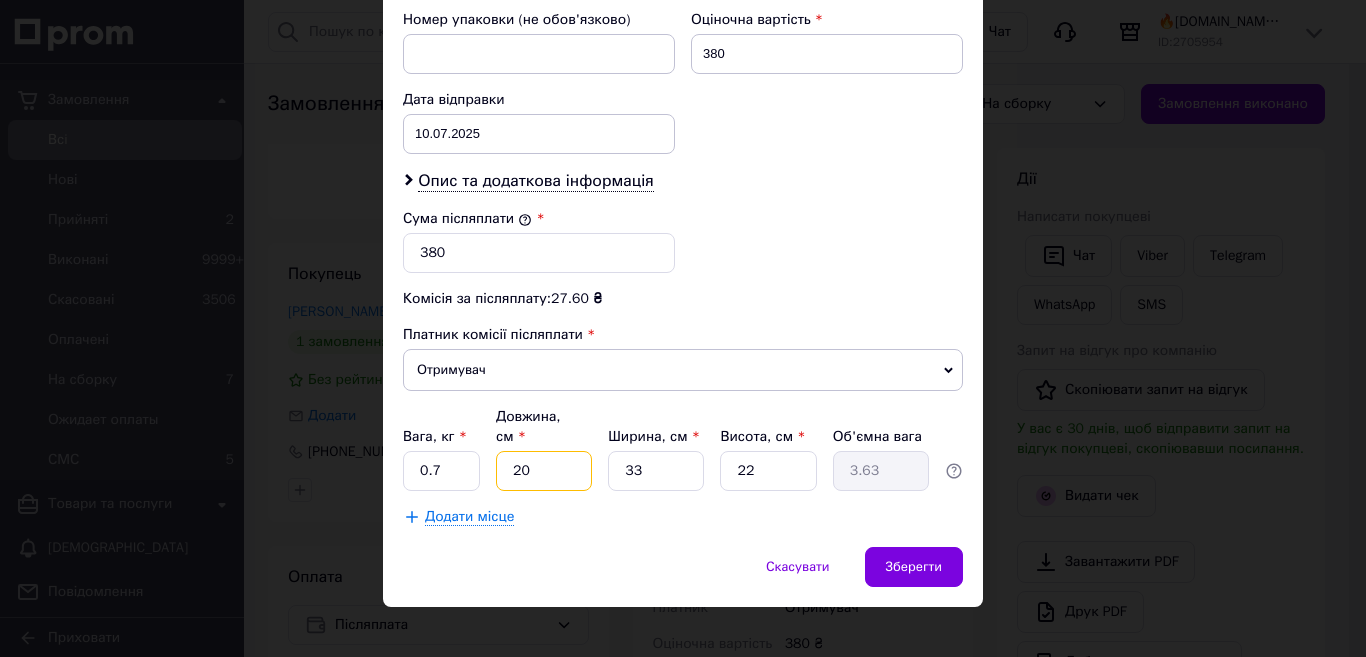 type on "20" 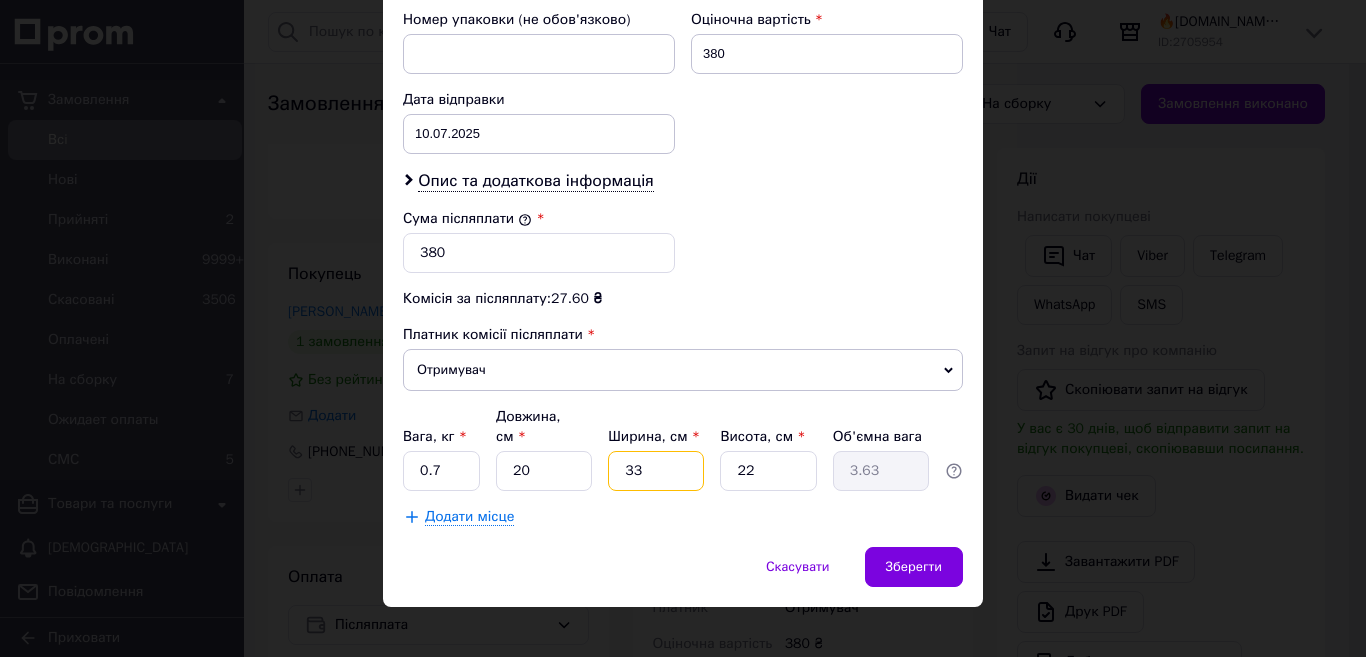 type on "1" 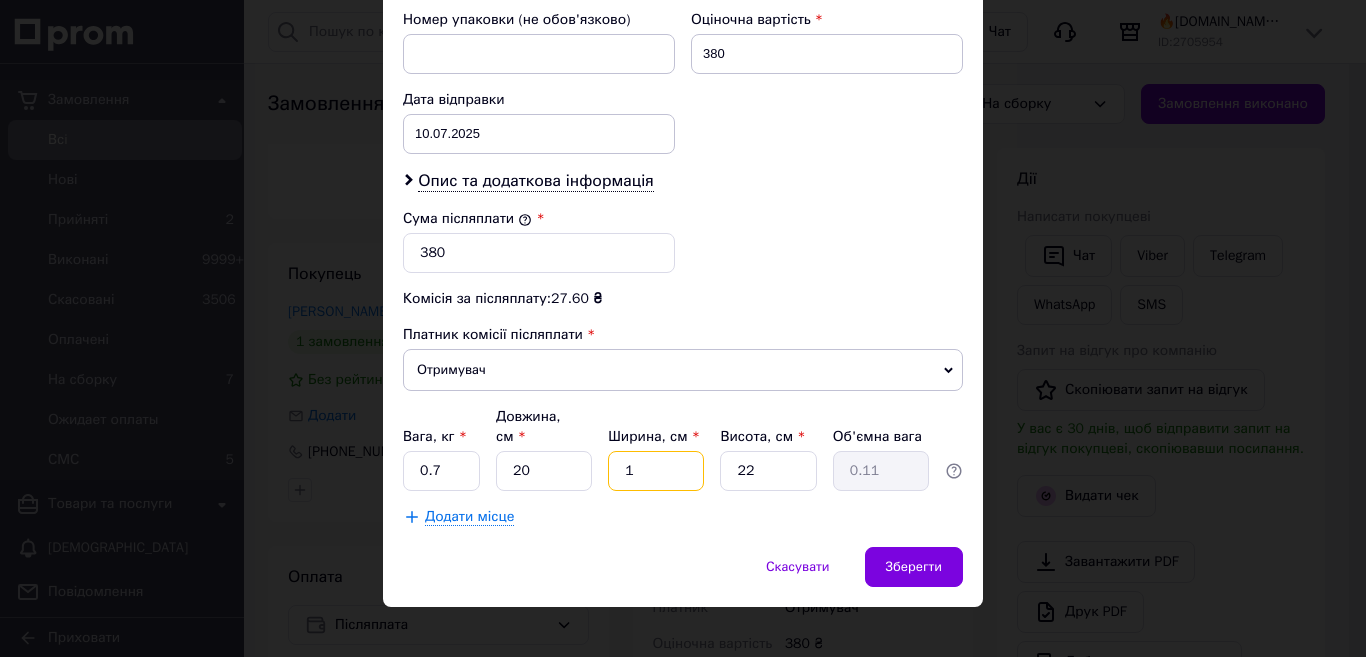 type on "10" 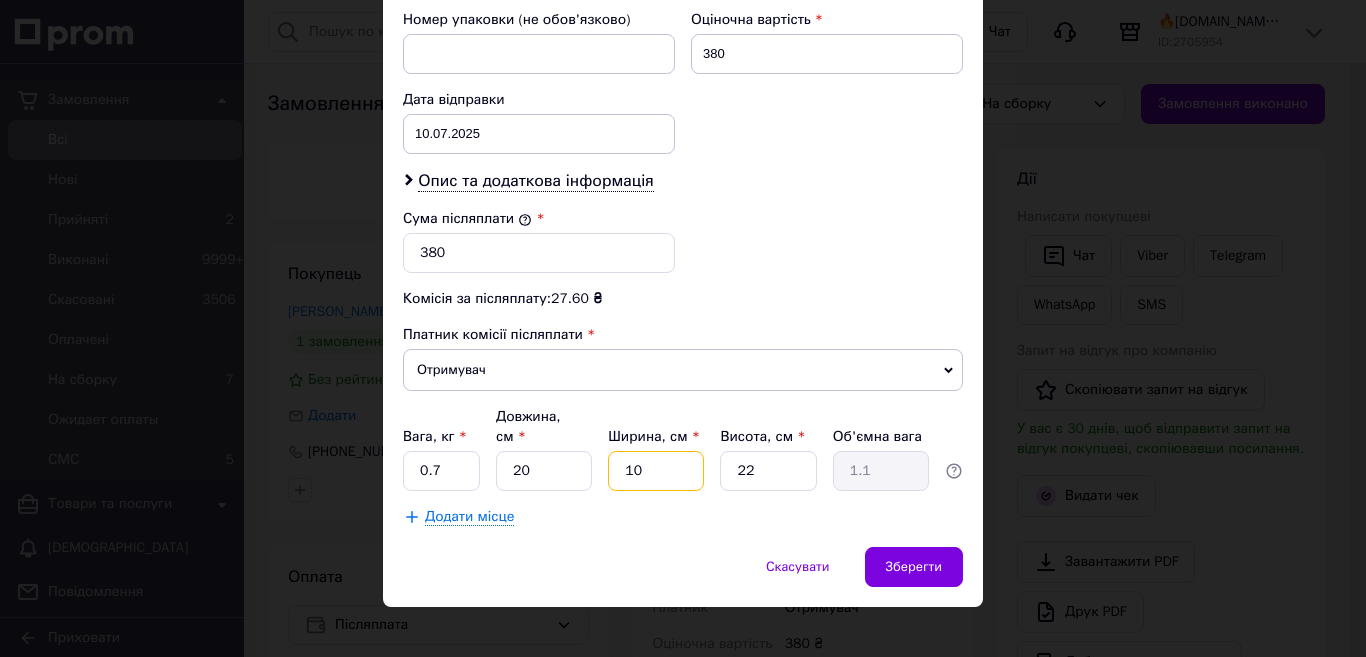 type on "10" 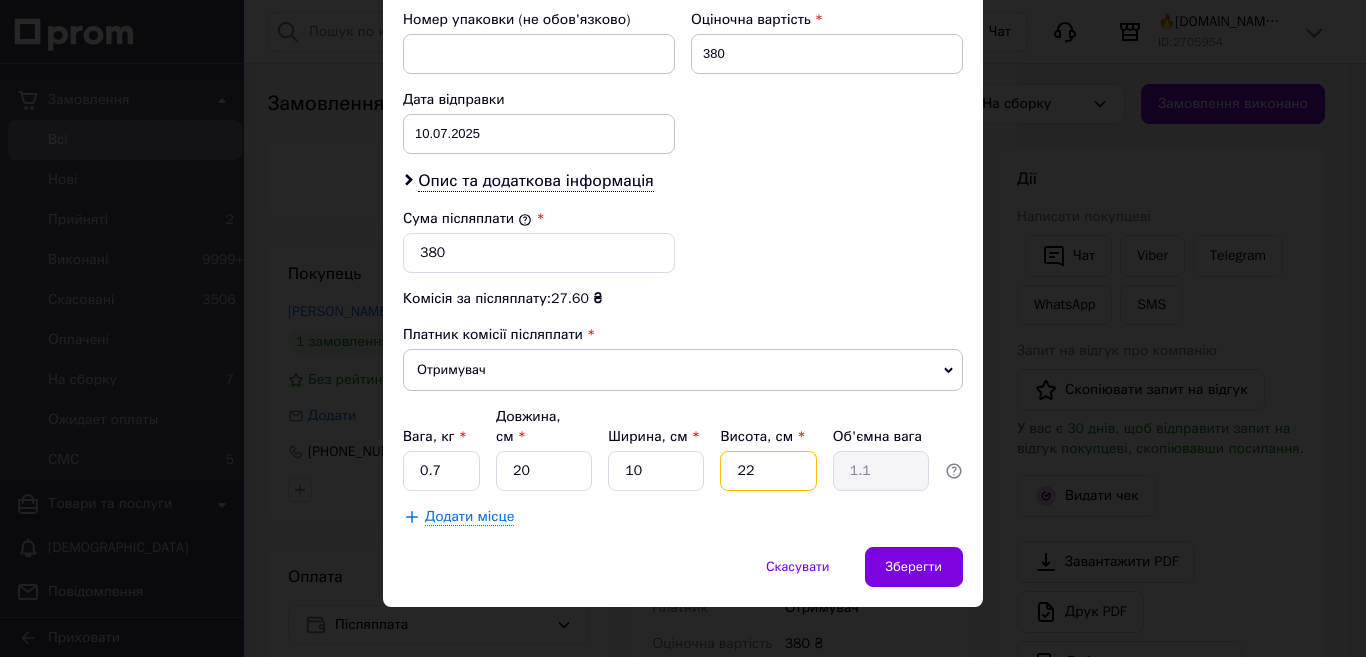 type on "1" 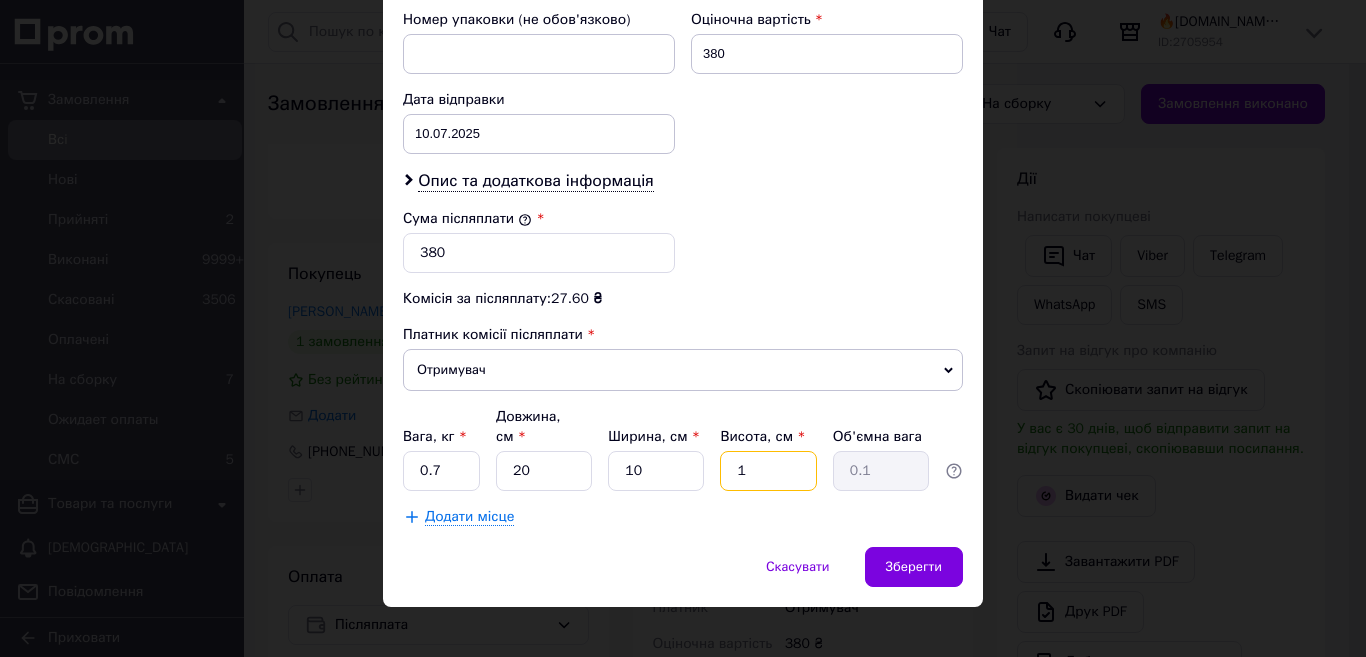 type on "10" 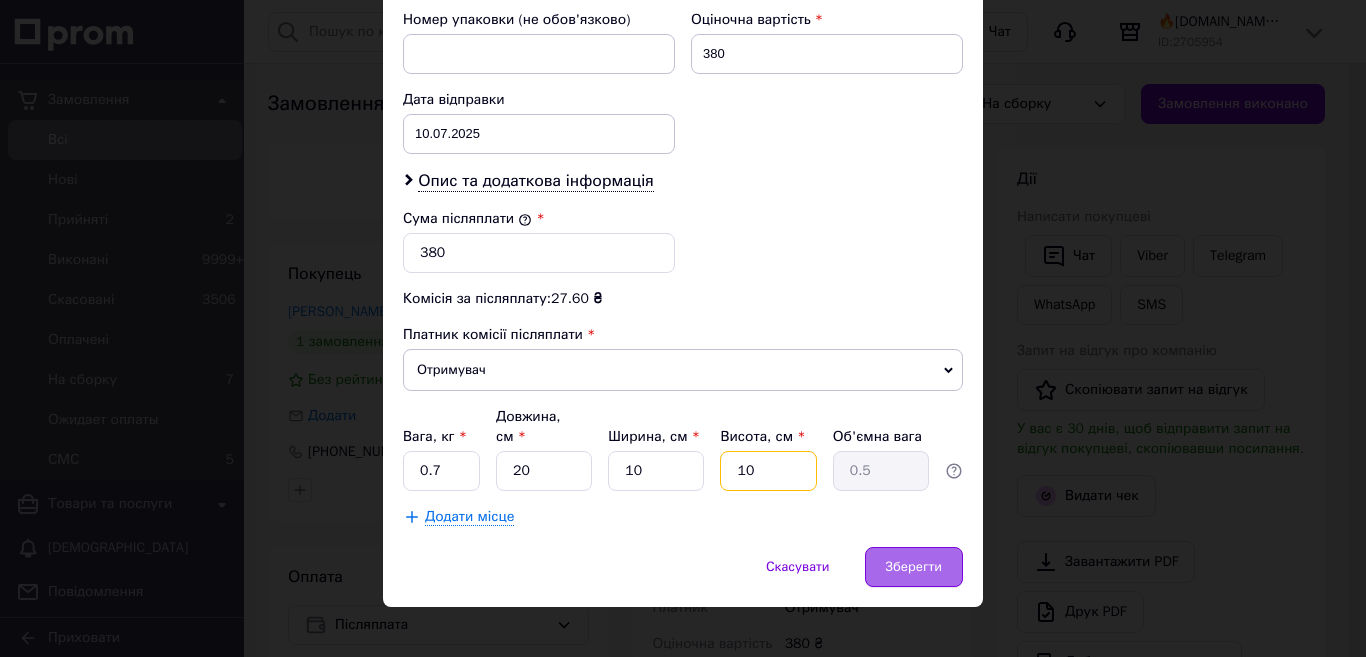 type on "10" 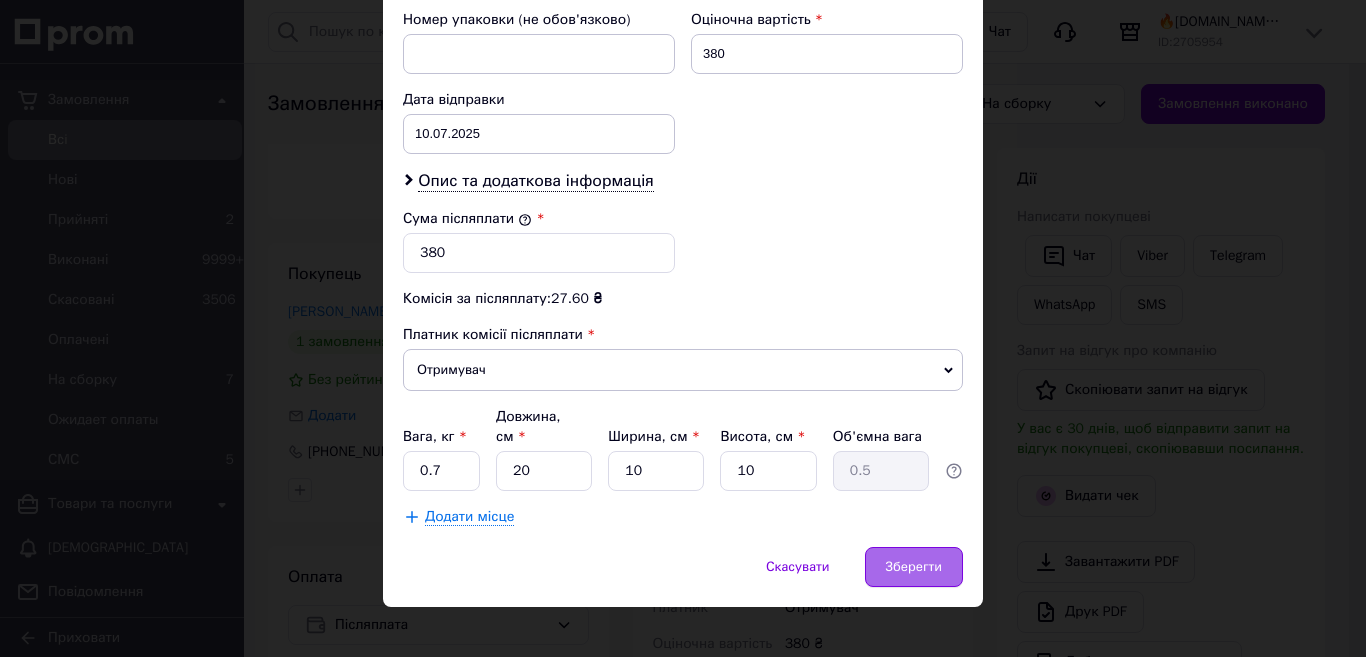 click on "Зберегти" at bounding box center [914, 567] 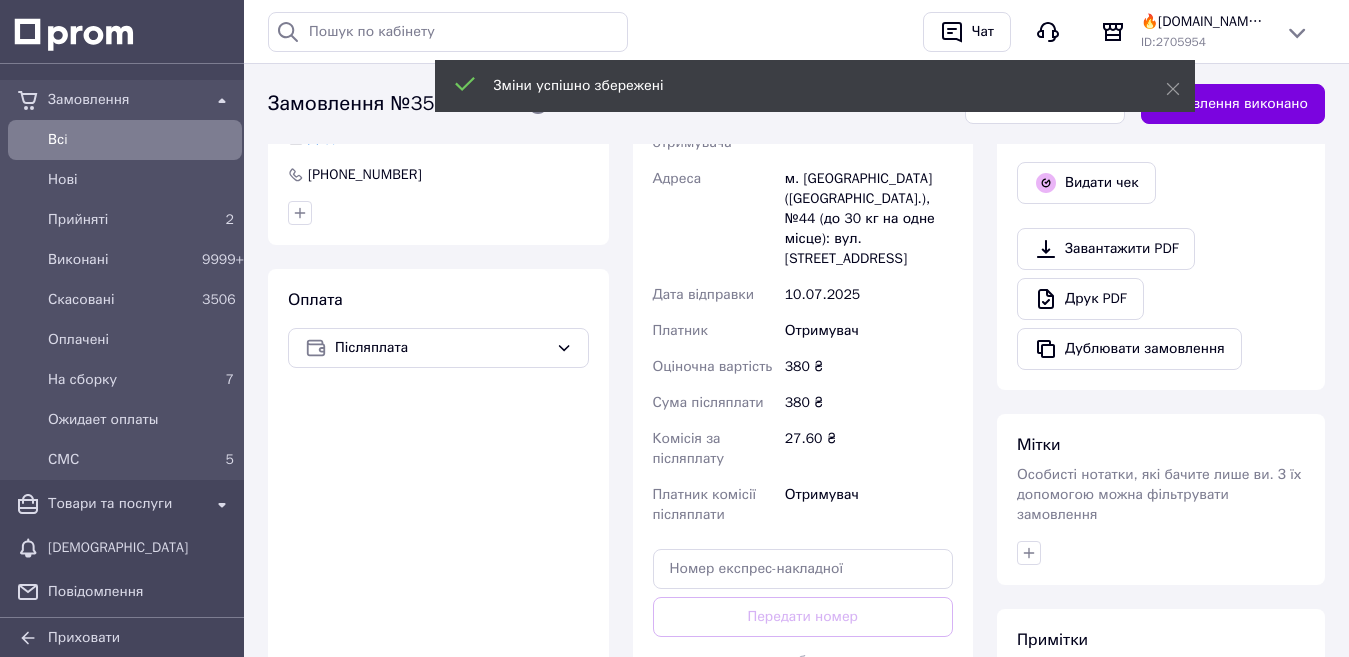 scroll, scrollTop: 644, scrollLeft: 0, axis: vertical 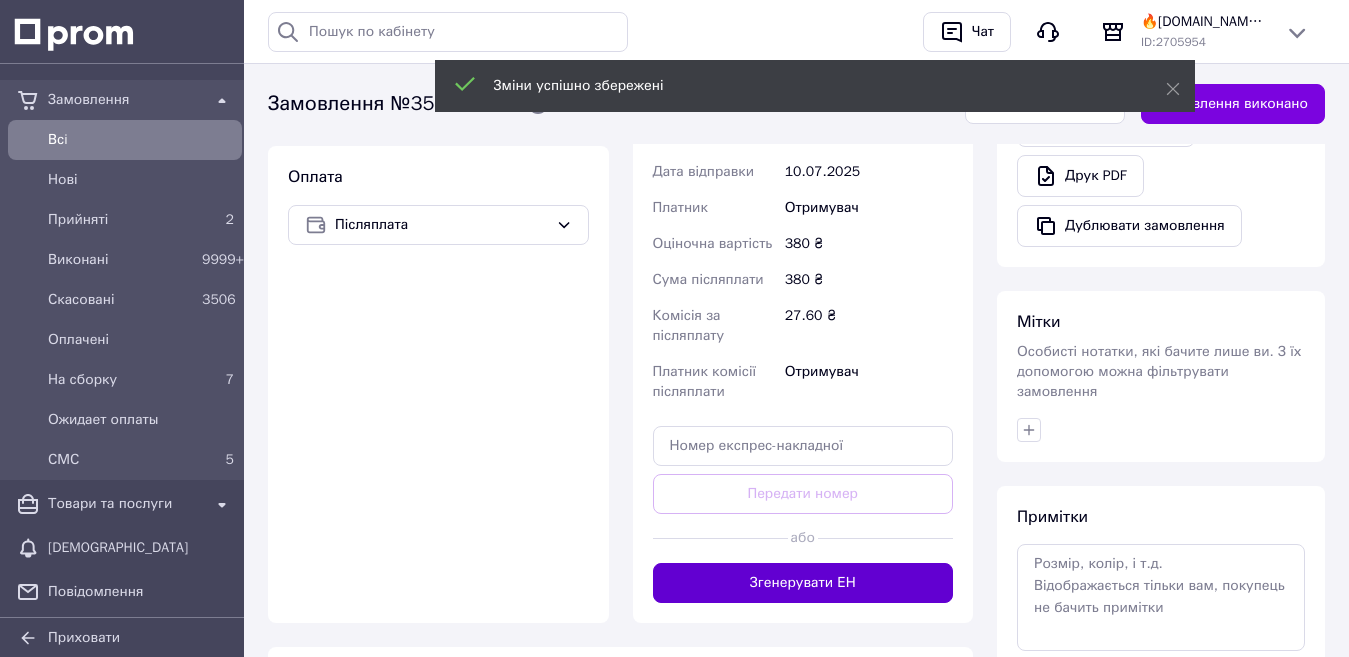 click on "Згенерувати ЕН" at bounding box center (803, 583) 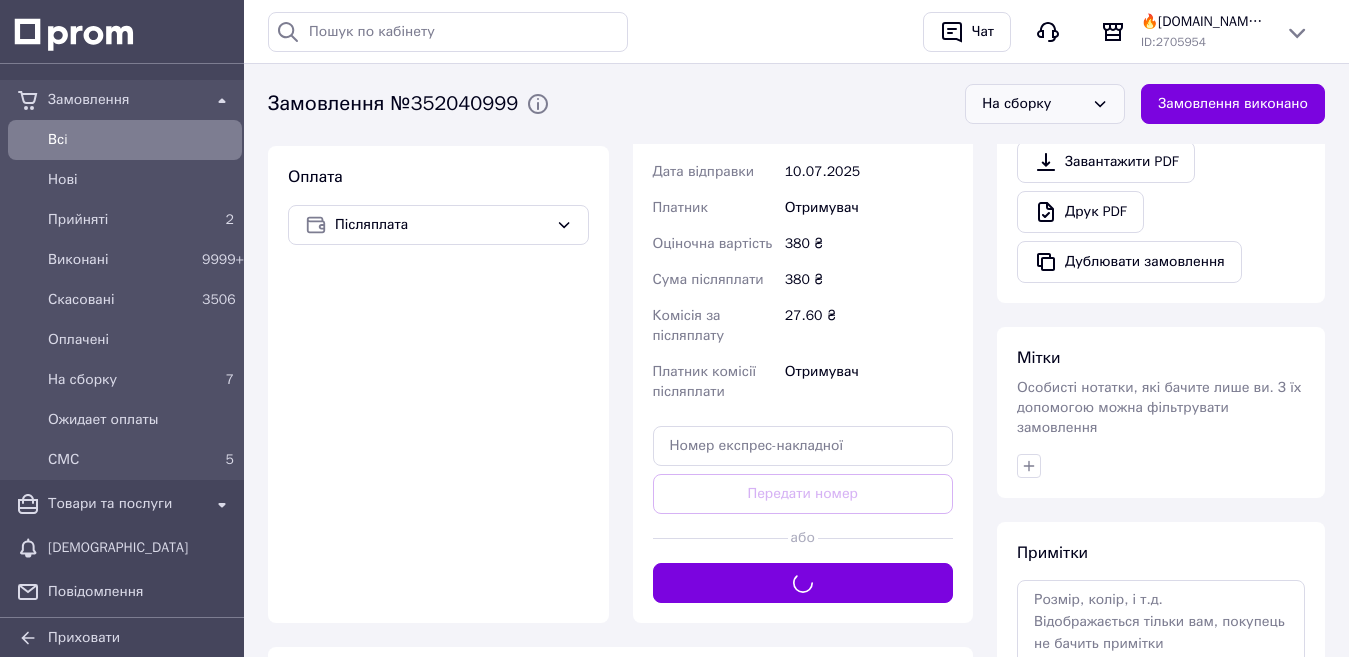 click on "На сборку" at bounding box center [1045, 104] 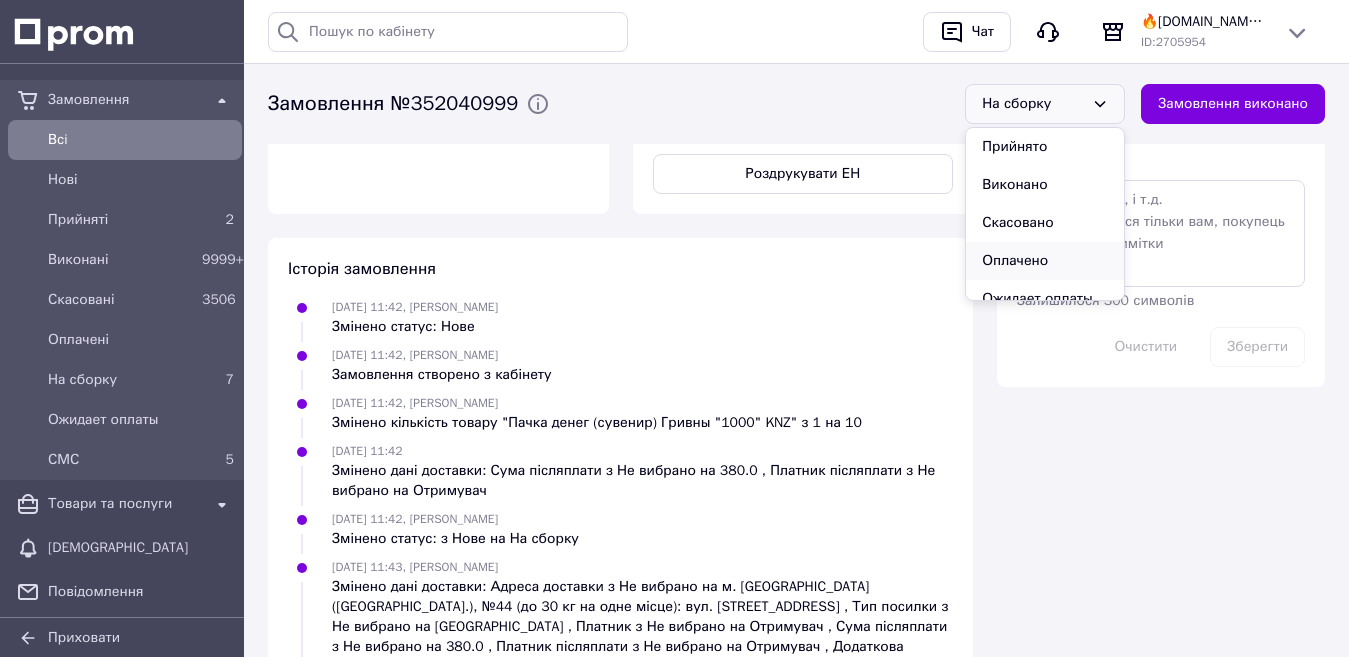 scroll, scrollTop: 1344, scrollLeft: 0, axis: vertical 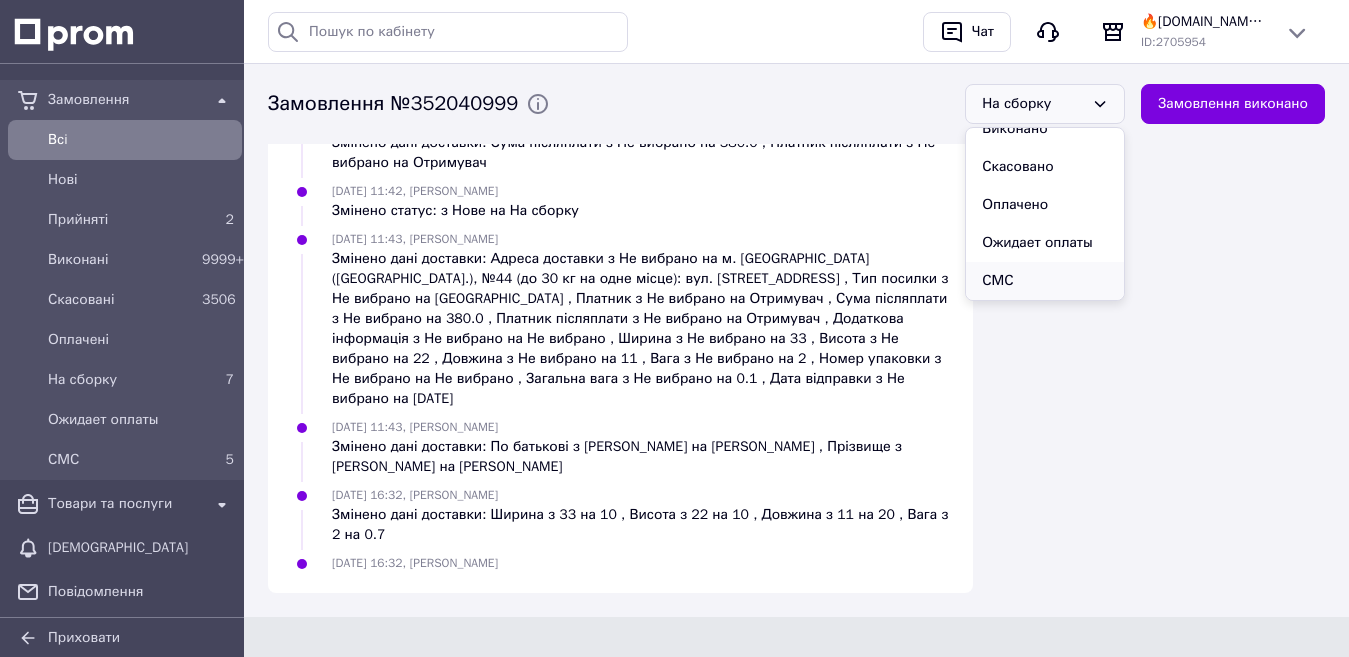 click on "СМС" at bounding box center [1045, 281] 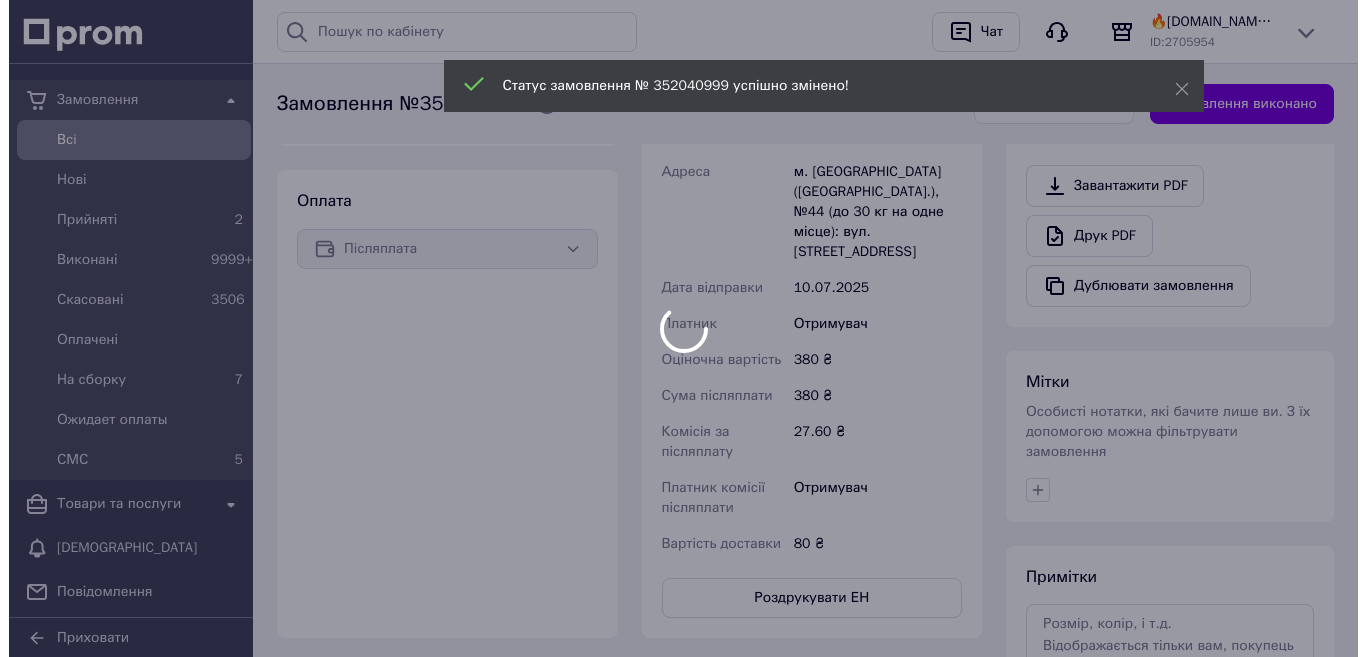 scroll, scrollTop: 488, scrollLeft: 0, axis: vertical 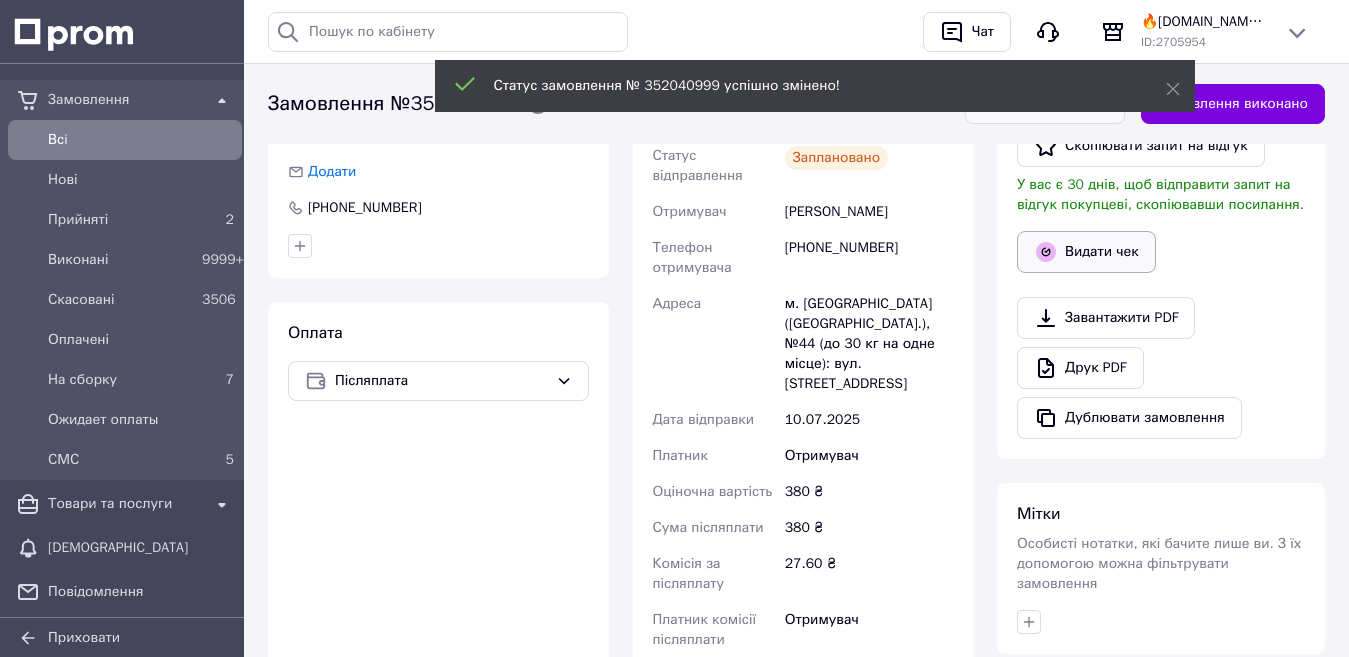 click on "Видати чек" at bounding box center (1086, 252) 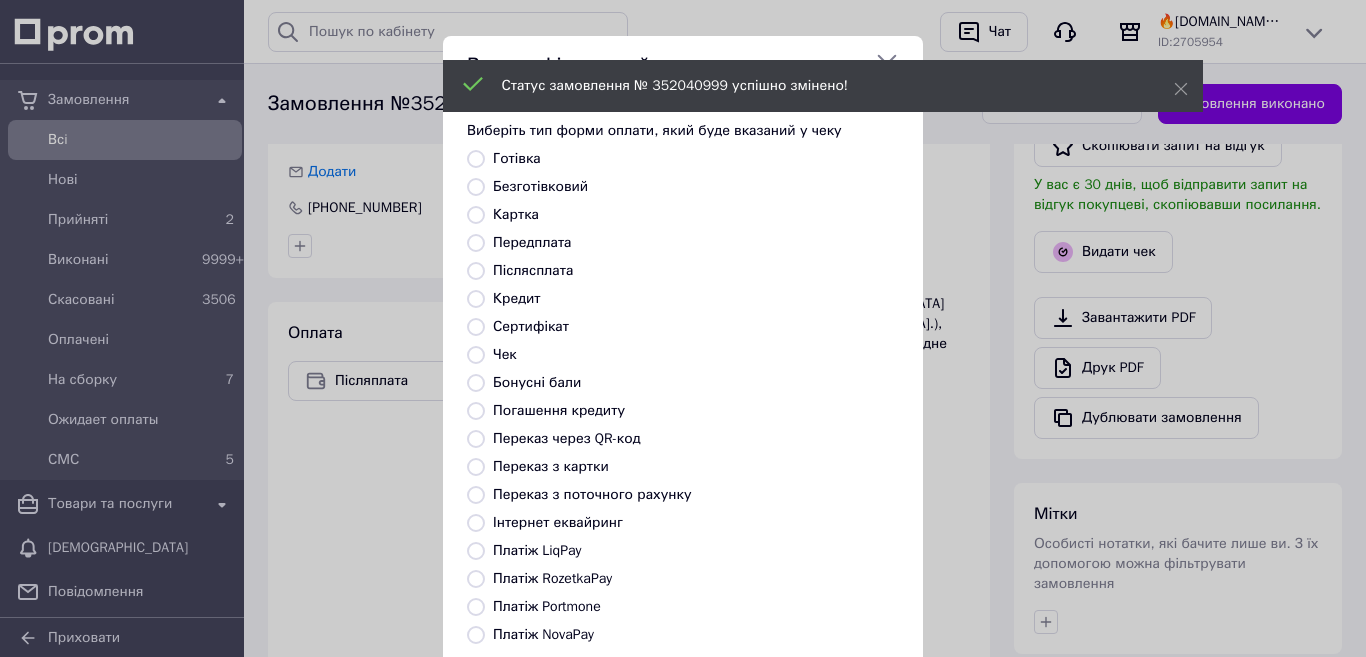 scroll, scrollTop: 0, scrollLeft: 0, axis: both 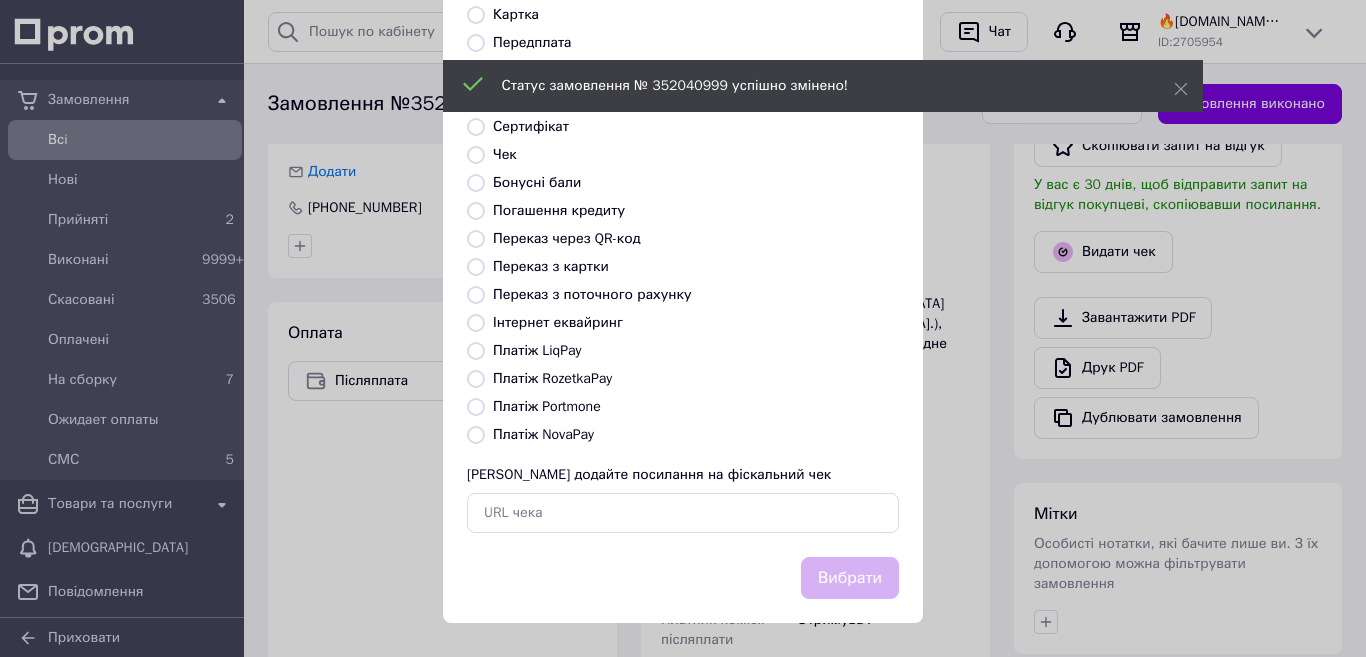 click on "Платіж NovaPay" at bounding box center (543, 434) 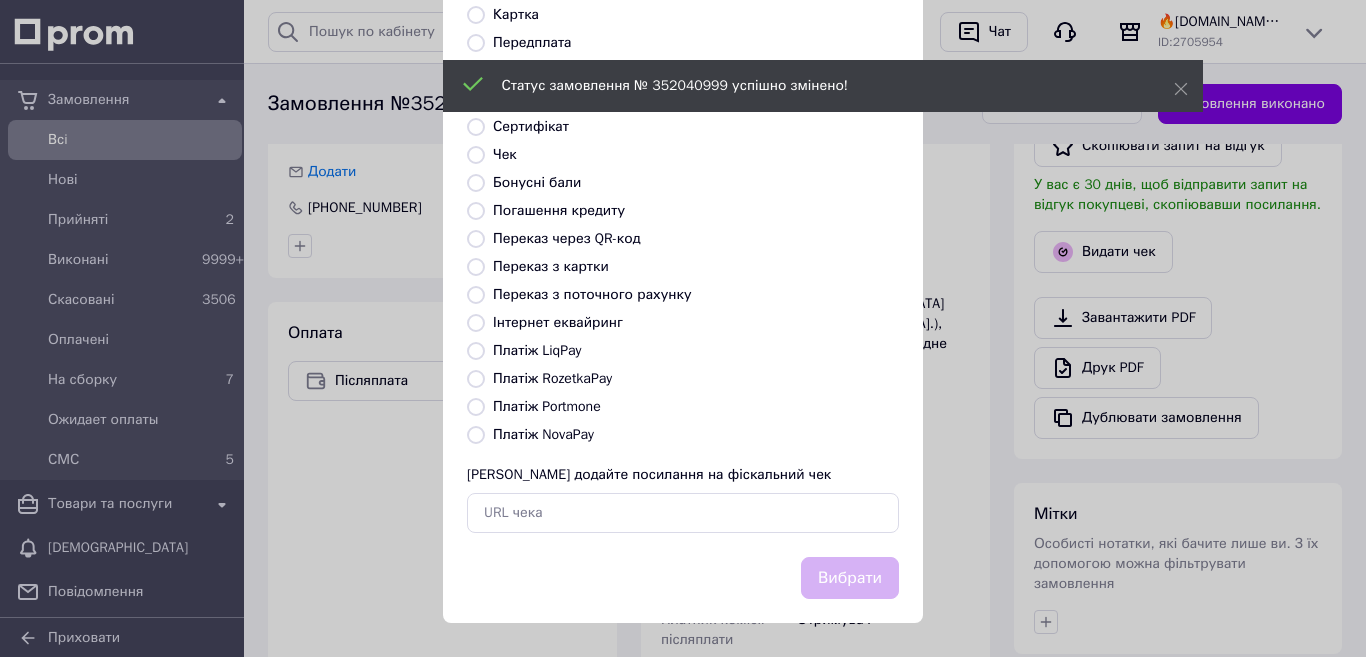 radio on "true" 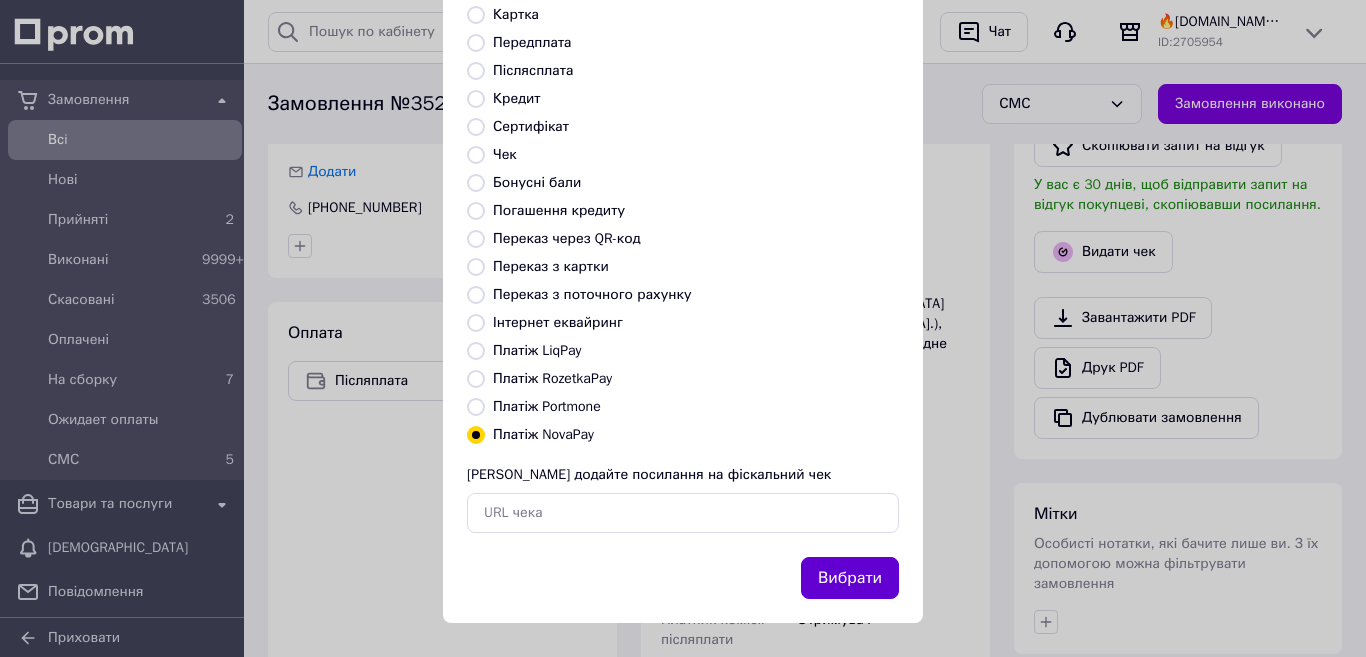 click on "Вибрати" at bounding box center (850, 578) 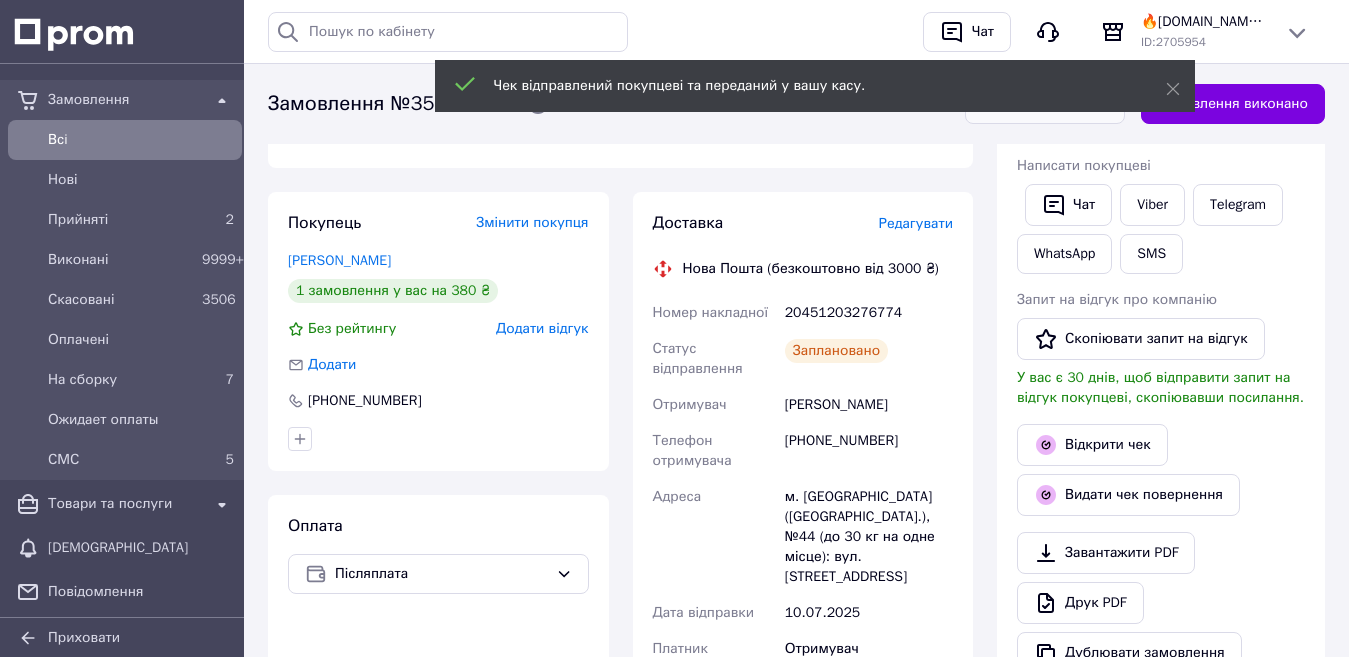 scroll, scrollTop: 288, scrollLeft: 0, axis: vertical 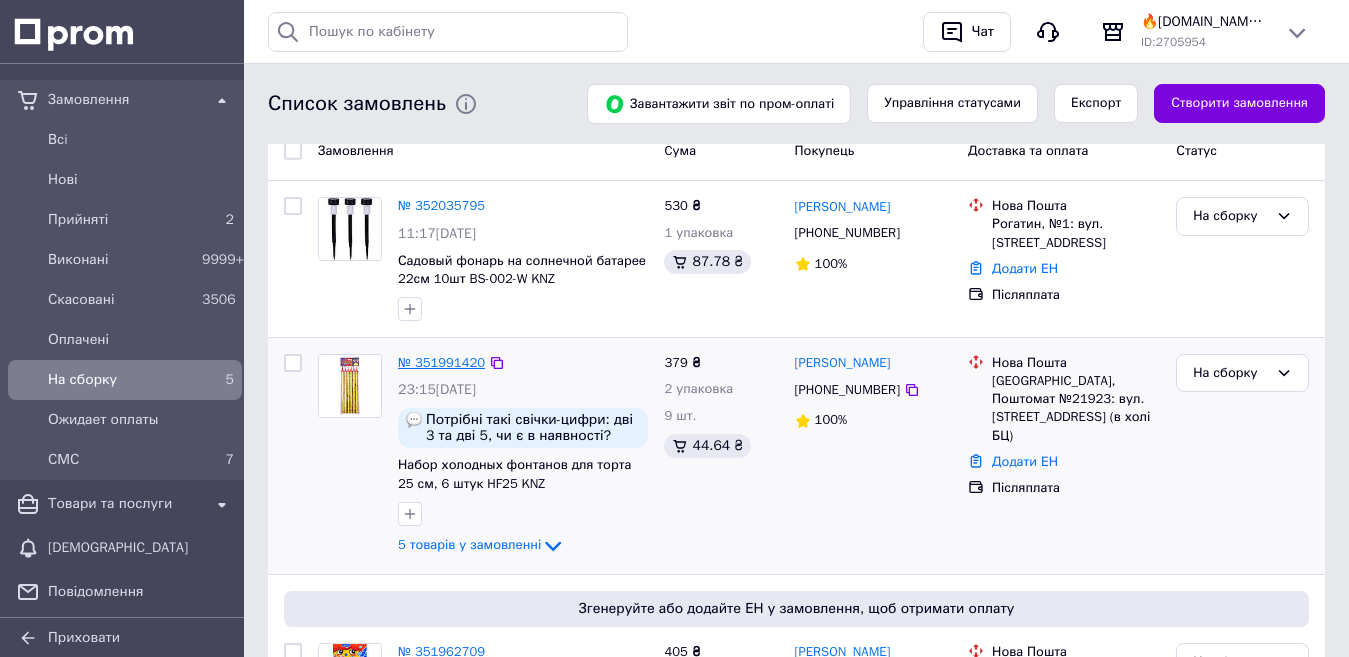 click on "№ 351991420" at bounding box center (441, 362) 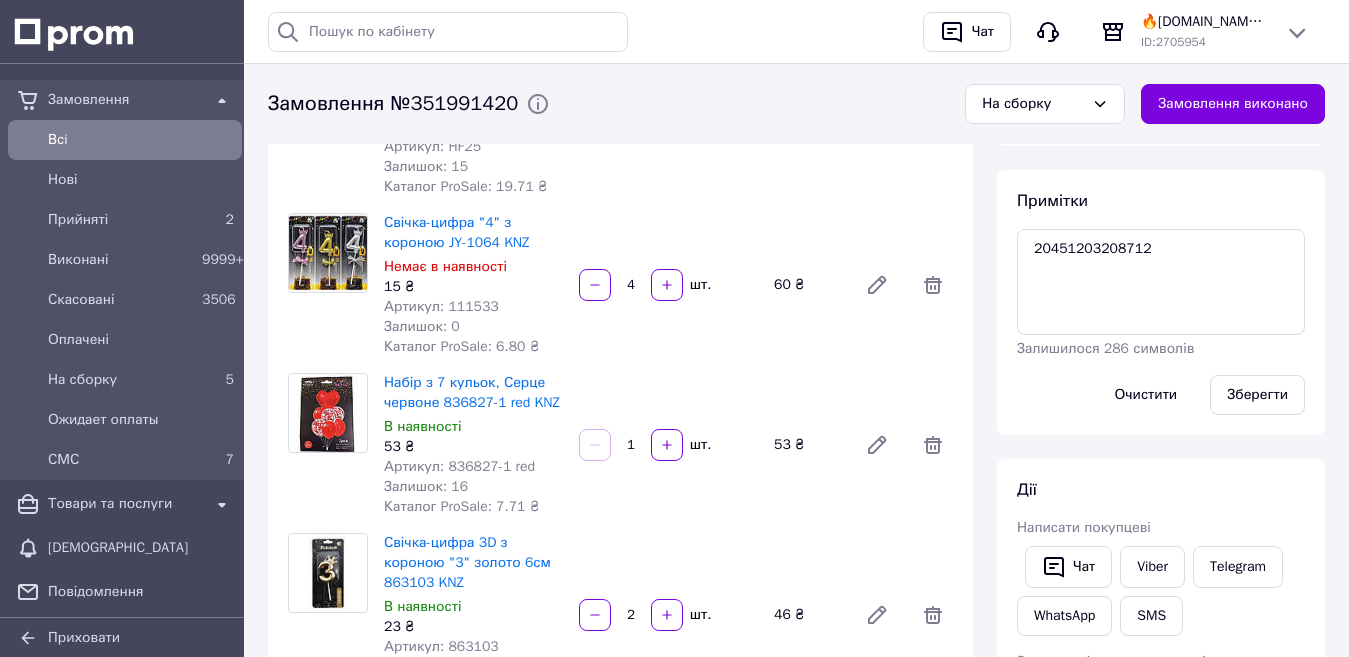 scroll, scrollTop: 200, scrollLeft: 0, axis: vertical 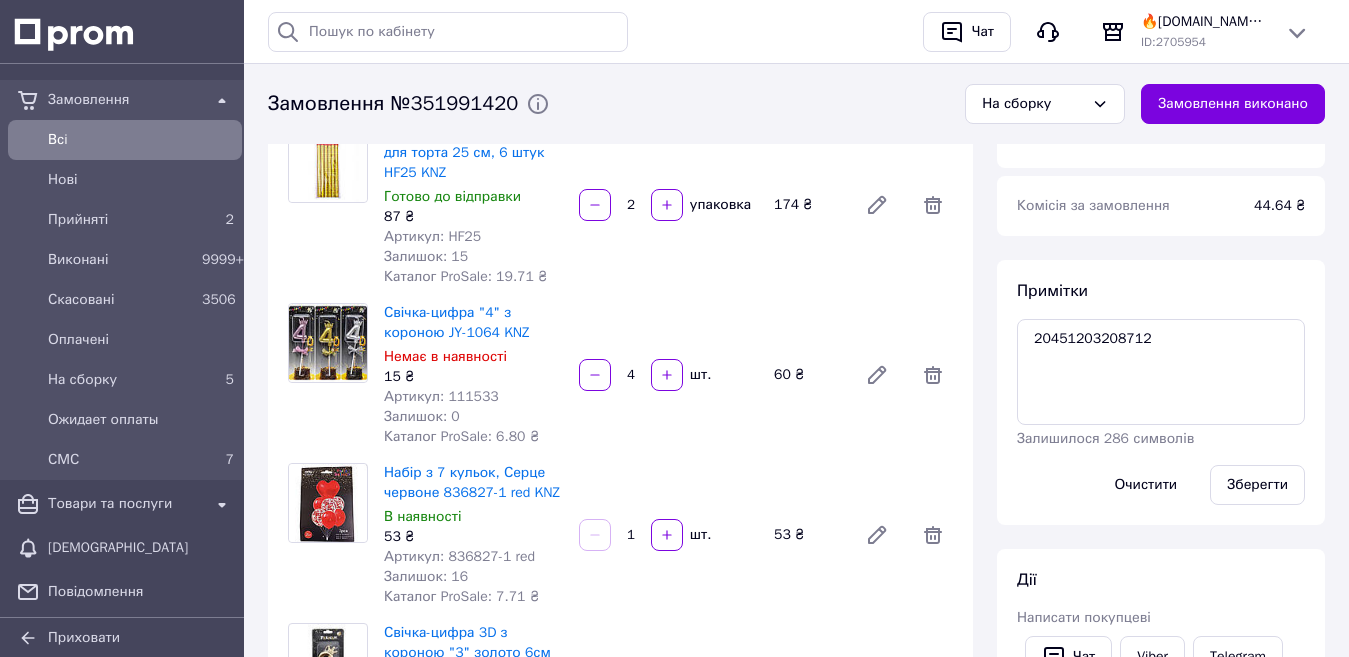 click on "Товари в замовленні (5) Додати товар Набір холодних фонтанів для торта 25 см, 6 штук HF25 KNZ Готово до відправки 87 ₴ Артикул: HF25 Залишок: 15 Каталог ProSale: 19.71 ₴  2   упаковка 174 ₴ Свічка-цифра "4" з короною JY-1064 KNZ Немає в наявності 15 ₴ Артикул: 111533 Залишок: 0 Каталог ProSale: 6.80 ₴  4   шт. 60 ₴ Набір з 7 кульок, Серце червоне 836827-1 red KNZ В наявності 53 ₴ Артикул: 836827-1 red Залишок: 16 Каталог ProSale: 7.71 ₴  1   шт. 53 ₴ Свічка-цифра 3D з короною "3" золото 6см 863103 KNZ В наявності 23 ₴ Артикул: 863103 Залишок: 68 Каталог ProSale: 5.21 ₴  2   шт. 46 ₴ Свічка-цифра 3D з короною "5" золото 6см 863105 KNZ В наявності 23 ₴ 2" at bounding box center [620, 543] 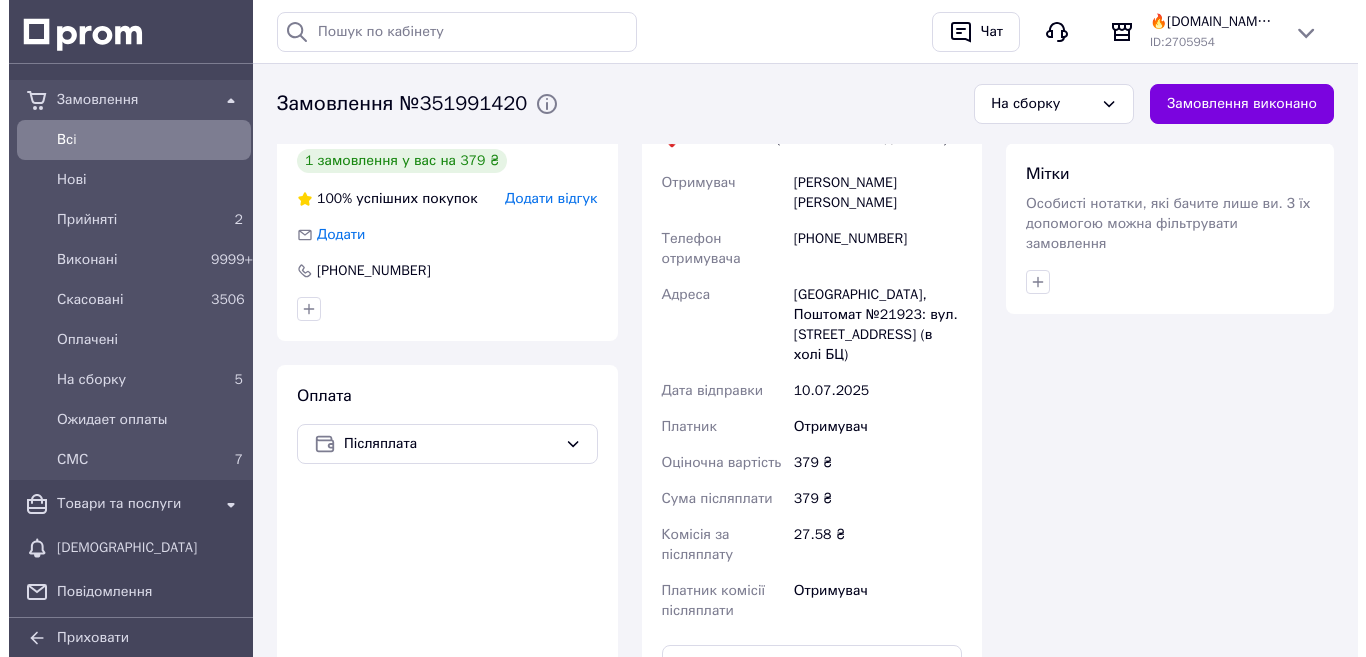 scroll, scrollTop: 1100, scrollLeft: 0, axis: vertical 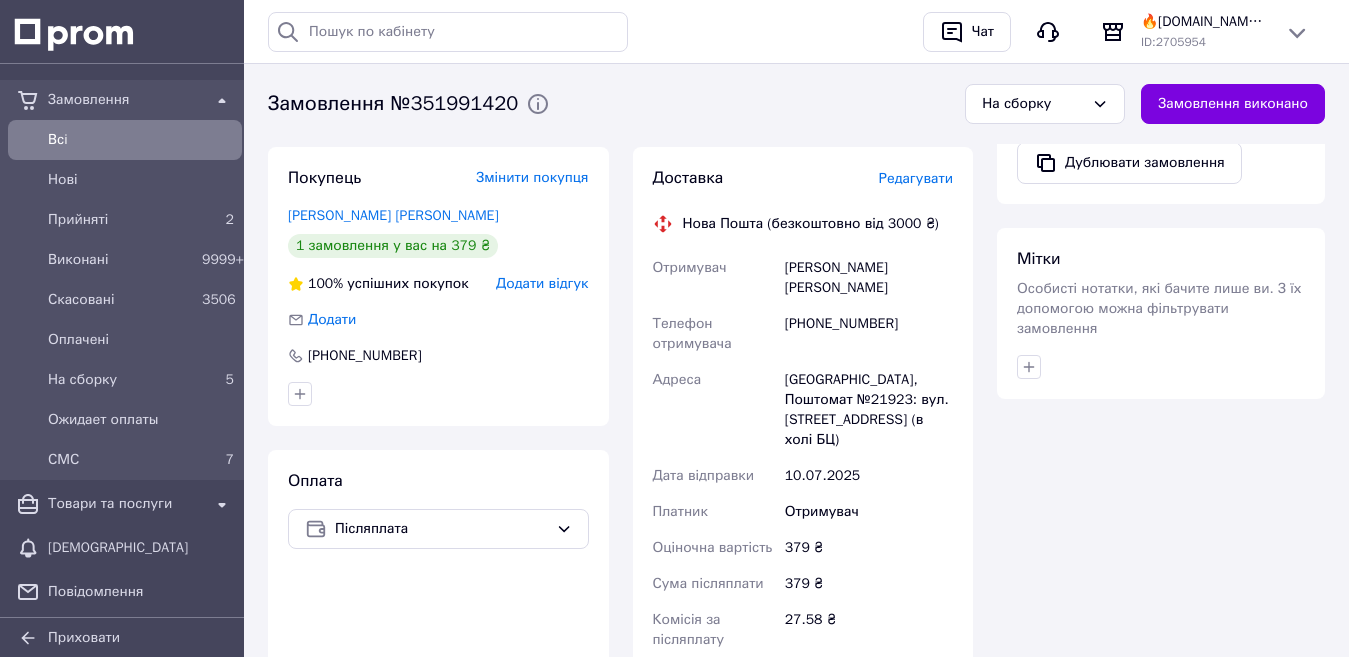 click on "Редагувати" at bounding box center [916, 178] 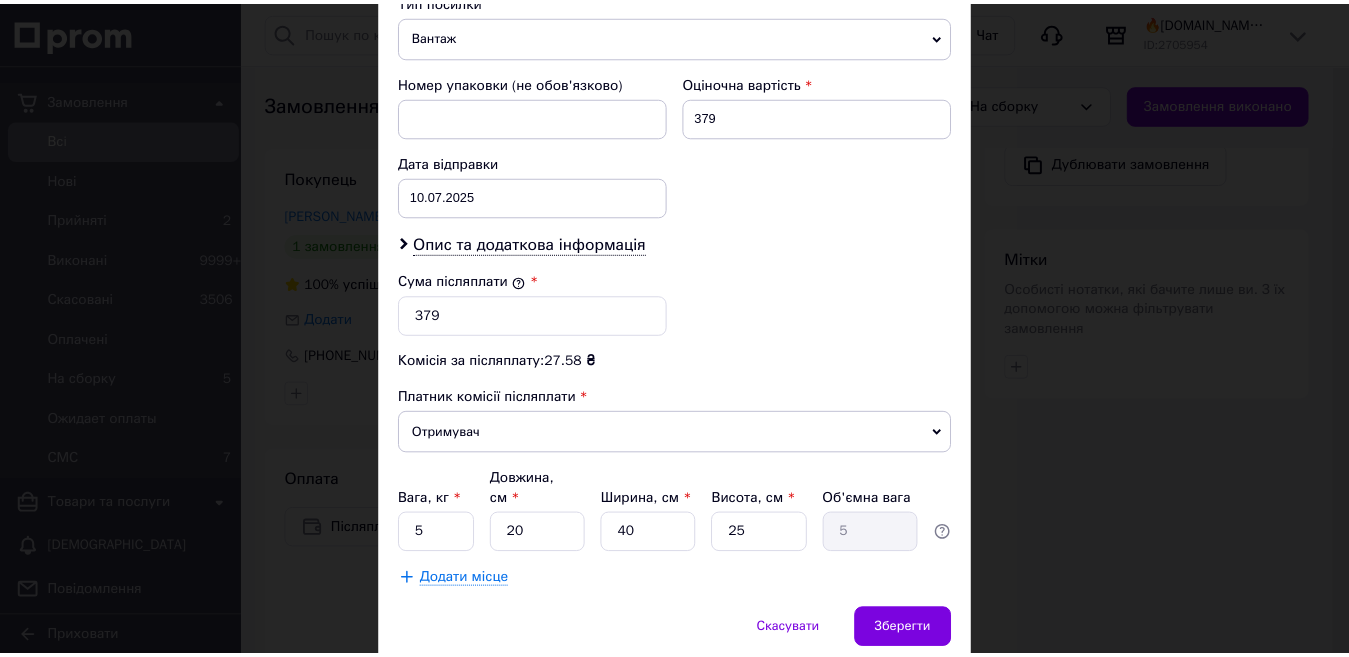 scroll, scrollTop: 869, scrollLeft: 0, axis: vertical 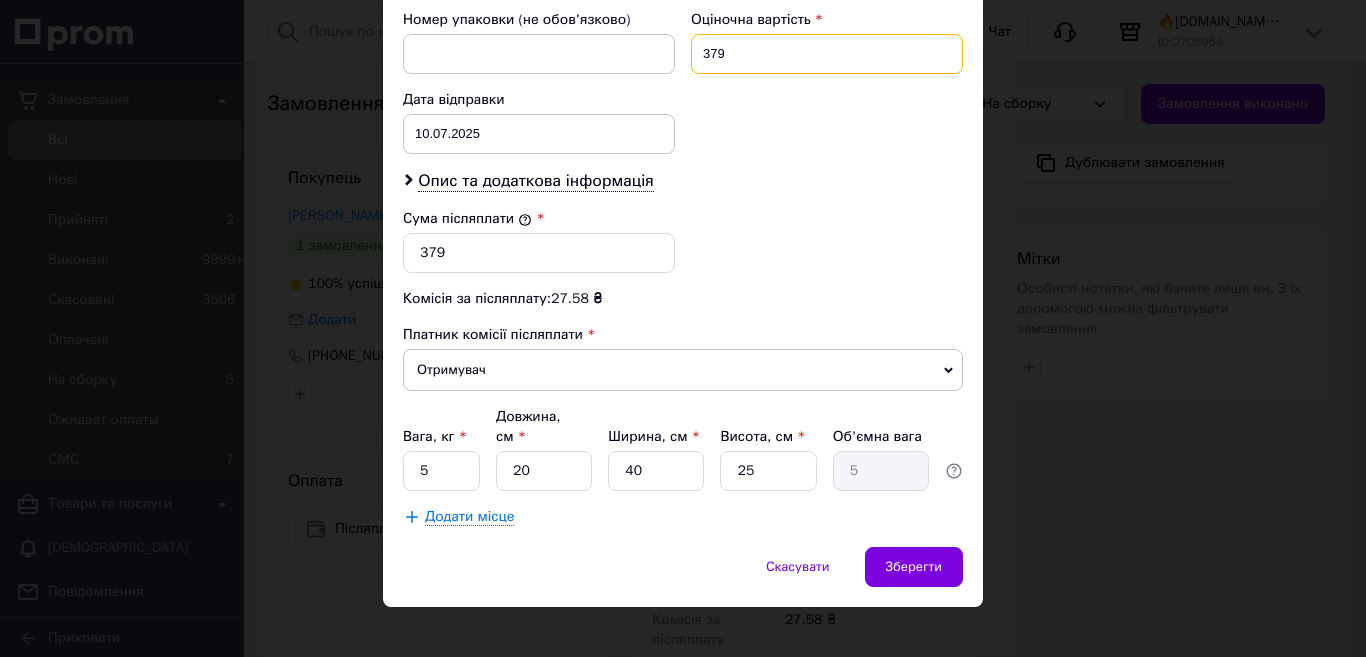 click on "379" at bounding box center (827, 54) 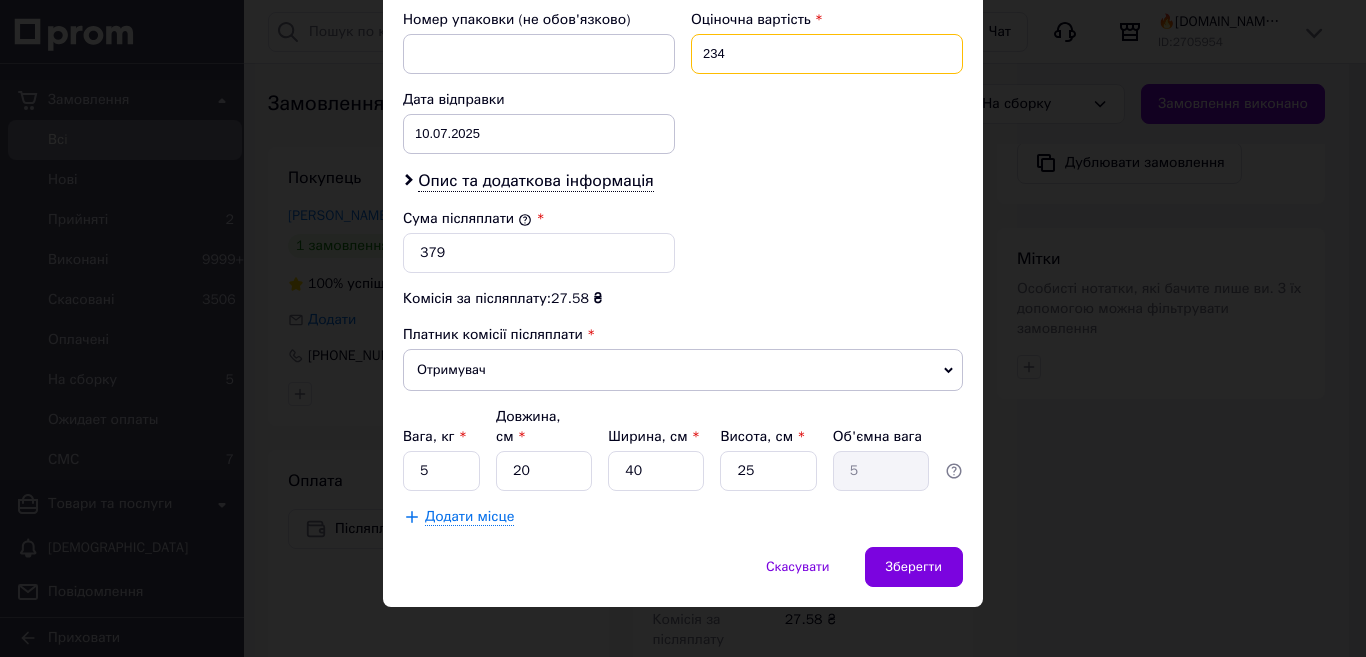 type on "234" 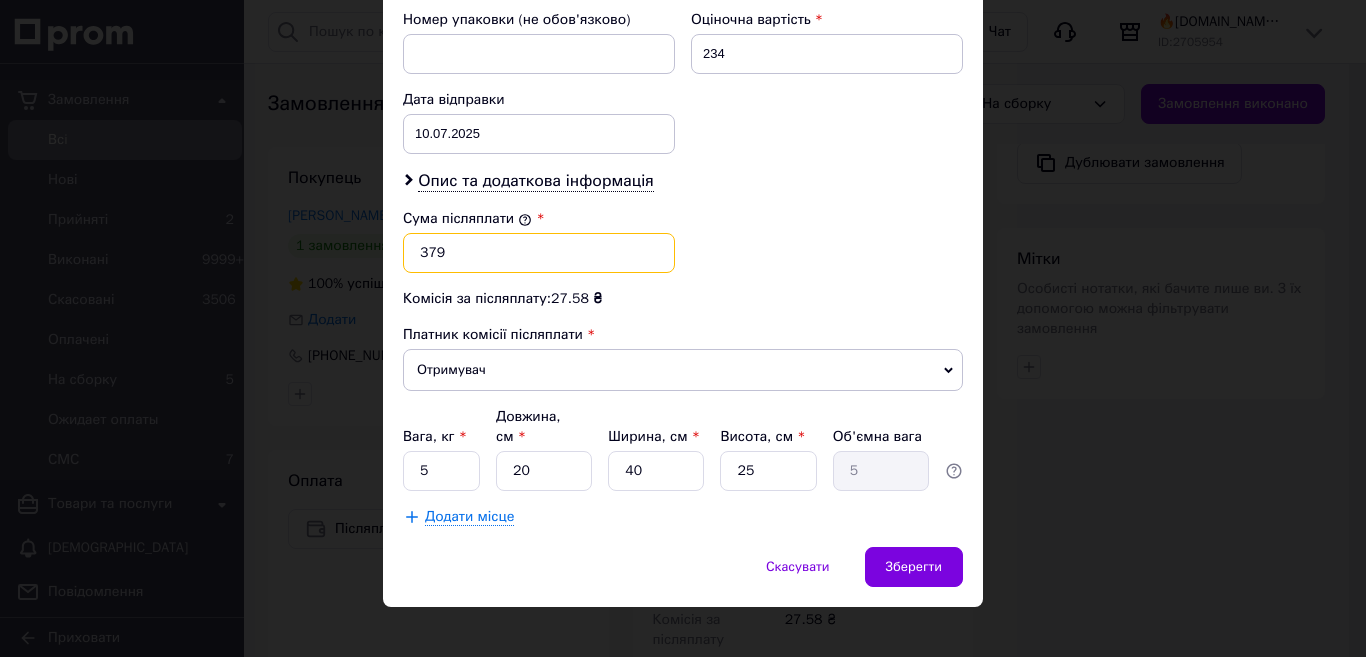 click on "379" at bounding box center (539, 253) 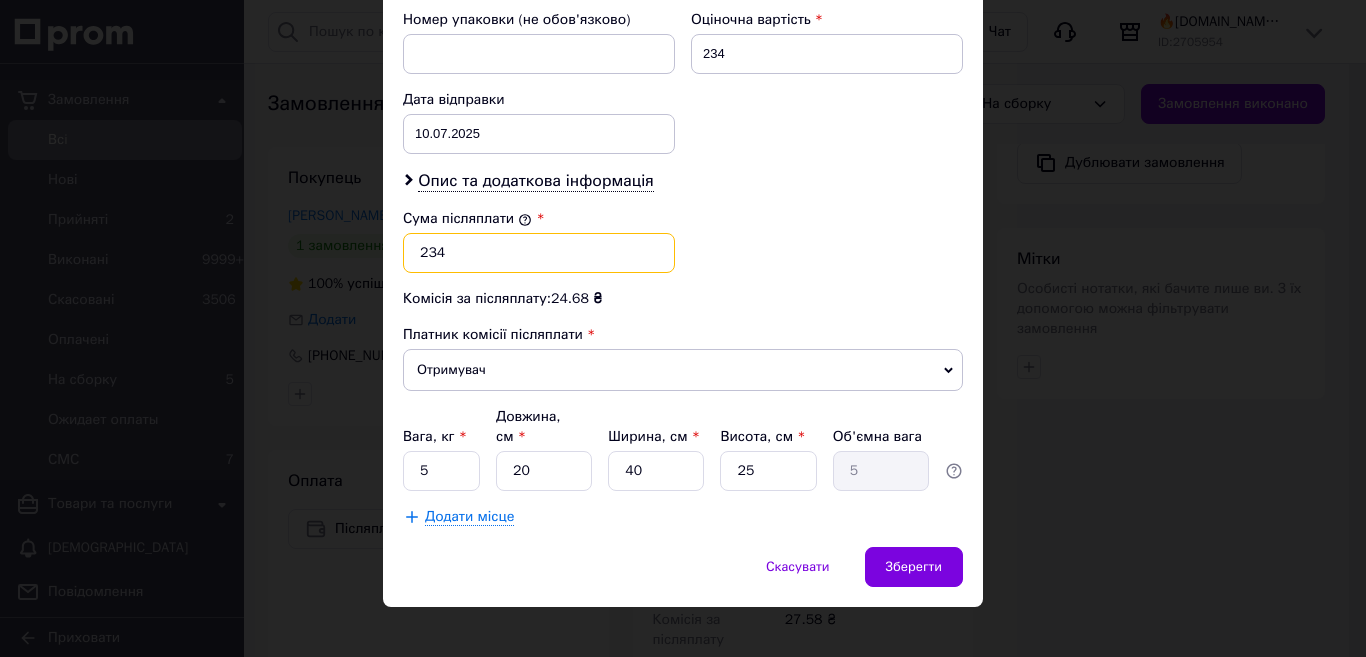 type on "234" 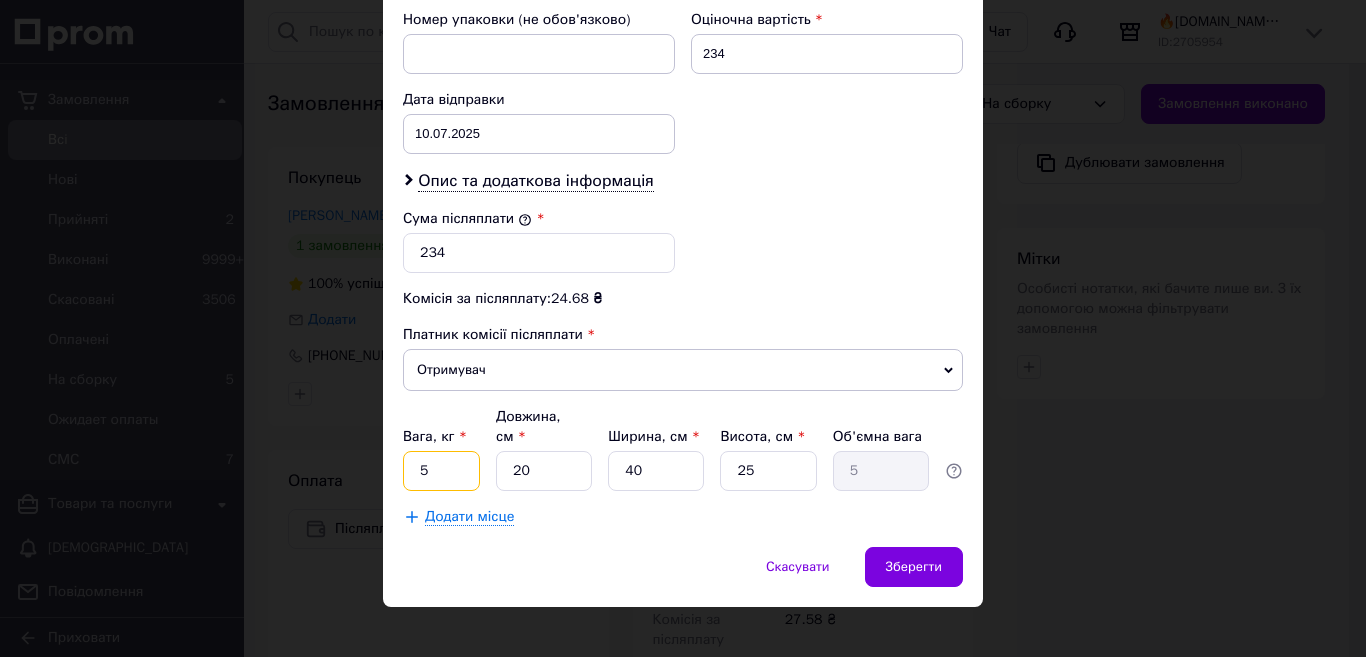 click on "5" at bounding box center (441, 471) 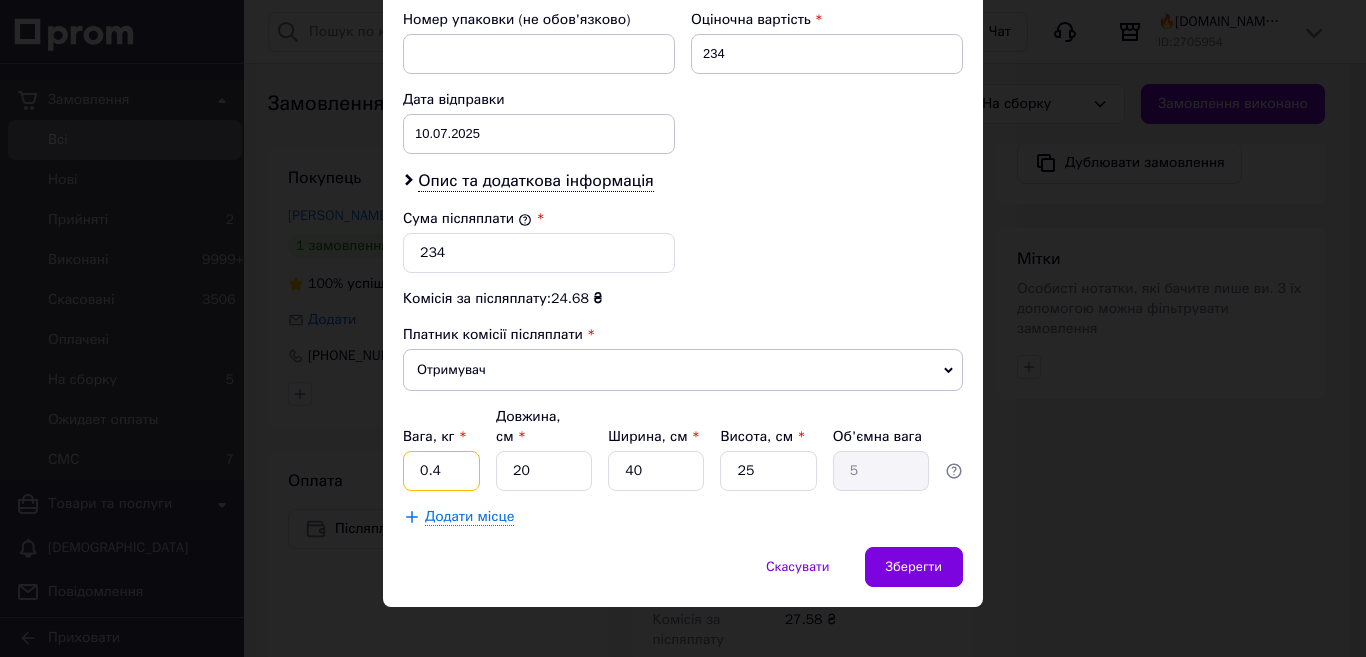 type on "0.4" 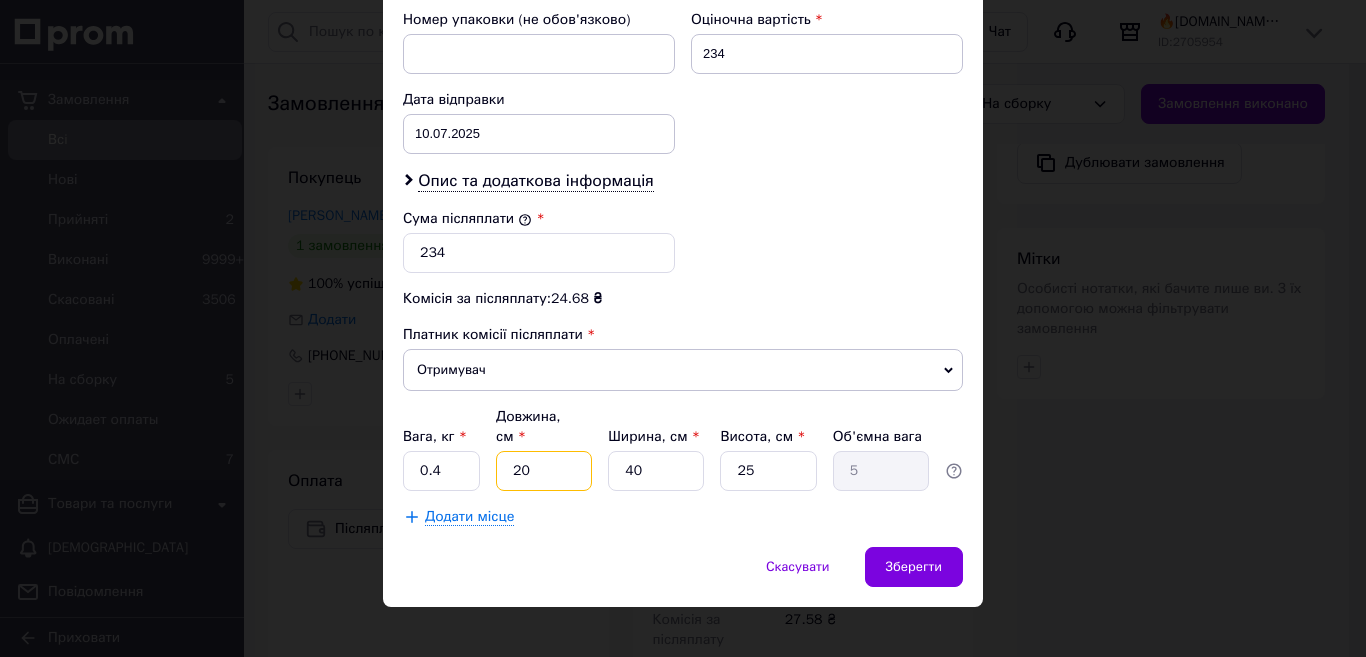 type on "3" 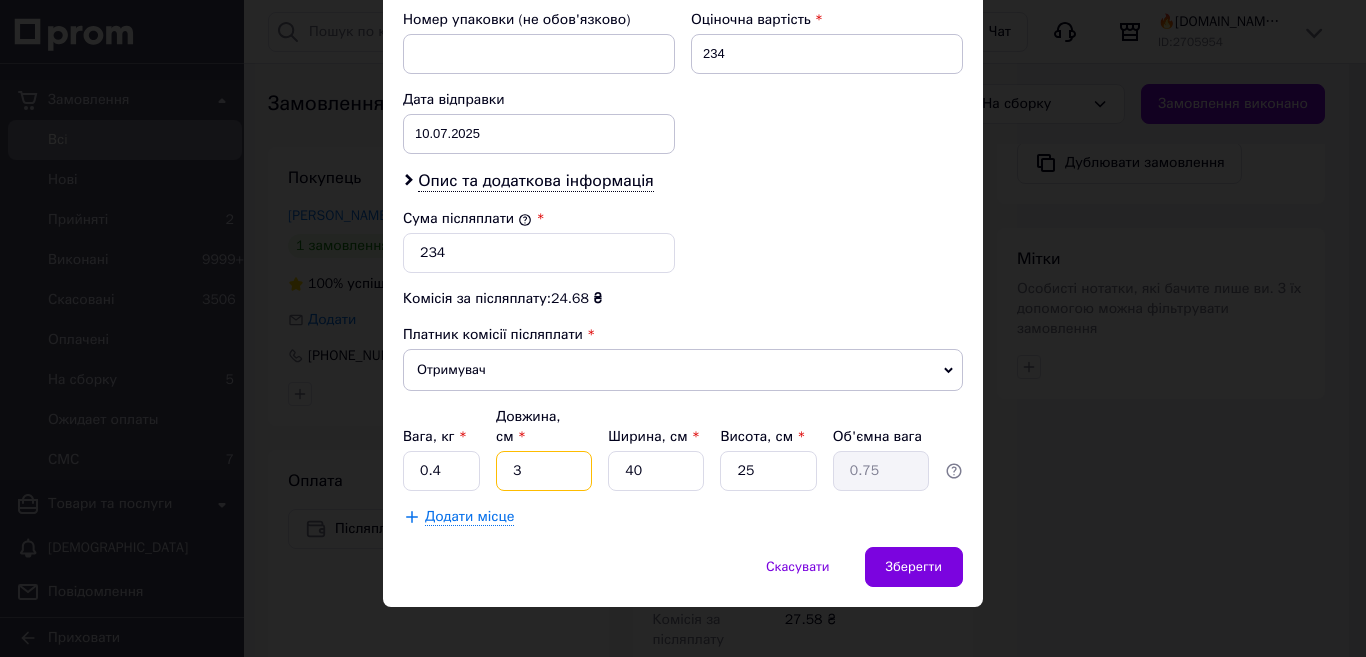 type on "33" 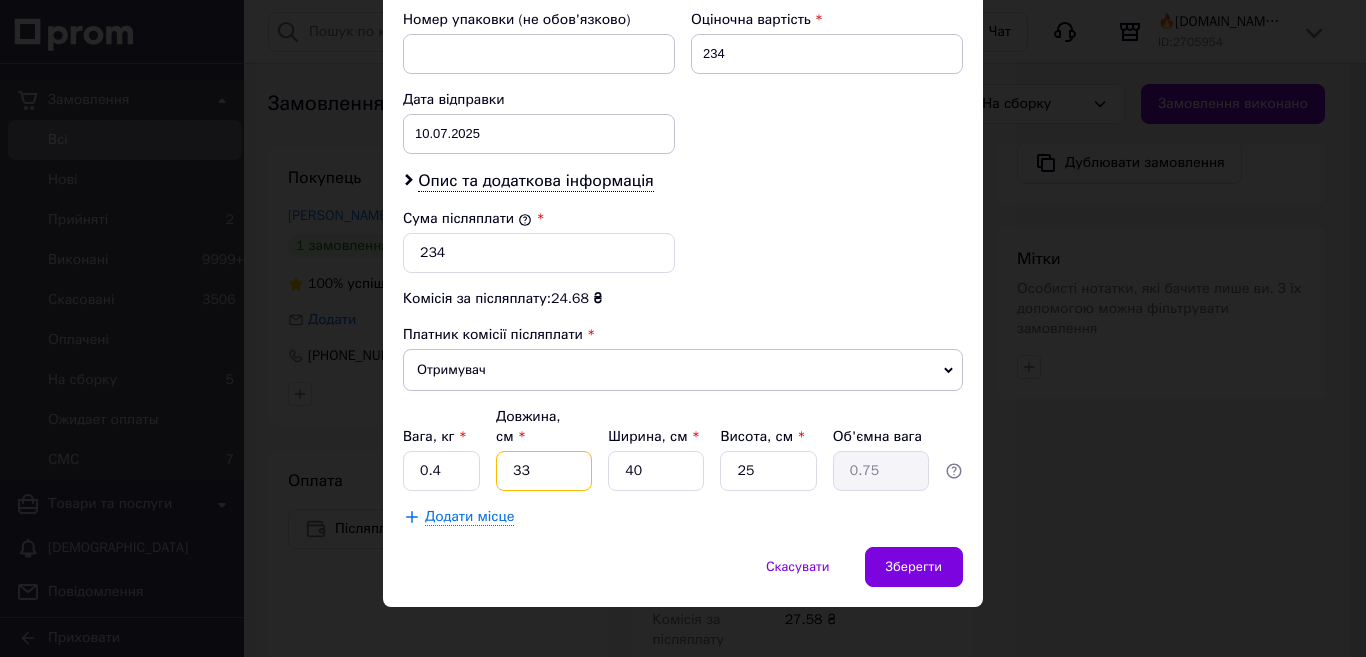 type on "8.25" 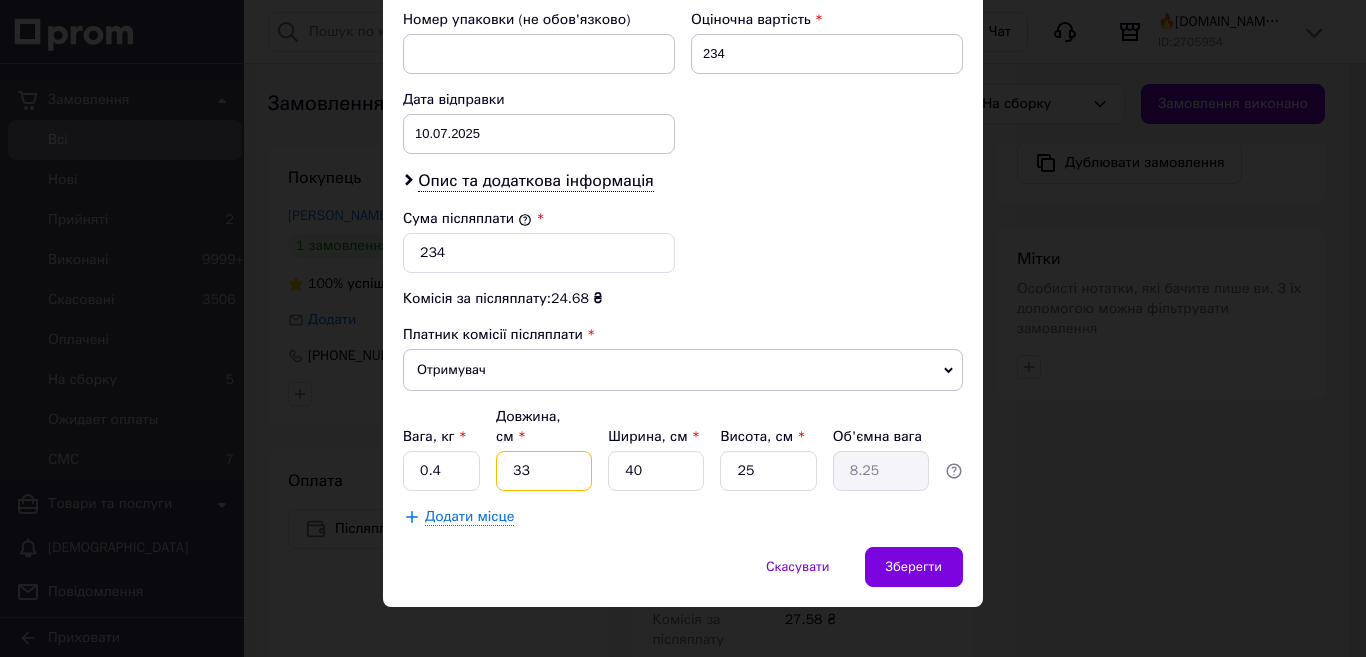 type on "33" 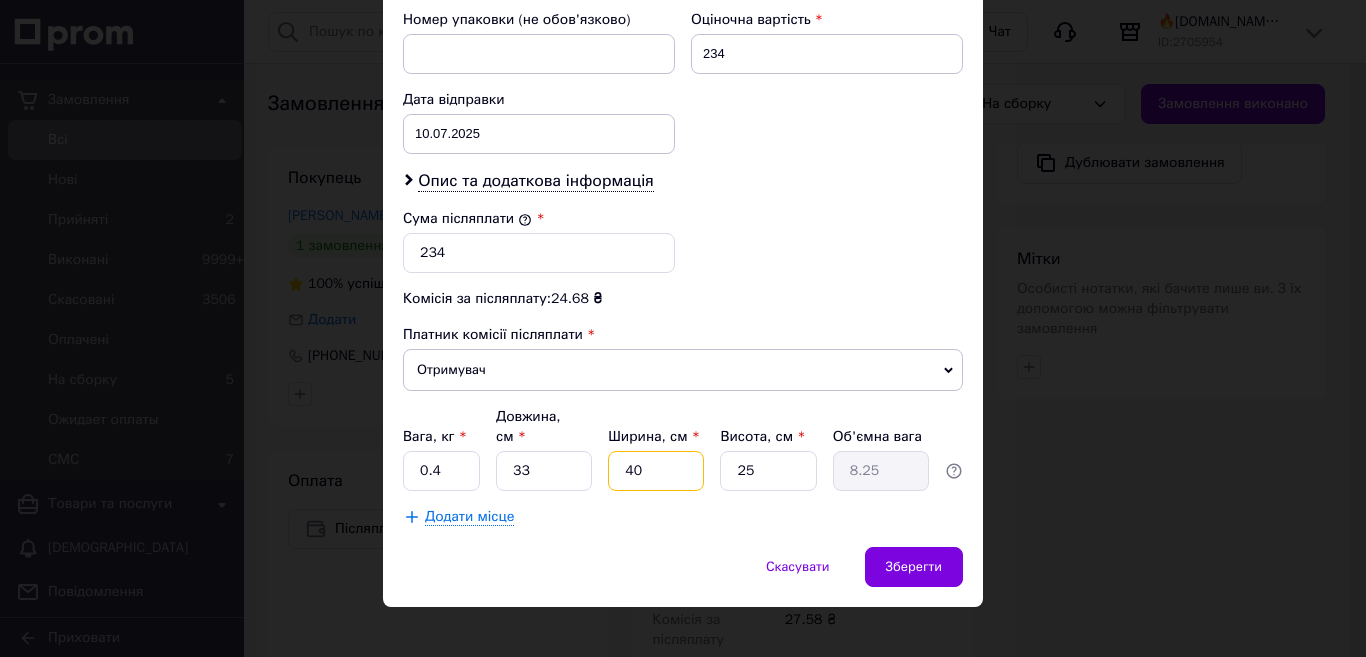 type on "1" 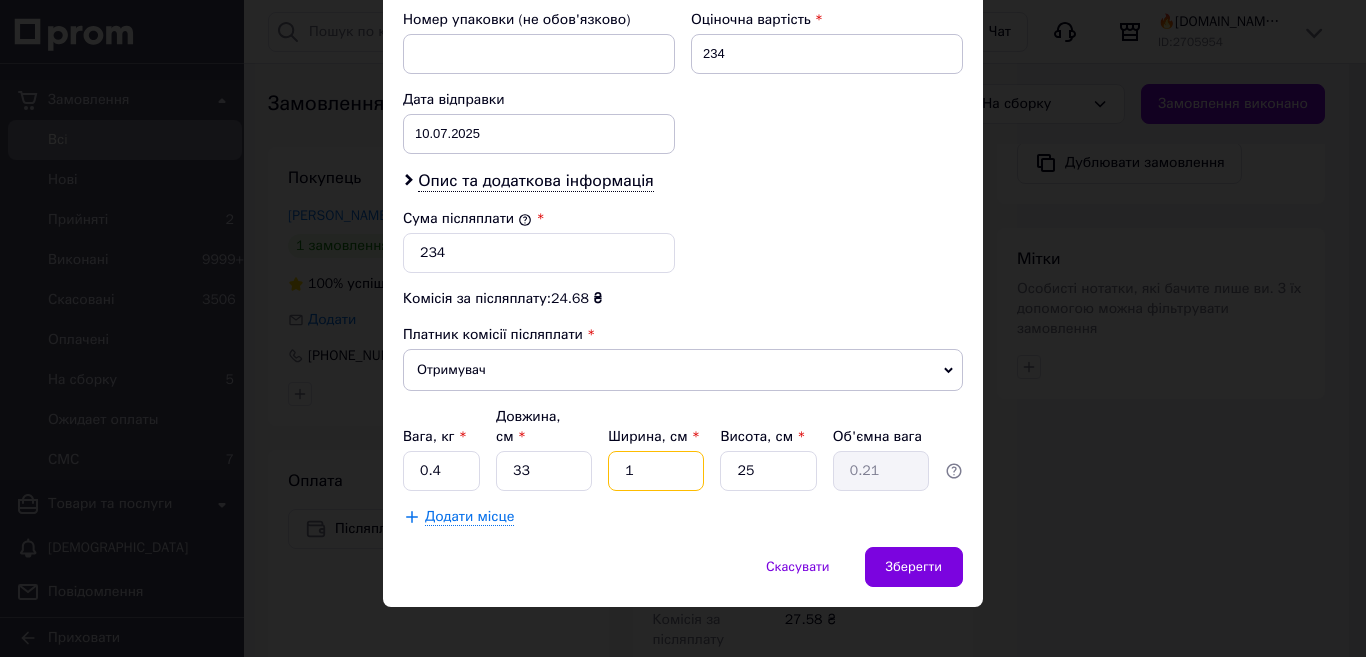type on "10" 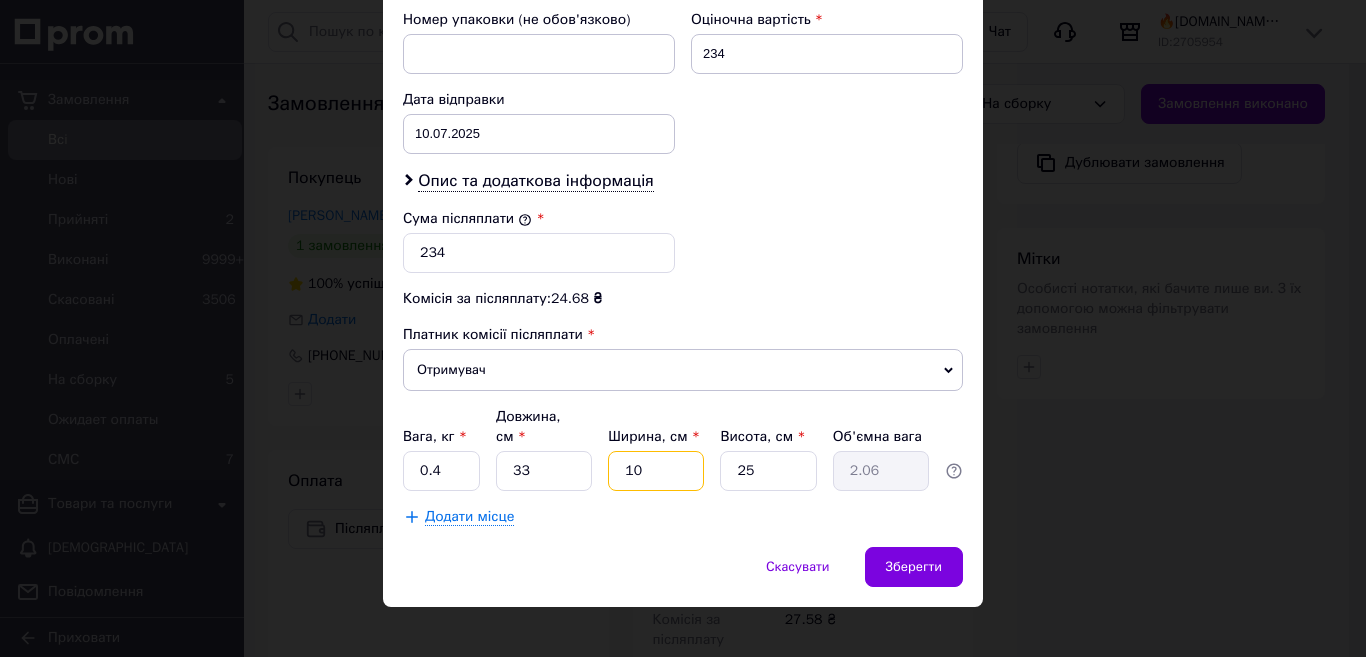 type on "10" 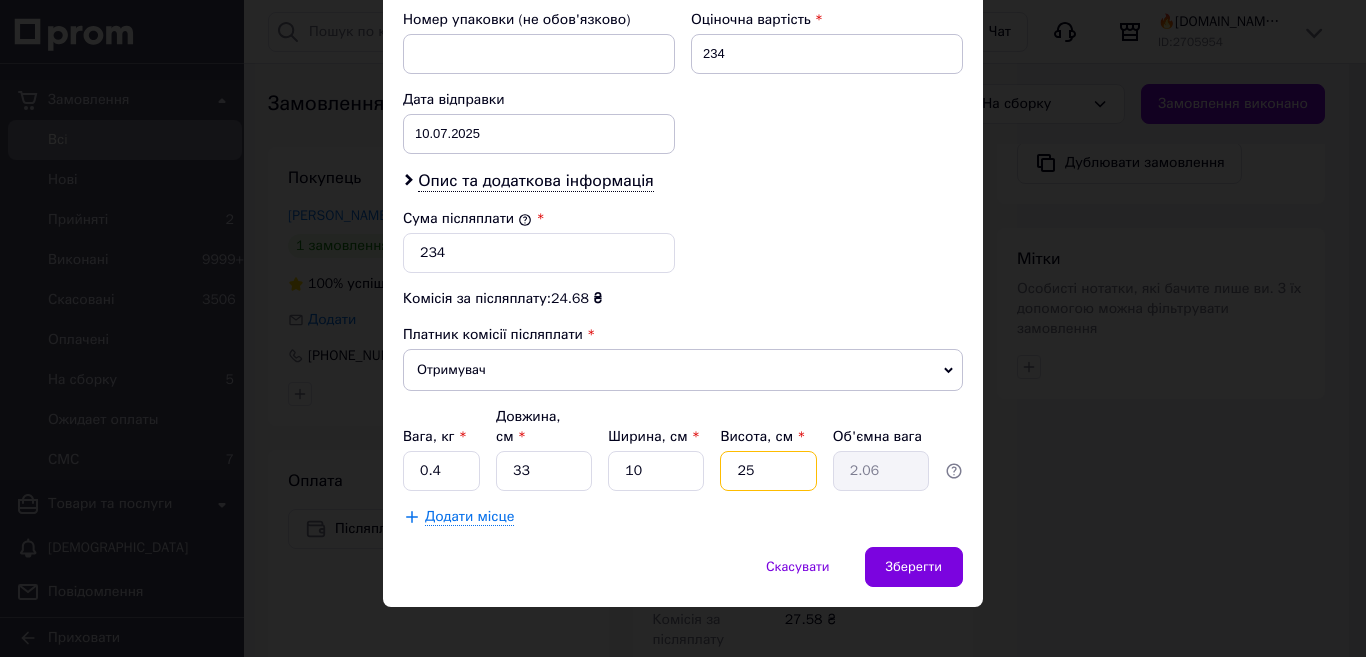 type on "9" 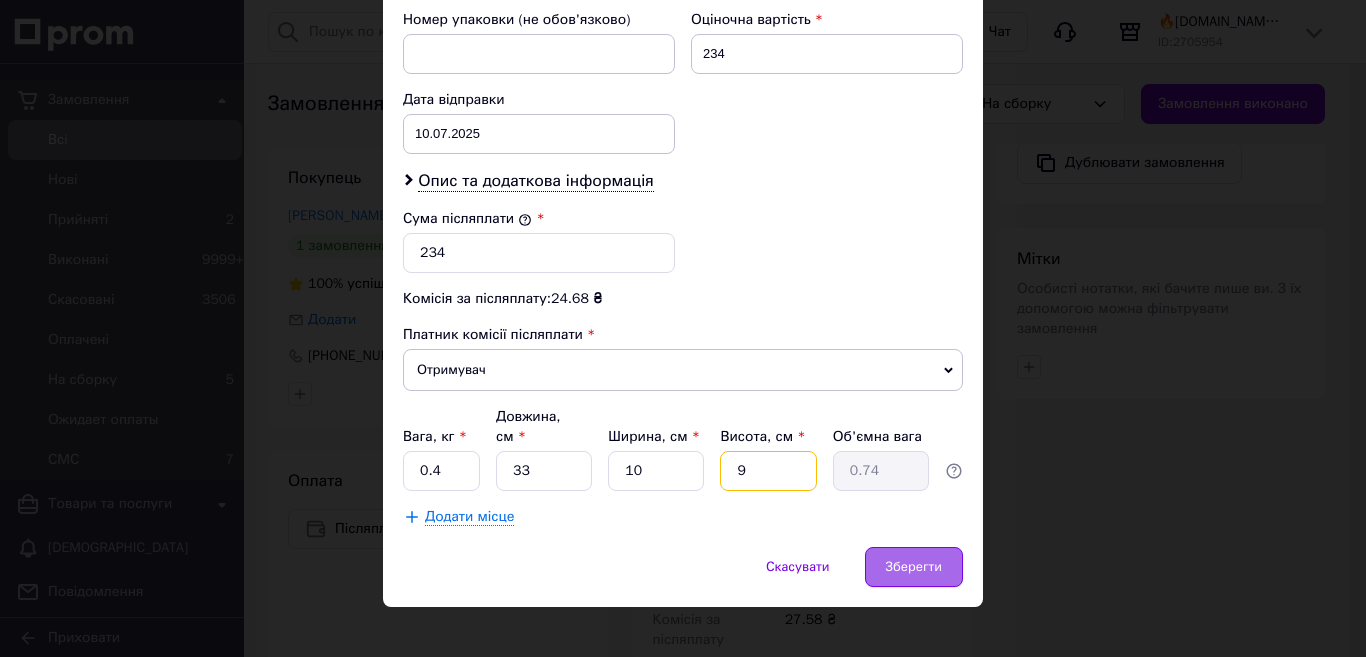 type on "9" 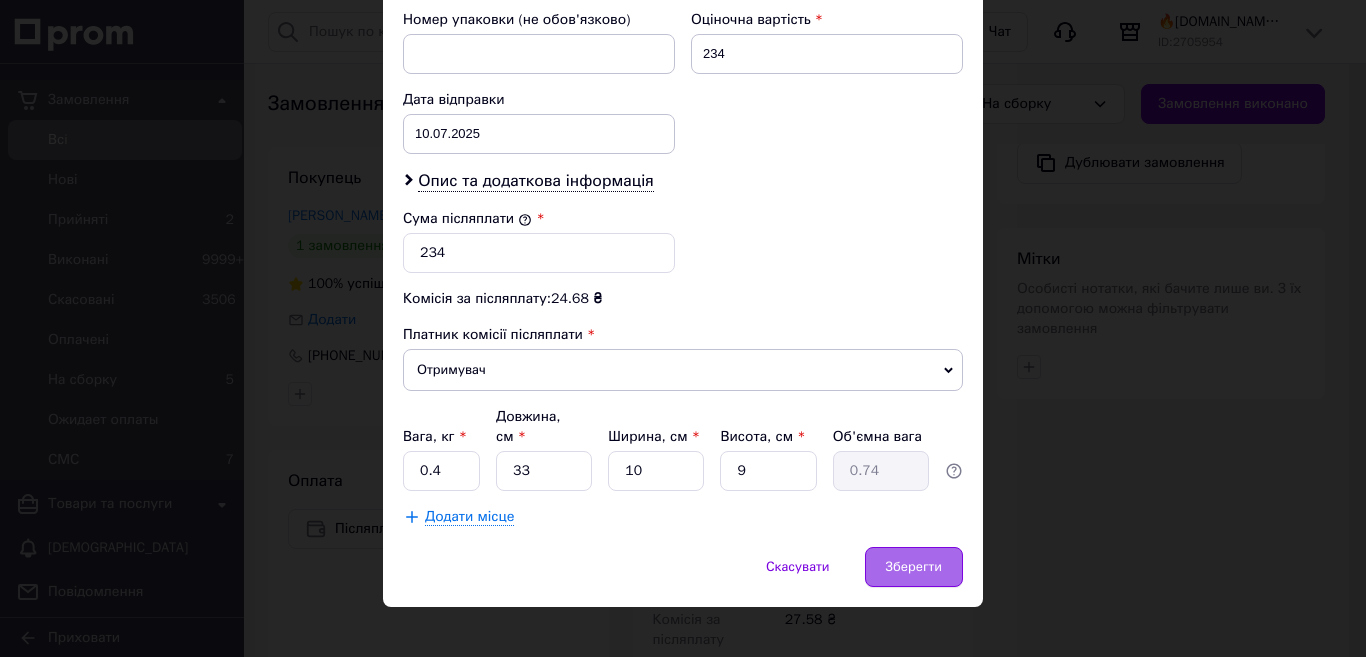 click on "Зберегти" at bounding box center (914, 567) 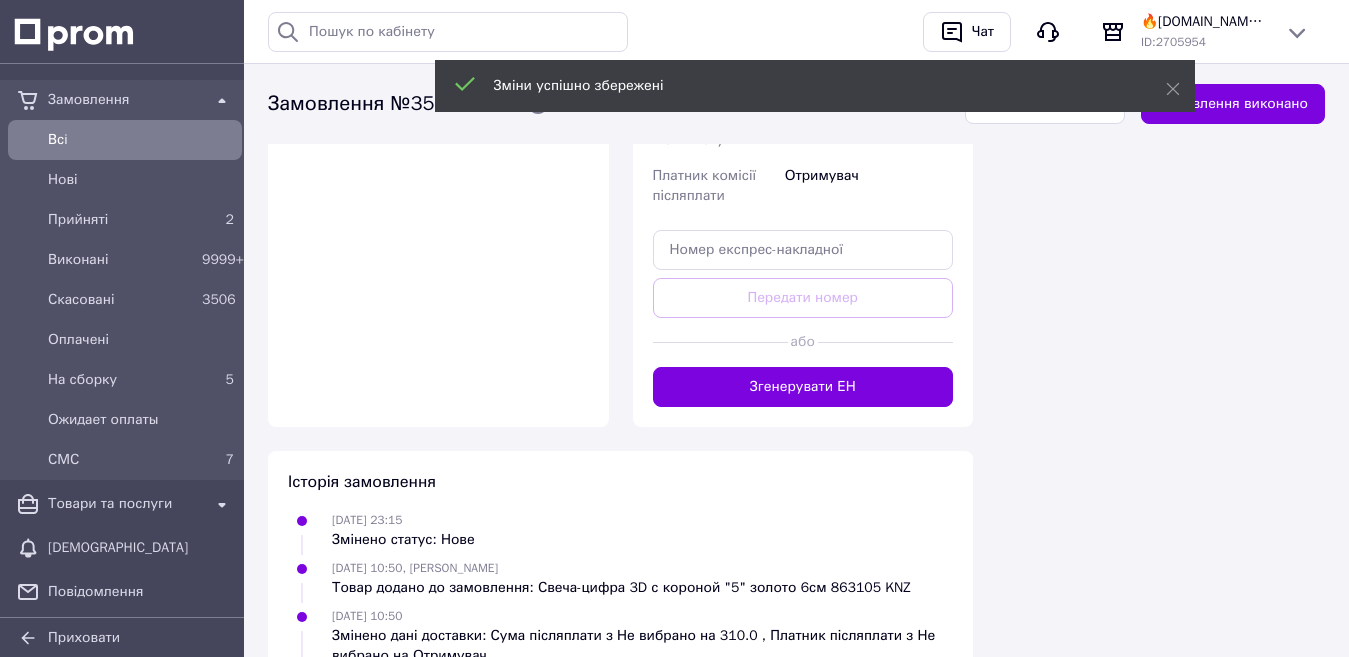 scroll, scrollTop: 1404, scrollLeft: 0, axis: vertical 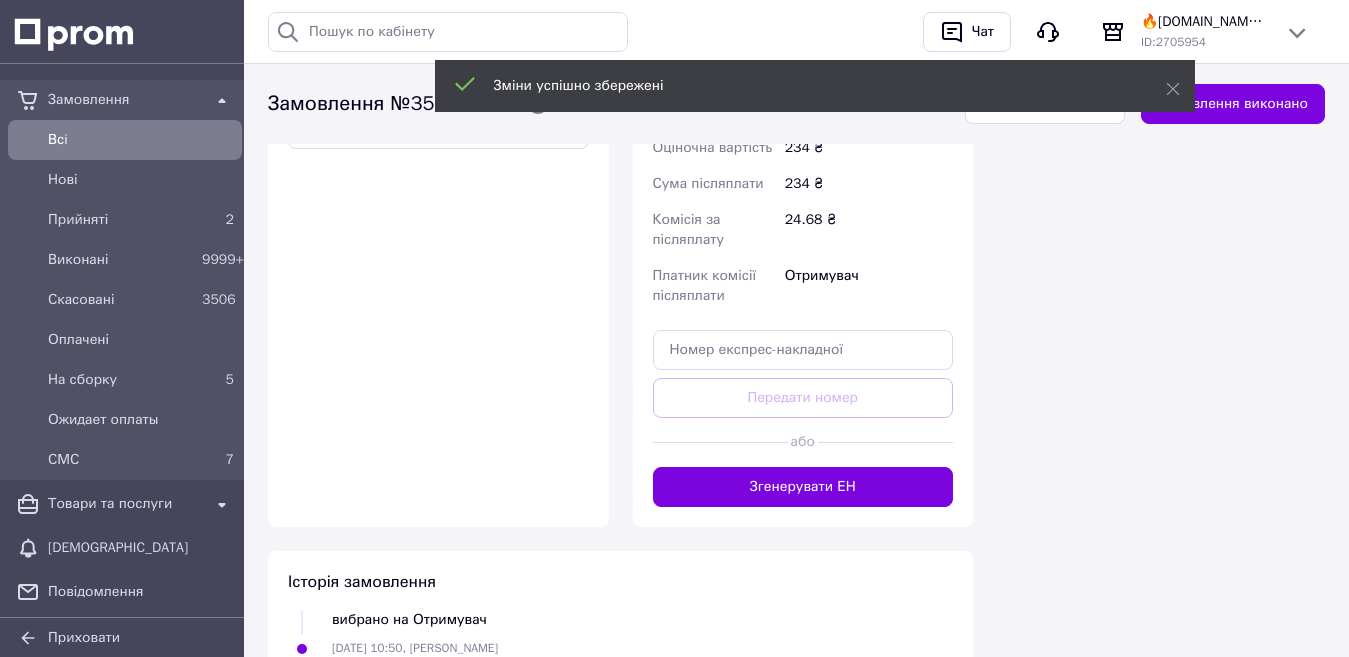 click on "Згенерувати ЕН" at bounding box center (803, 487) 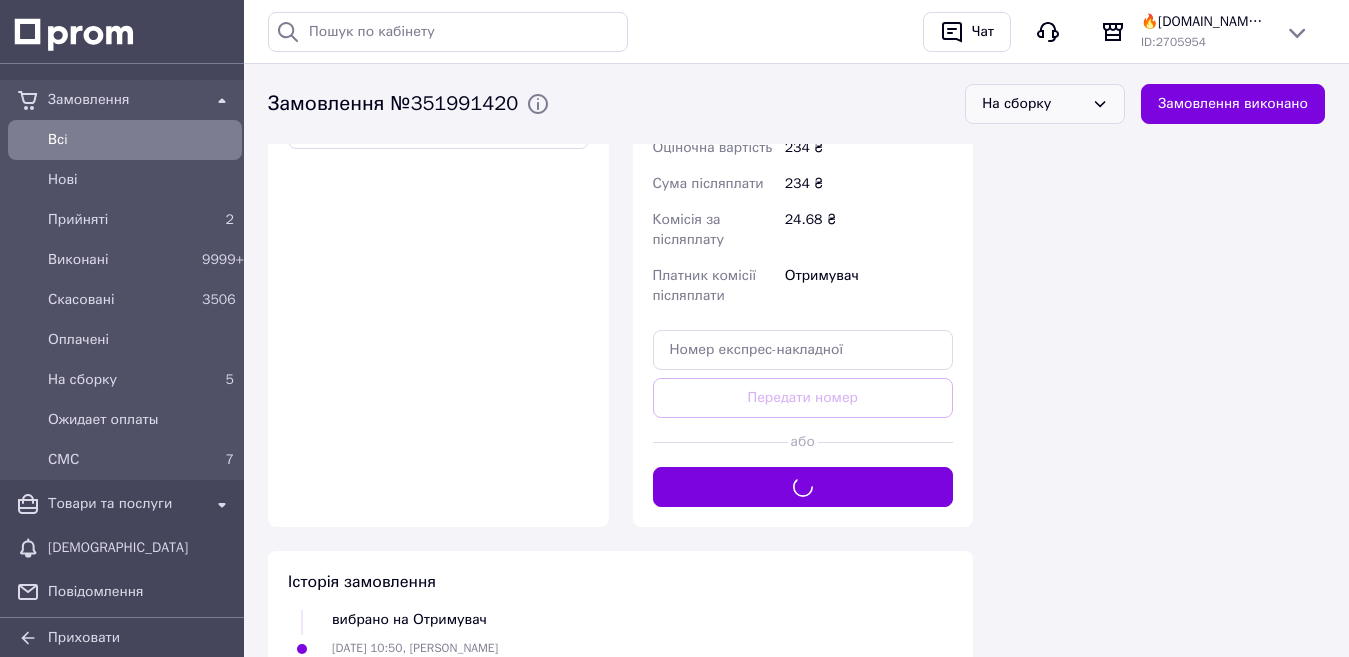 click on "На сборку" at bounding box center (1033, 104) 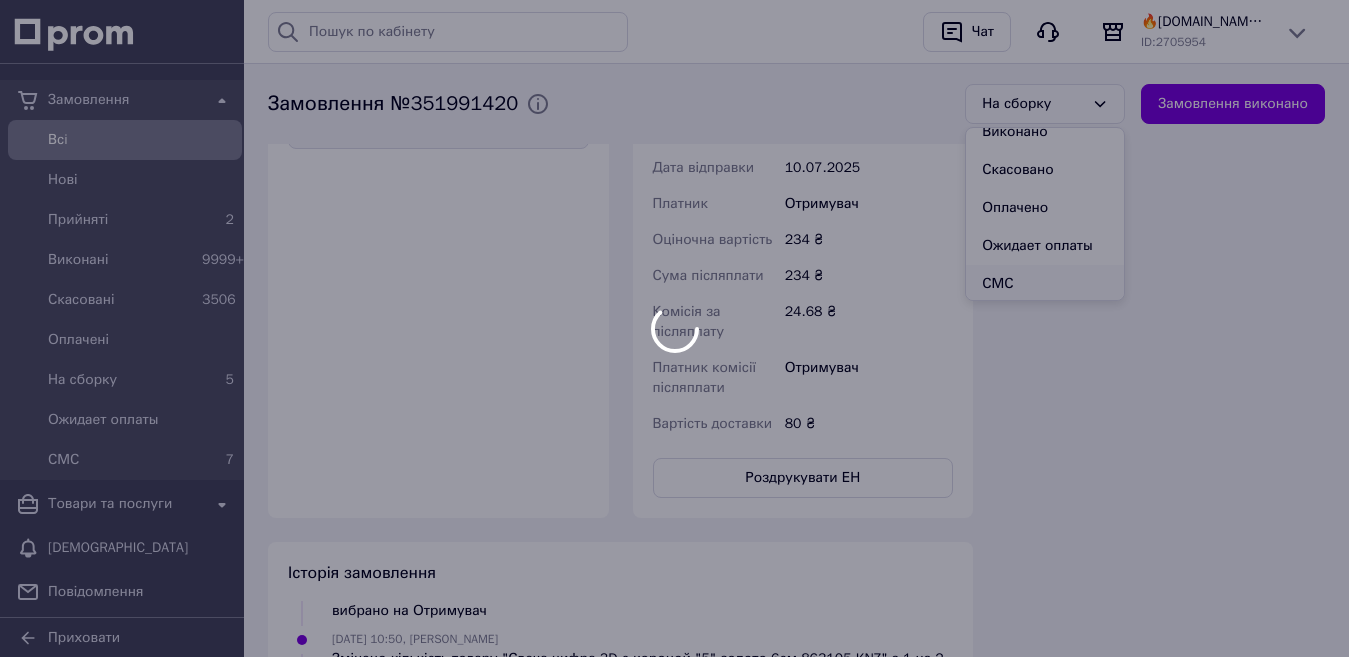 scroll, scrollTop: 56, scrollLeft: 0, axis: vertical 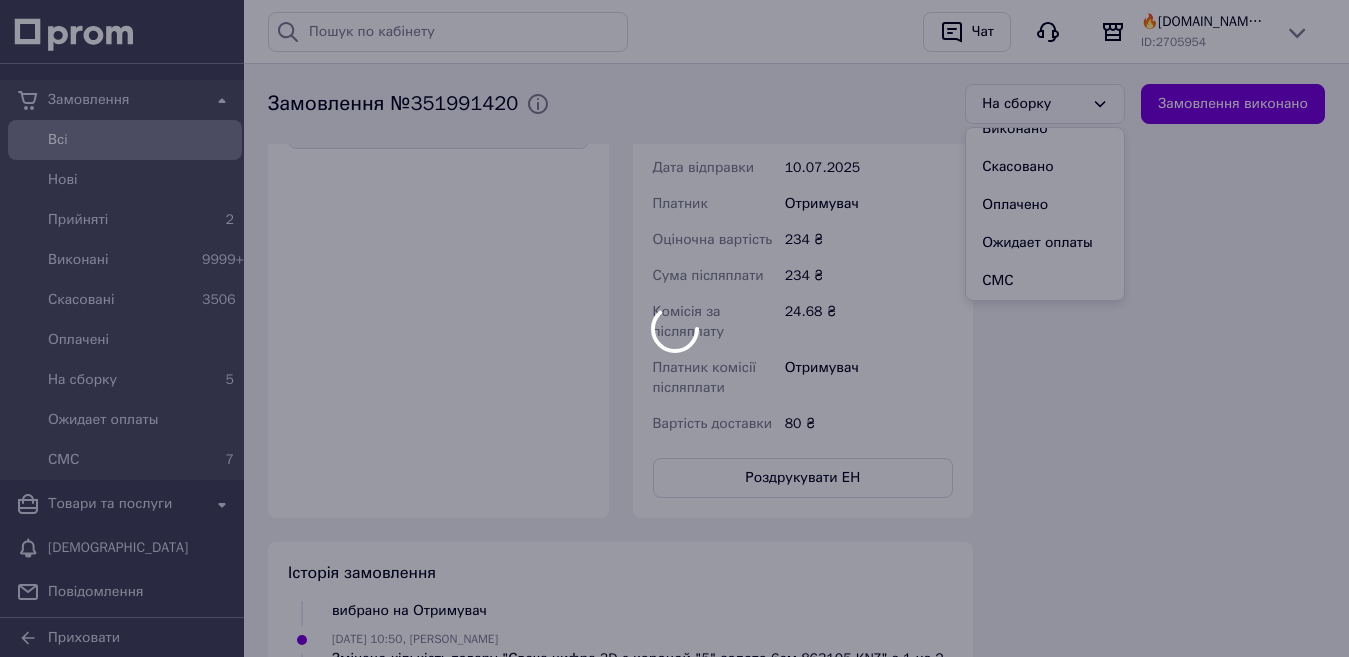 click on "Замовлення Всi Нові Прийняті 2 Виконані 9999+ Скасовані 3506 Оплачені На сборку 5 Ожидает оплаты СМС 7 Товари та послуги Сповіщення Повідомлення Каталог ProSale Покупатели Відгуки Показники роботи компанії Панель управління Аналітика Інструменти веб-майстра та SEO Управління сайтом Гаманець компанії Маркет Налаштування Тарифи та рахунки Приховати
Історія пошуку Очистити всю 350803551 бондар пилипів пилп 0975806190 Чат 🔥𝐊𝐀𝐍𝐙𝐄𝐗𝐏𝐄𝐑𝐓.com.ua🔥 ID:  2705954 Сайт 🔥𝐊𝐀𝐍𝐙𝐄𝐗𝐏𝐄𝐑𝐓.com.ua🔥 Сторінка на порталі 2" at bounding box center [674, -108] 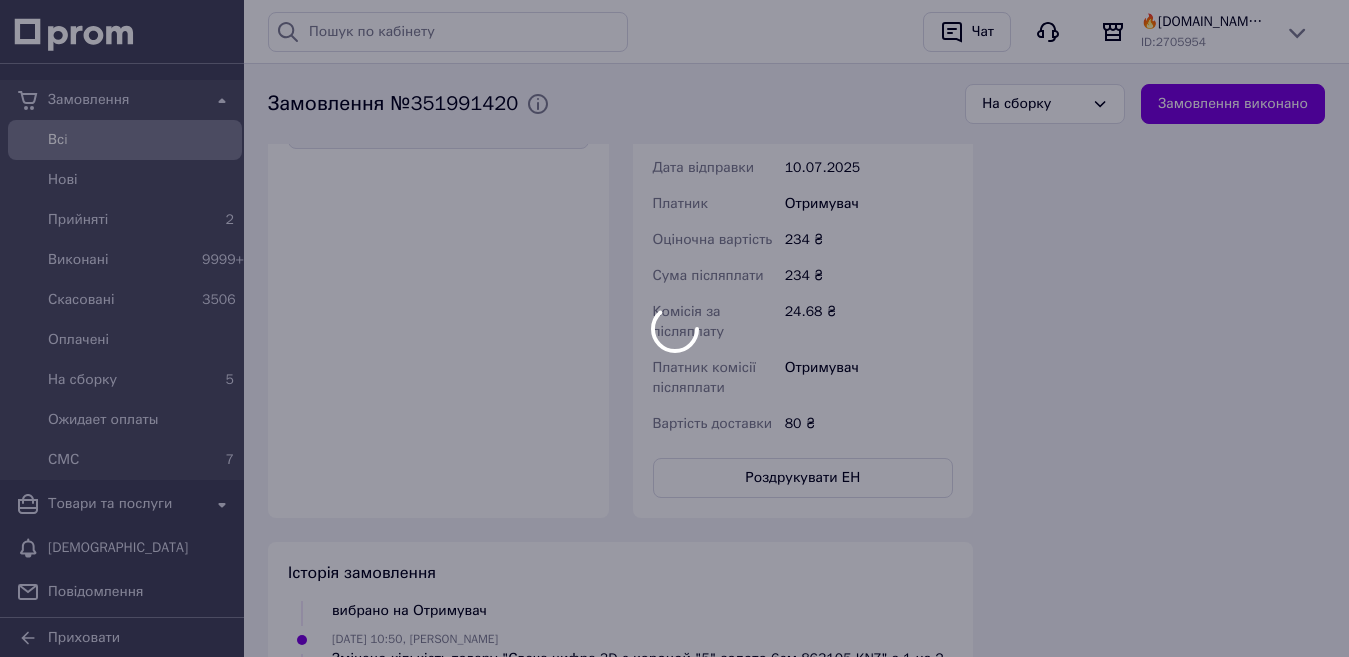 scroll, scrollTop: 1100, scrollLeft: 0, axis: vertical 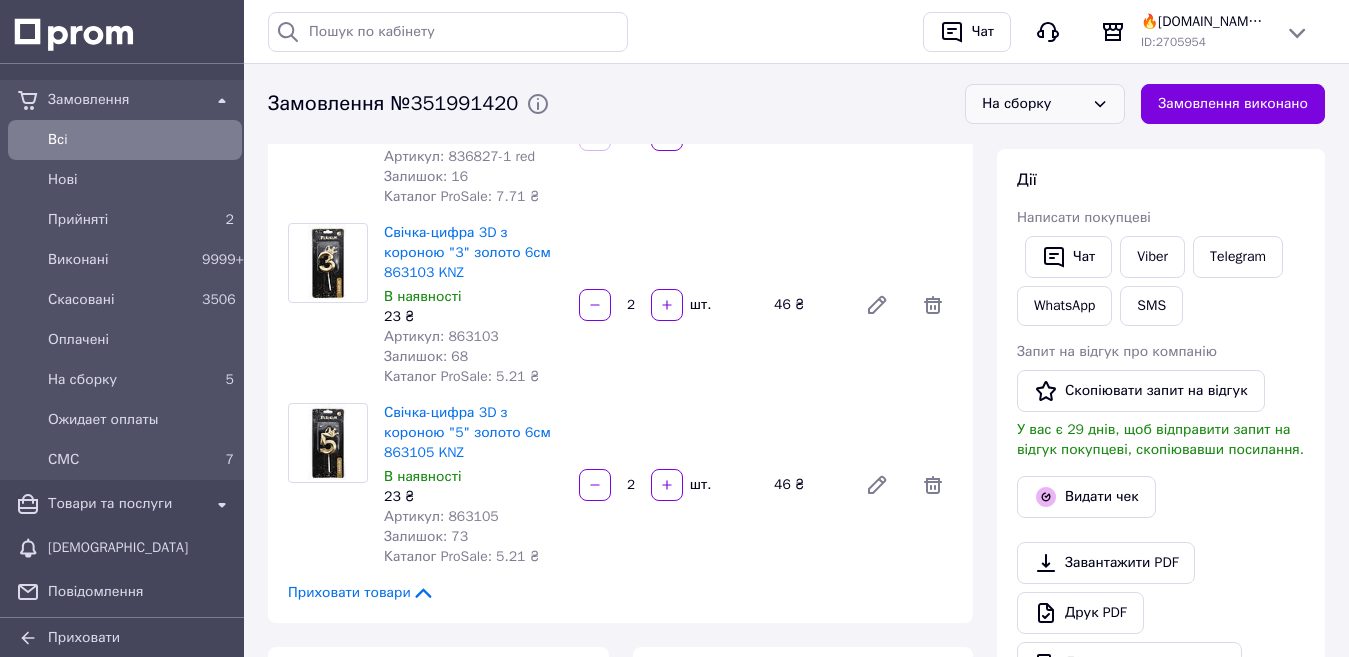 click on "На сборку" at bounding box center (1033, 104) 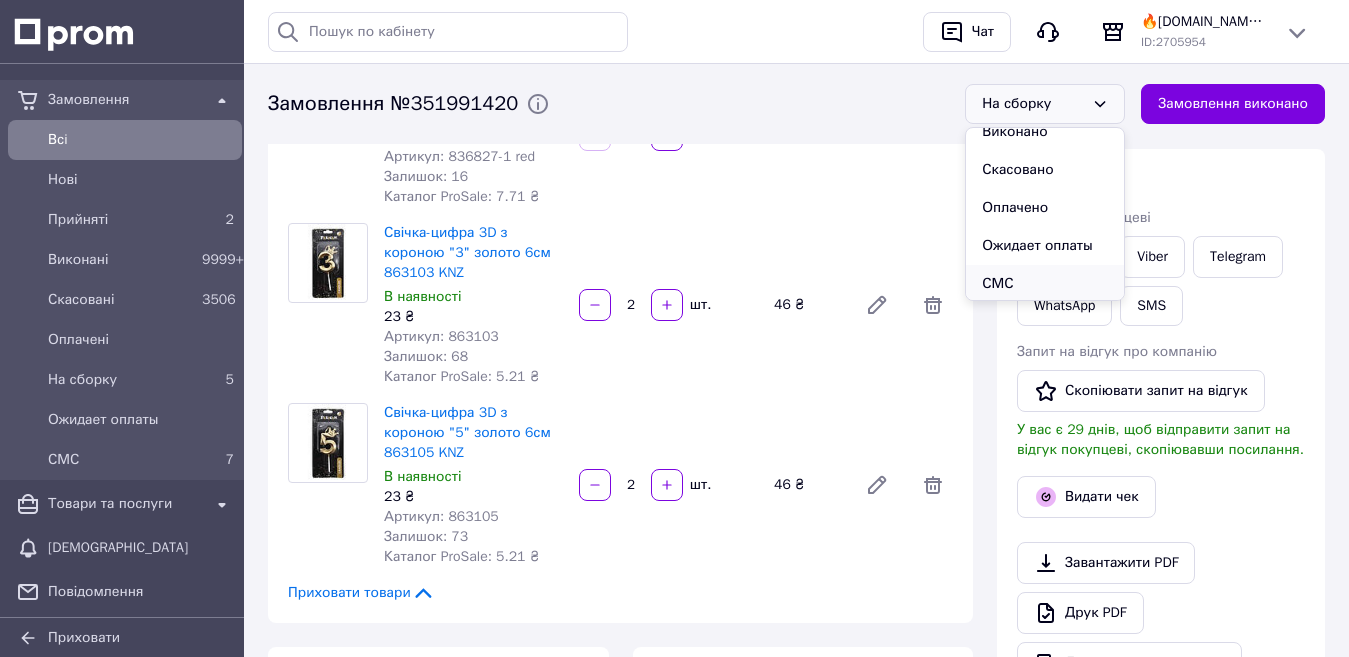 scroll, scrollTop: 56, scrollLeft: 0, axis: vertical 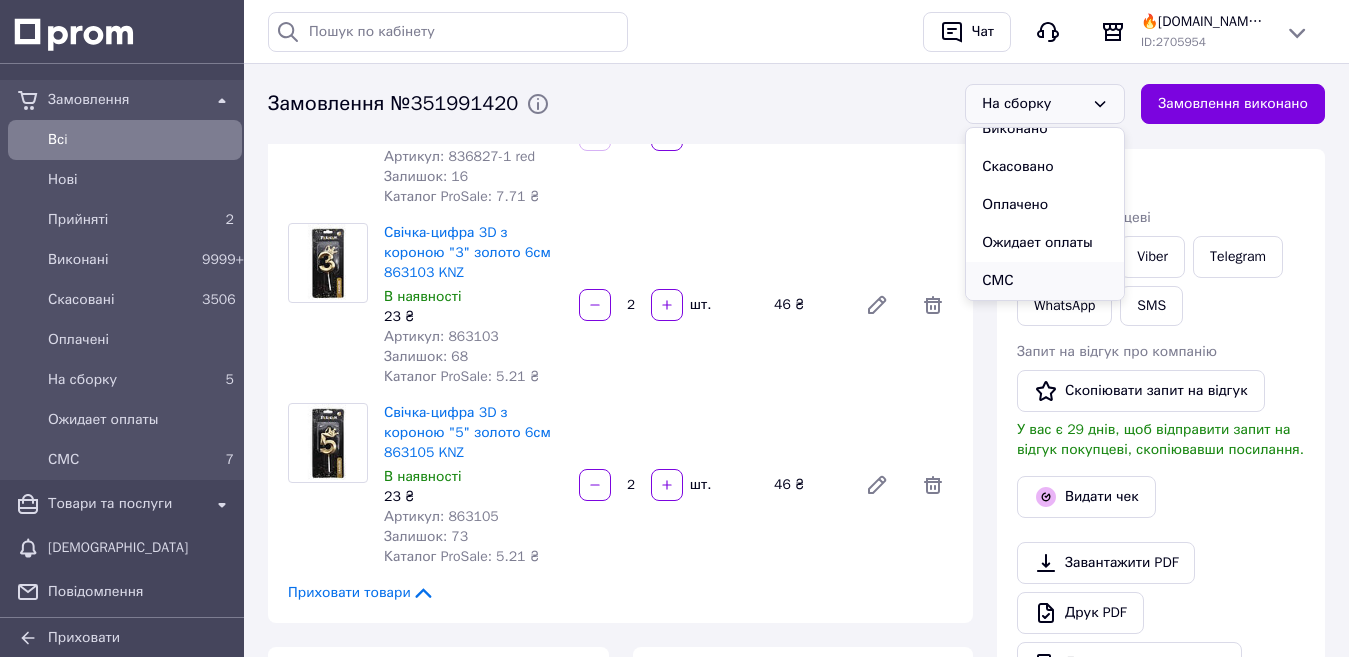 click on "СМС" at bounding box center [1045, 281] 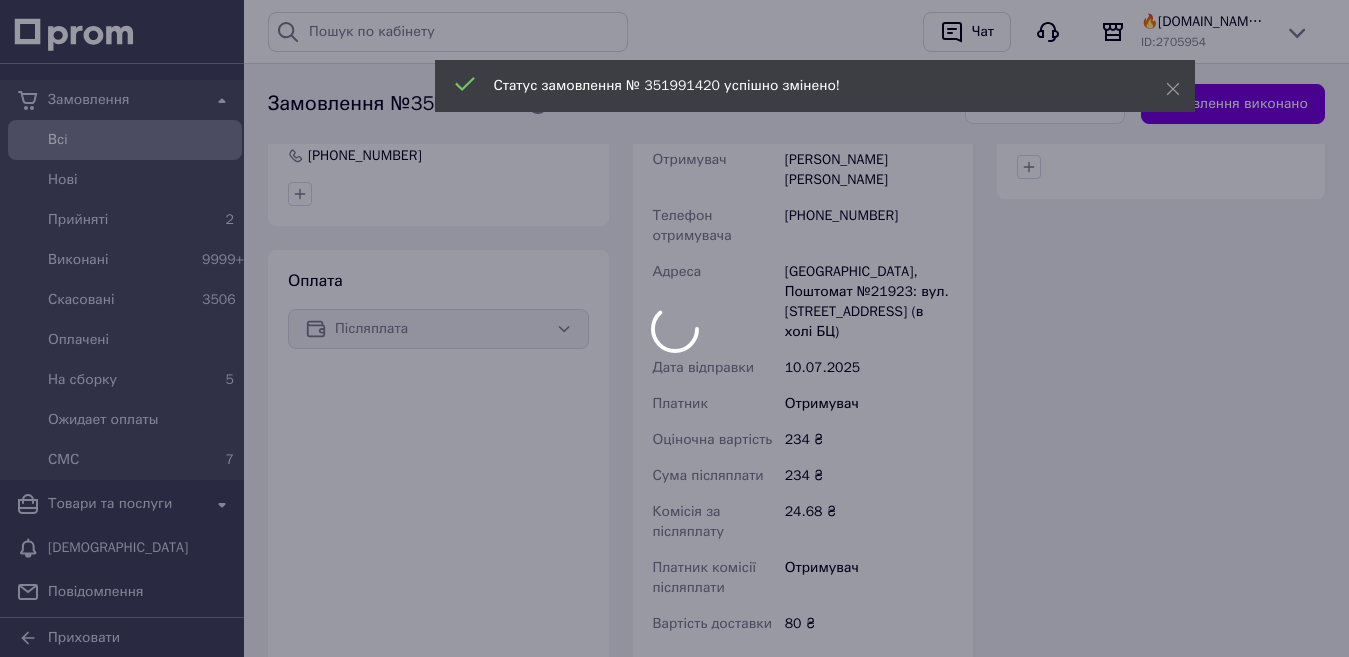 scroll, scrollTop: 950, scrollLeft: 0, axis: vertical 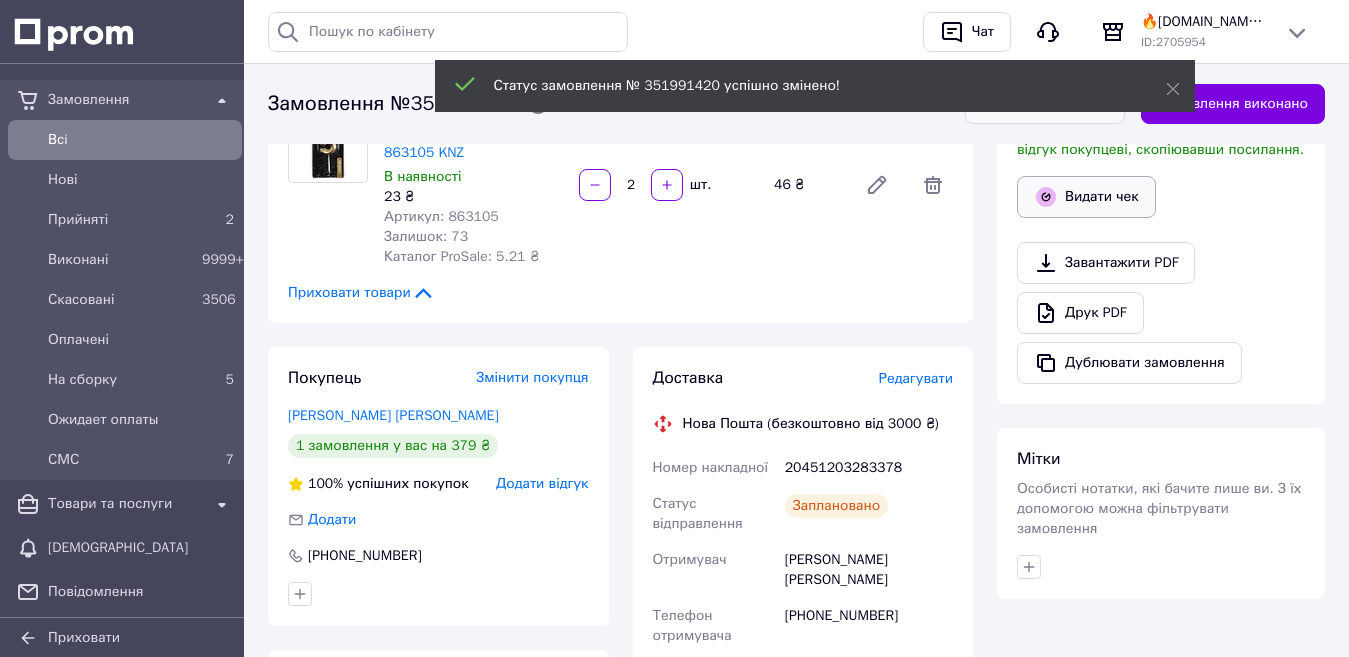 click on "Видати чек" at bounding box center (1086, 197) 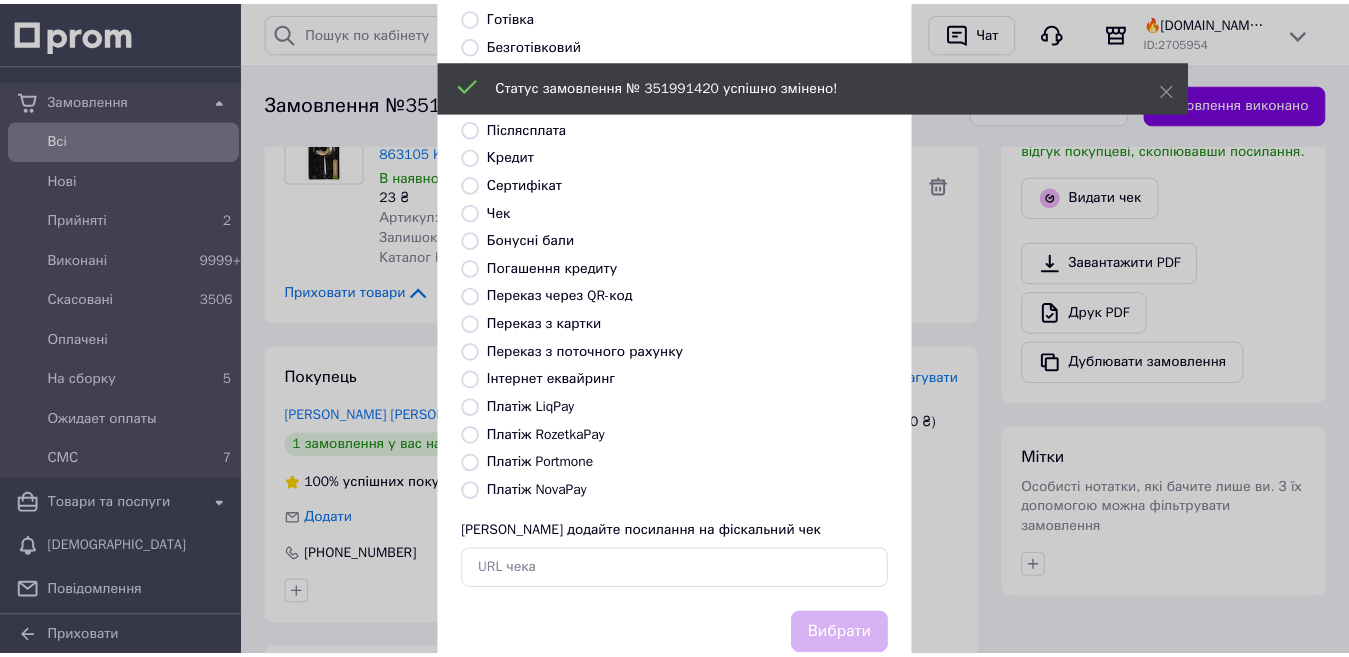 scroll, scrollTop: 200, scrollLeft: 0, axis: vertical 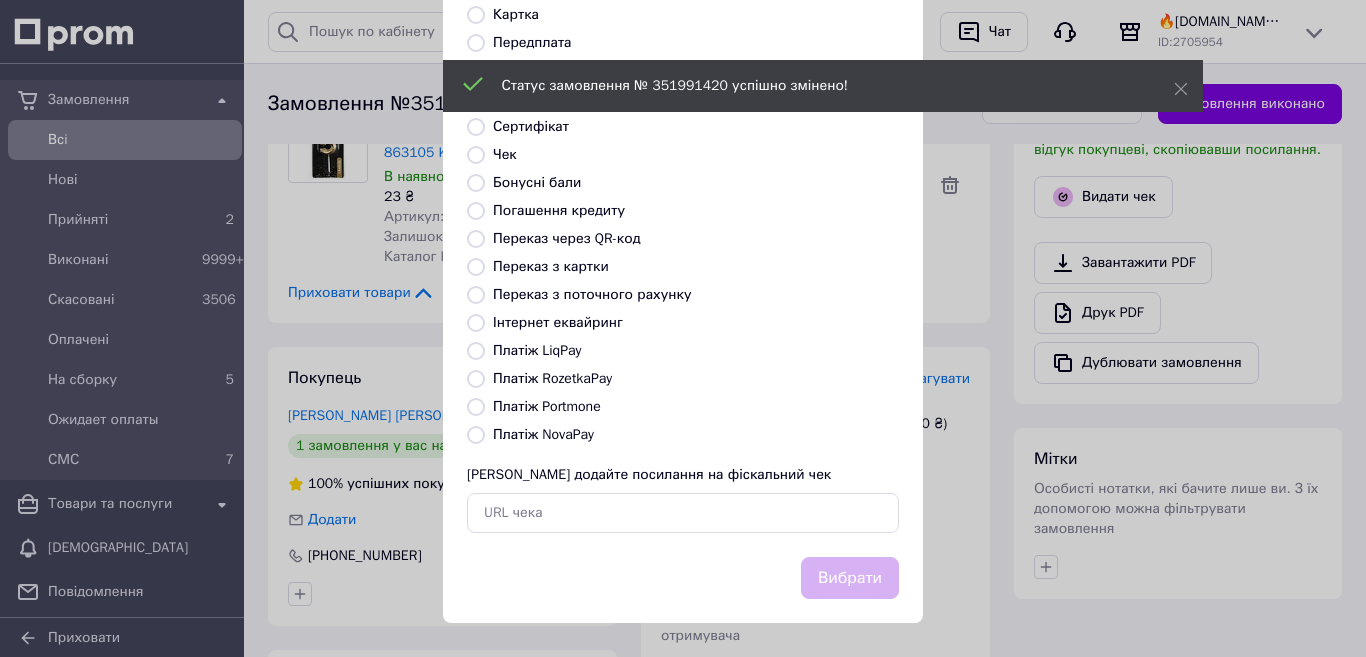 click on "Платіж NovaPay" at bounding box center (543, 434) 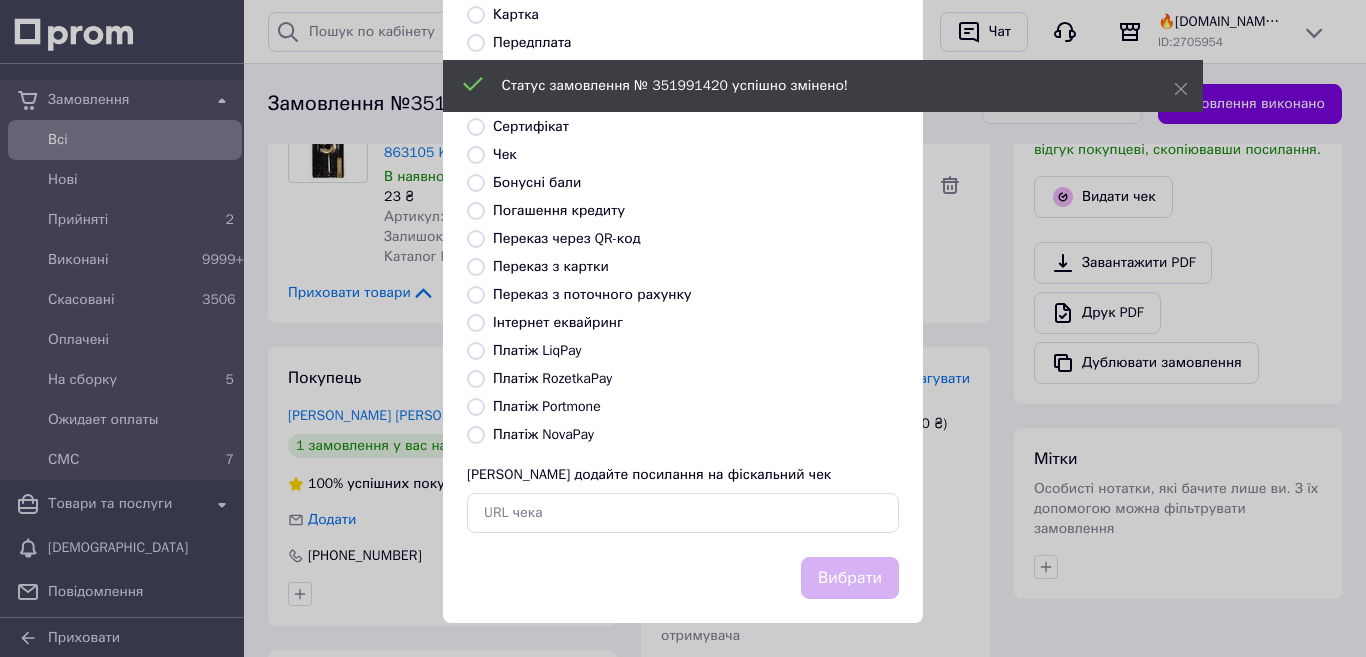 radio on "true" 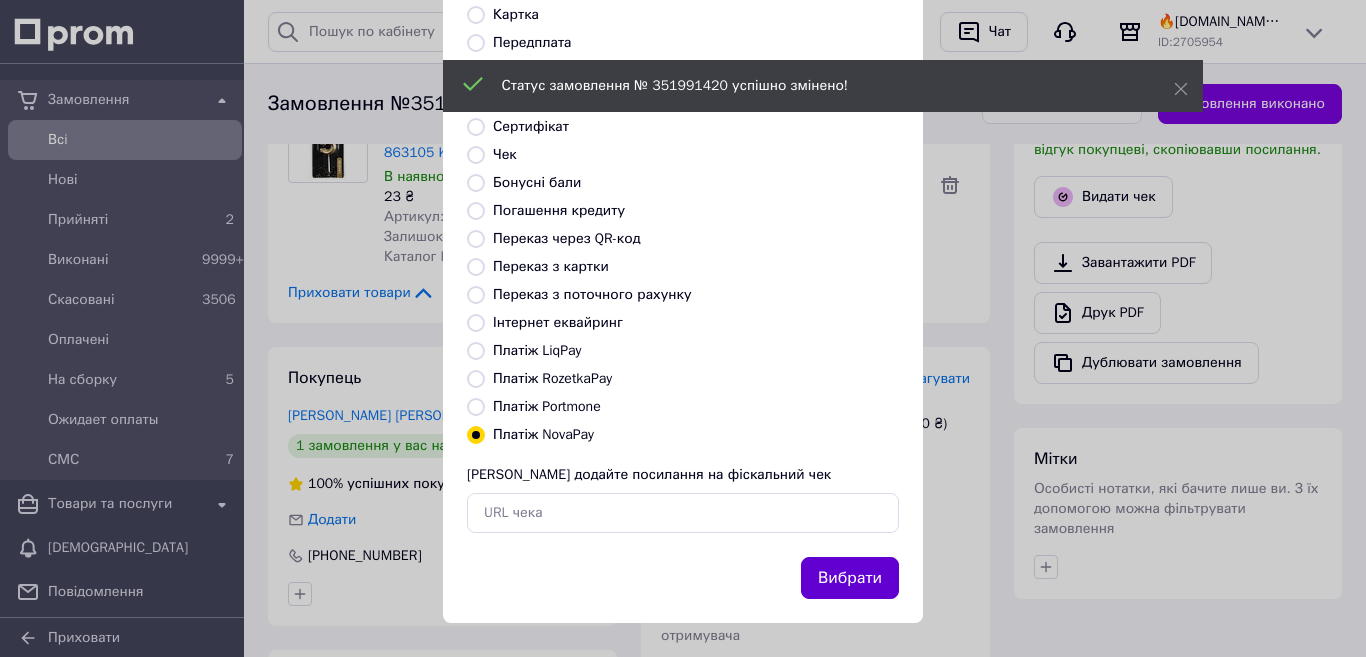 click on "Вибрати" at bounding box center [850, 578] 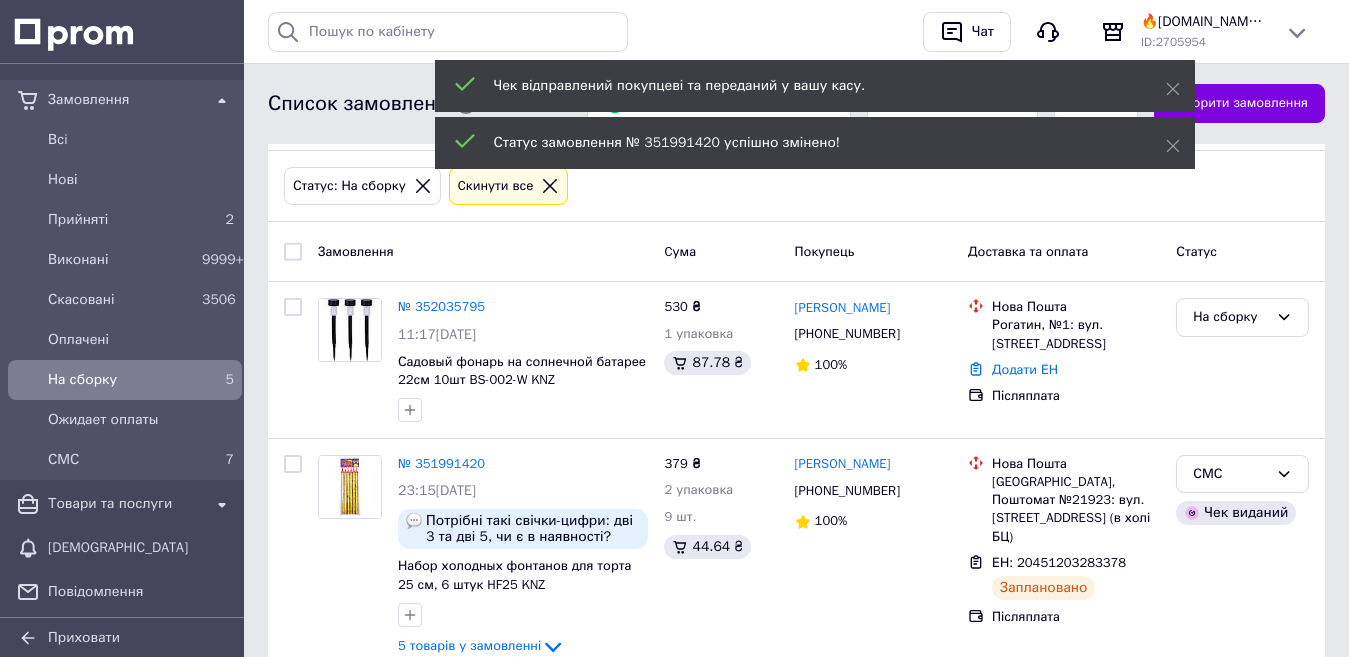 scroll, scrollTop: 0, scrollLeft: 0, axis: both 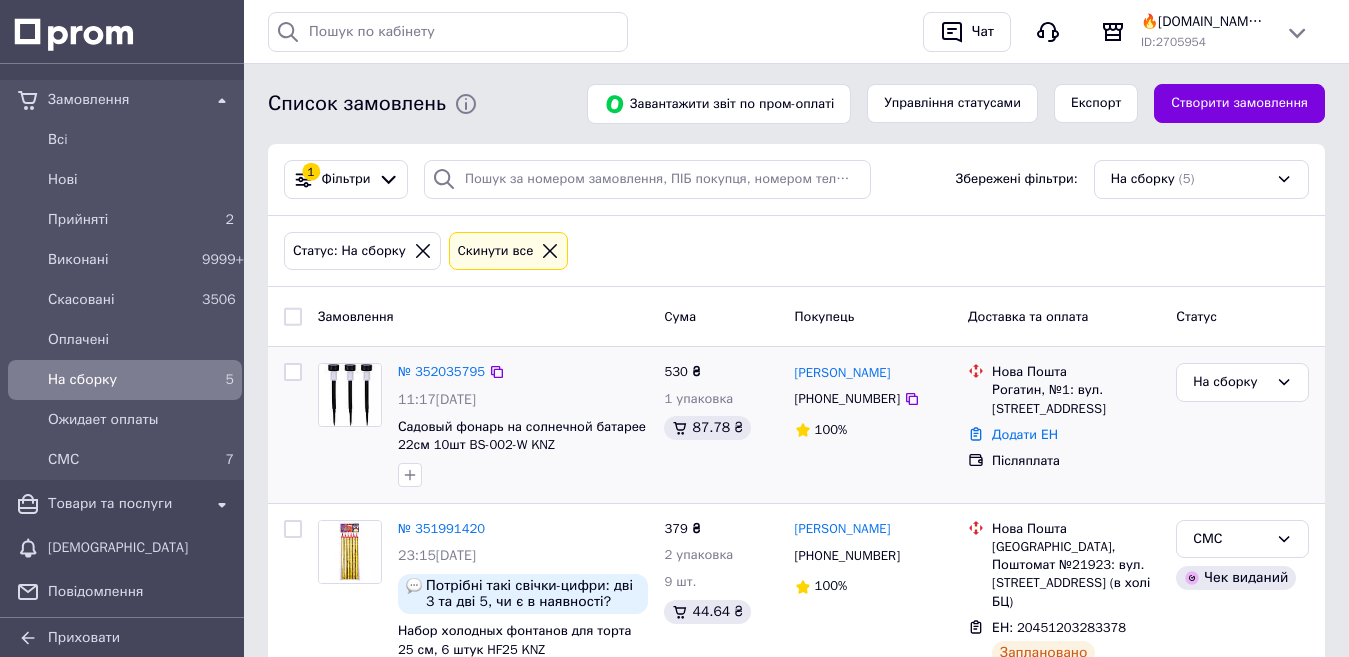 drag, startPoint x: 156, startPoint y: 247, endPoint x: 506, endPoint y: 369, distance: 370.65347 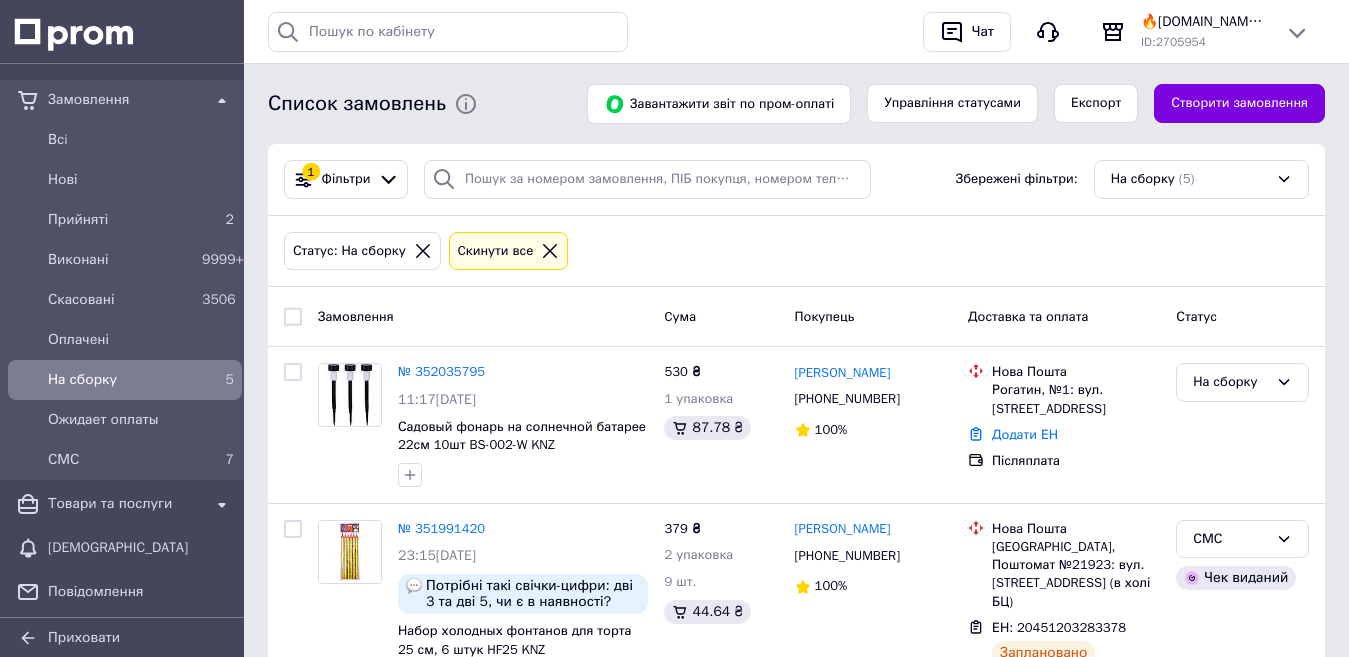 click on "№ 352035795" at bounding box center [441, 371] 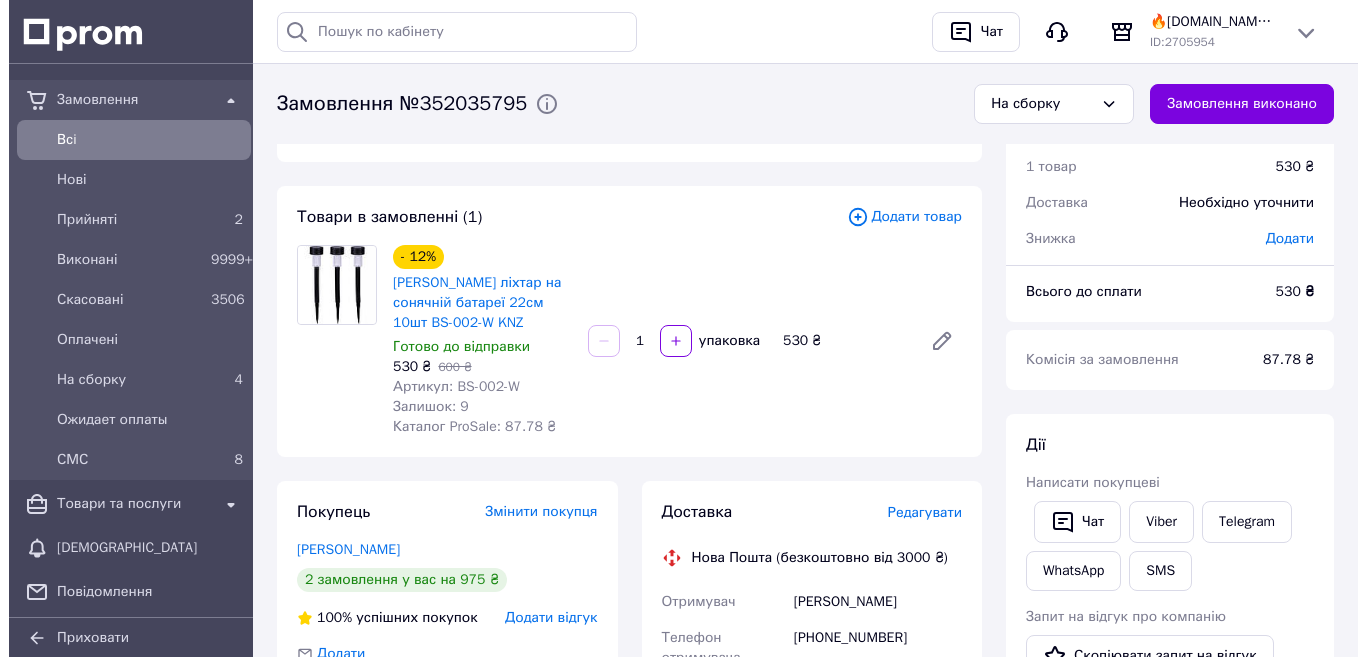 scroll, scrollTop: 400, scrollLeft: 0, axis: vertical 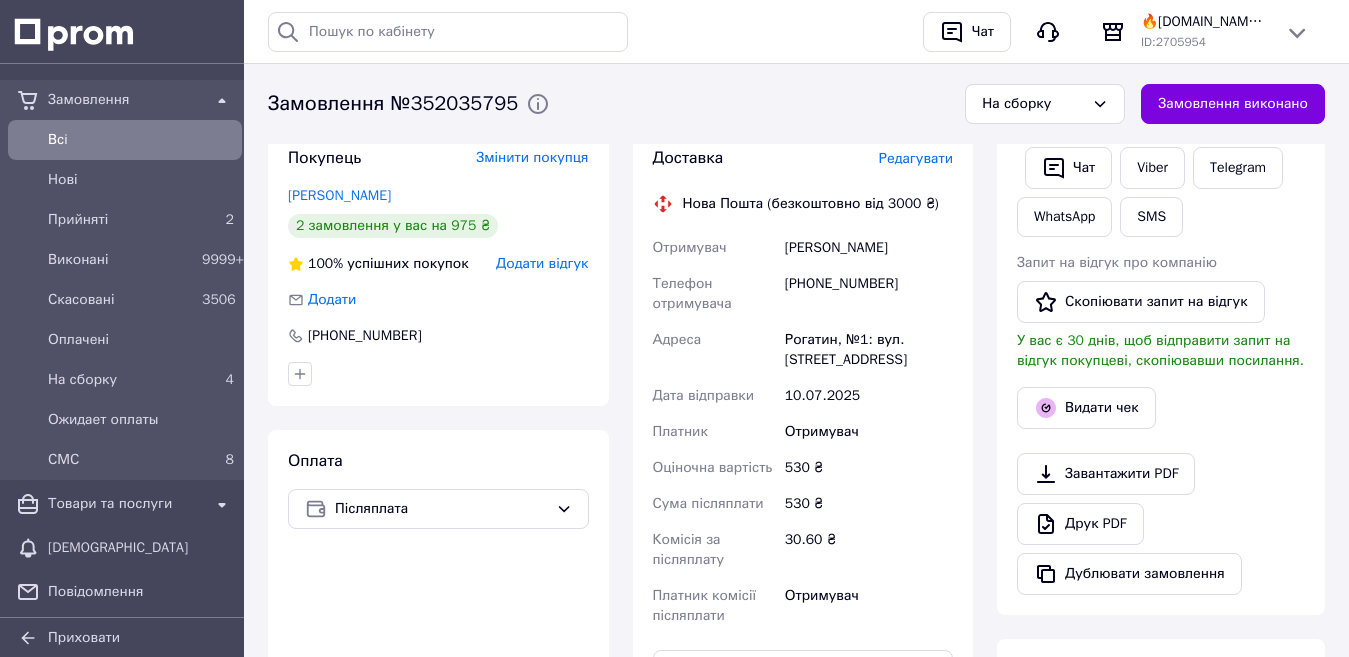 click on "Редагувати" at bounding box center (916, 158) 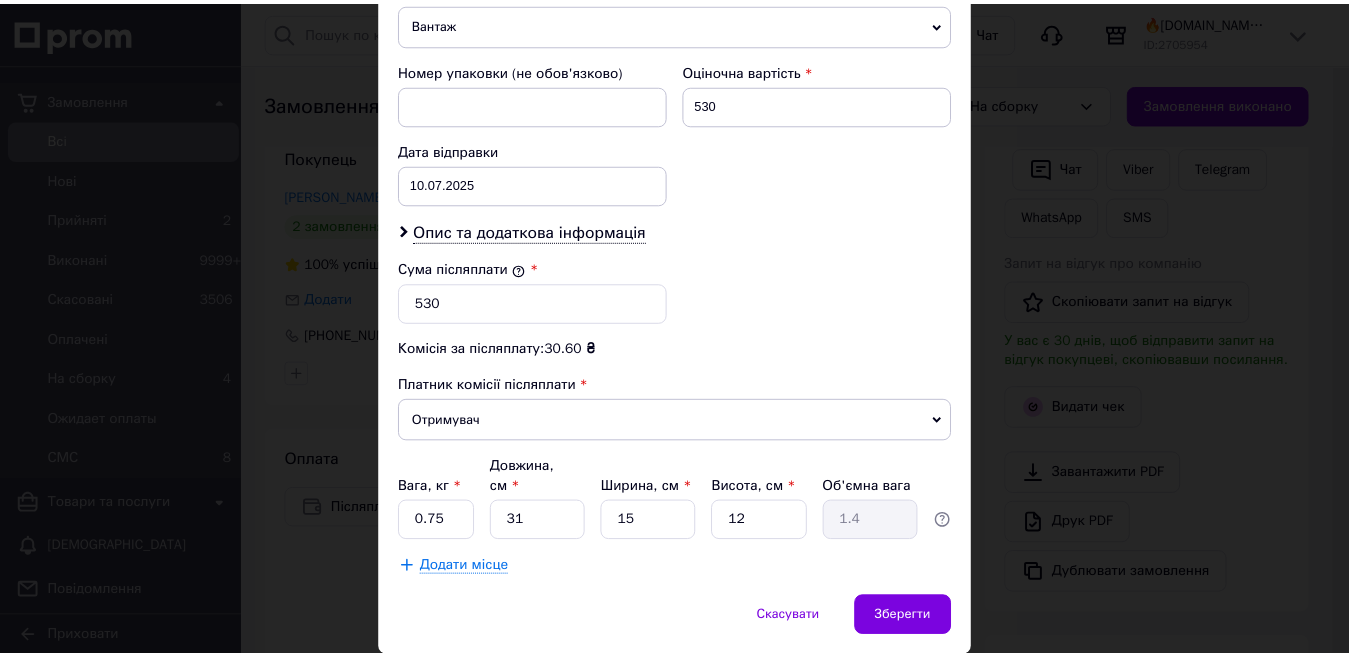 scroll, scrollTop: 869, scrollLeft: 0, axis: vertical 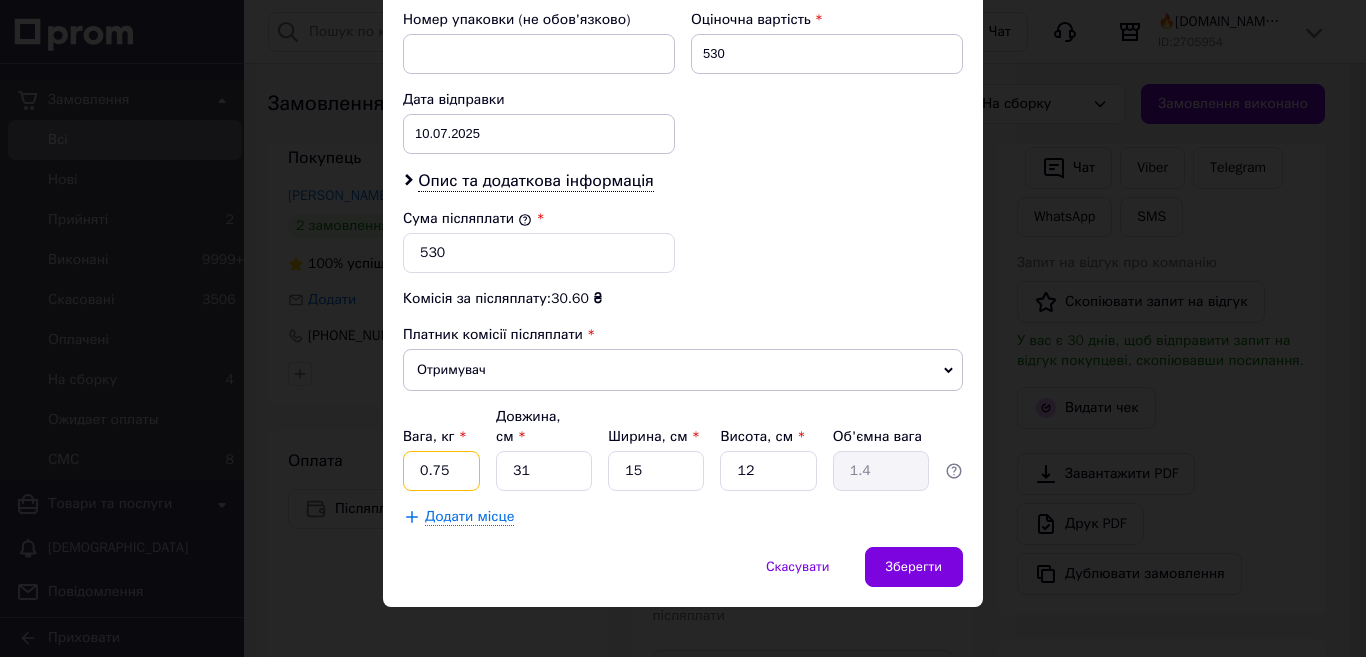 click on "0.75" at bounding box center [441, 471] 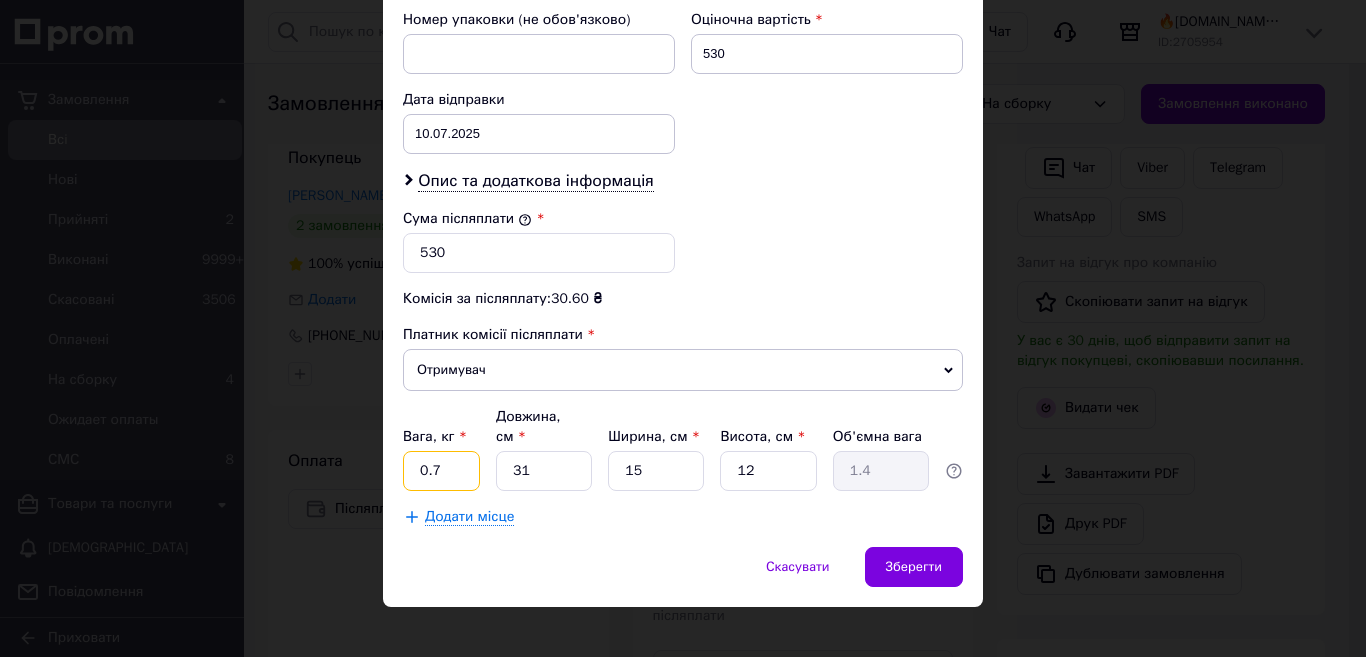 type on "0.7" 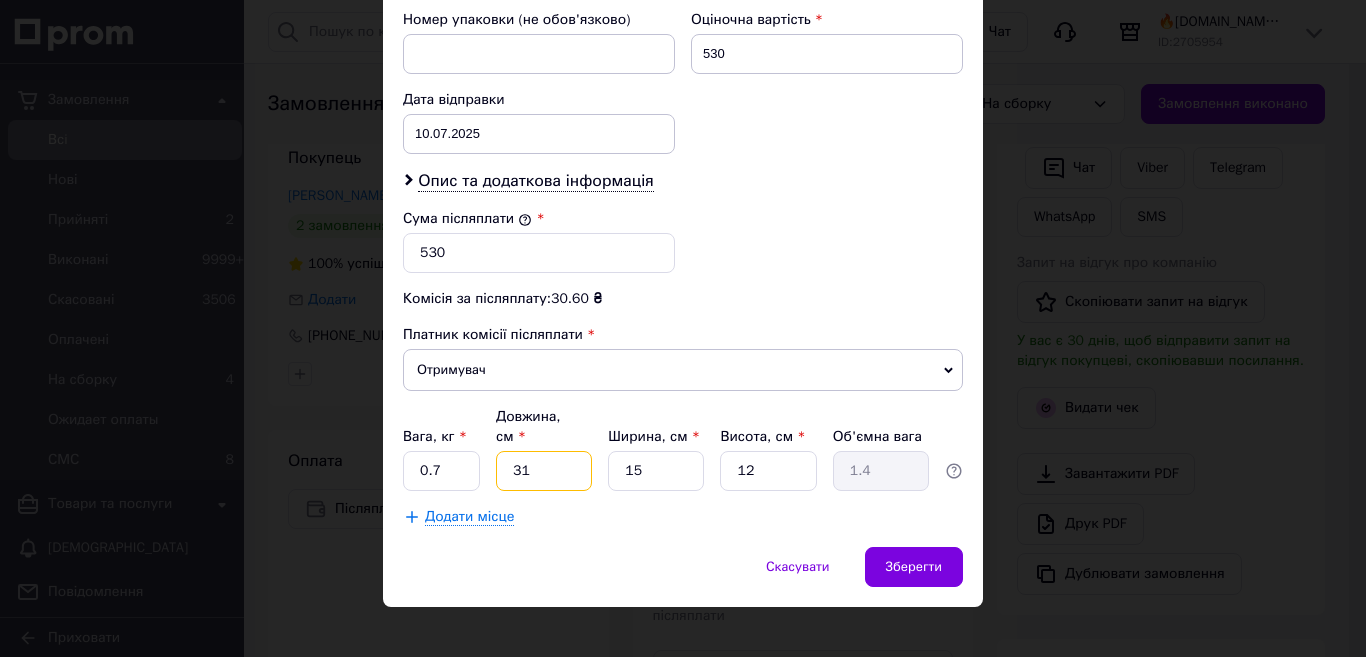 type on "3" 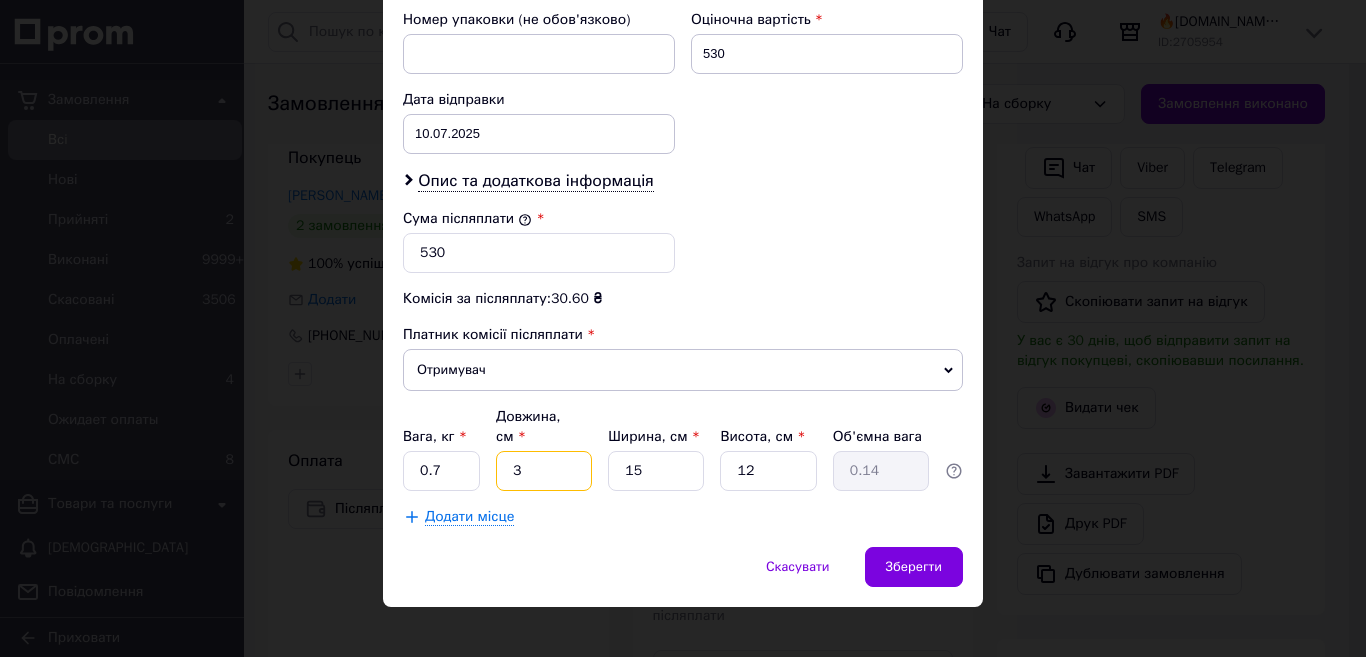 type on "30" 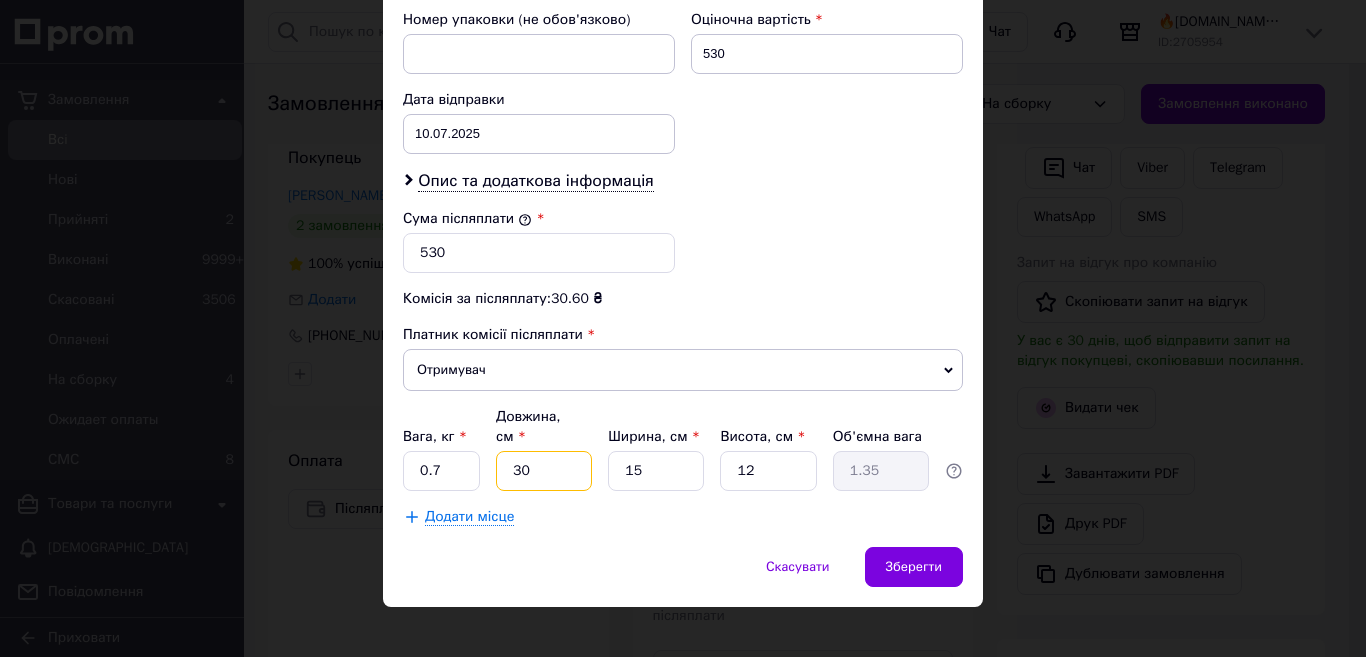 type on "30" 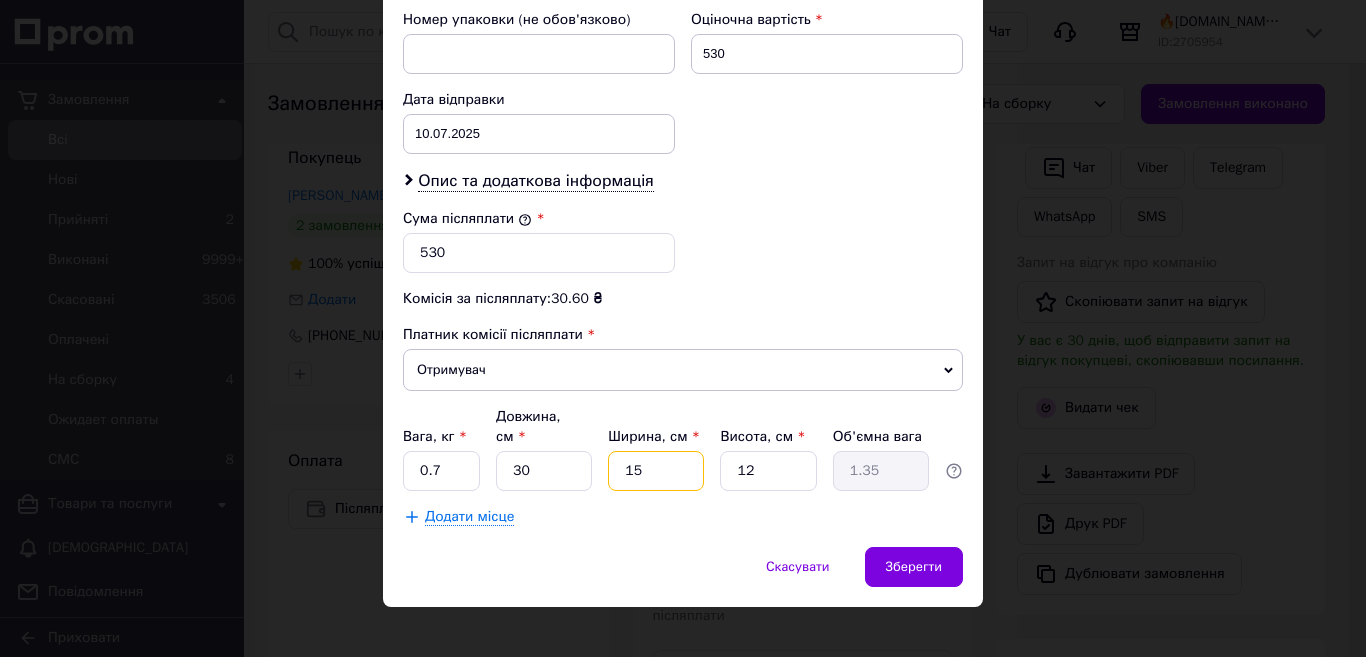 type on "1" 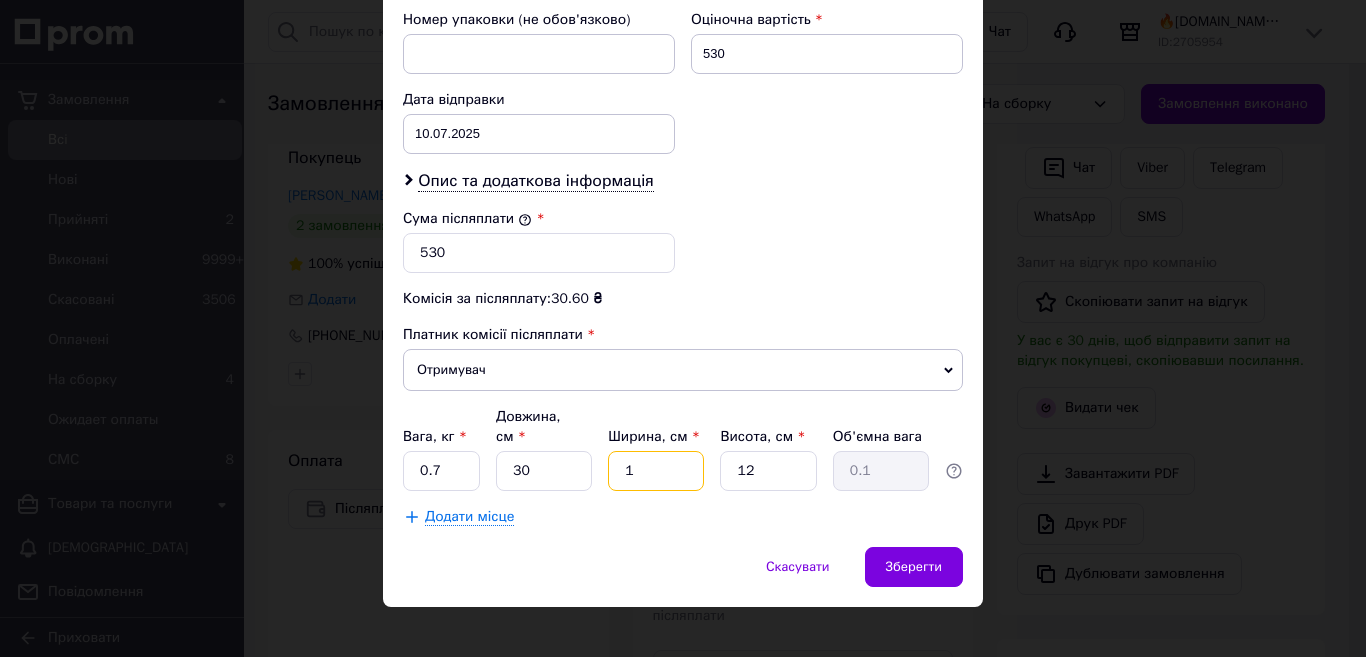 type on "13" 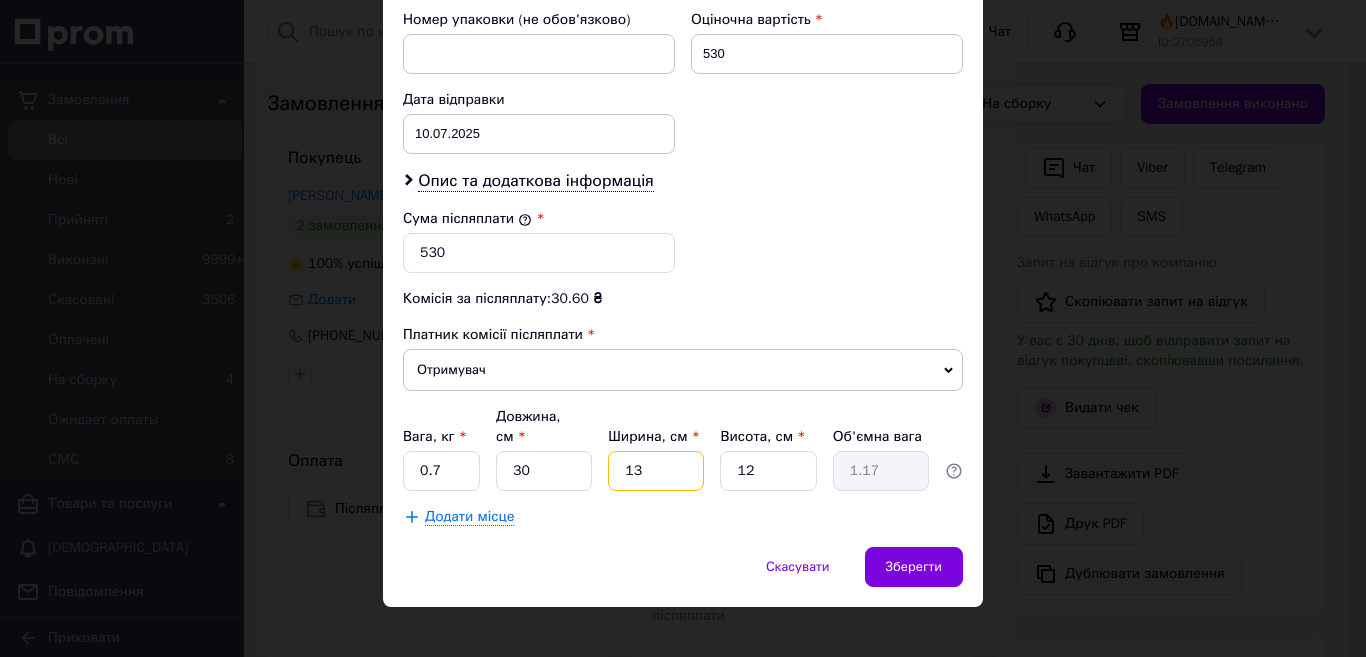 type on "13" 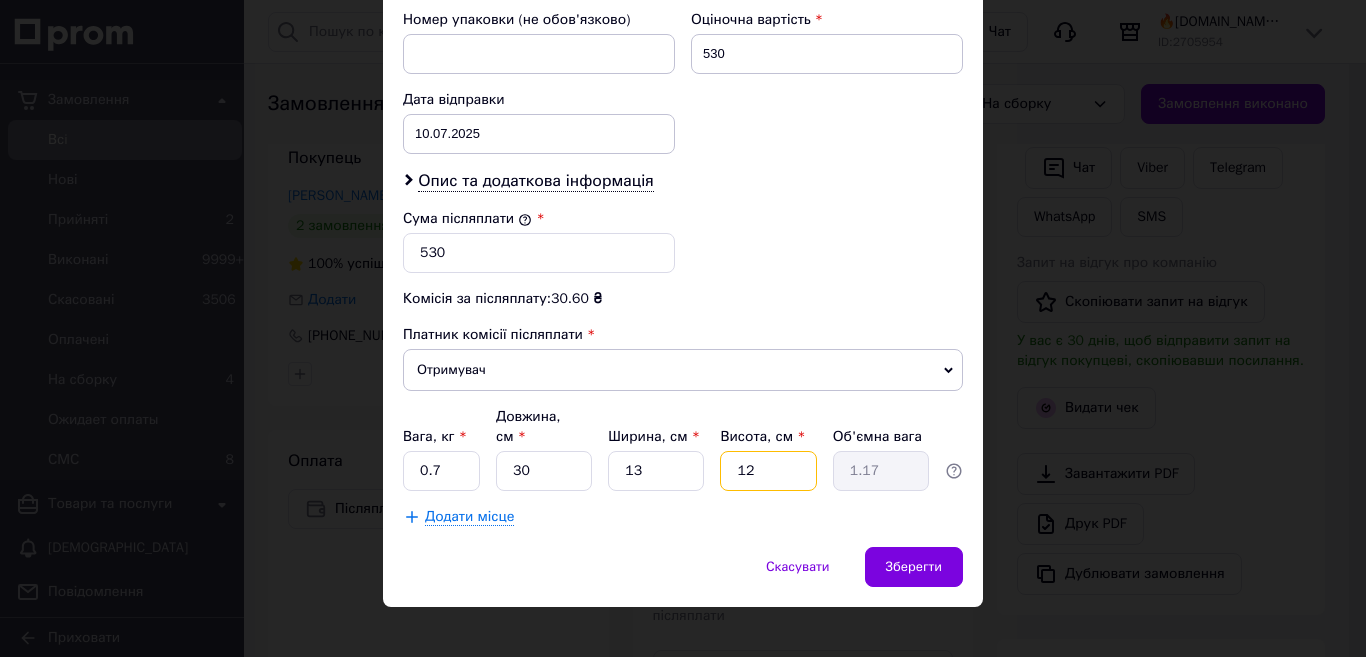 type on "1" 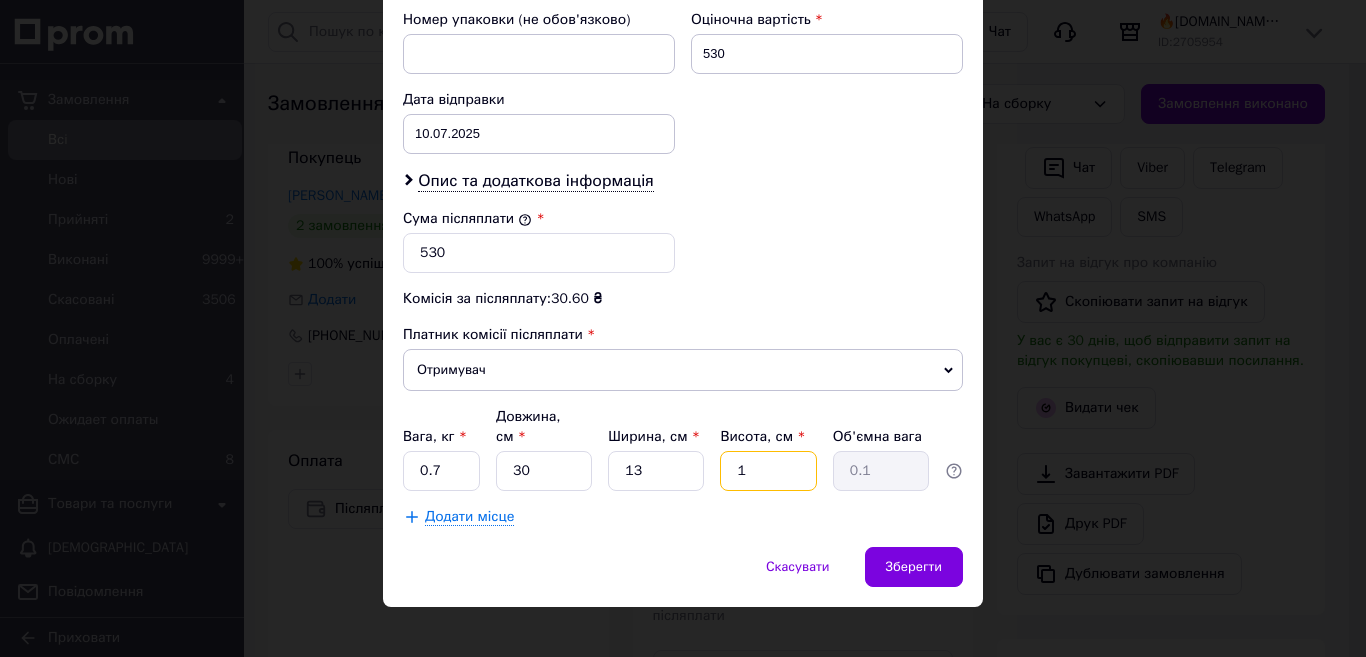 type on "11" 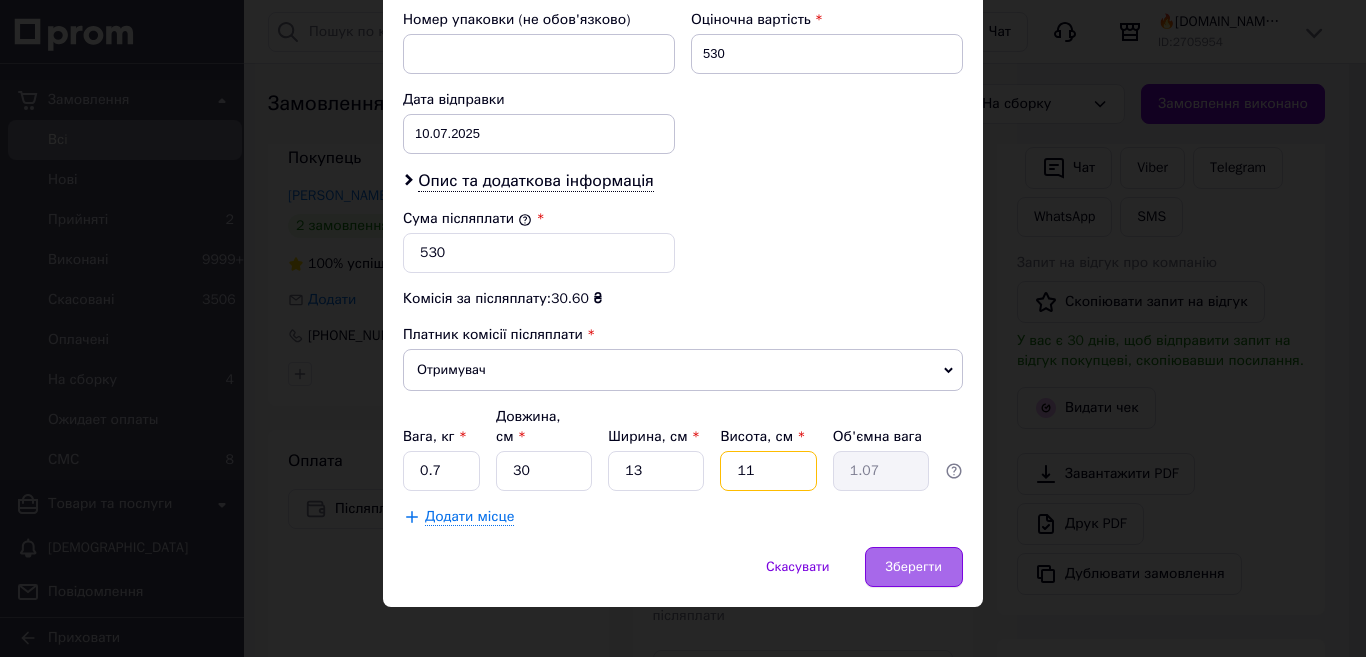 type on "11" 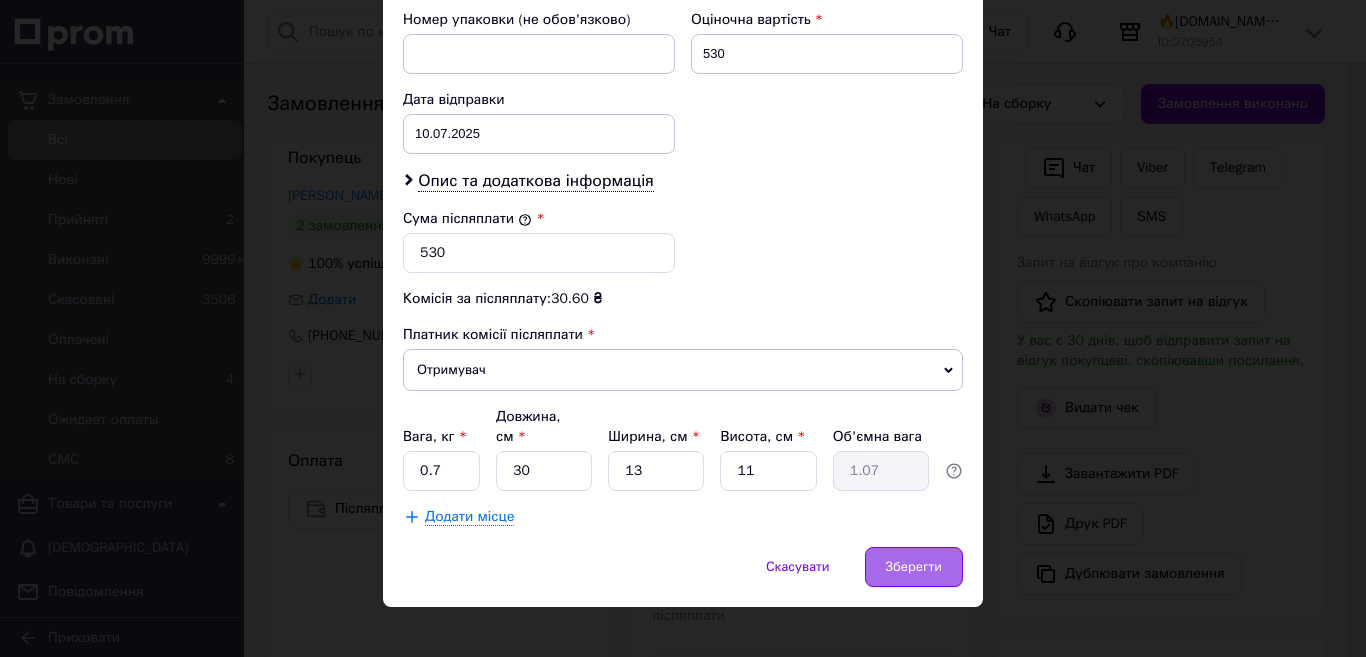 click on "Зберегти" at bounding box center (914, 567) 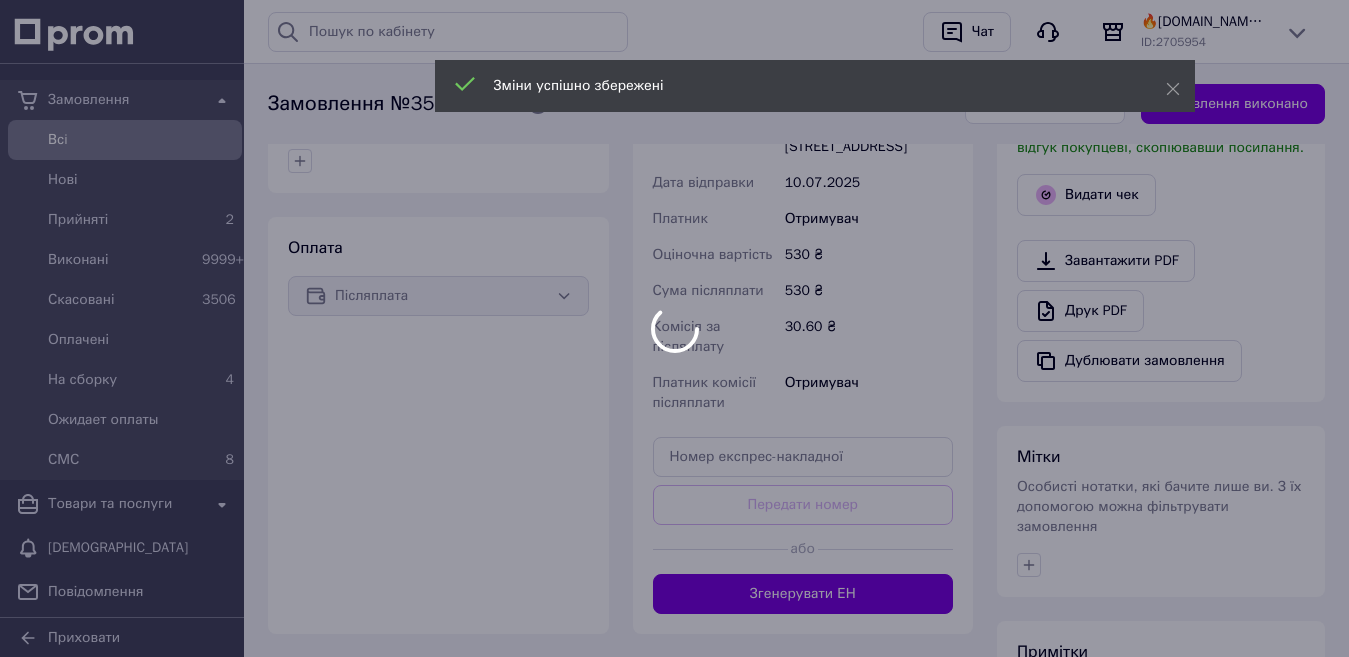 scroll, scrollTop: 700, scrollLeft: 0, axis: vertical 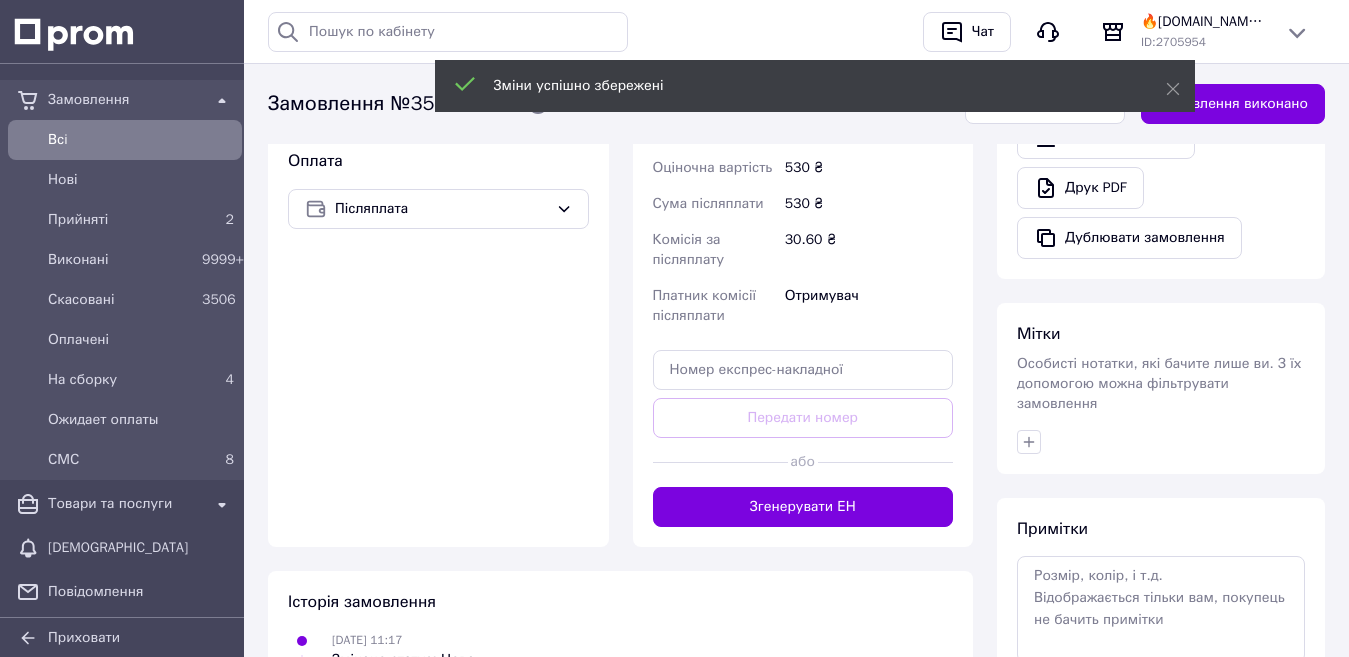 click on "Згенерувати ЕН" at bounding box center [803, 507] 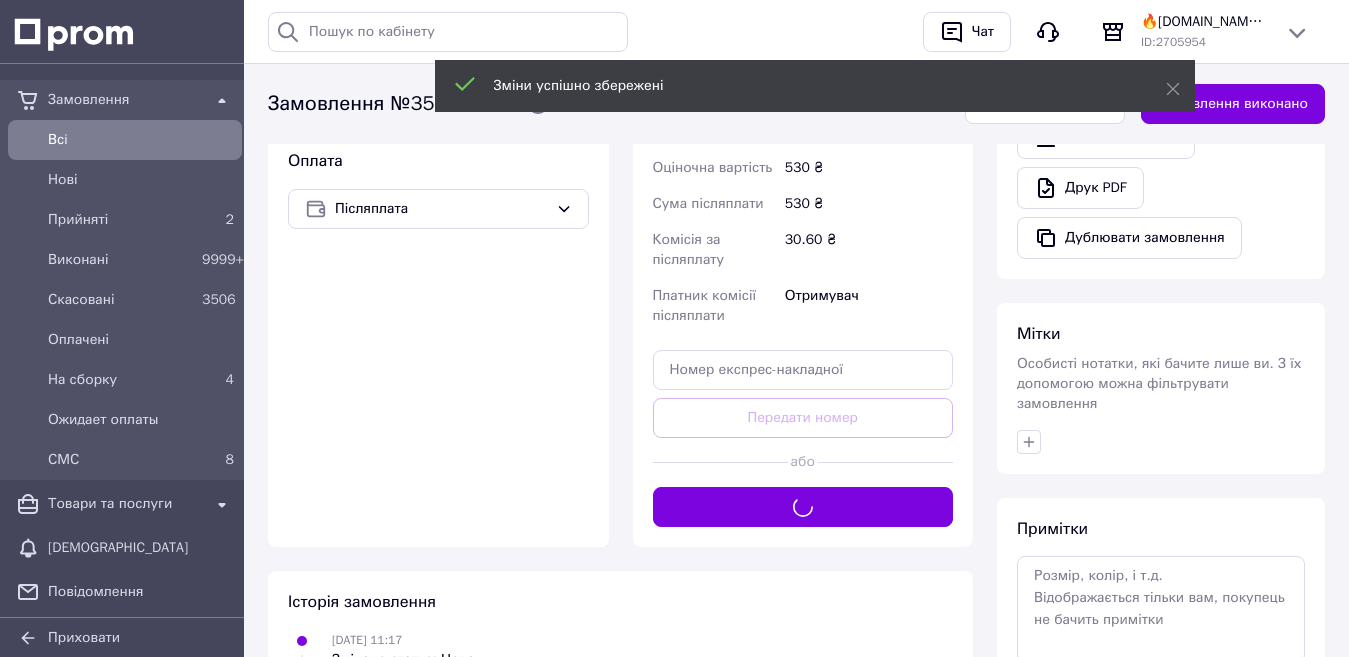 click on "Зміни успішно збережені" at bounding box center [815, 88] 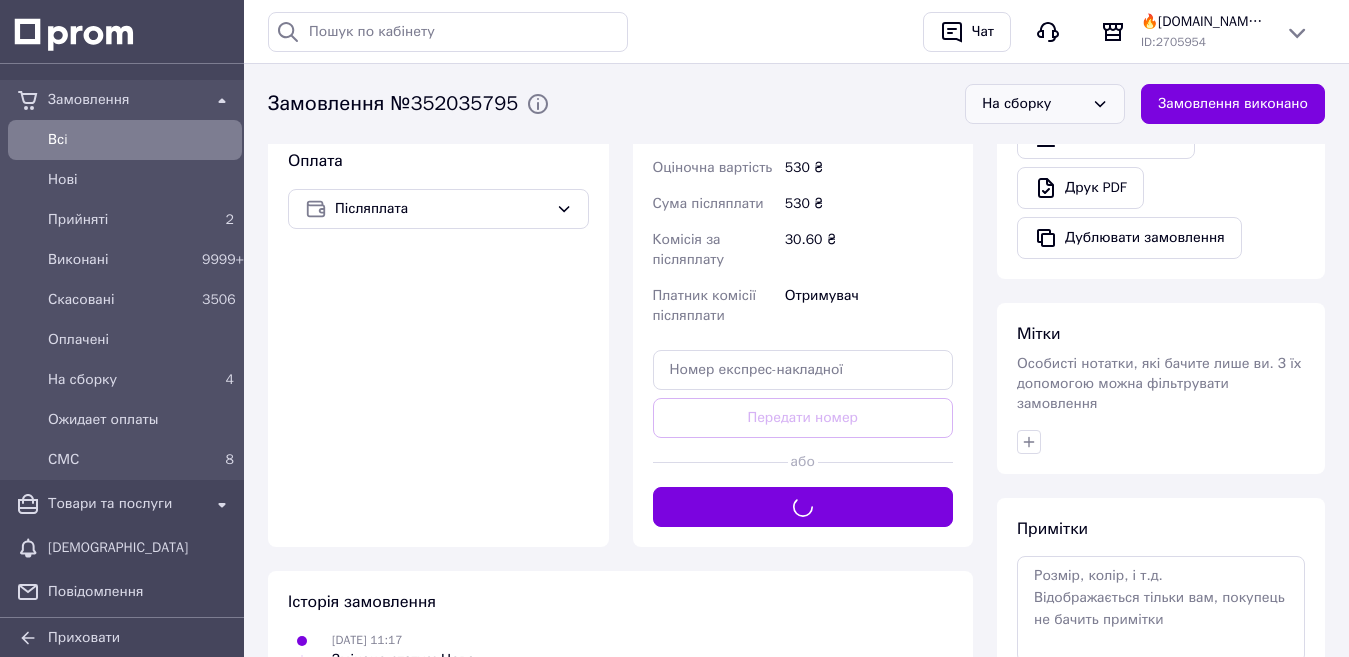 click on "На сборку" at bounding box center (1045, 104) 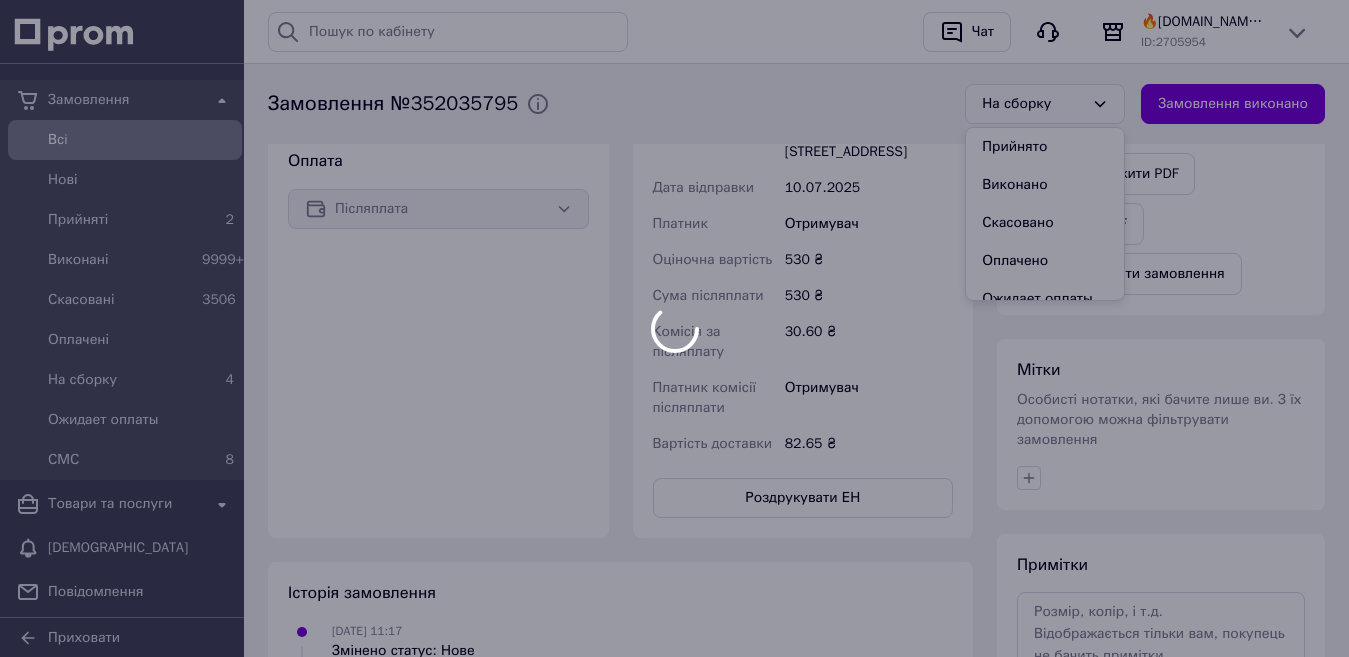scroll, scrollTop: 56, scrollLeft: 0, axis: vertical 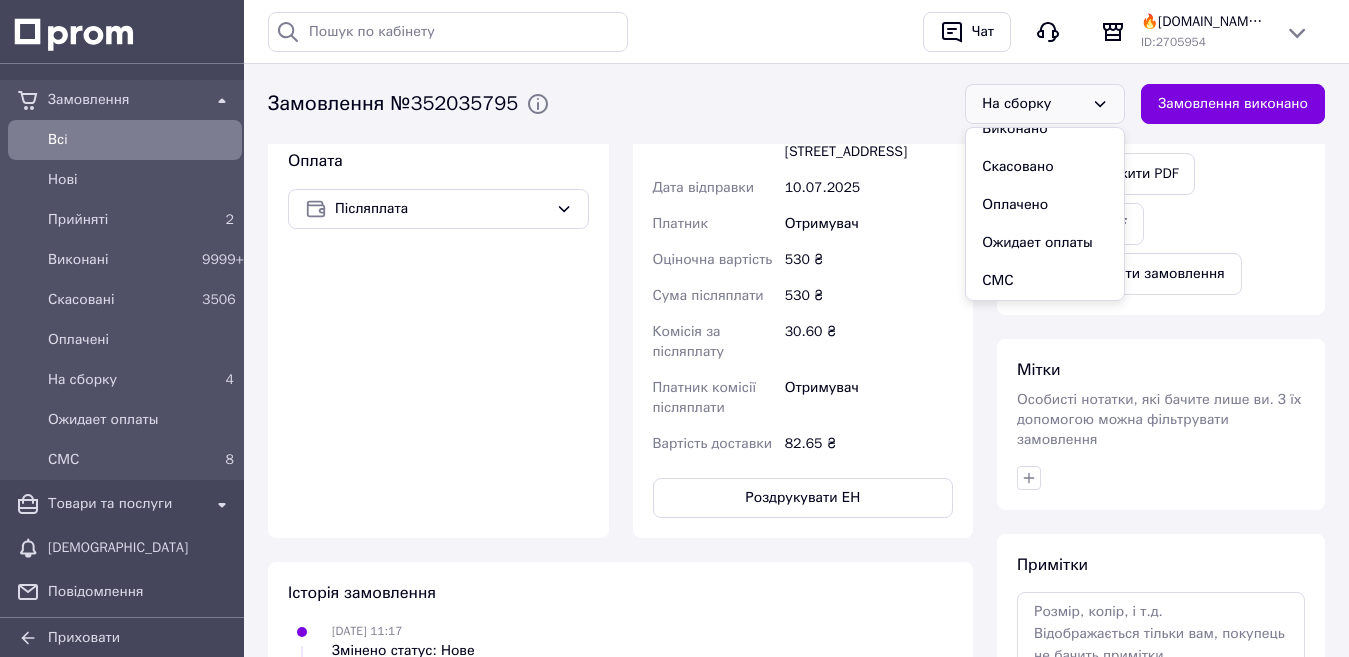 click on "СМС" at bounding box center [1045, 281] 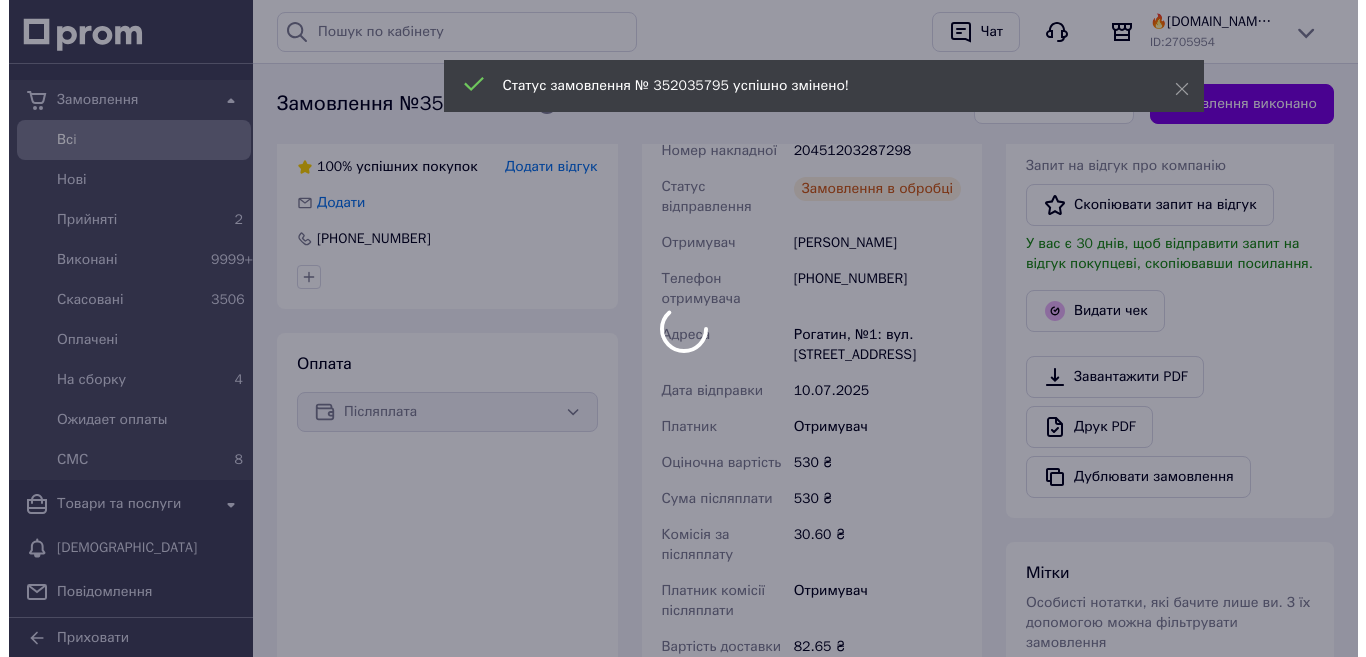 scroll, scrollTop: 400, scrollLeft: 0, axis: vertical 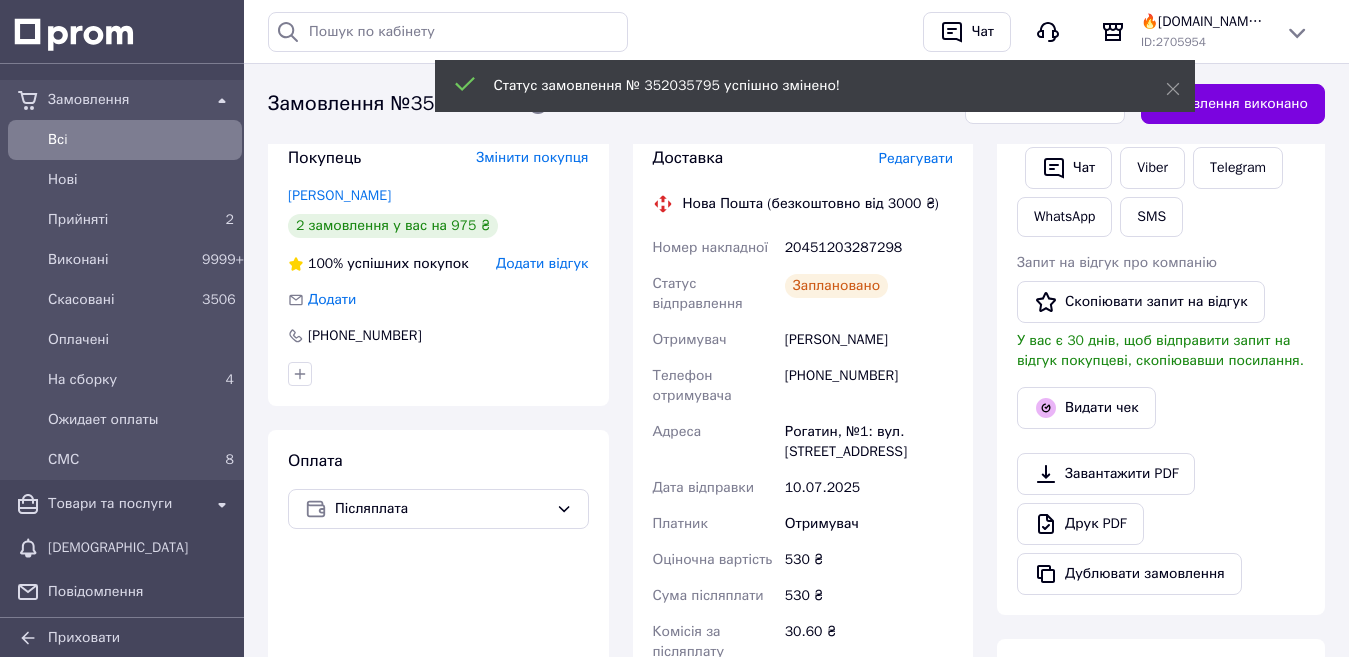 click on "Видати чек" at bounding box center (1086, 408) 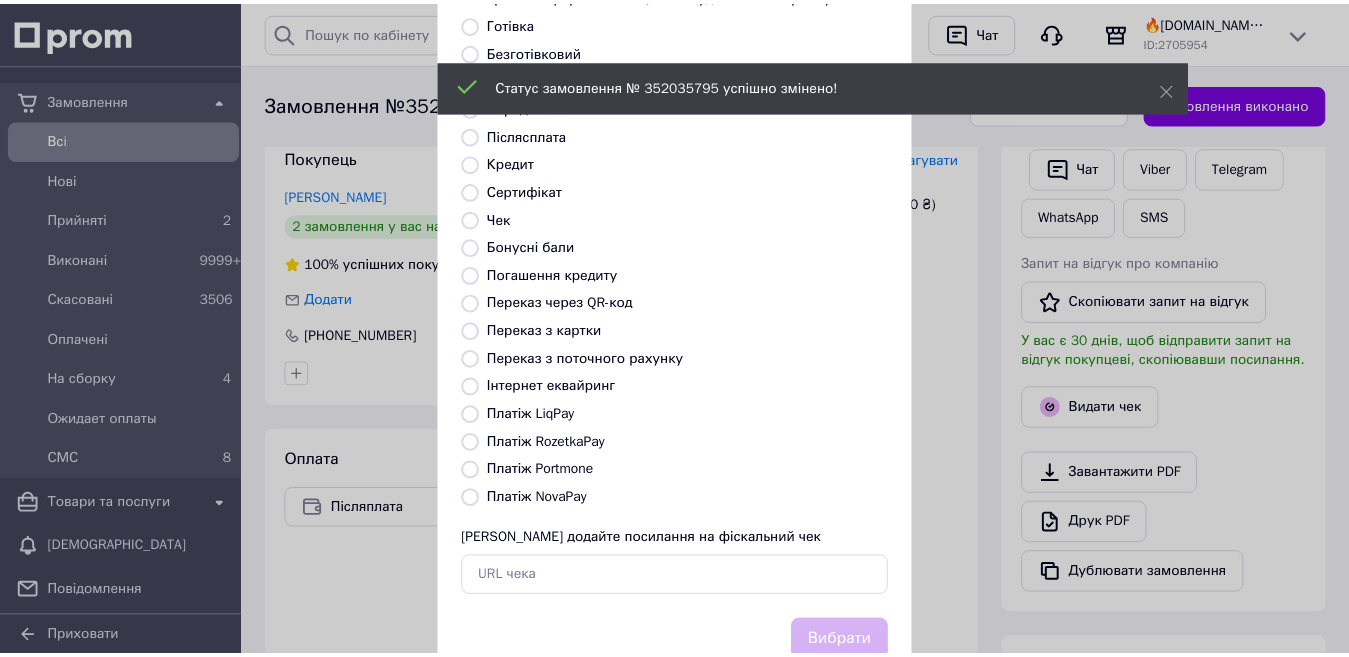 scroll, scrollTop: 202, scrollLeft: 0, axis: vertical 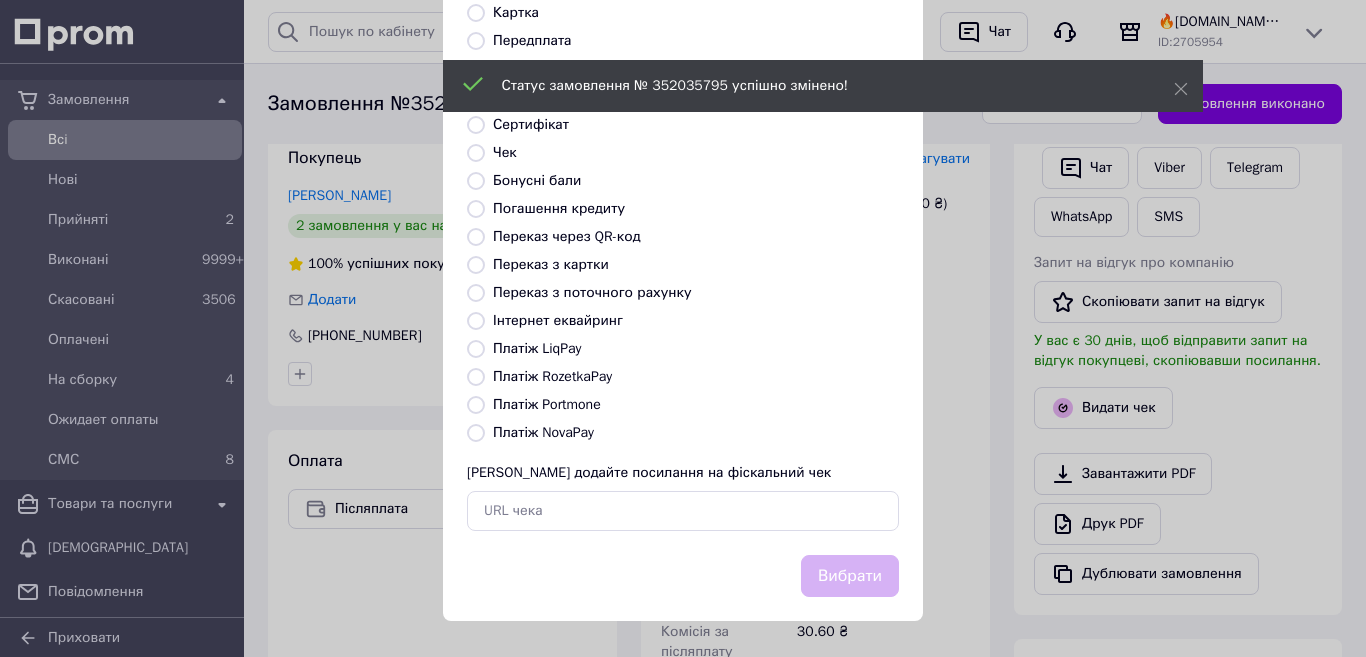 click on "Платіж NovaPay" at bounding box center [543, 432] 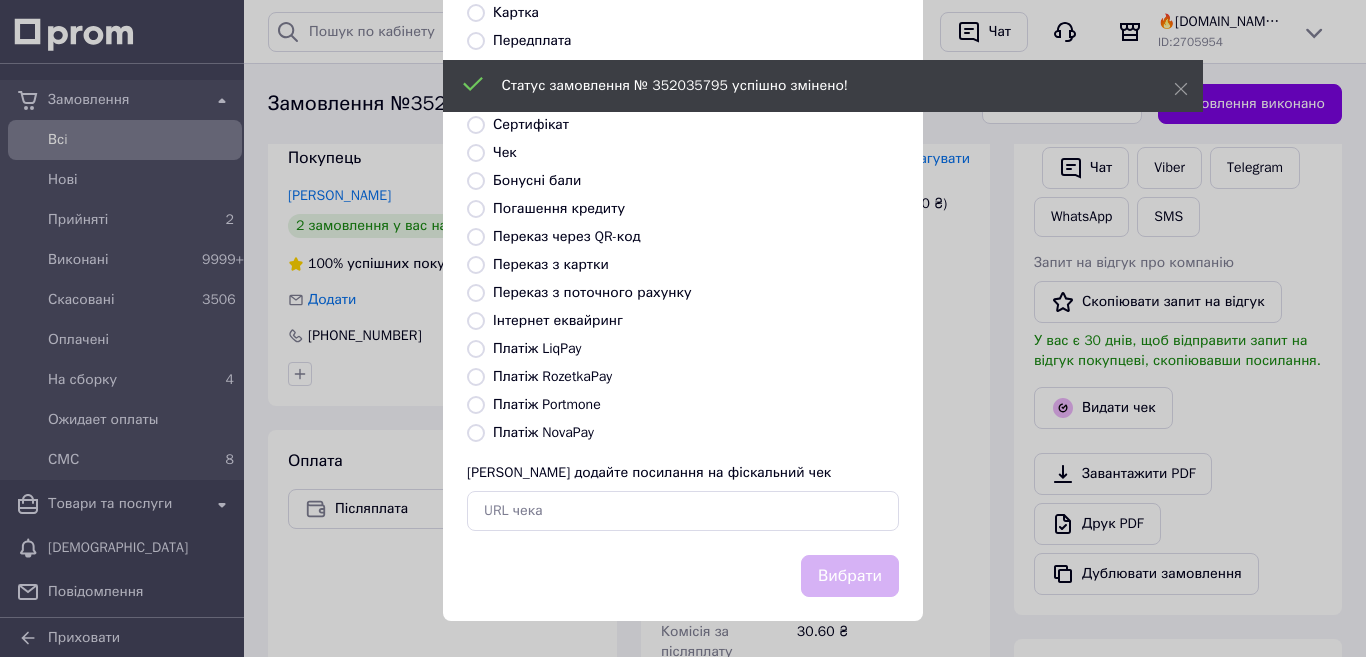 radio on "true" 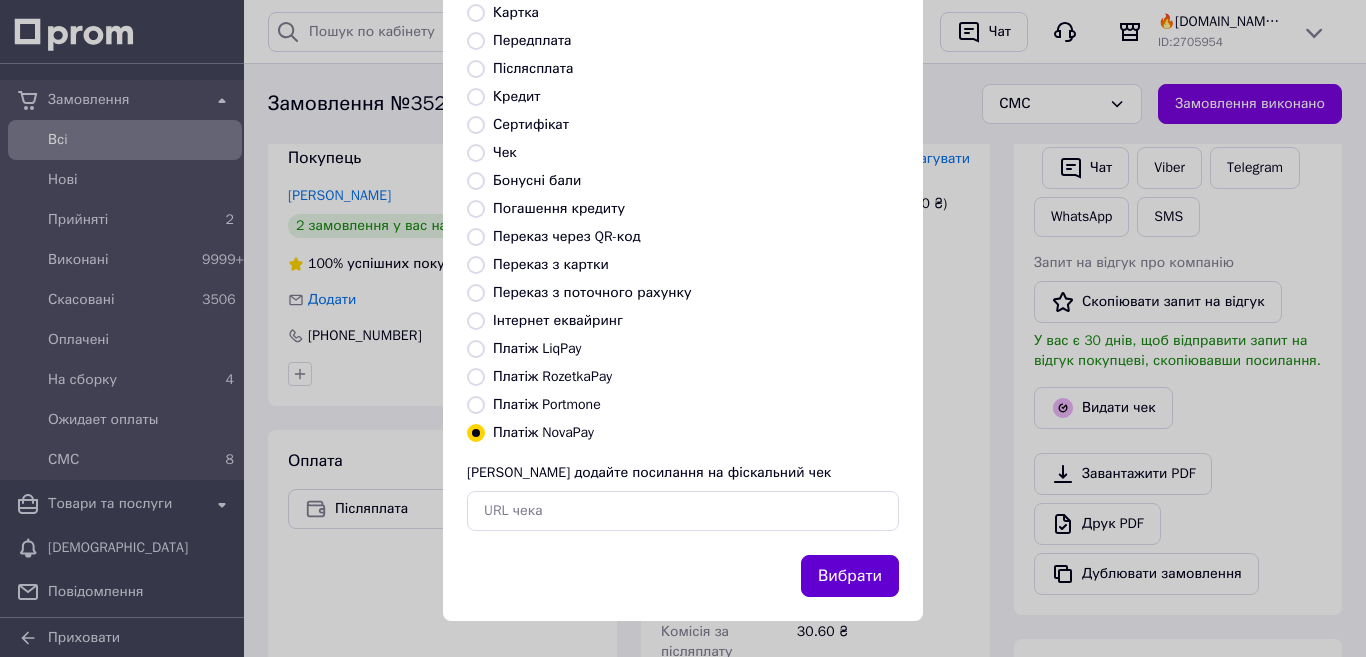 click on "Вибрати" at bounding box center (850, 576) 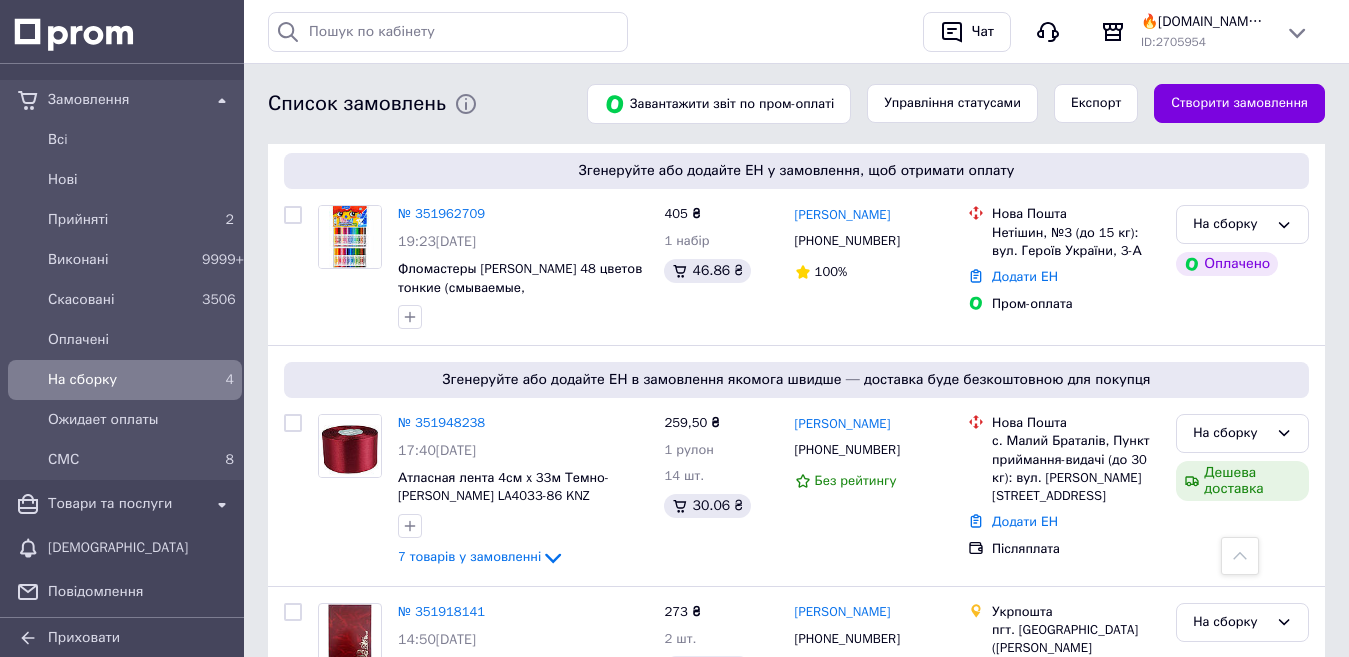 scroll, scrollTop: 541, scrollLeft: 0, axis: vertical 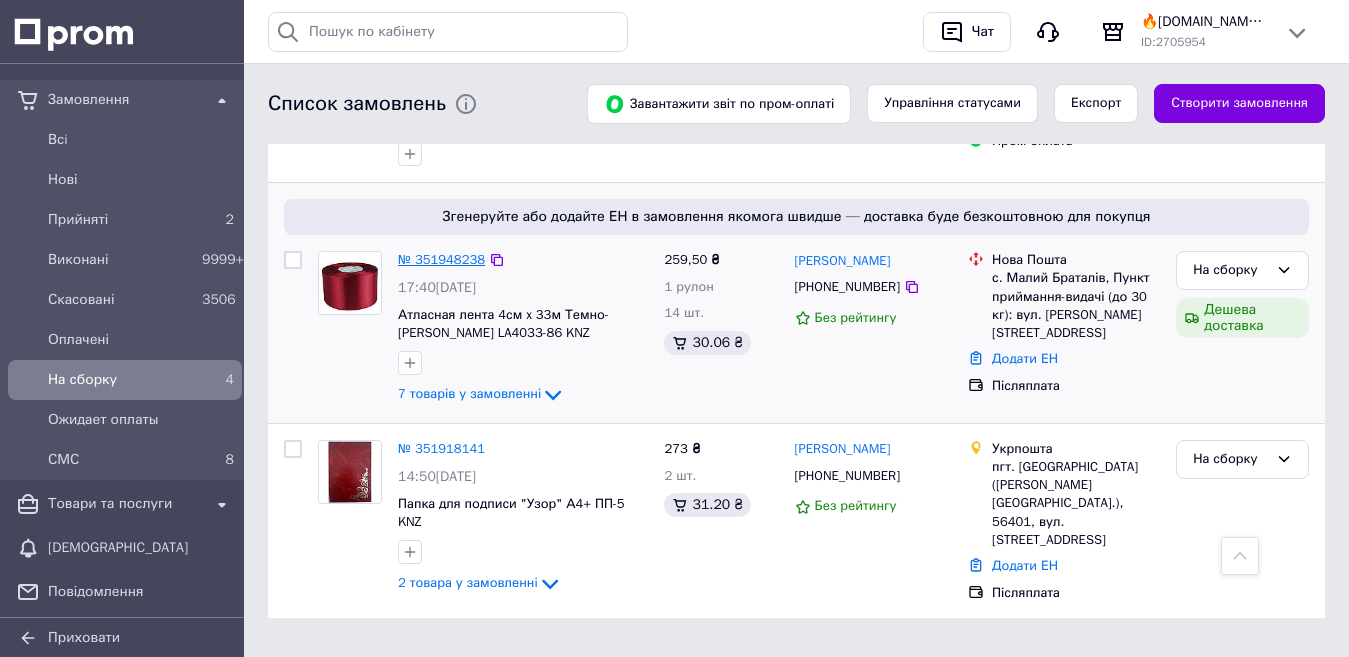 drag, startPoint x: 691, startPoint y: 368, endPoint x: 443, endPoint y: 265, distance: 268.53864 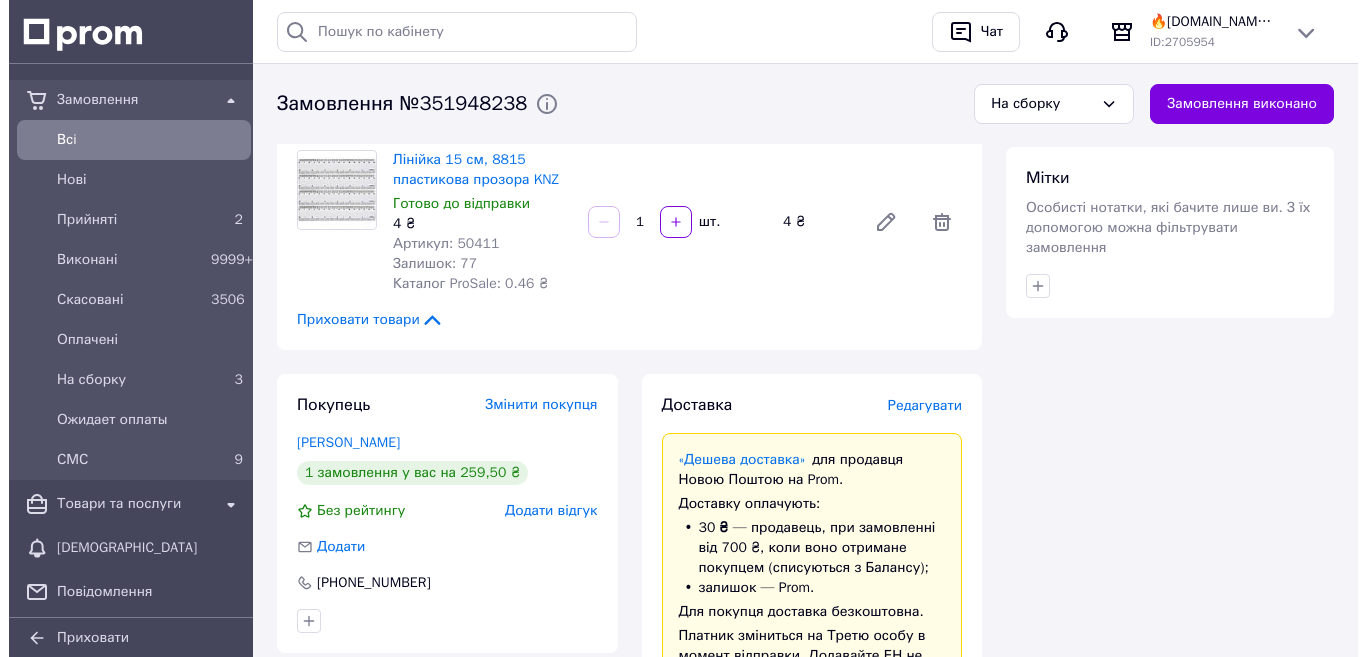 scroll, scrollTop: 1300, scrollLeft: 0, axis: vertical 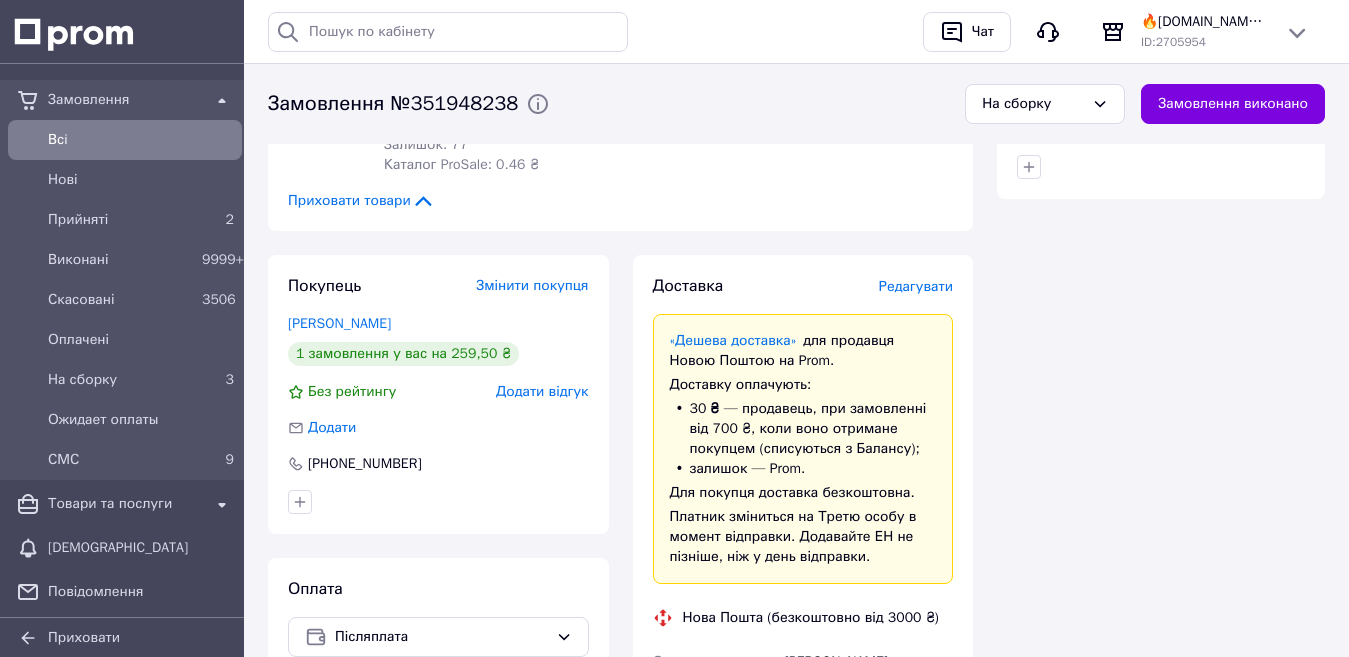 click on "Редагувати" at bounding box center [916, 286] 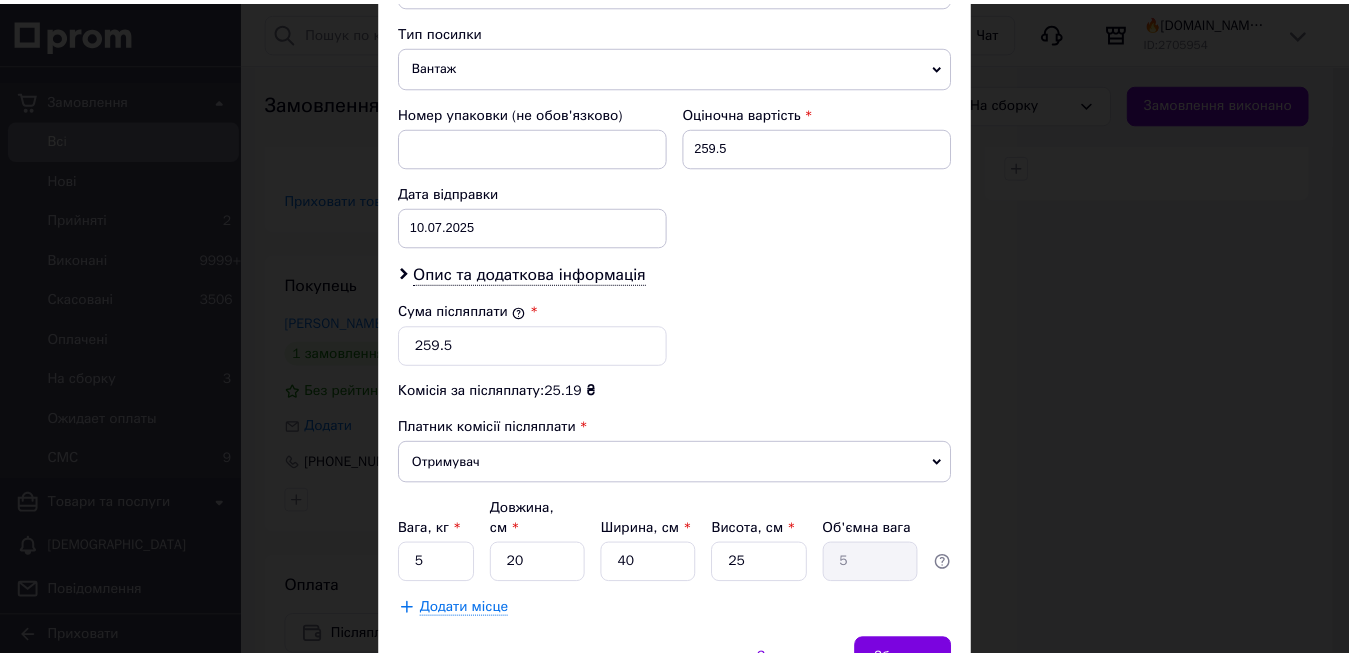 scroll, scrollTop: 869, scrollLeft: 0, axis: vertical 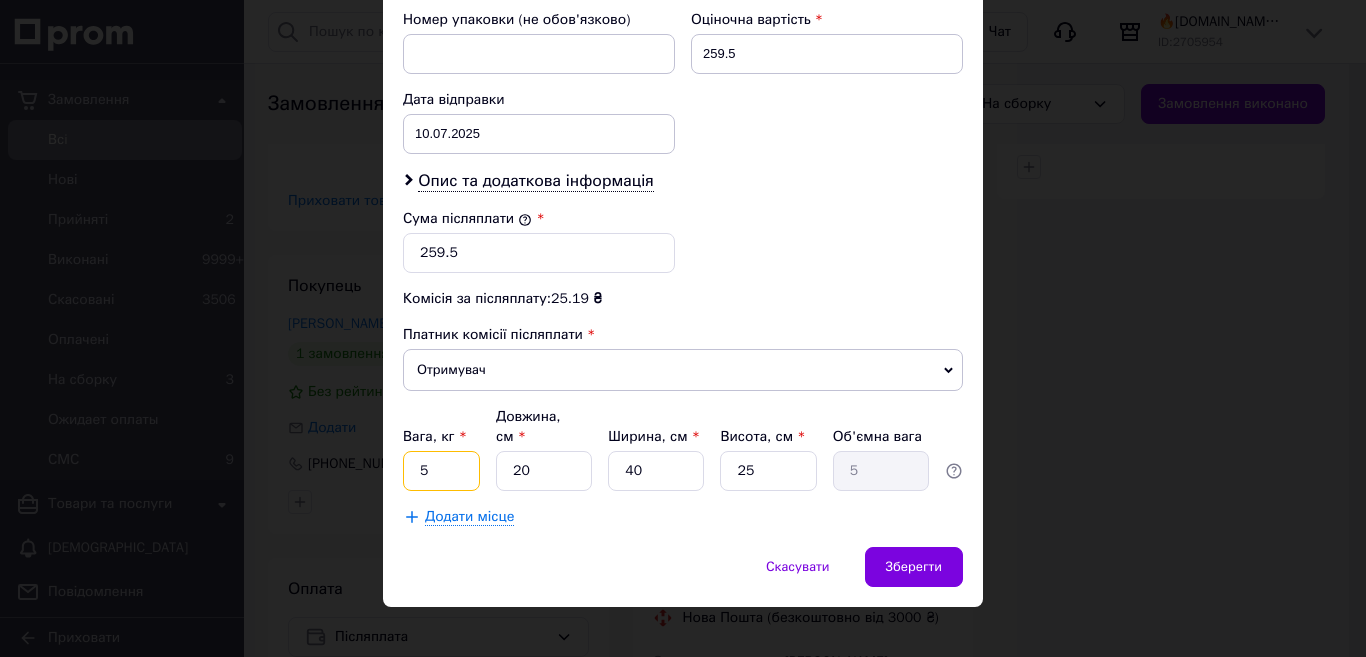 click on "5" at bounding box center [441, 471] 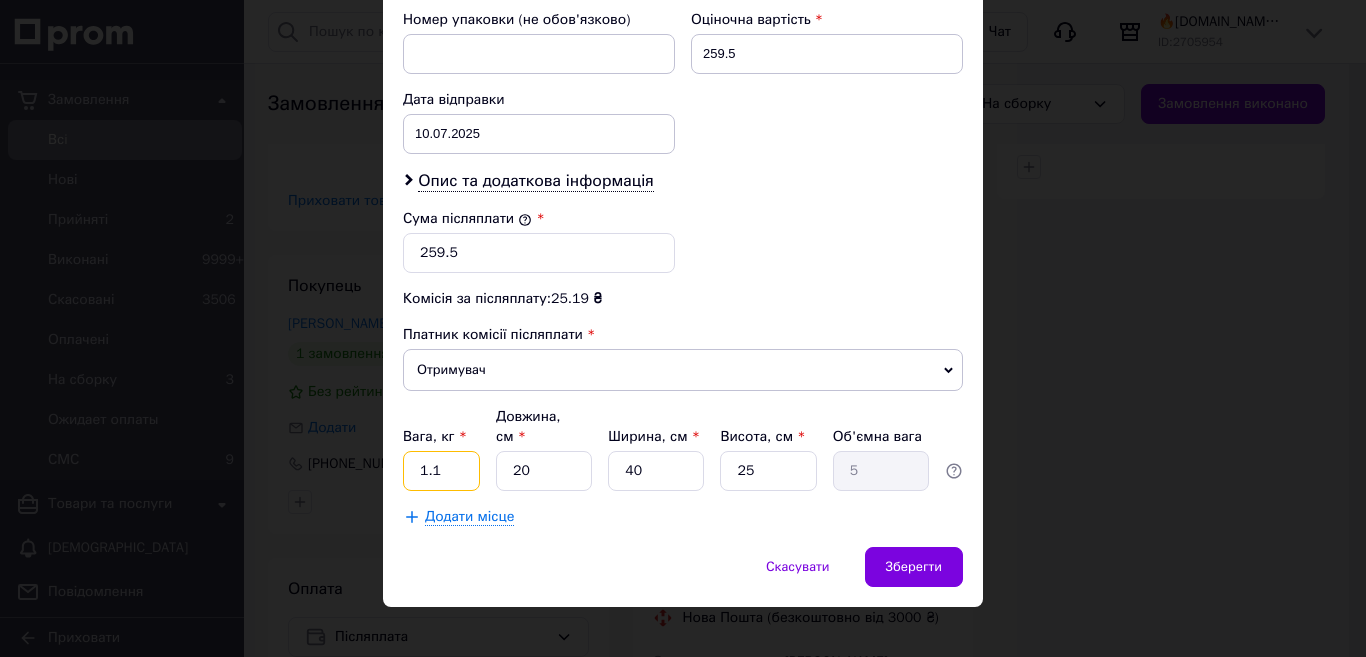 type on "1.1" 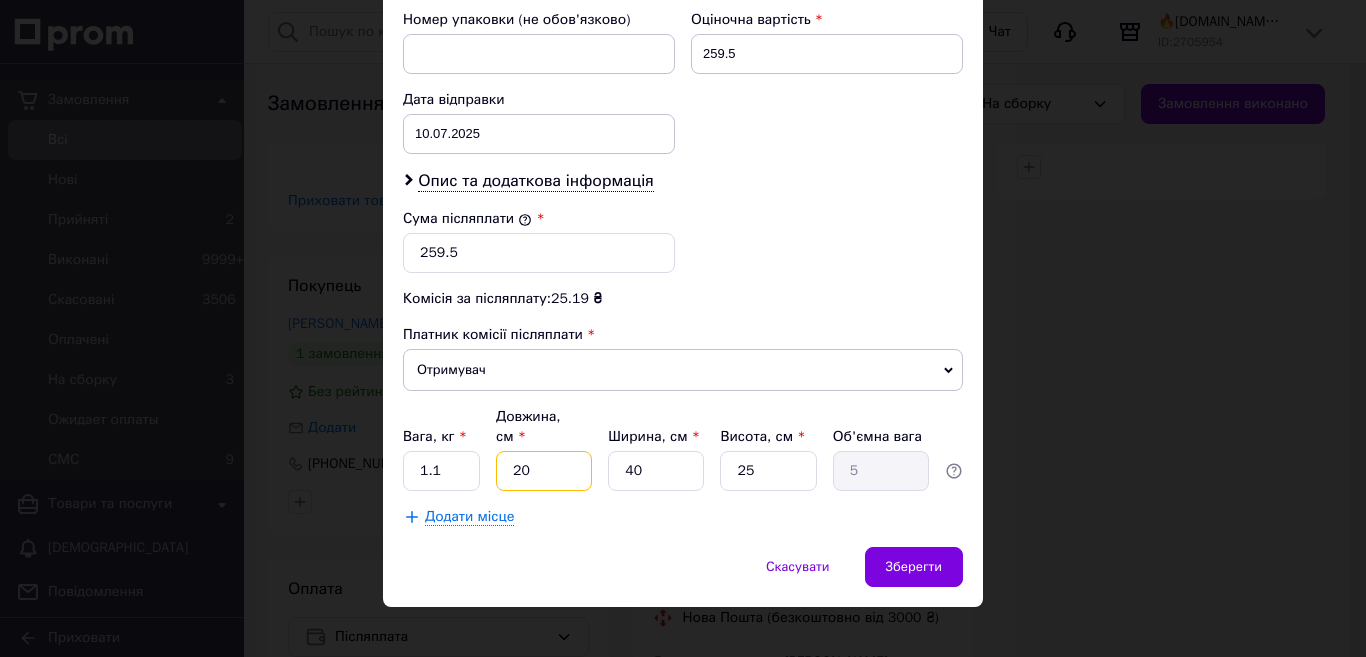 type on "3" 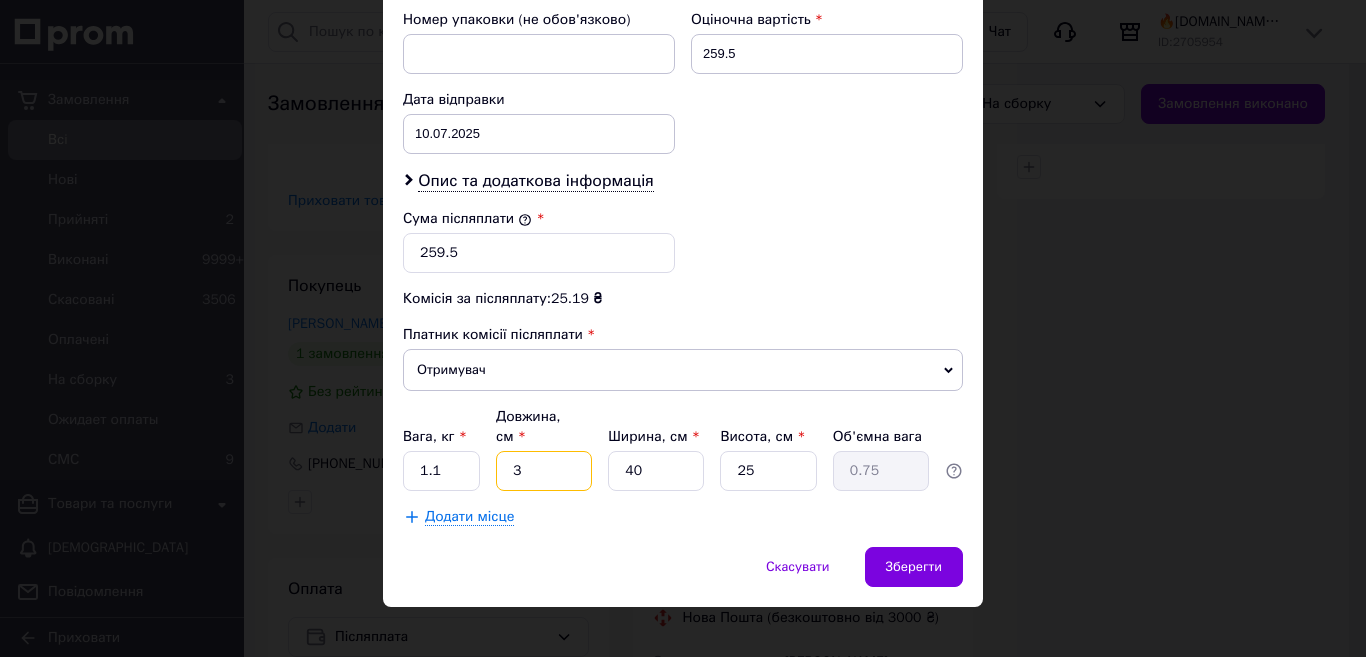 type on "39" 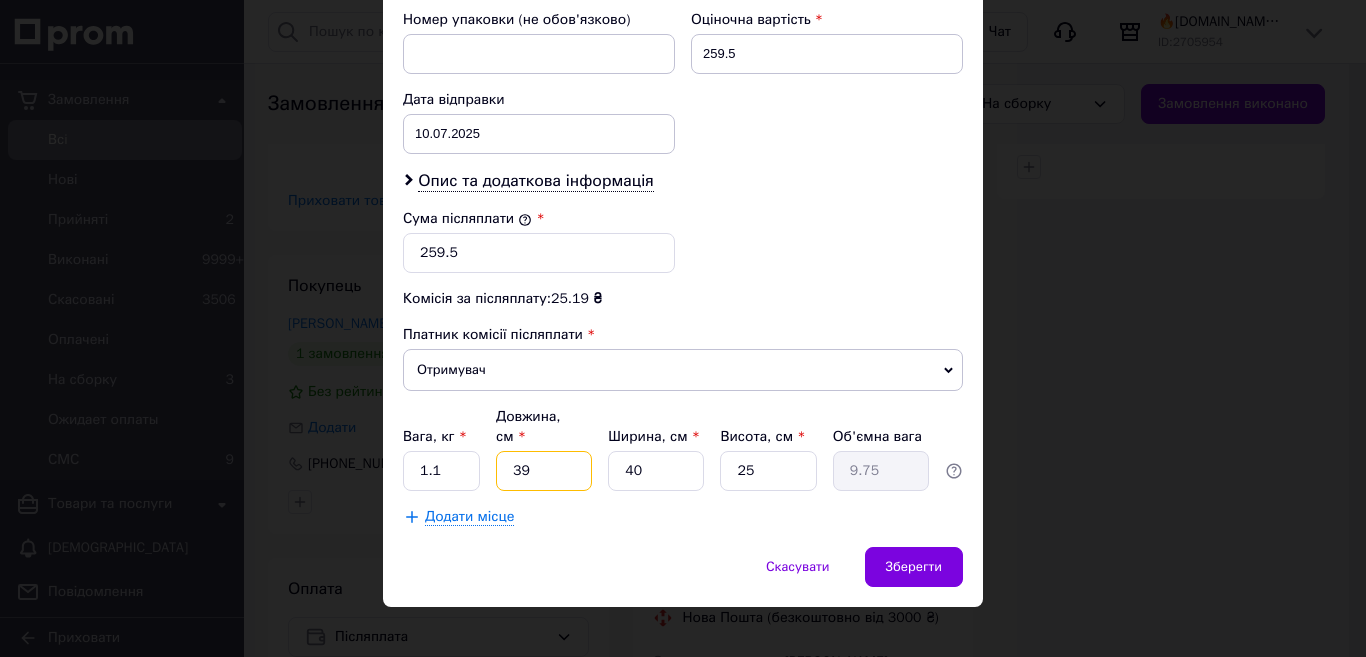 type on "39" 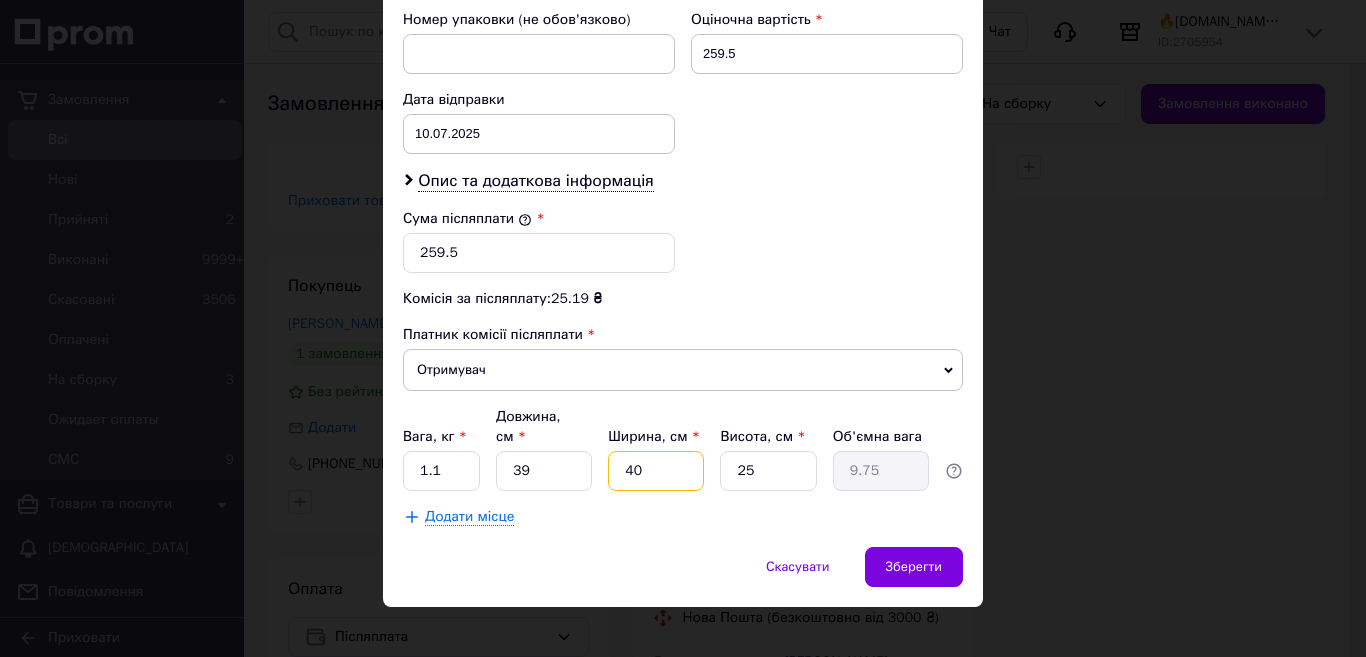 type on "3" 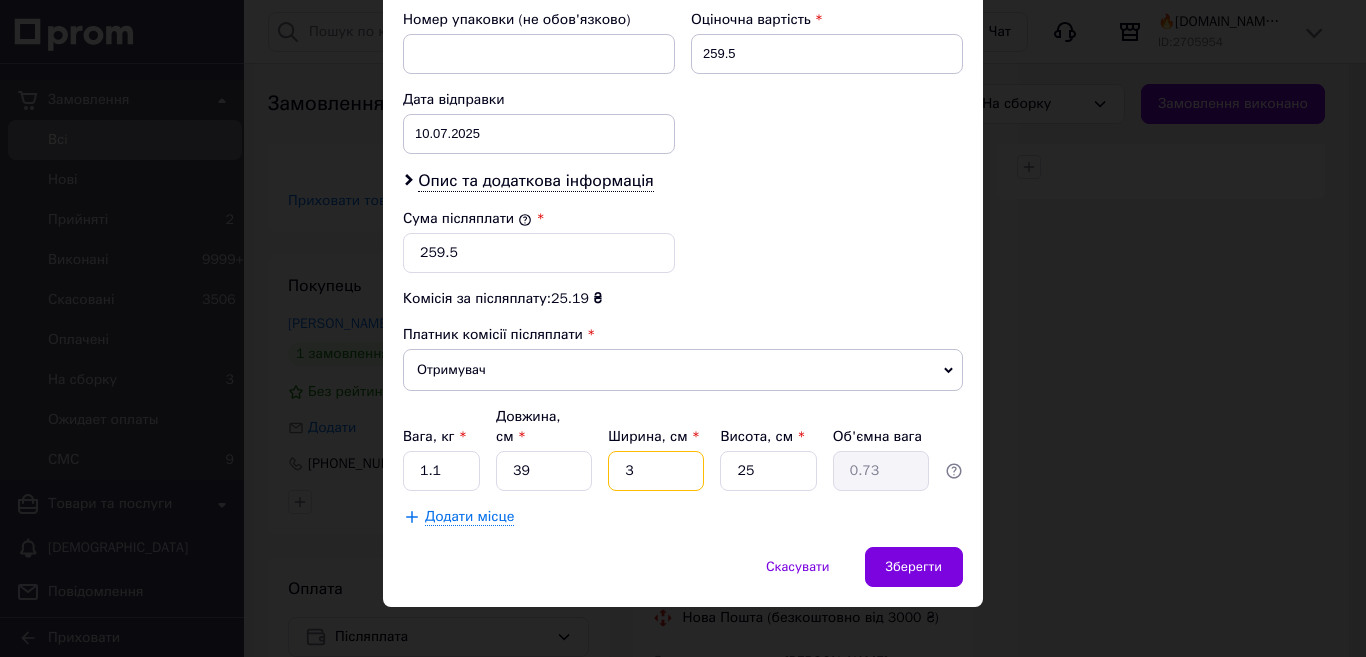 type on "30" 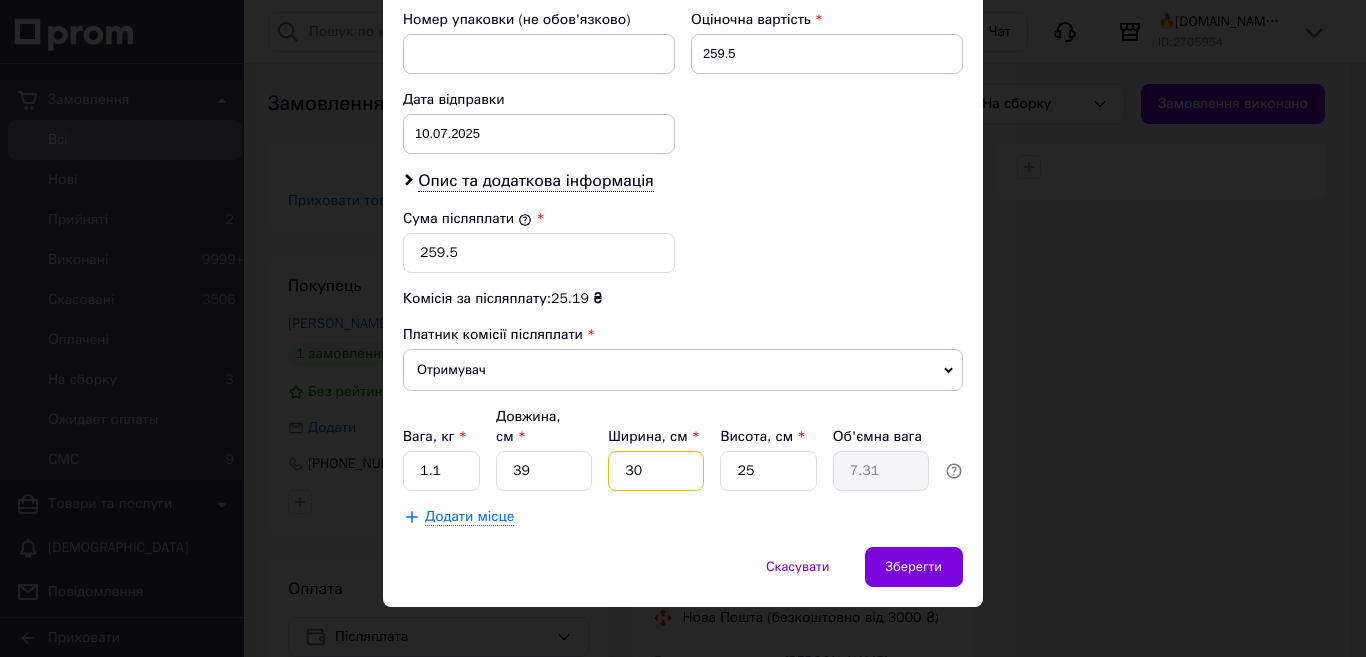 type on "30" 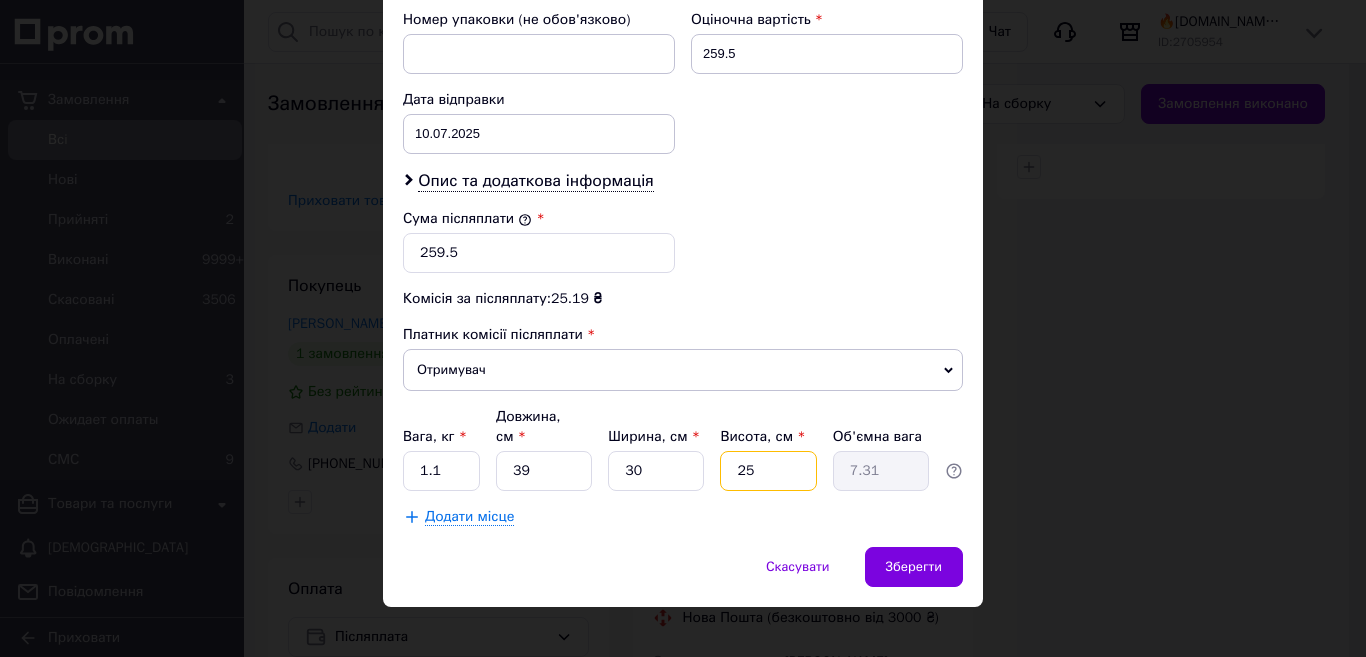 type on "5" 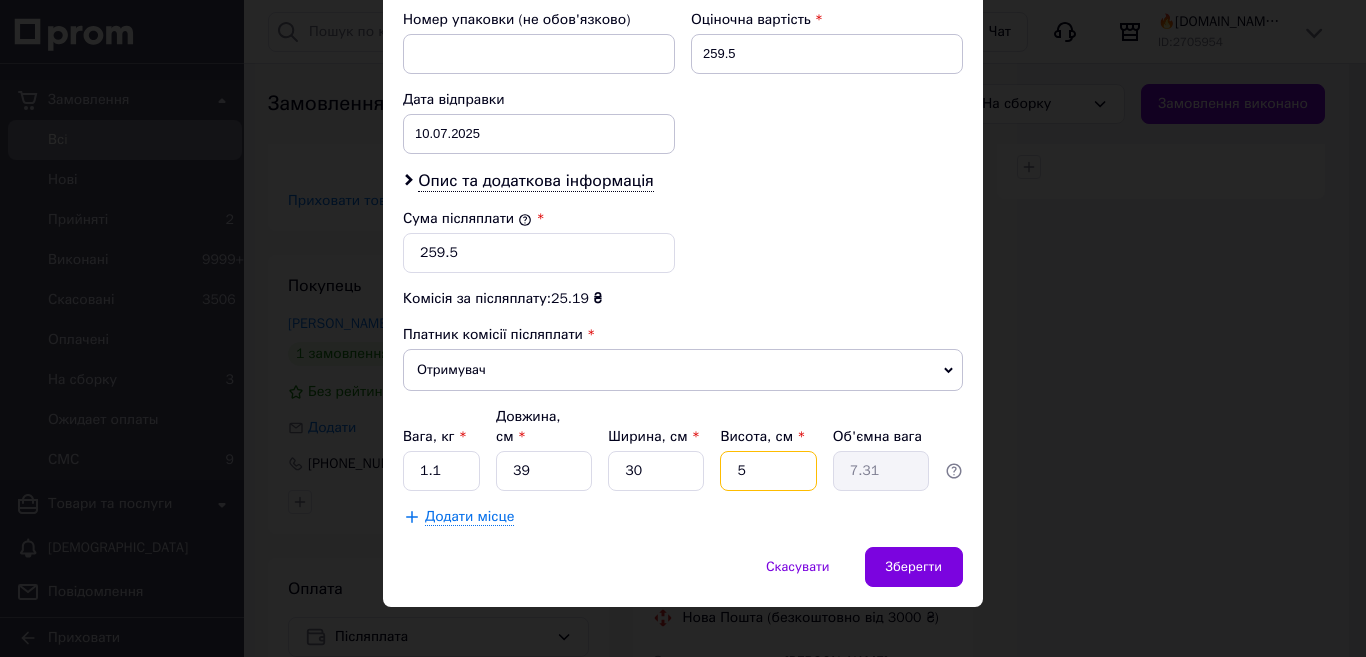 type on "1.46" 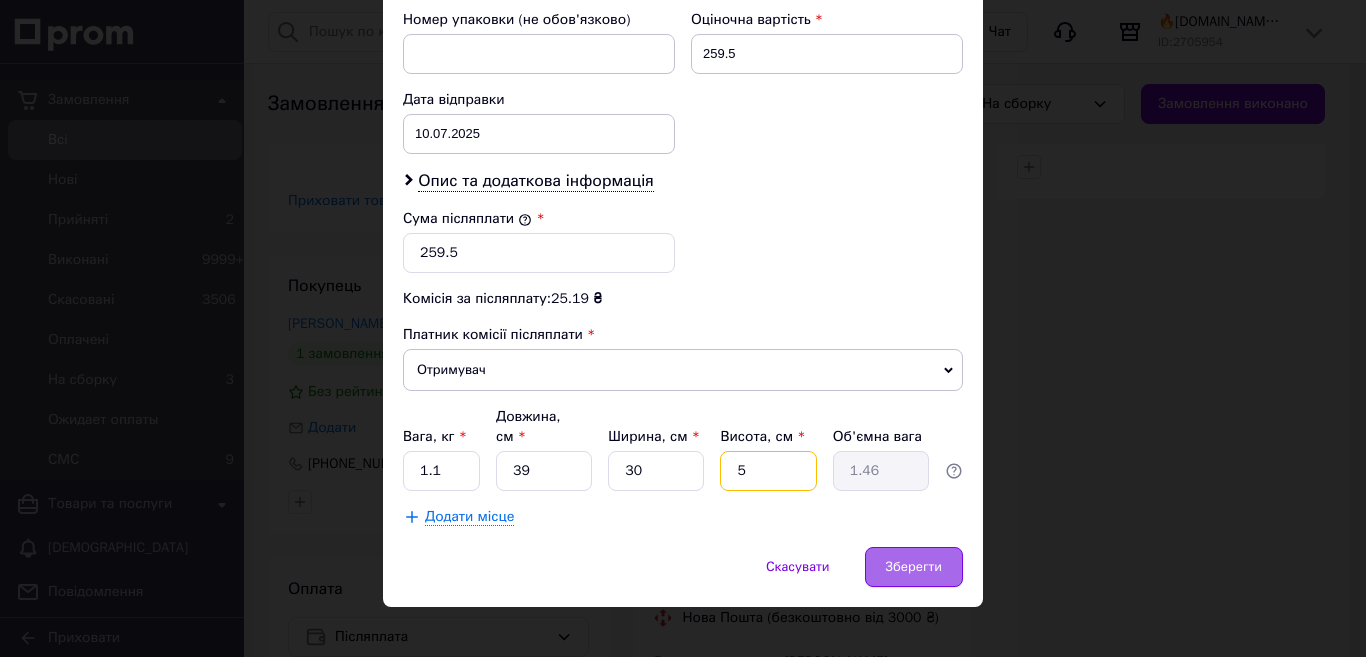 type on "5" 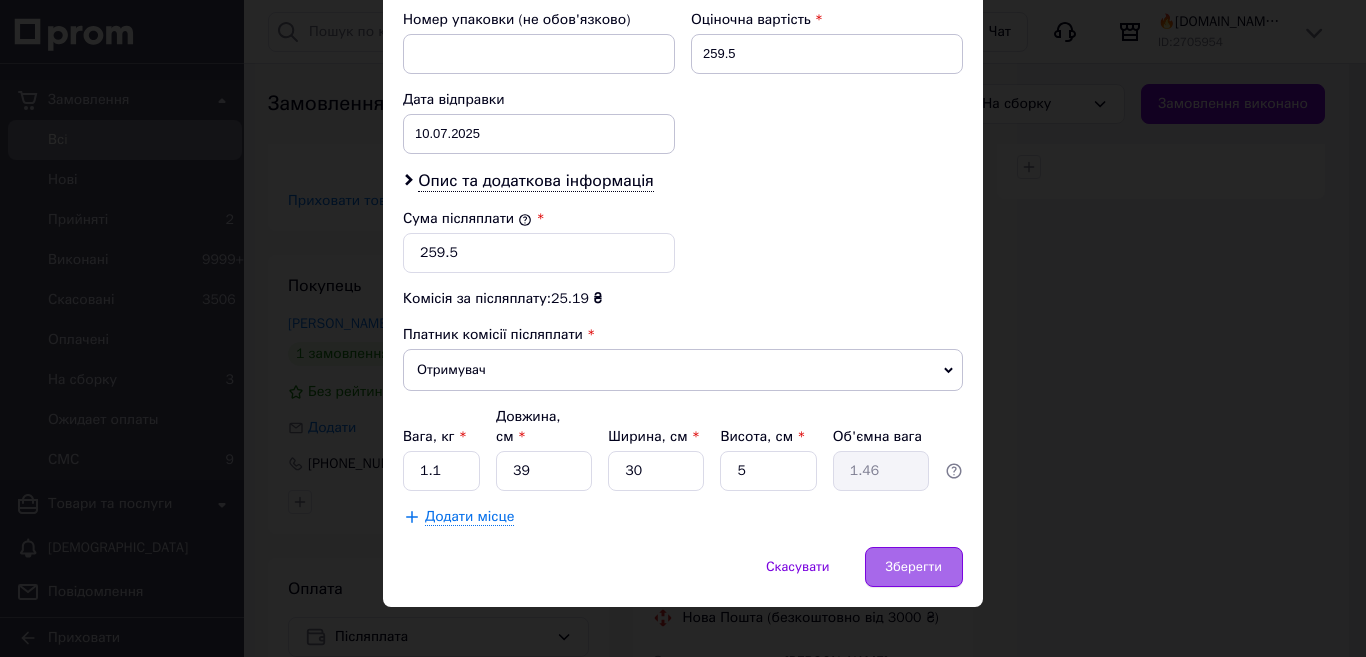 click on "Зберегти" at bounding box center [914, 567] 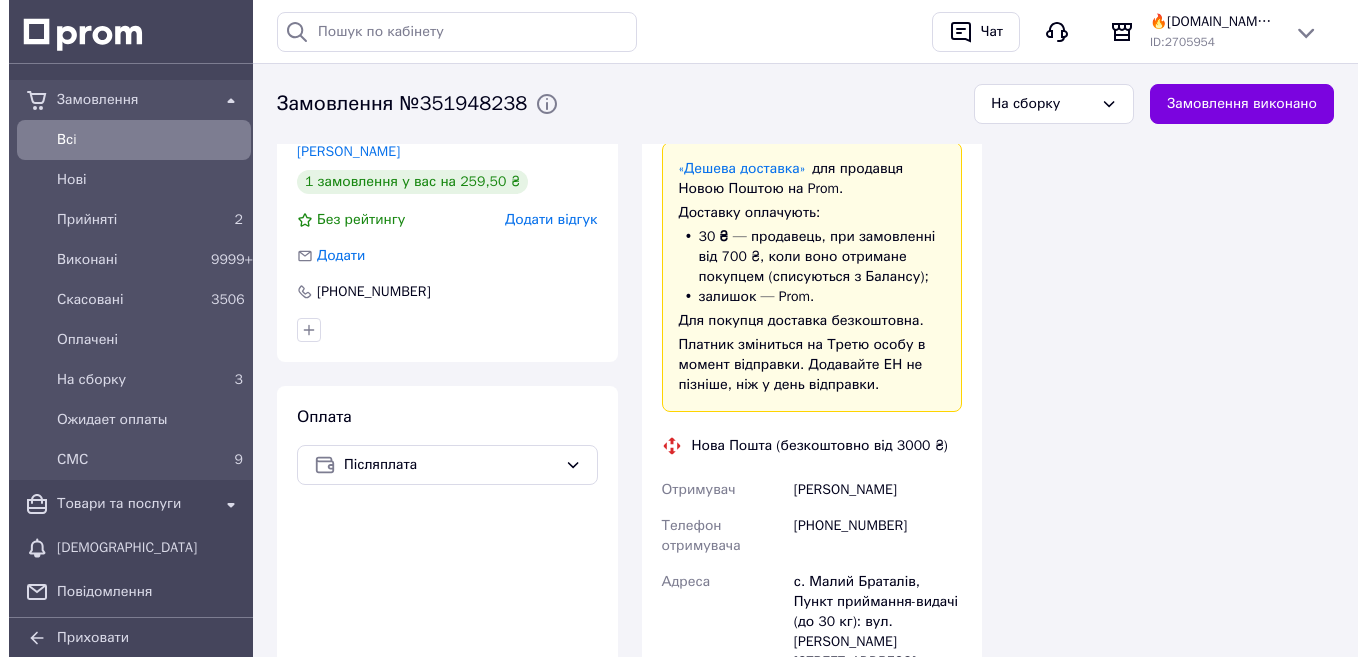 scroll, scrollTop: 1409, scrollLeft: 0, axis: vertical 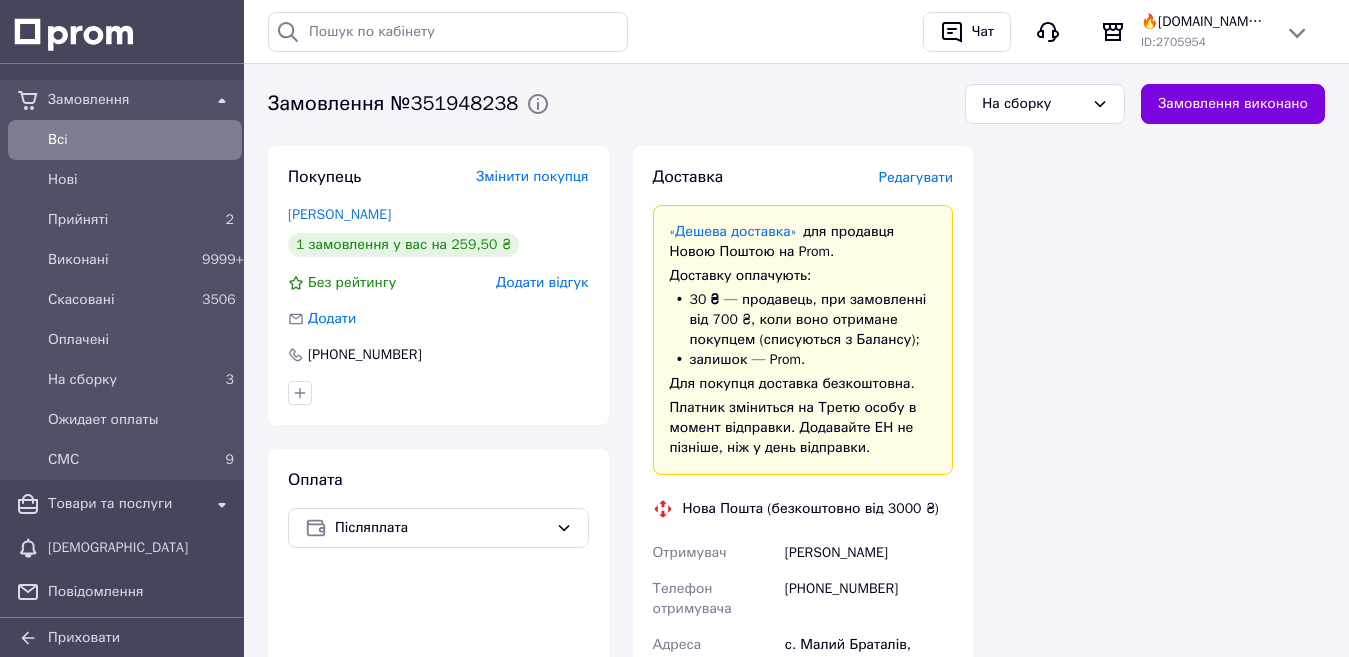 click on "Редагувати" at bounding box center (916, 177) 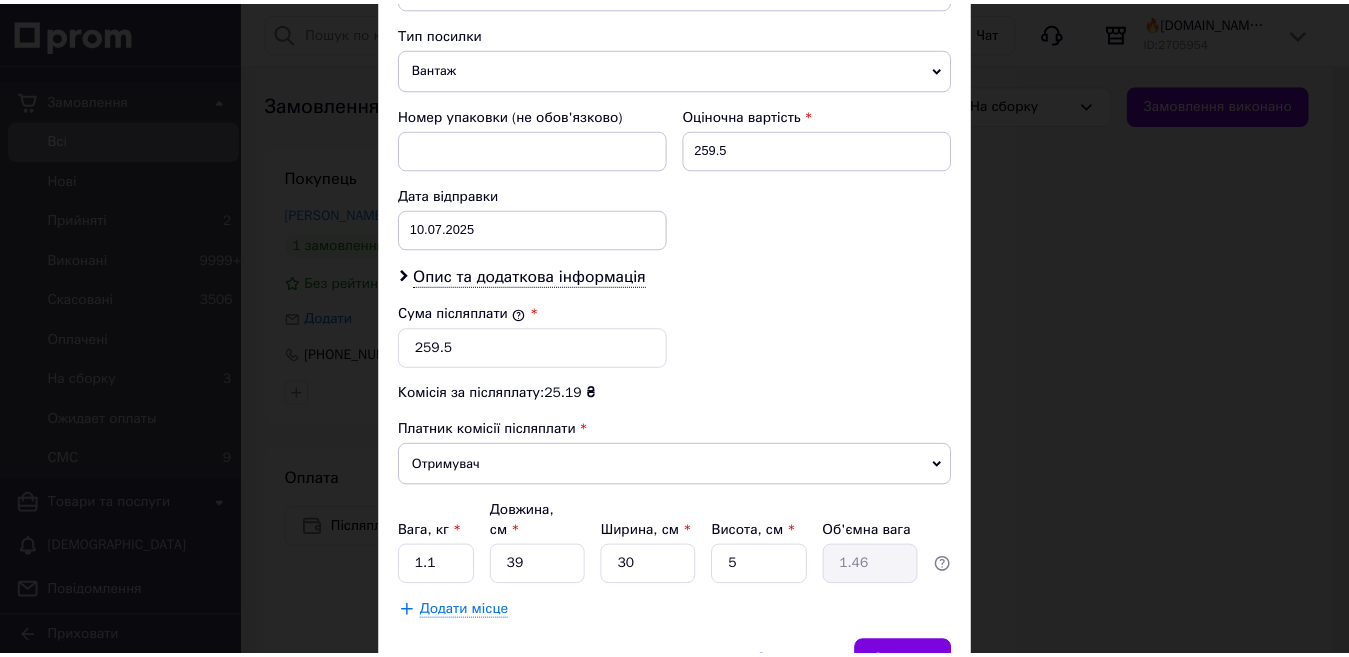 scroll, scrollTop: 869, scrollLeft: 0, axis: vertical 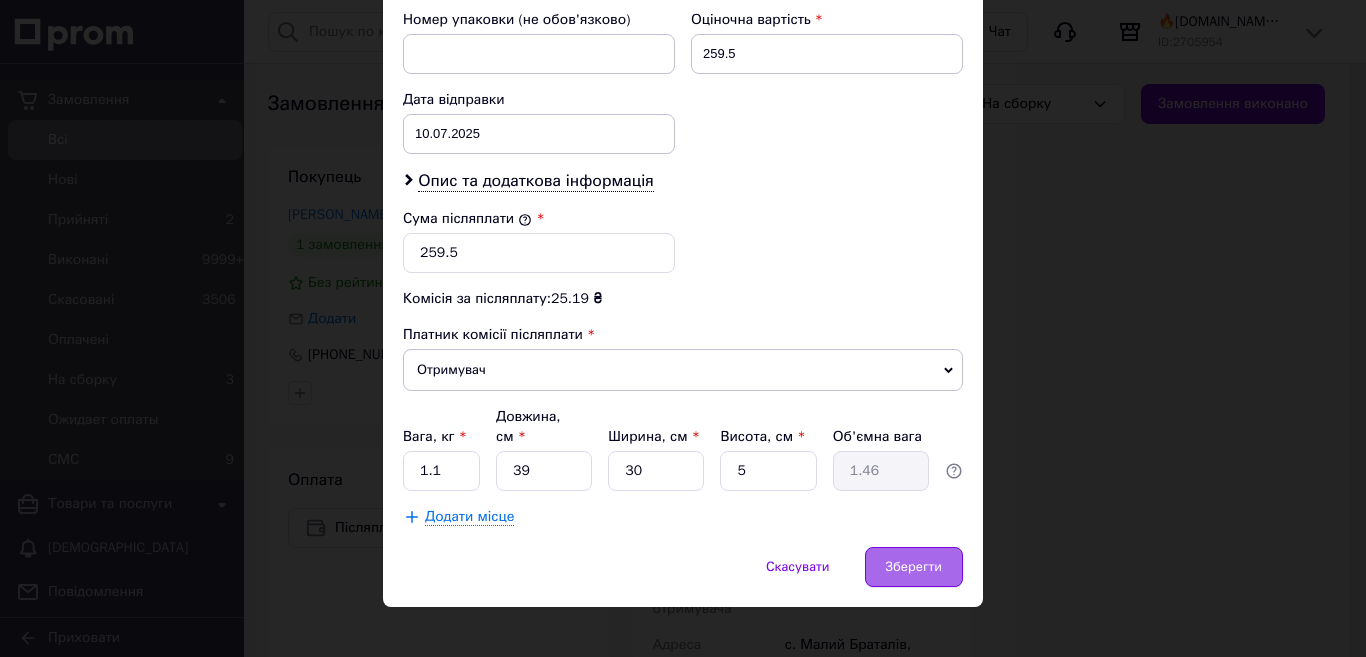 click on "Зберегти" at bounding box center (914, 567) 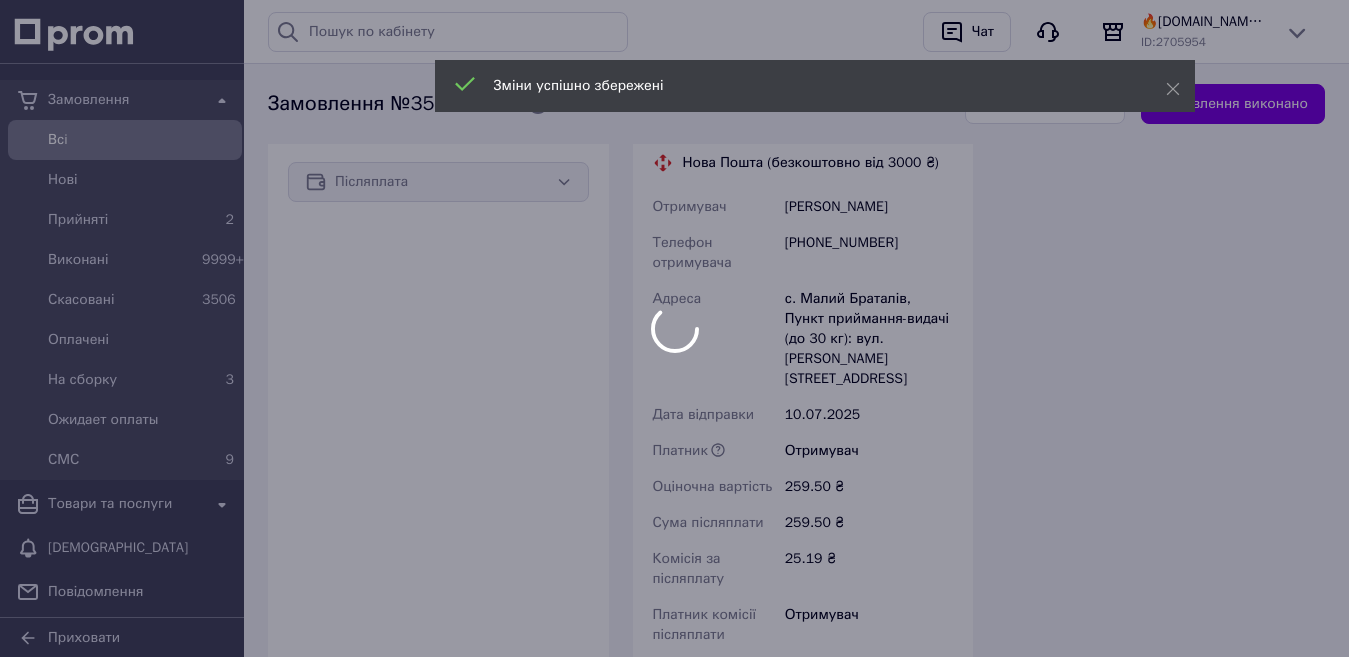 scroll, scrollTop: 2009, scrollLeft: 0, axis: vertical 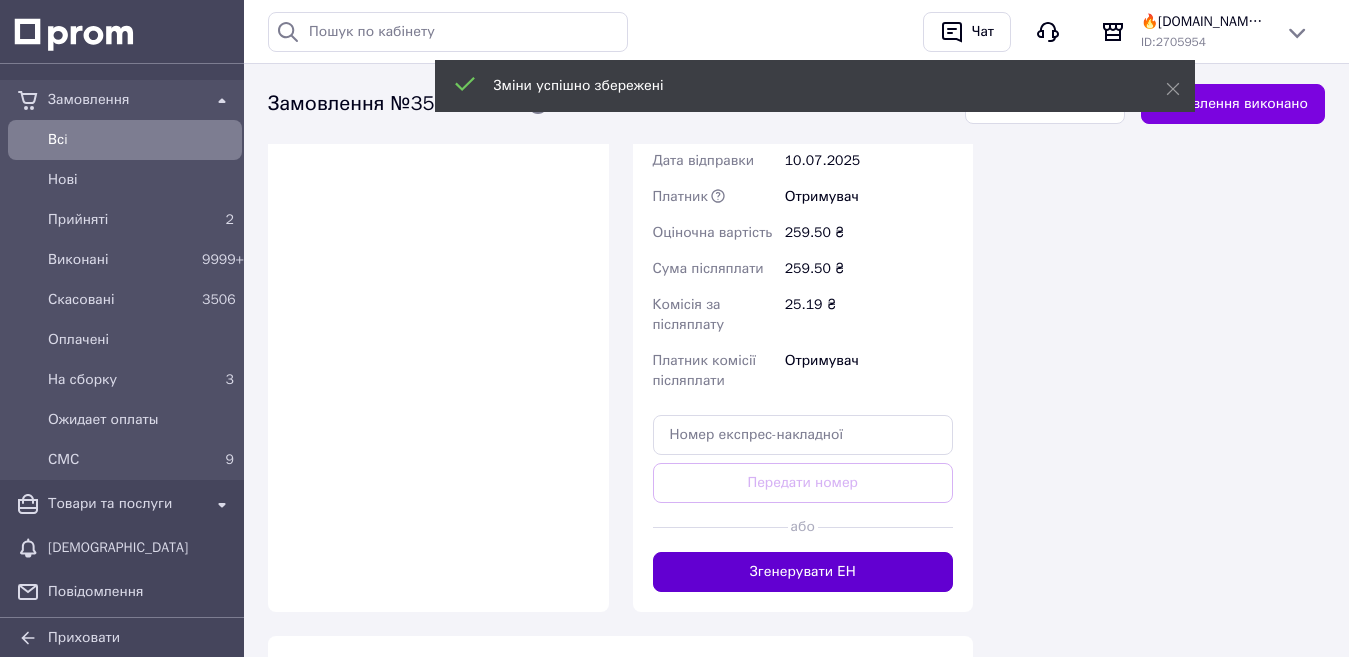 click on "Згенерувати ЕН" at bounding box center [803, 572] 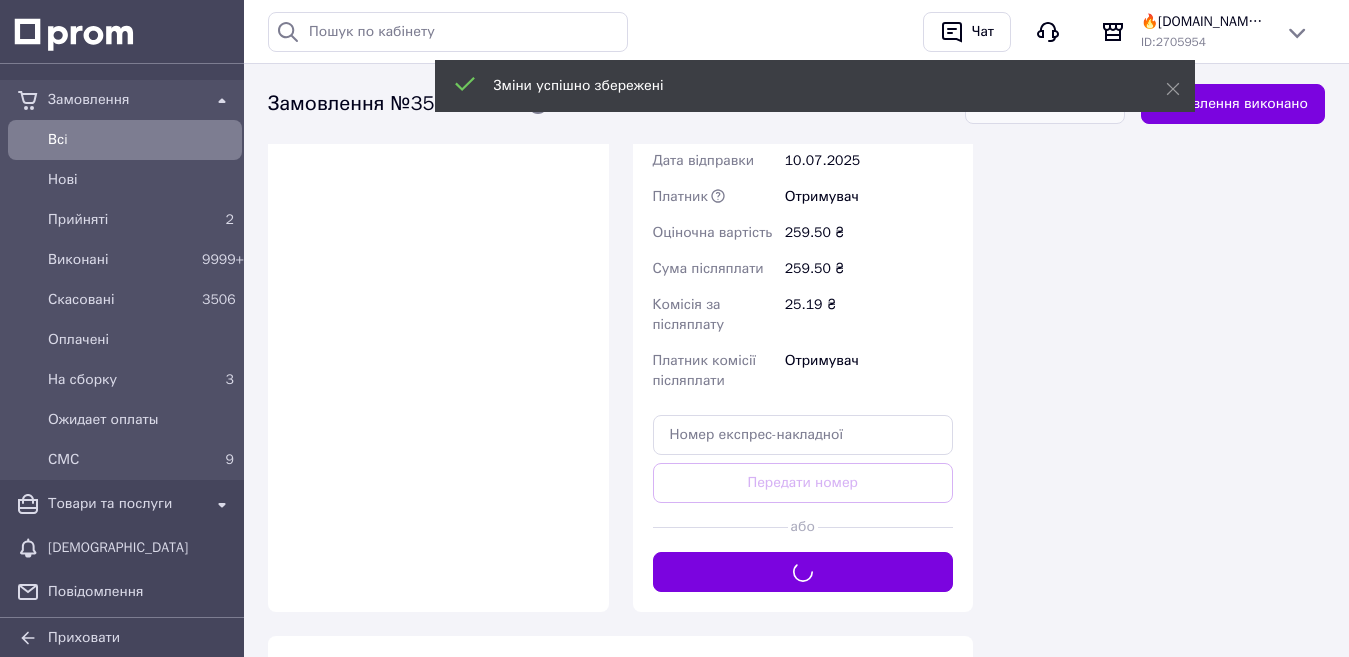 click on "На сборку" at bounding box center (1045, 104) 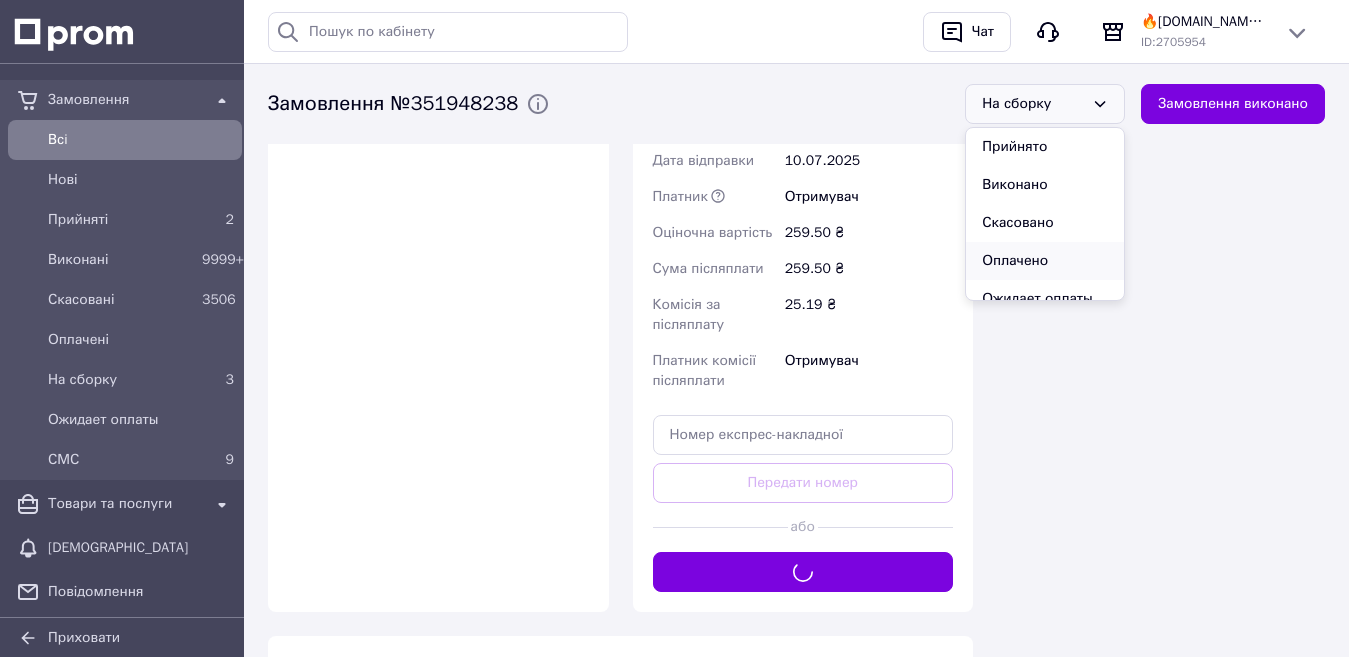 scroll, scrollTop: 56, scrollLeft: 0, axis: vertical 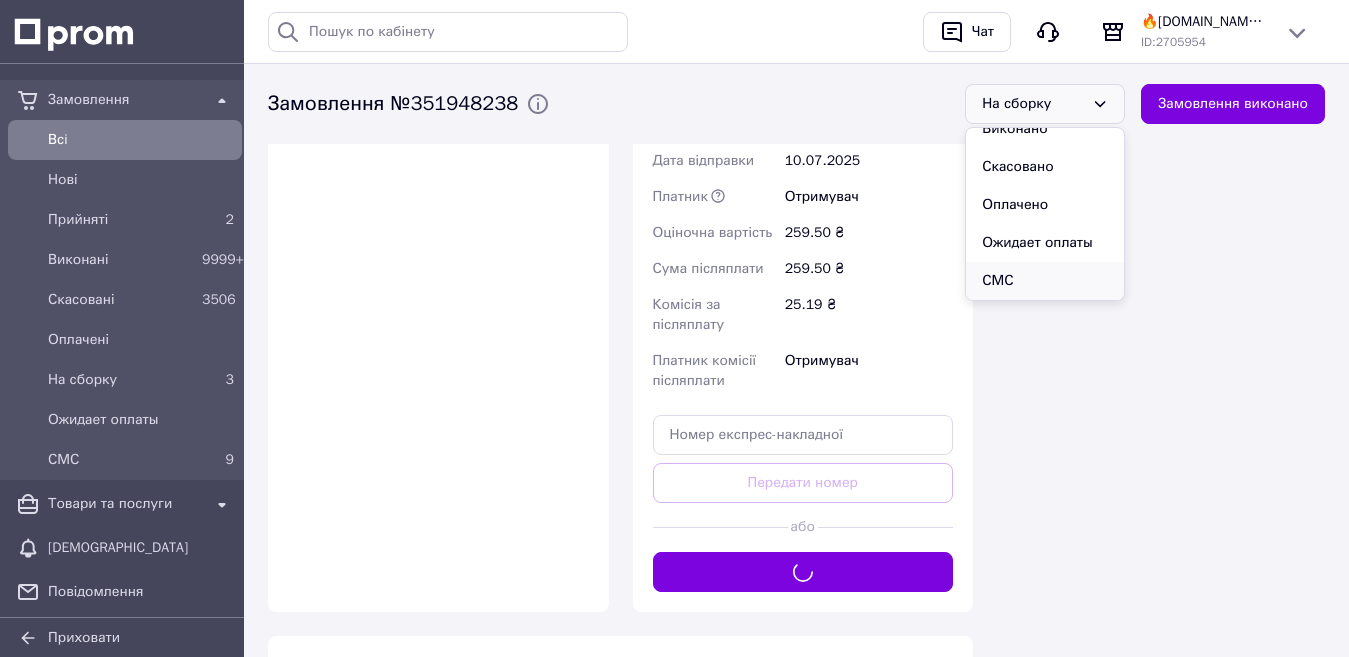 click on "СМС" at bounding box center [1045, 281] 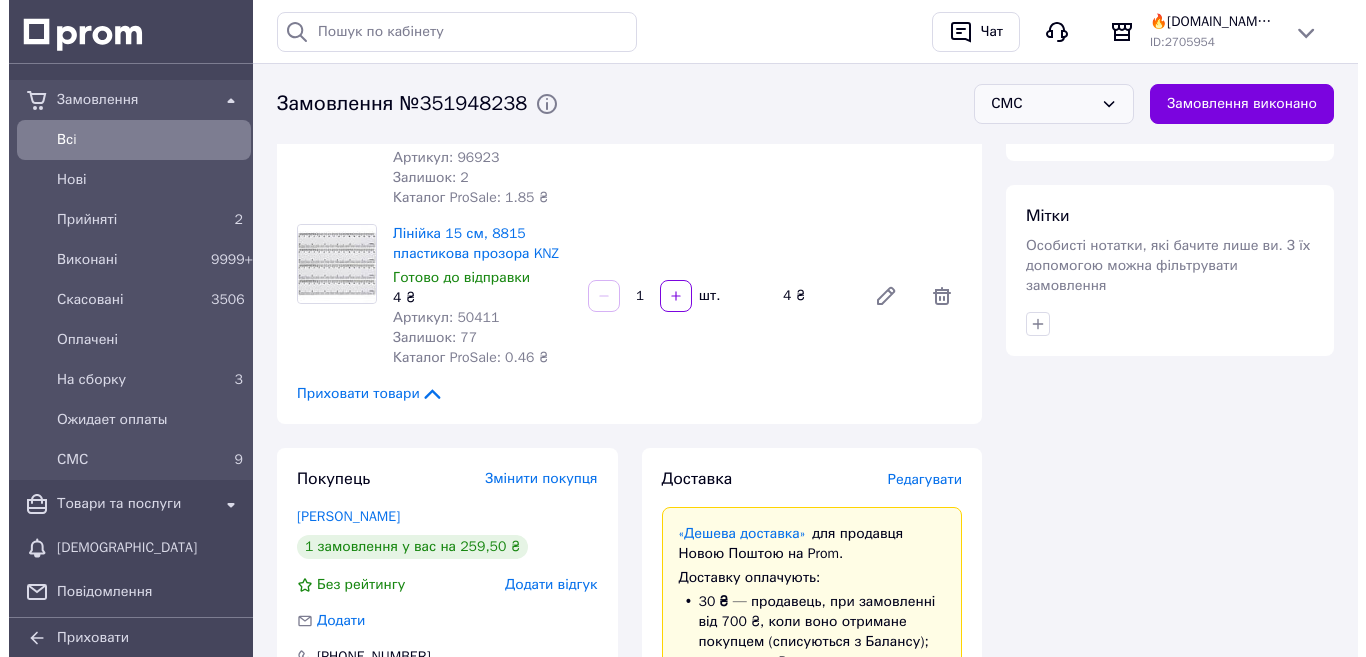 scroll, scrollTop: 809, scrollLeft: 0, axis: vertical 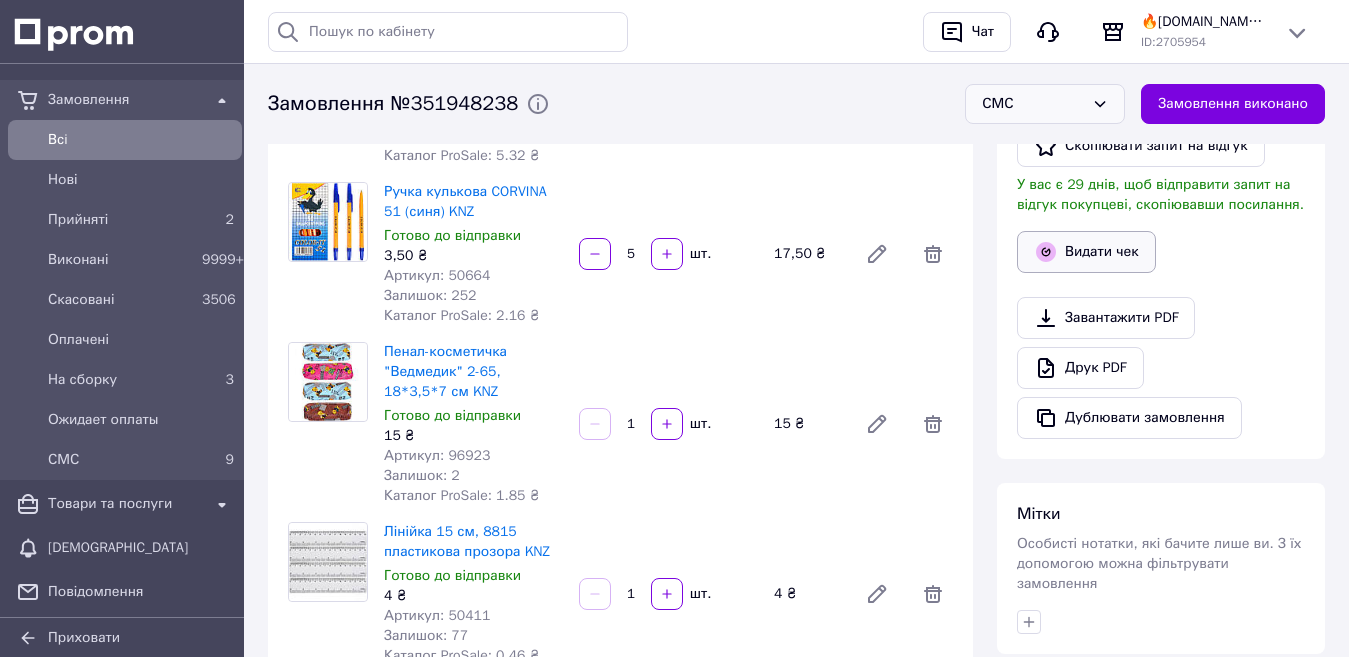 click on "Видати чек" at bounding box center [1086, 252] 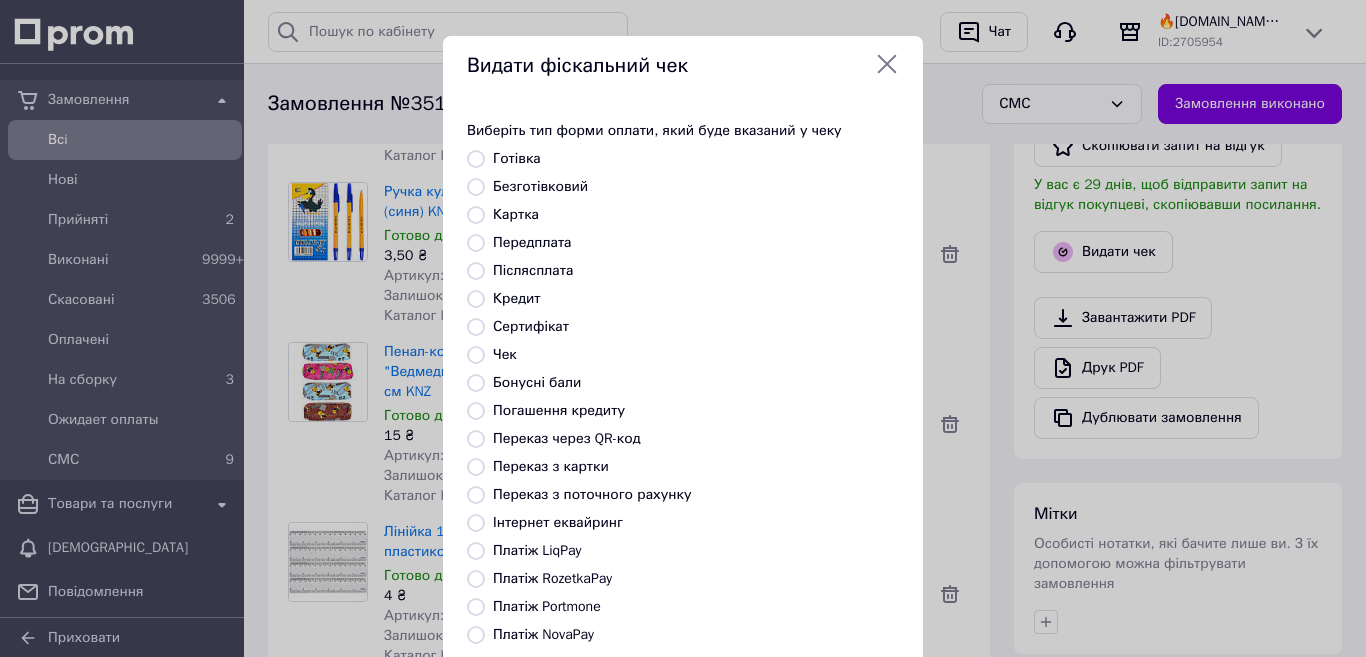 click on "Платіж NovaPay" at bounding box center [543, 634] 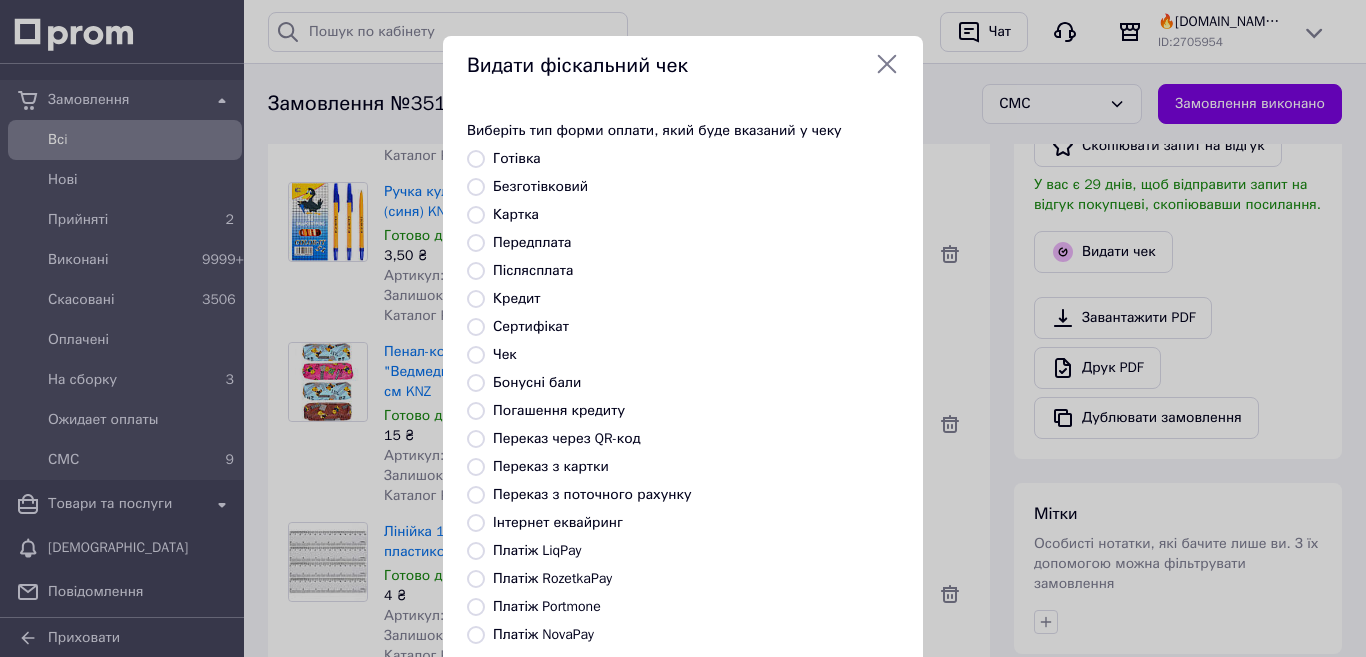 radio on "true" 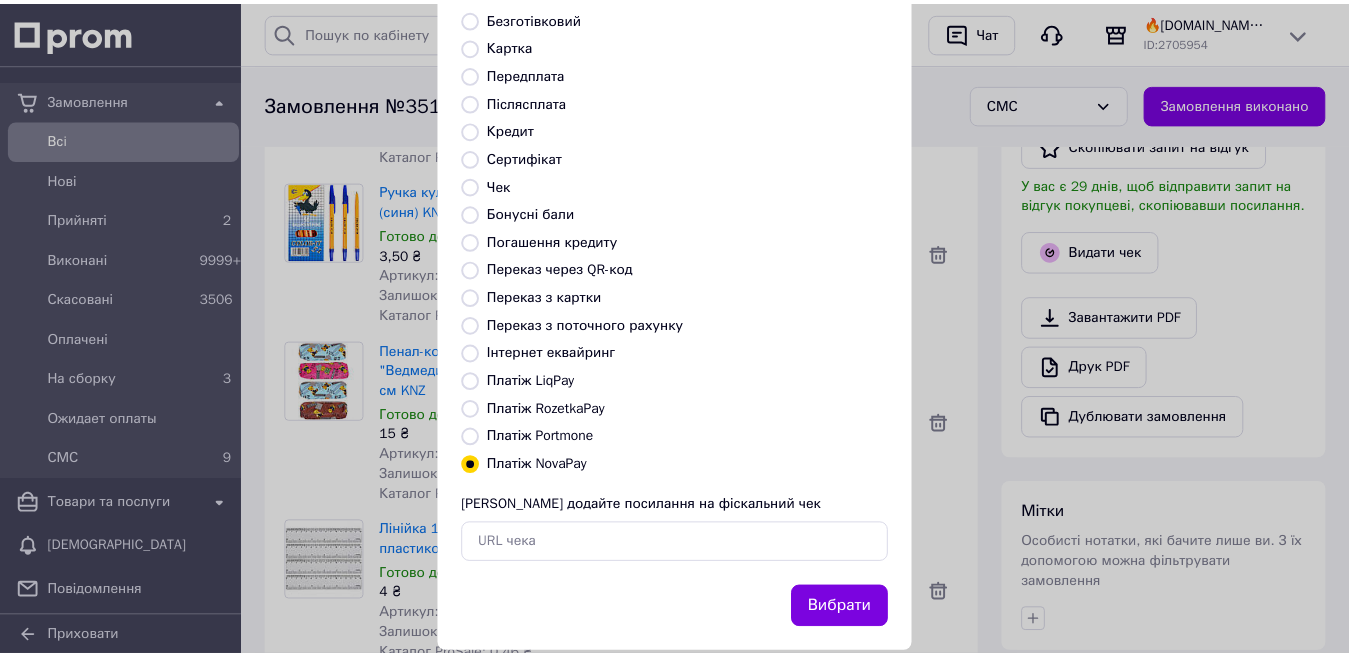 scroll, scrollTop: 202, scrollLeft: 0, axis: vertical 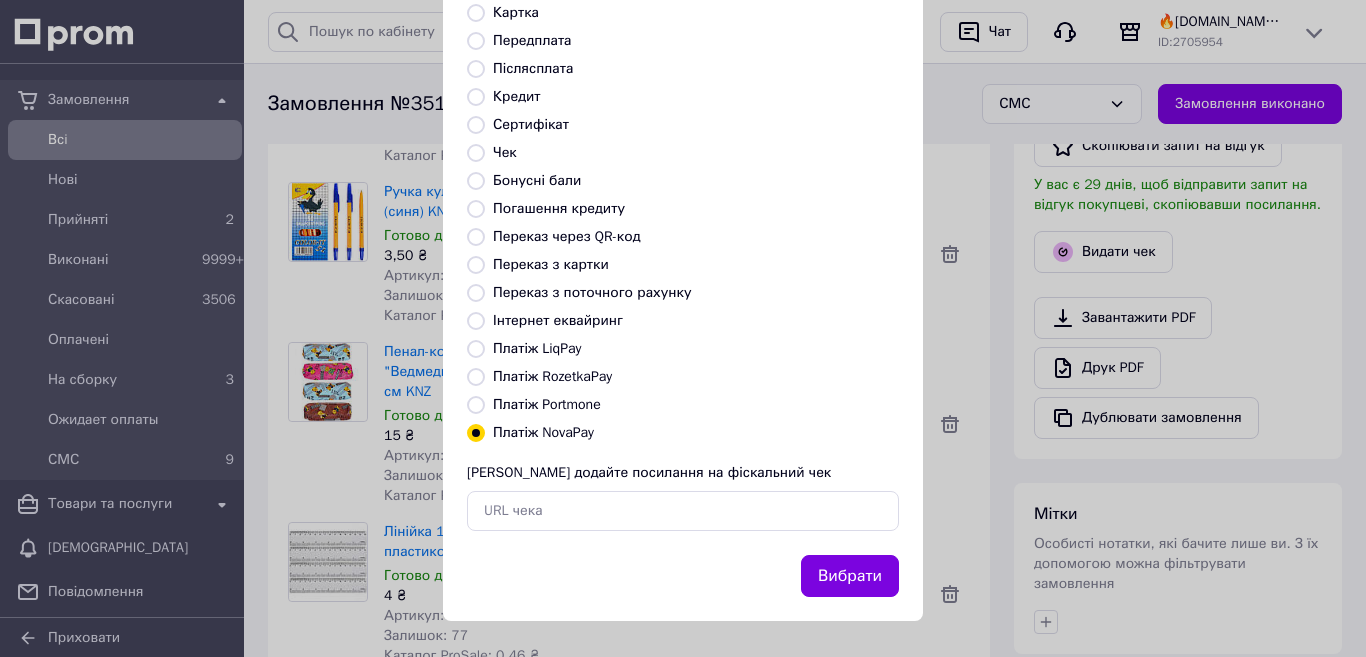 click on "Вибрати" at bounding box center (850, 576) 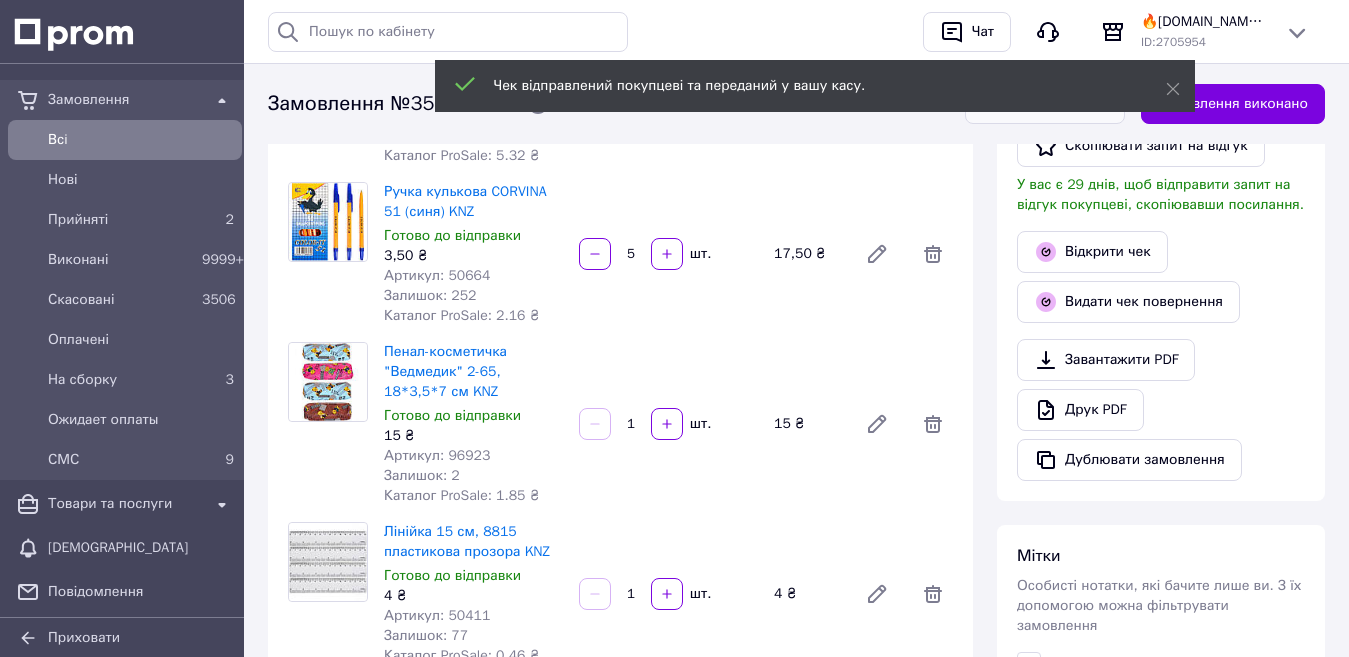 scroll, scrollTop: 0, scrollLeft: 0, axis: both 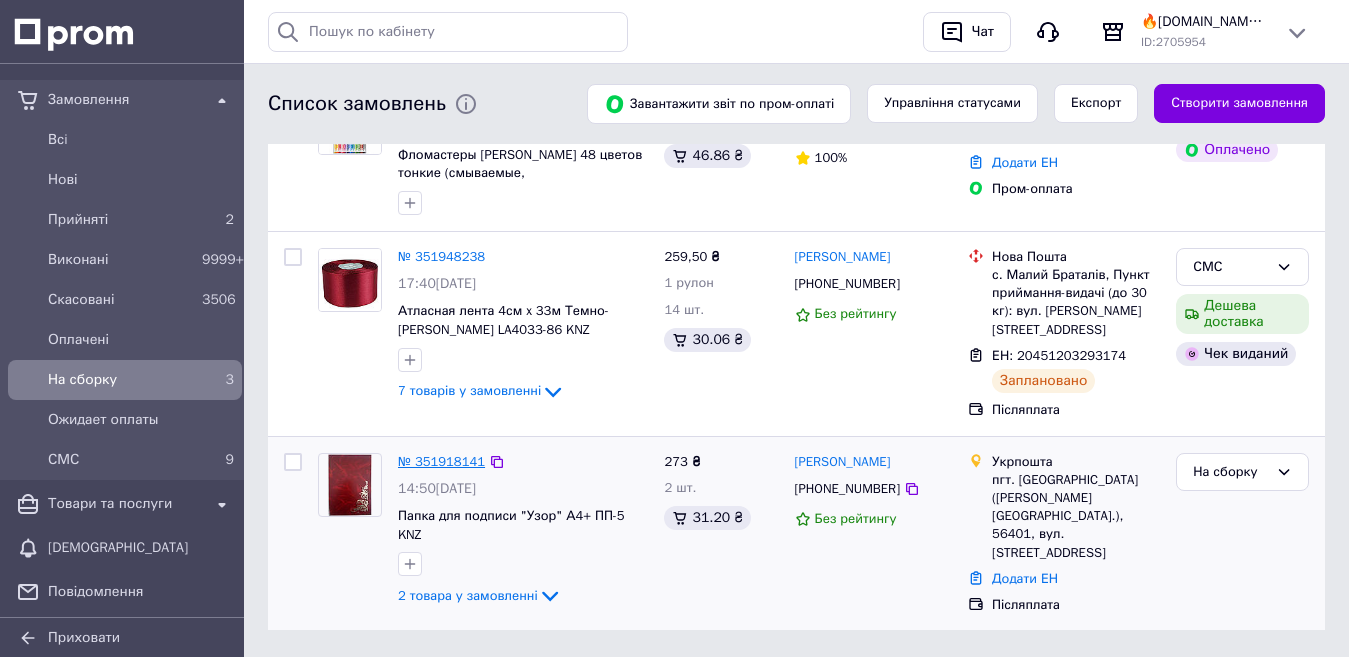 click on "№ 351918141" at bounding box center (441, 461) 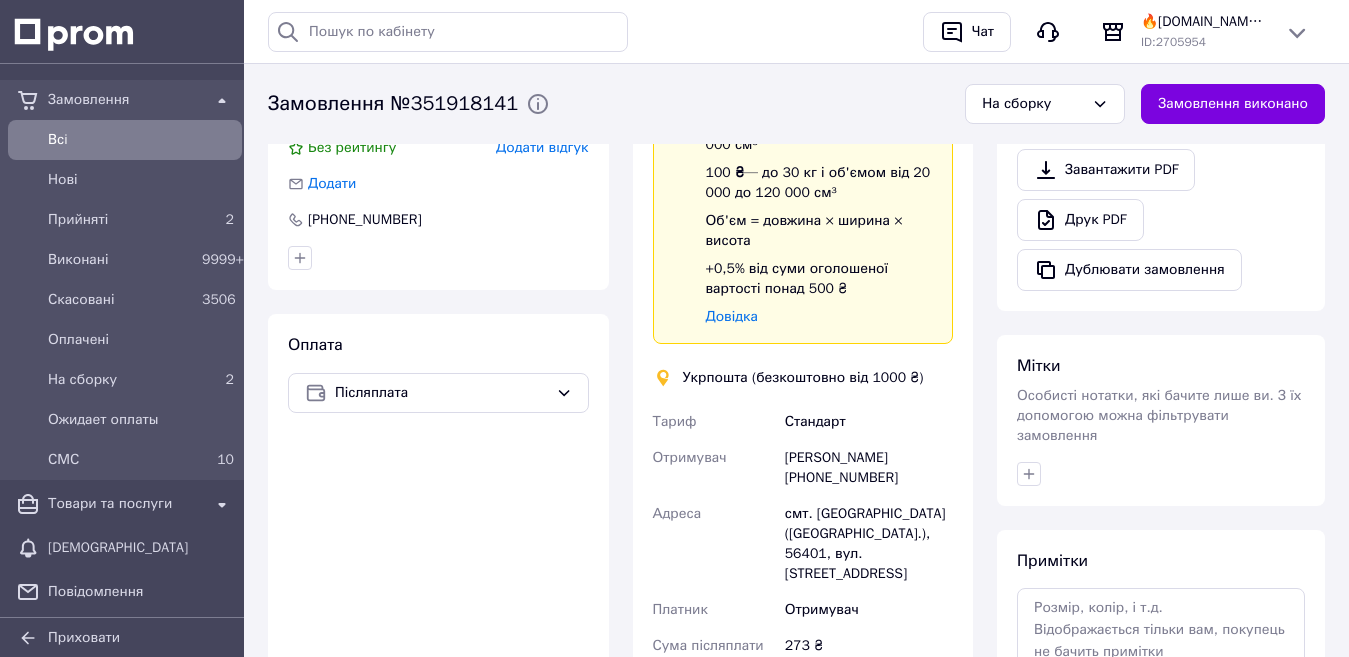 scroll, scrollTop: 800, scrollLeft: 0, axis: vertical 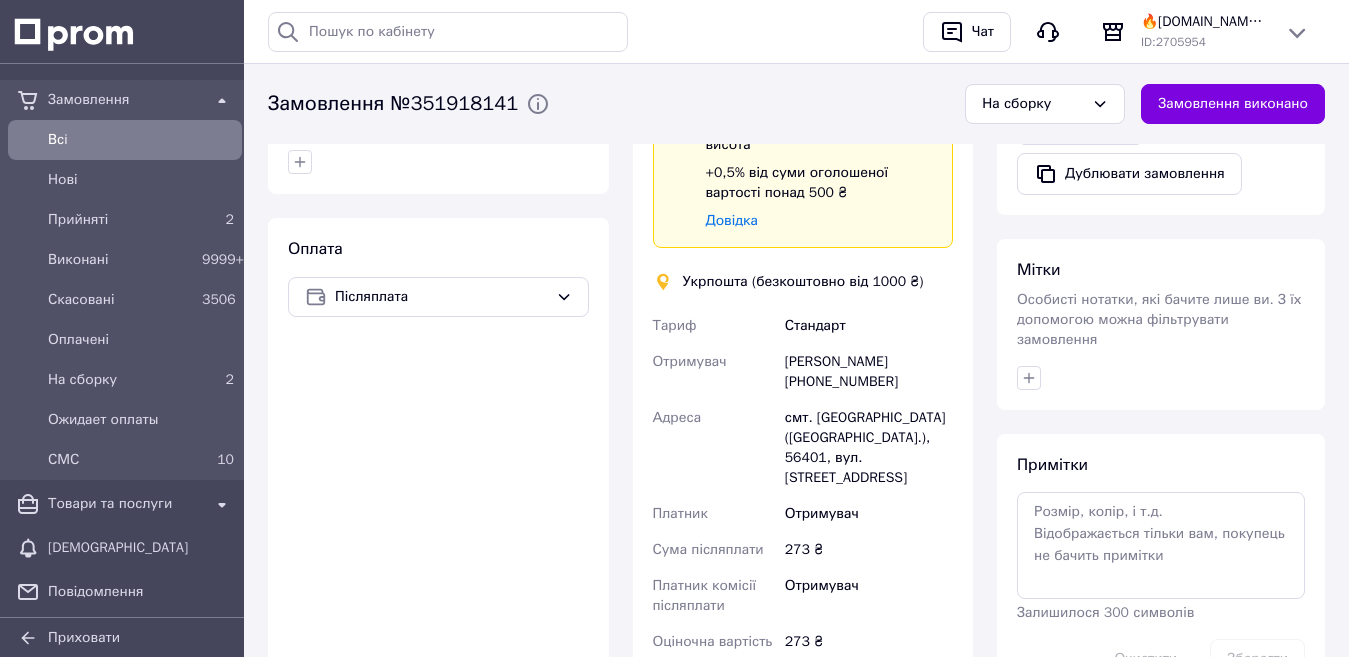 drag, startPoint x: 782, startPoint y: 359, endPoint x: 890, endPoint y: 379, distance: 109.83624 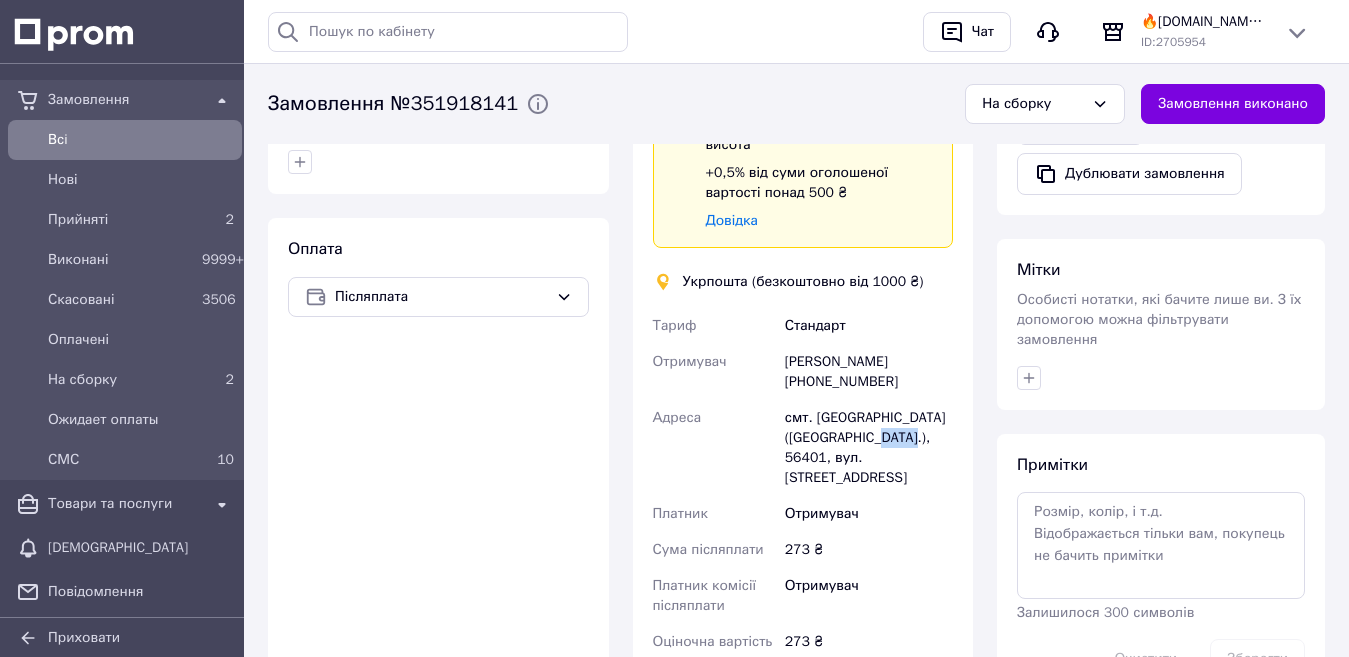 click on "смт. [GEOGRAPHIC_DATA] ([GEOGRAPHIC_DATA].), 56401, вул. [STREET_ADDRESS]" at bounding box center (869, 448) 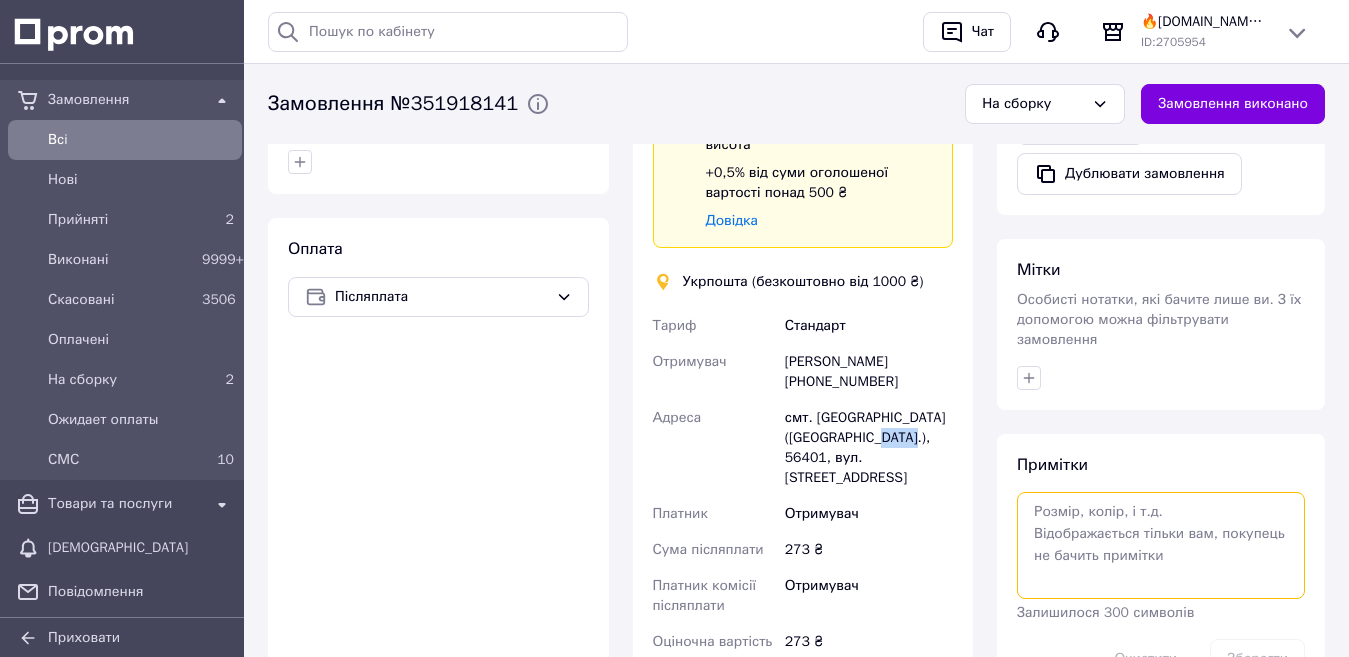 click at bounding box center (1161, 545) 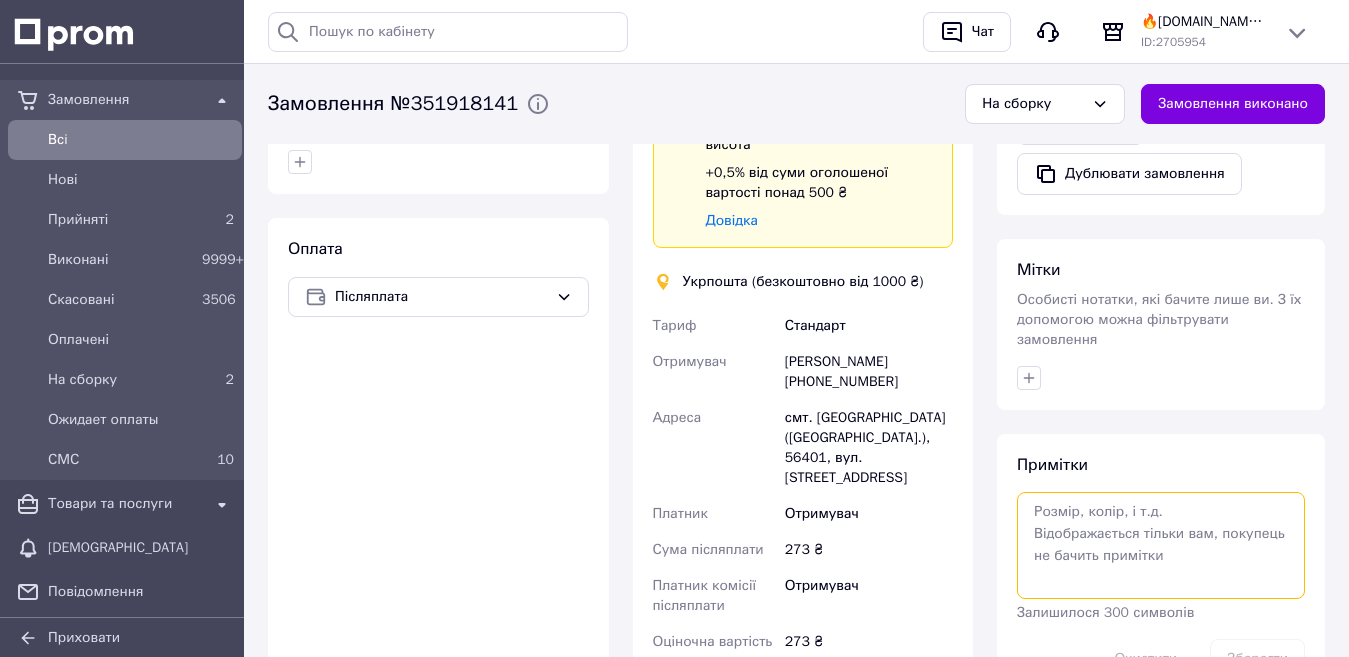 paste on "0505336361537" 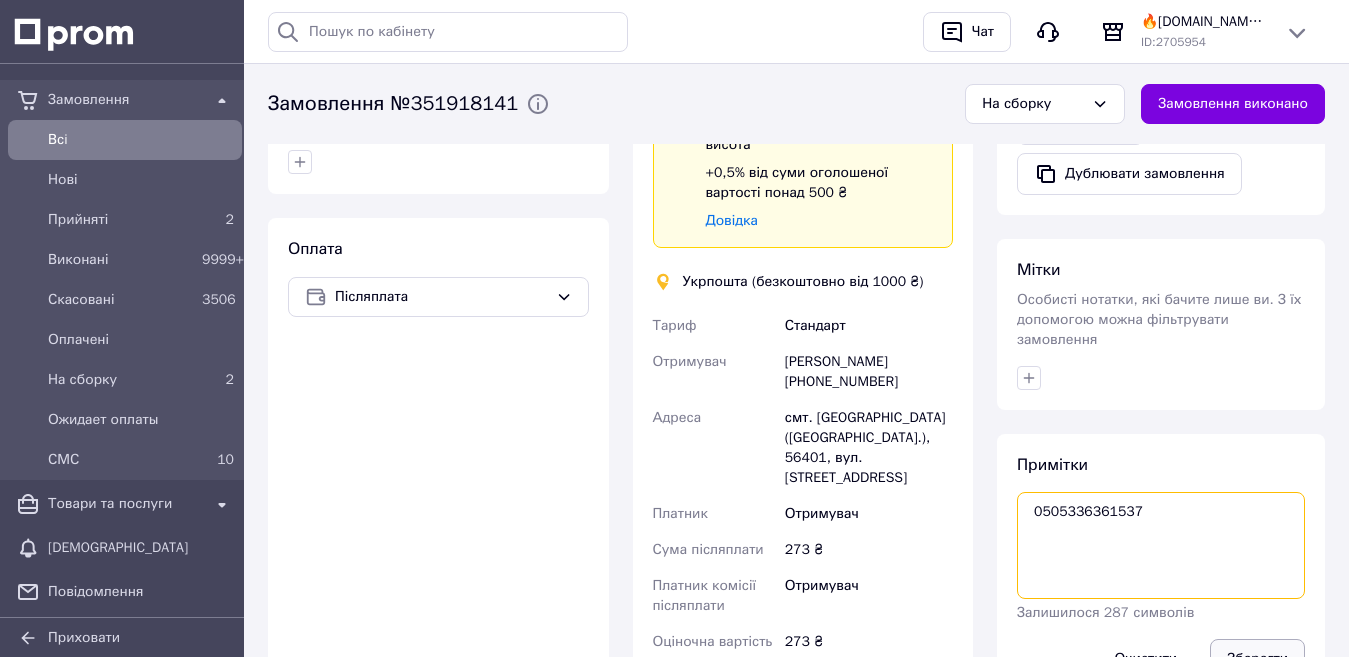 type on "0505336361537" 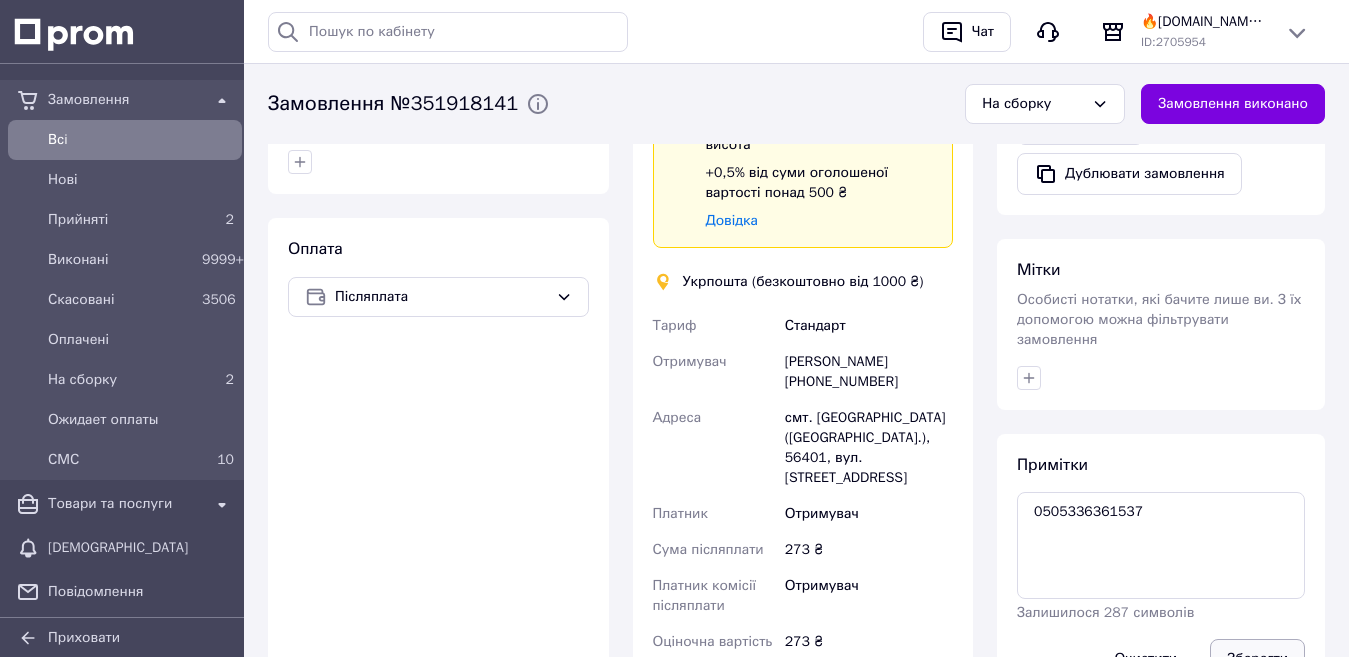 click on "Зберегти" at bounding box center [1257, 659] 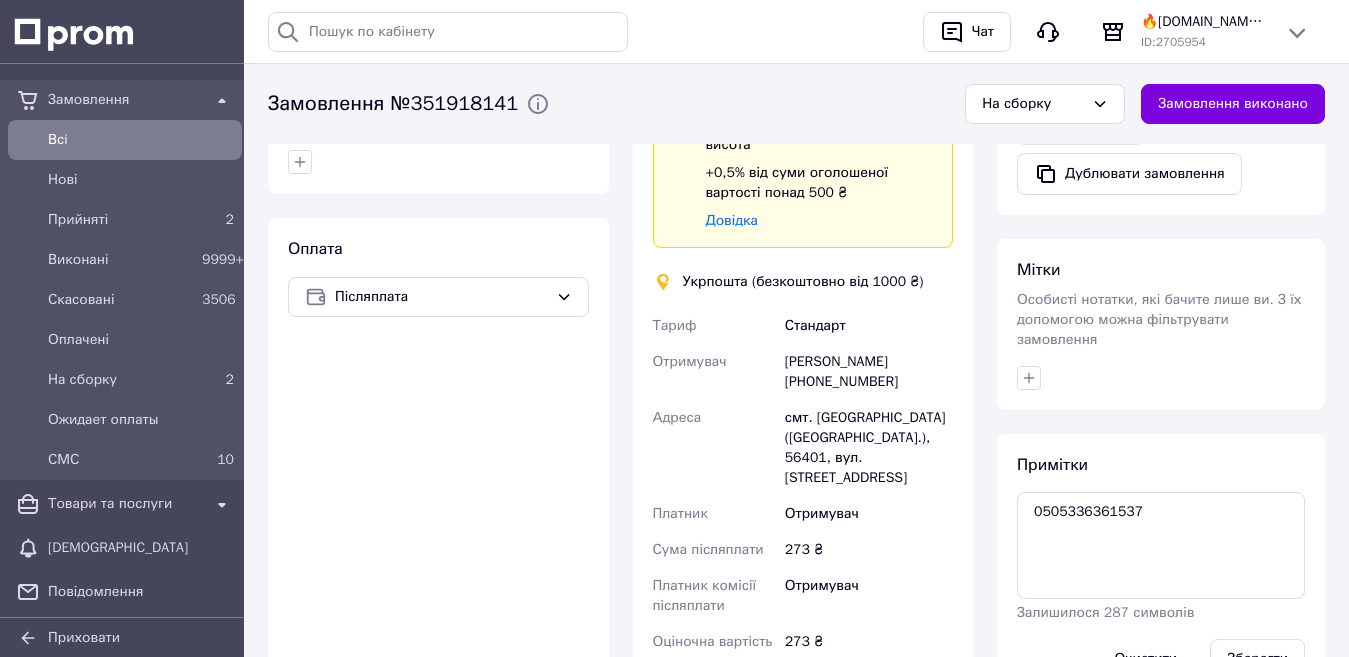 click at bounding box center (815, 60) 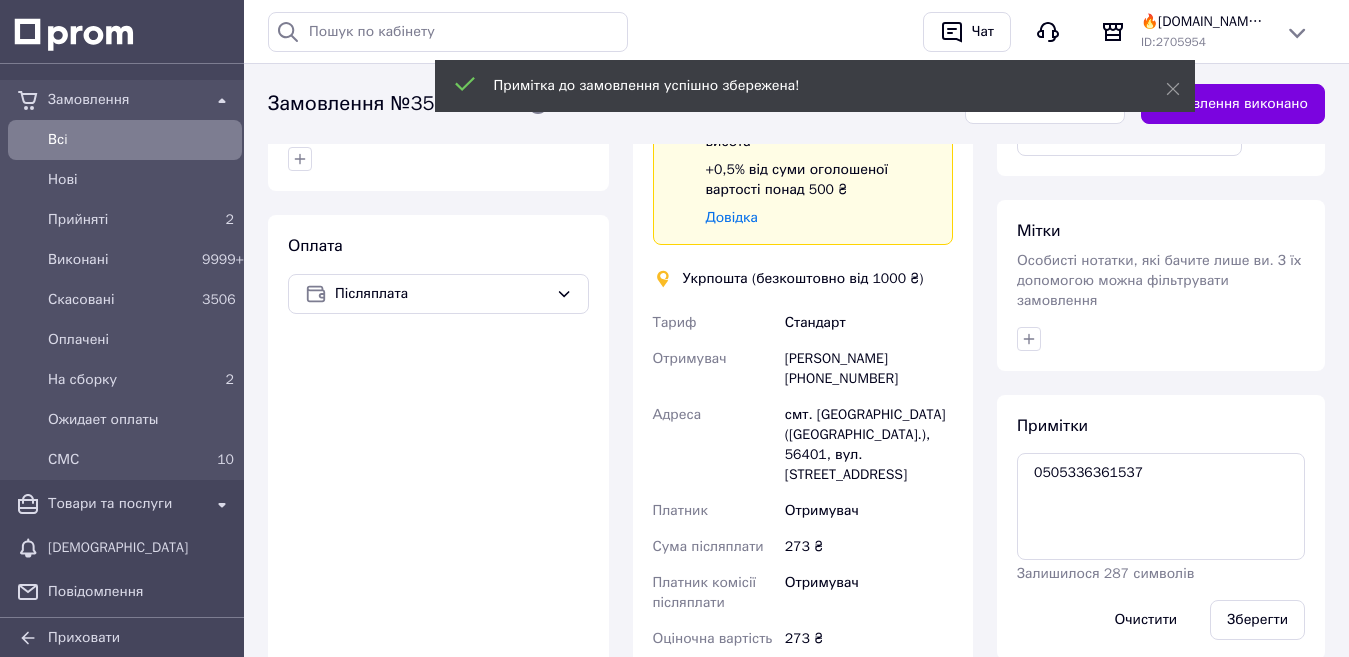 scroll, scrollTop: 800, scrollLeft: 0, axis: vertical 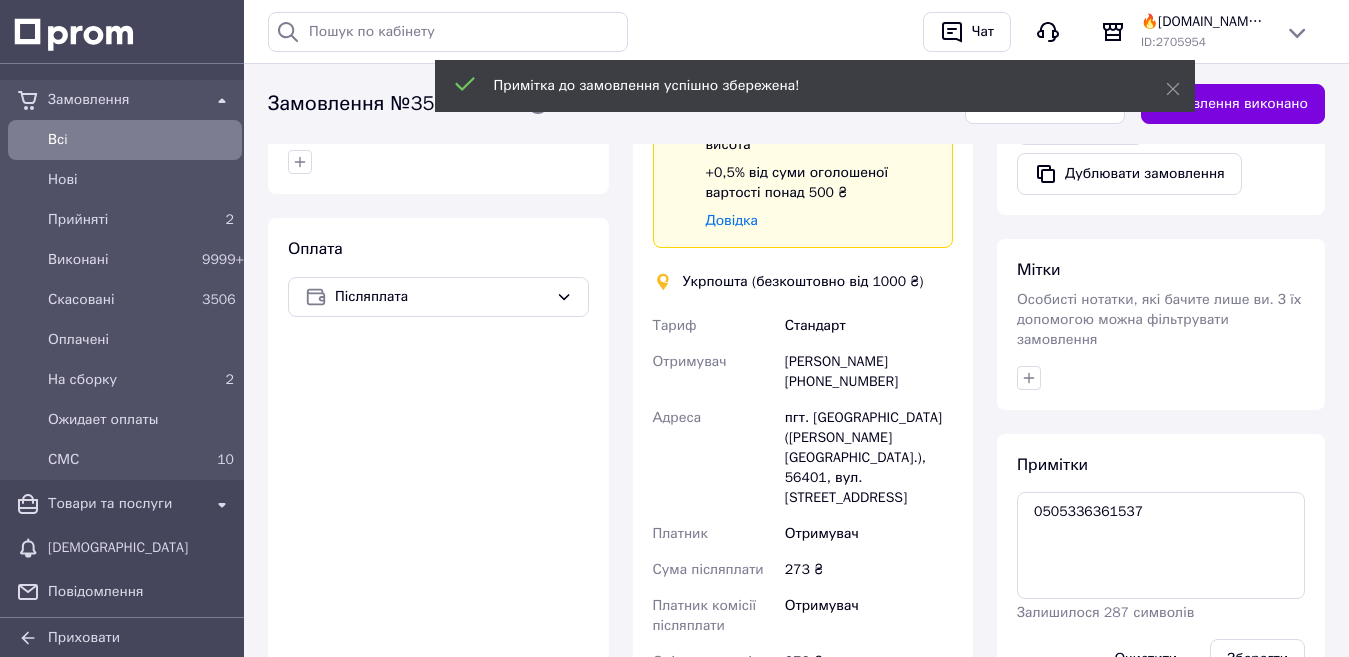 click on "Примітка до замовлення успішно збережена!" at bounding box center (815, 88) 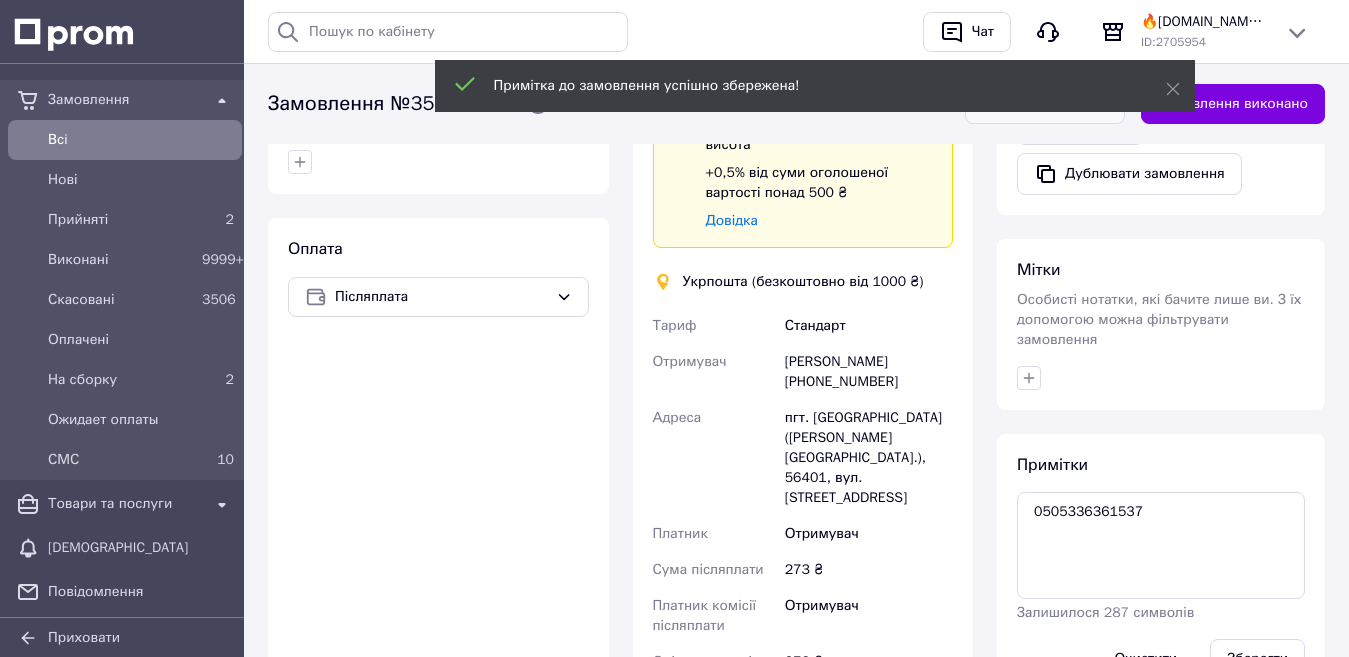 click on "На сборку" at bounding box center [1045, 104] 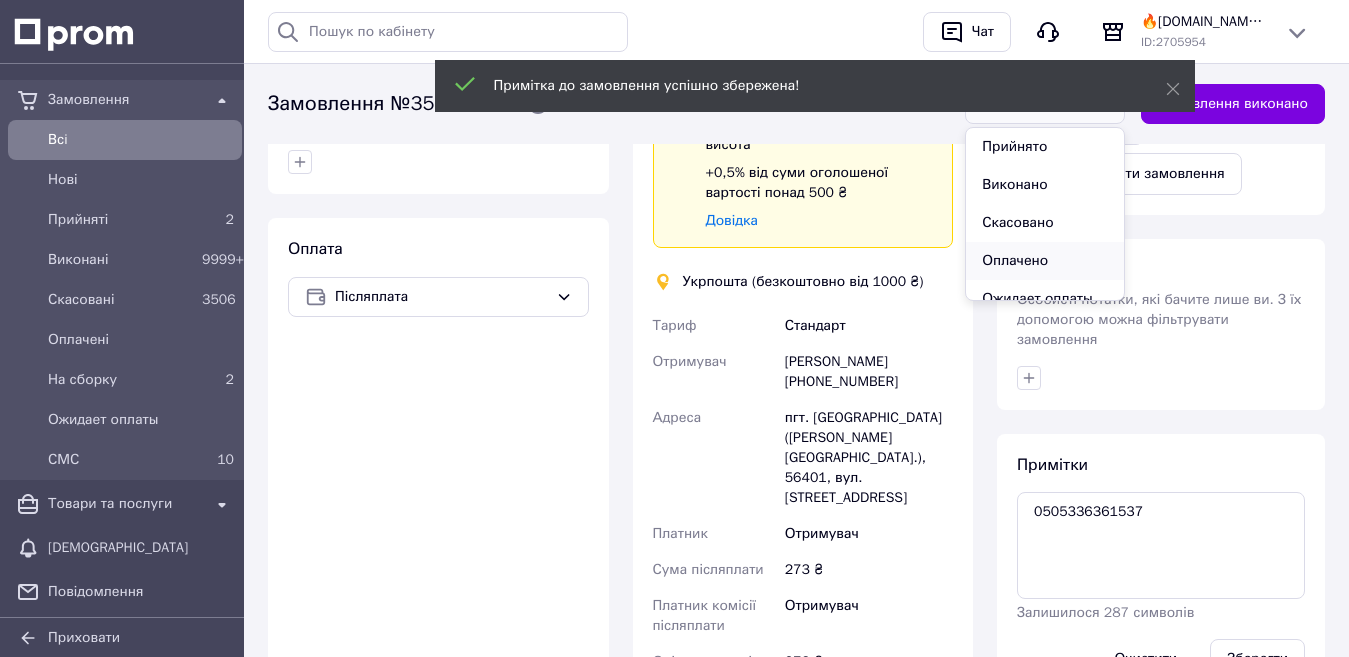 scroll, scrollTop: 56, scrollLeft: 0, axis: vertical 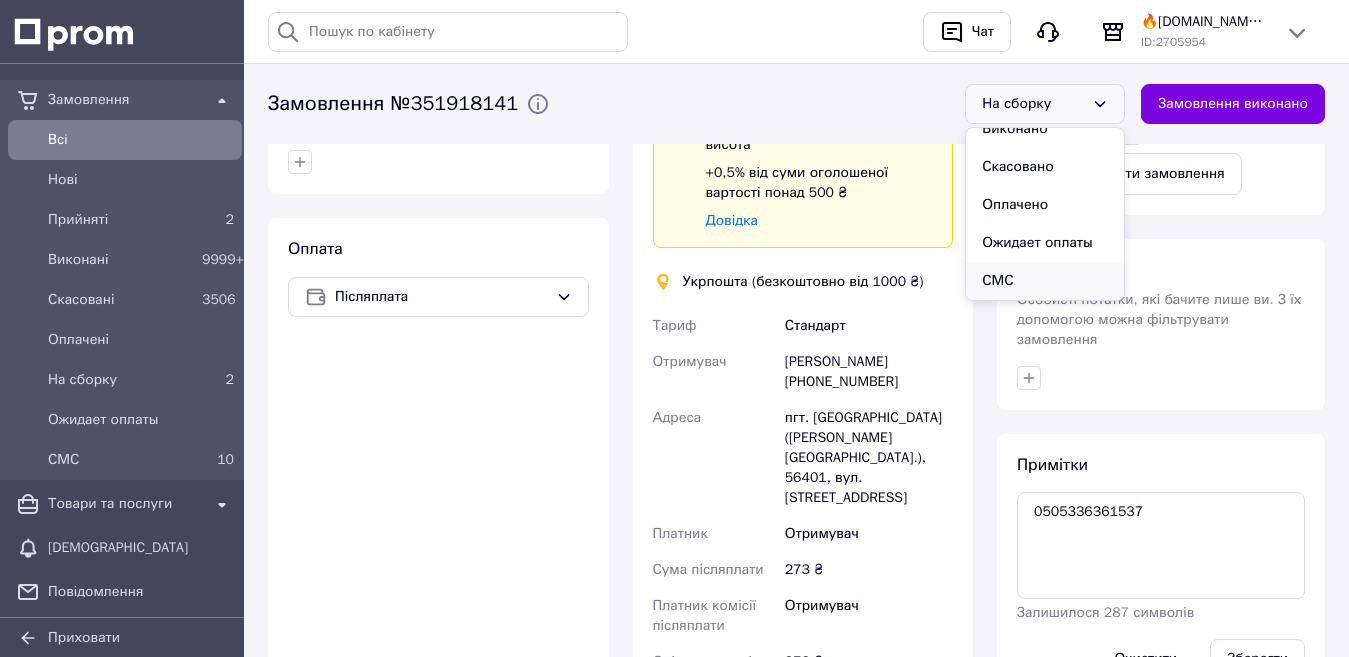 click on "СМС" at bounding box center (1045, 281) 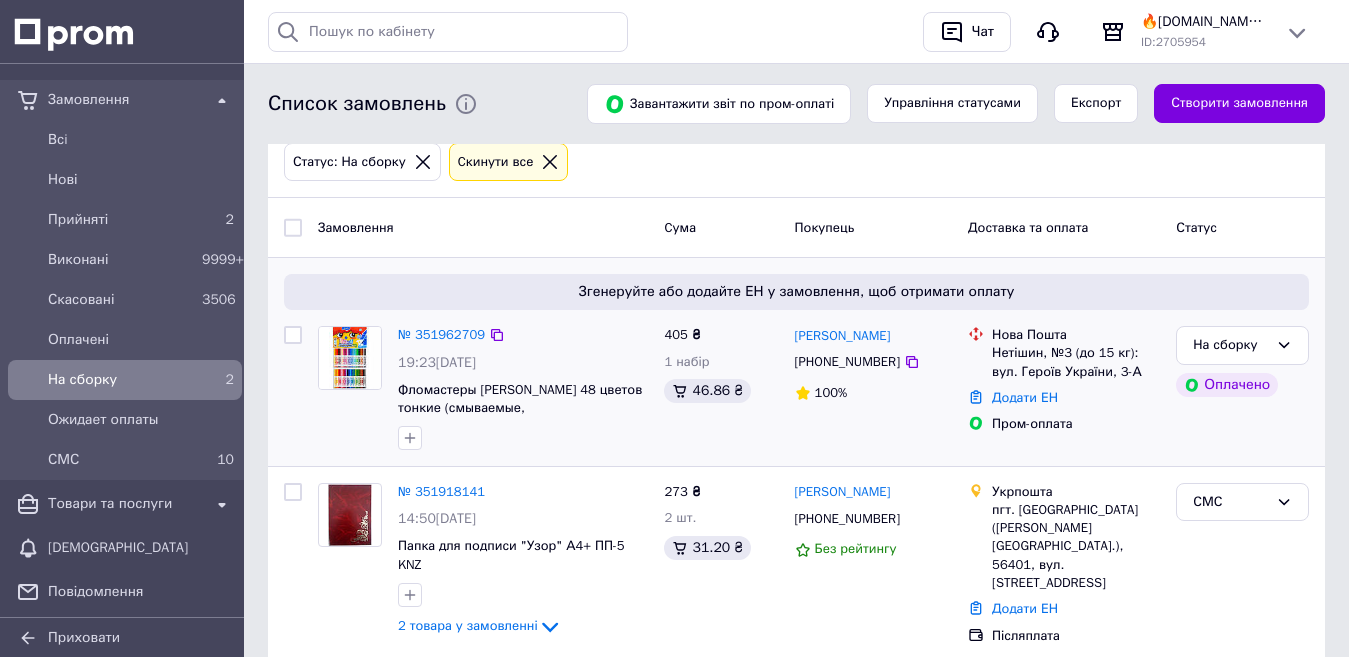 scroll, scrollTop: 132, scrollLeft: 0, axis: vertical 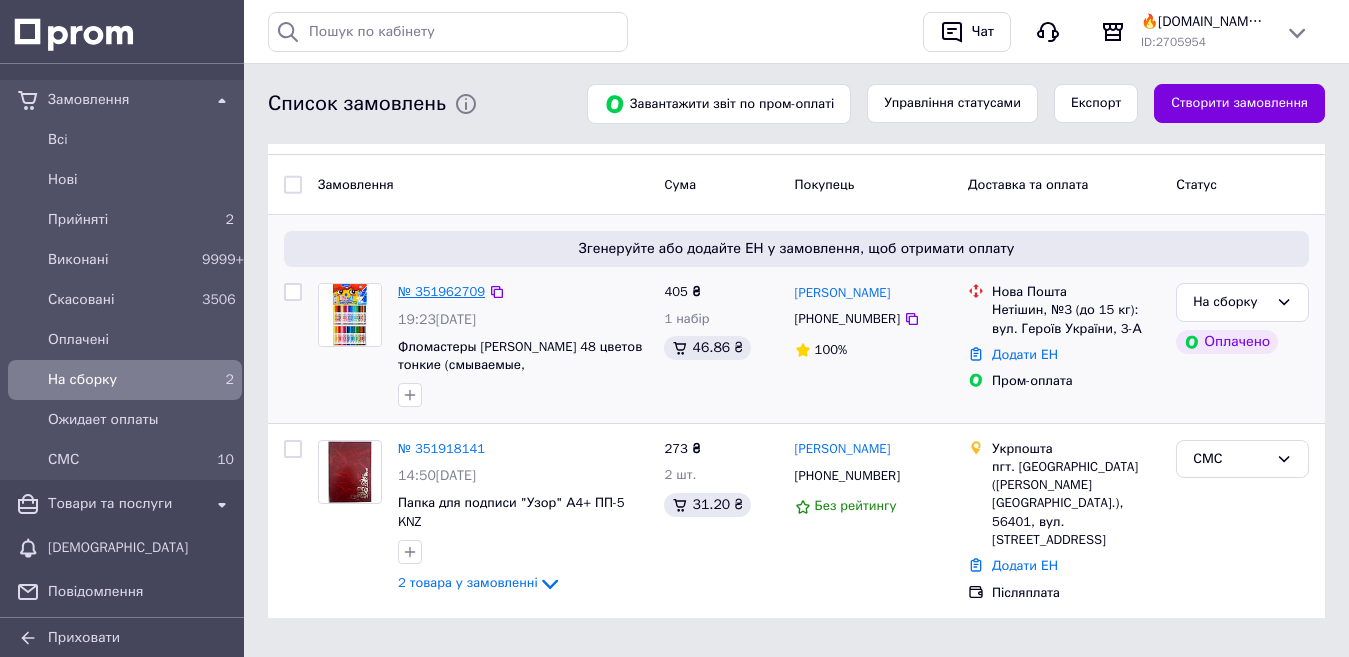 click on "№ 351962709" at bounding box center (441, 291) 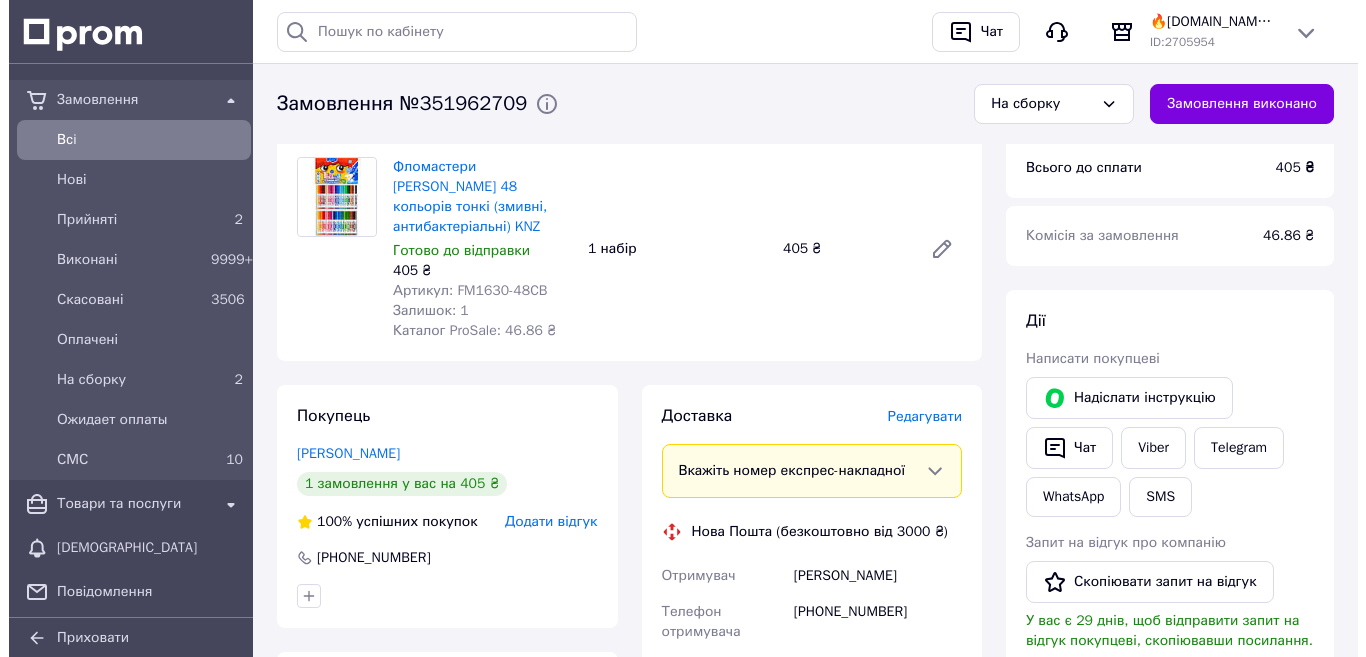 scroll, scrollTop: 300, scrollLeft: 0, axis: vertical 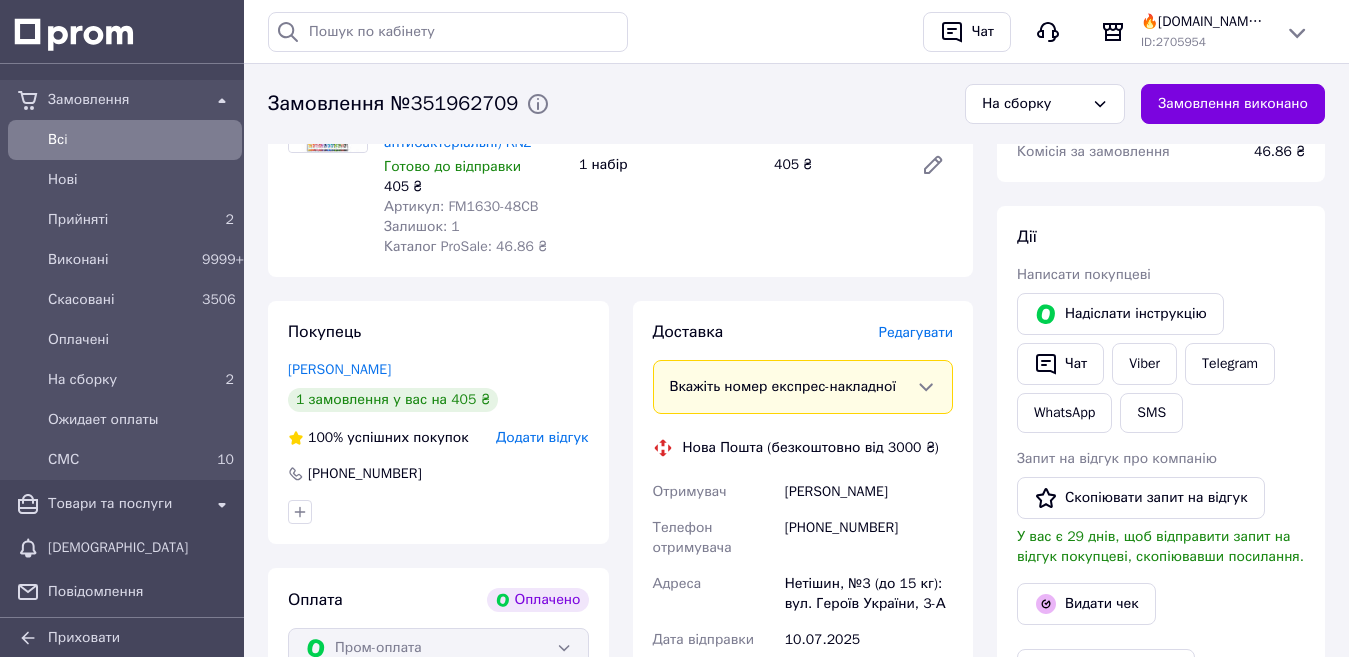 click on "Редагувати" at bounding box center (916, 332) 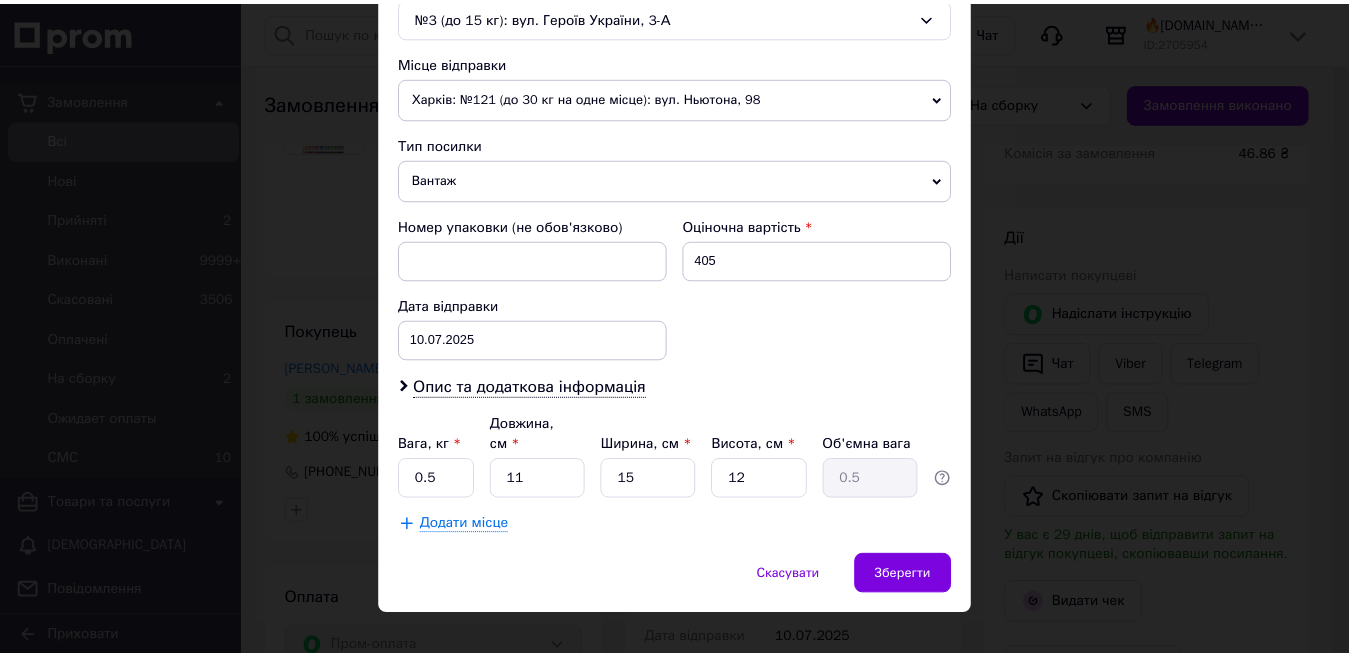 scroll, scrollTop: 671, scrollLeft: 0, axis: vertical 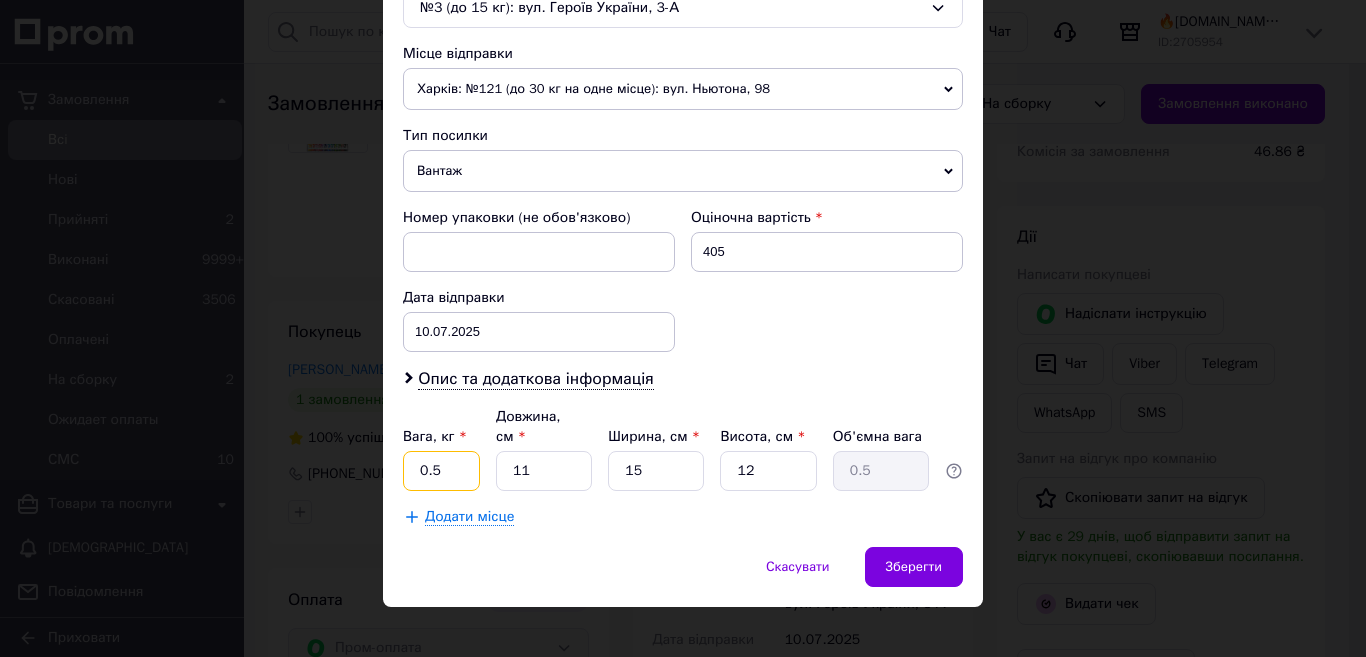 click on "0.5" at bounding box center (441, 471) 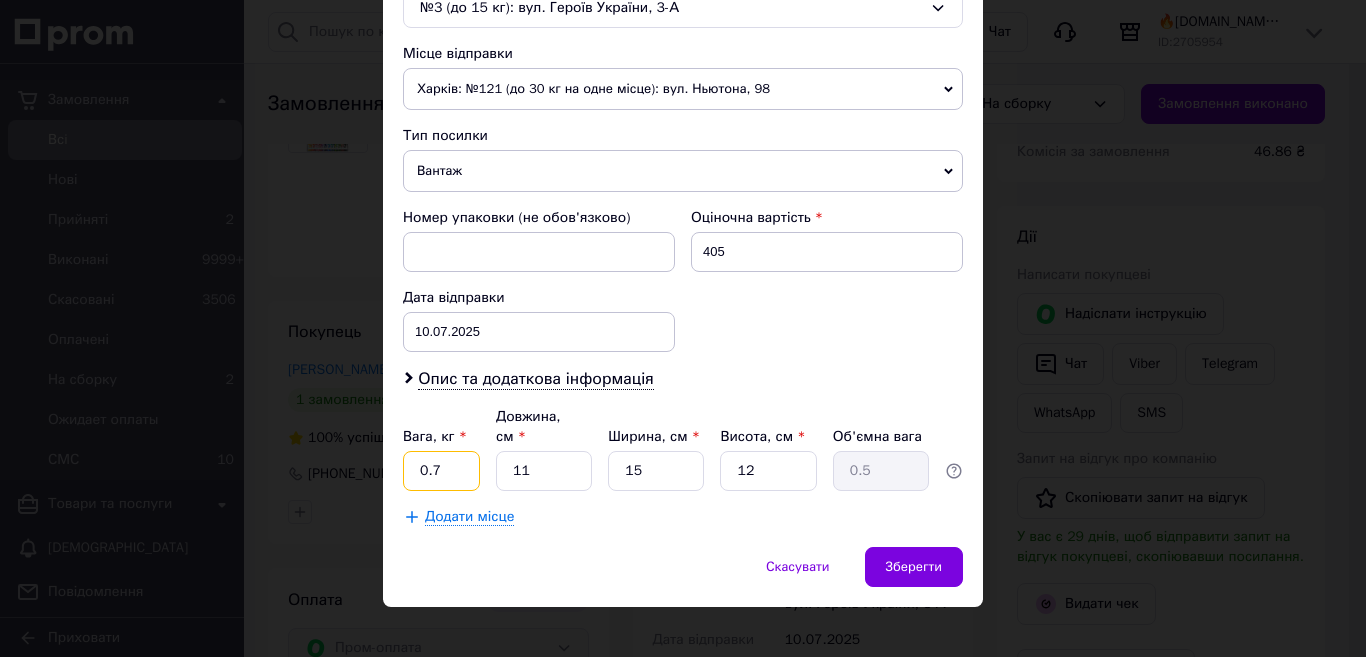 type on "0.7" 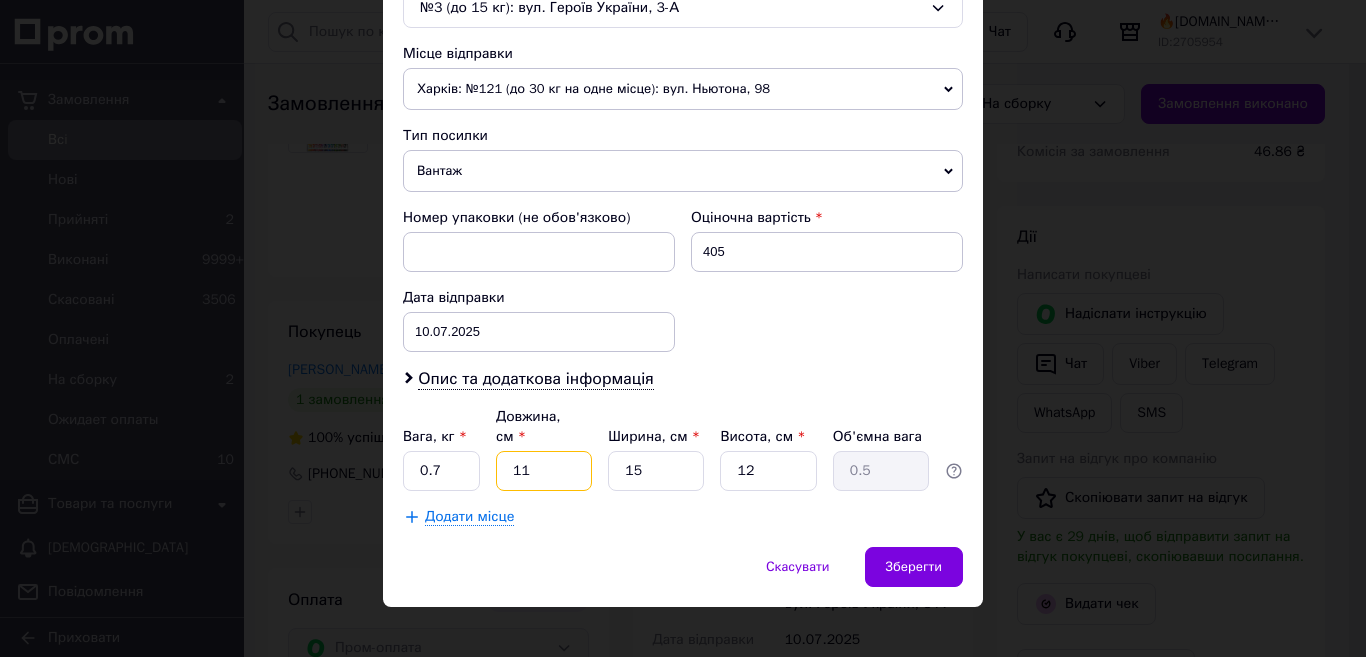 type on "3" 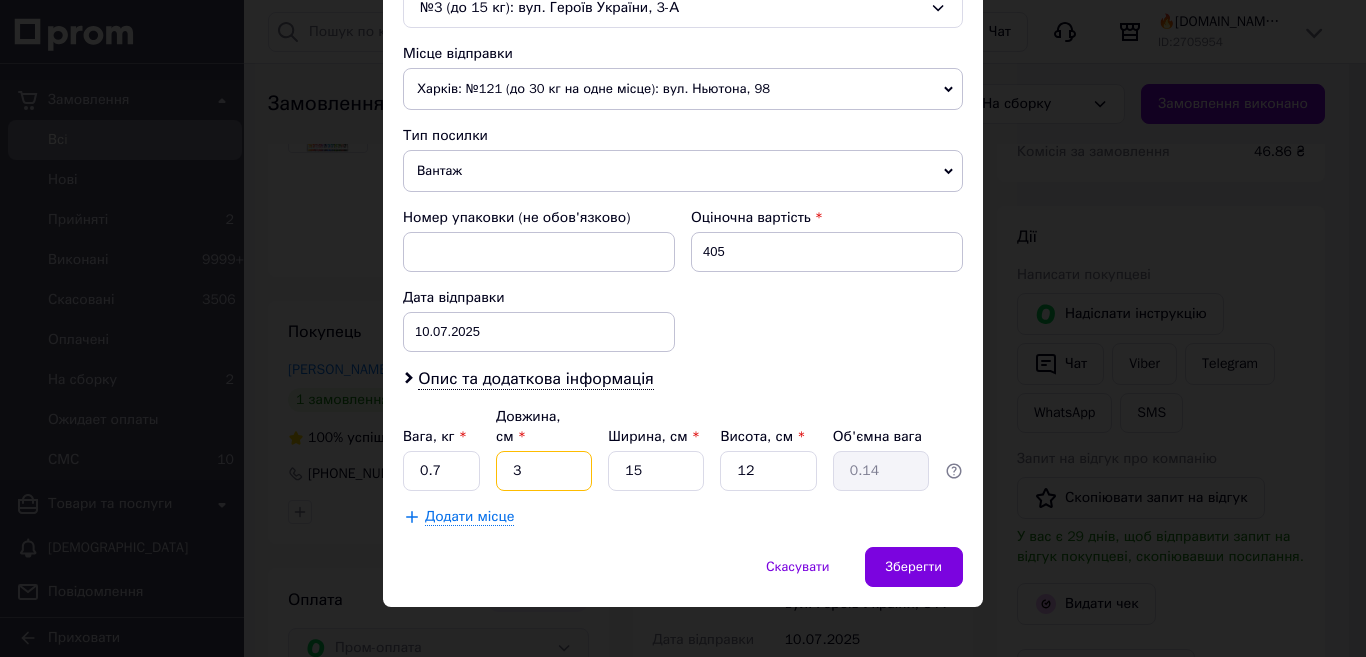 type on "33" 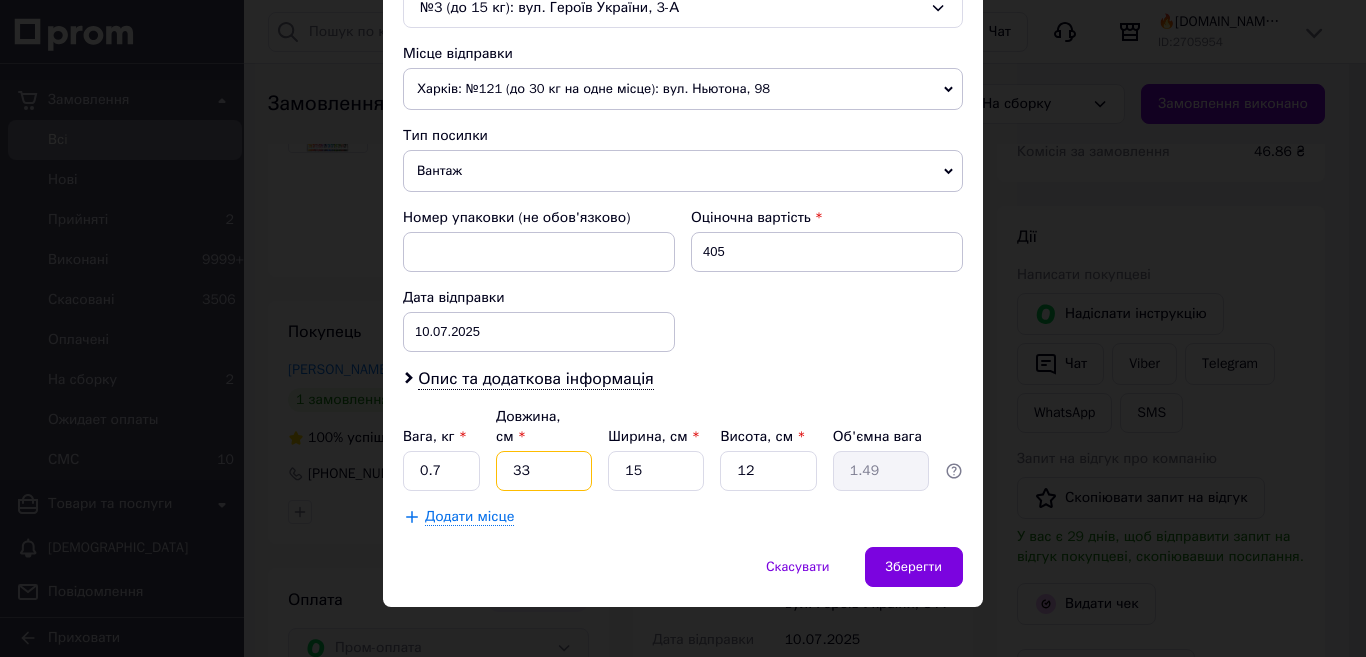 type on "33" 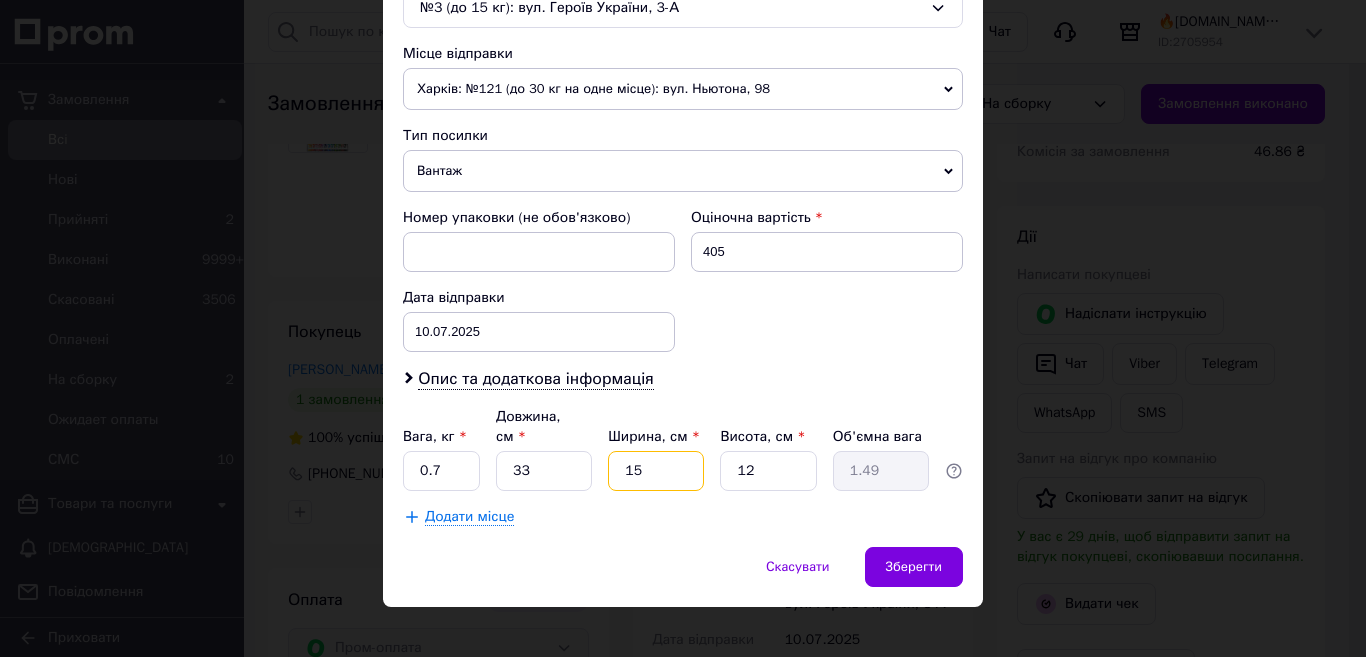 type on "2" 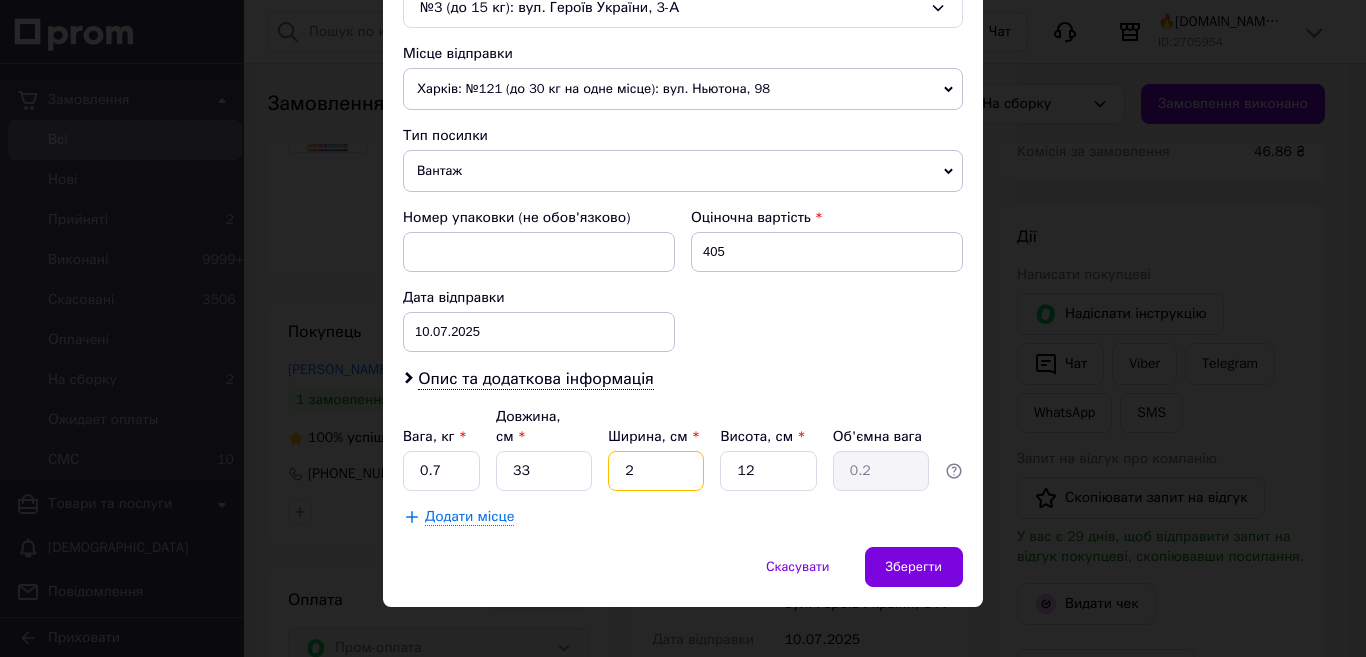 type on "23" 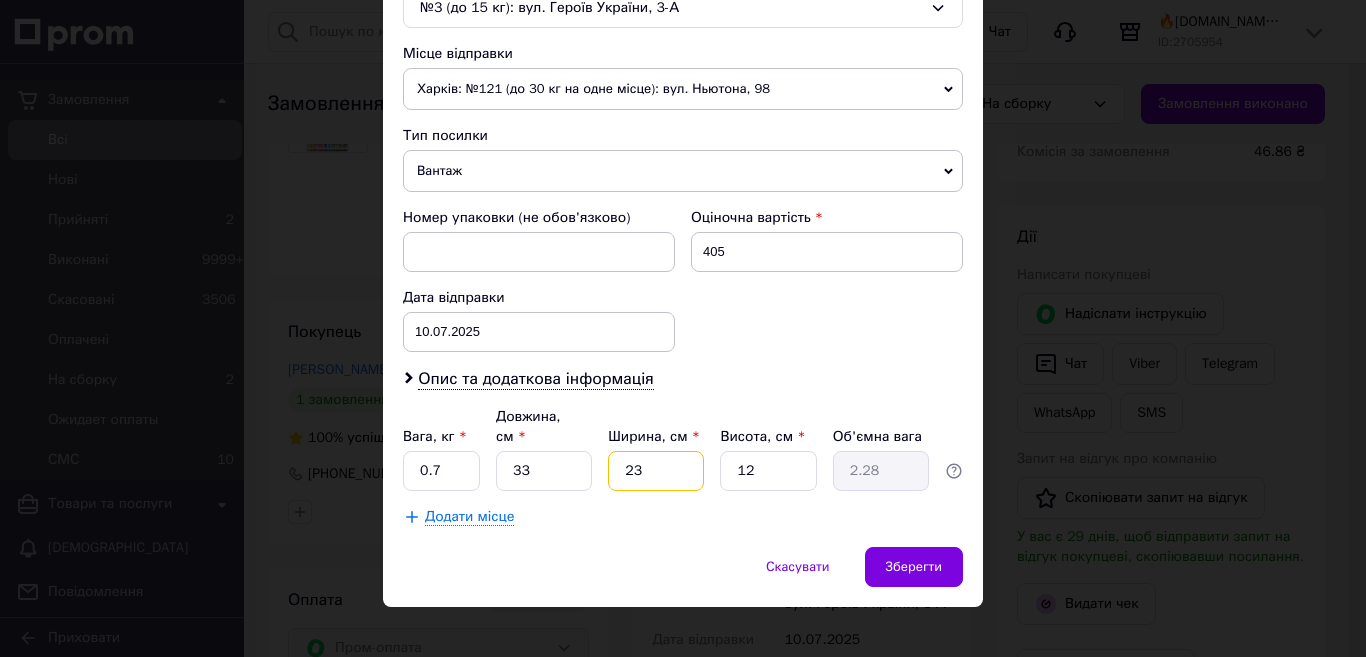 type on "23" 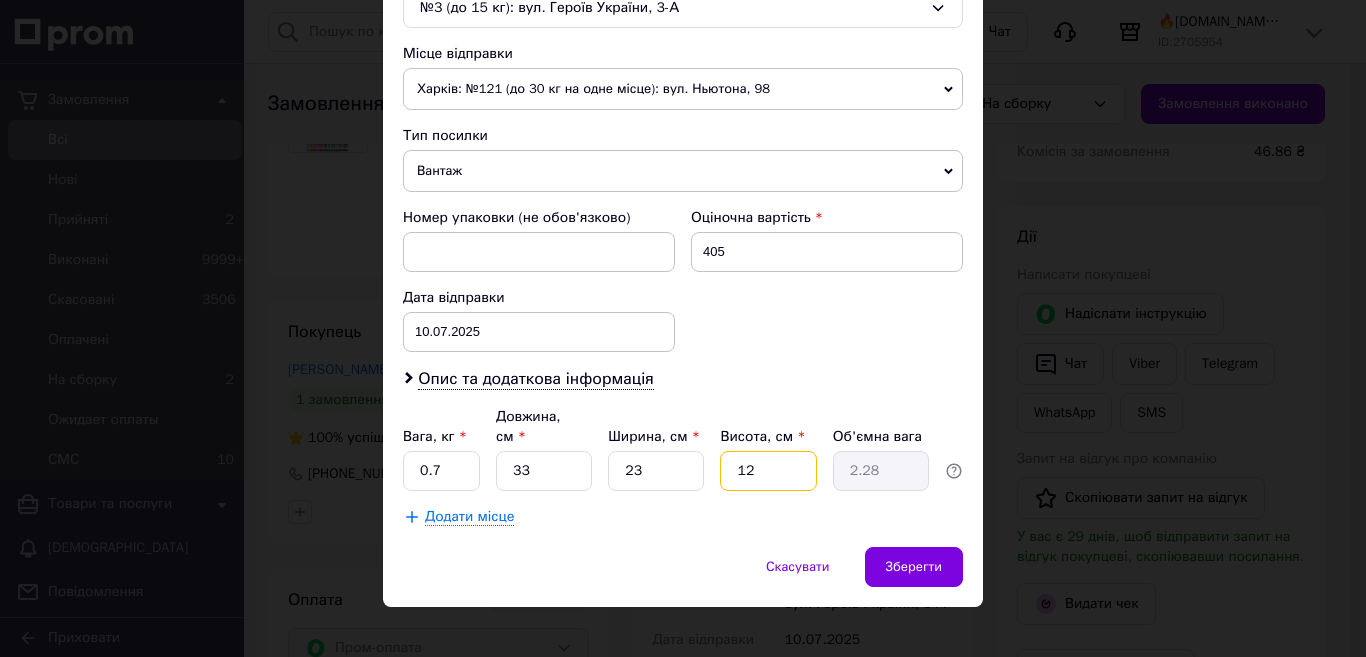 type on "4" 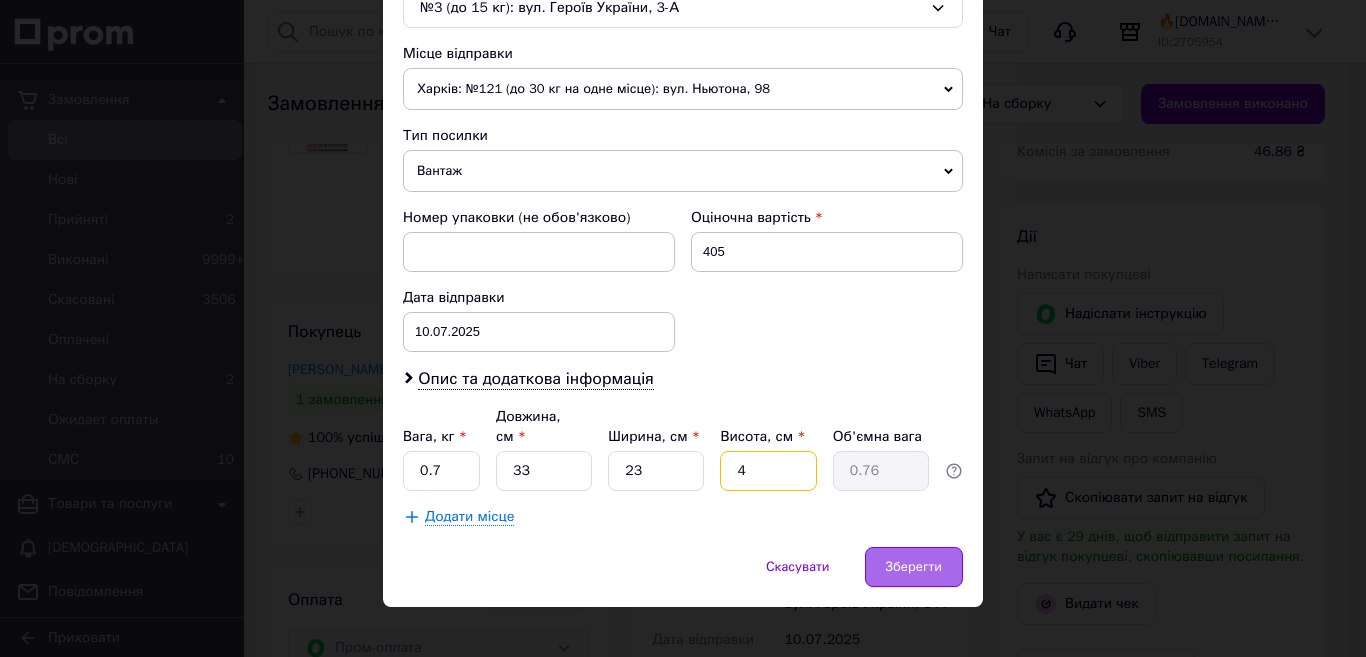 type on "4" 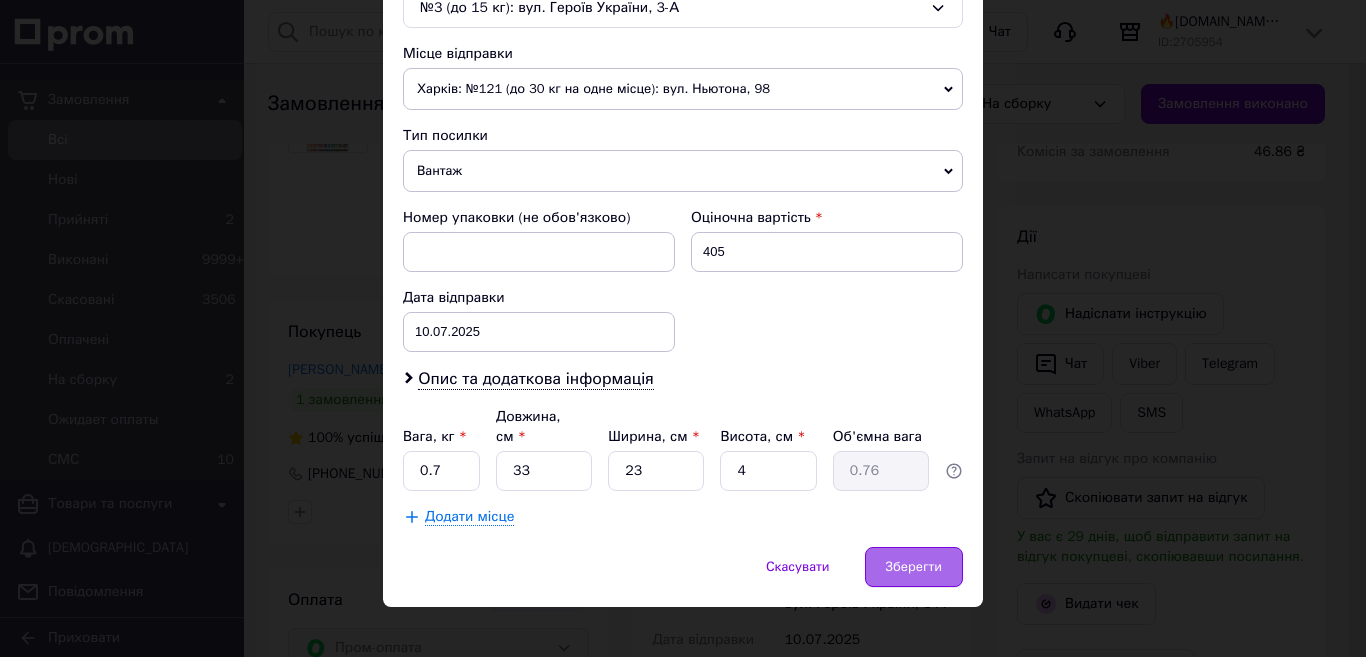 click on "Зберегти" at bounding box center [914, 567] 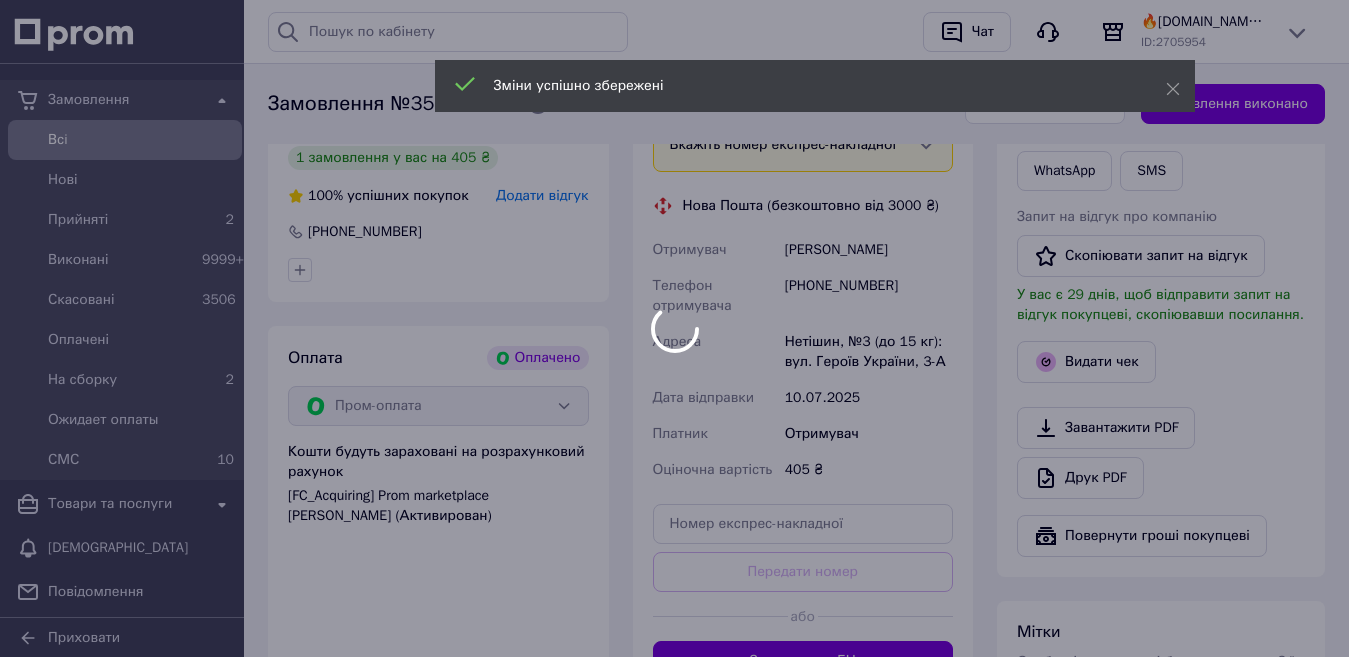 scroll, scrollTop: 700, scrollLeft: 0, axis: vertical 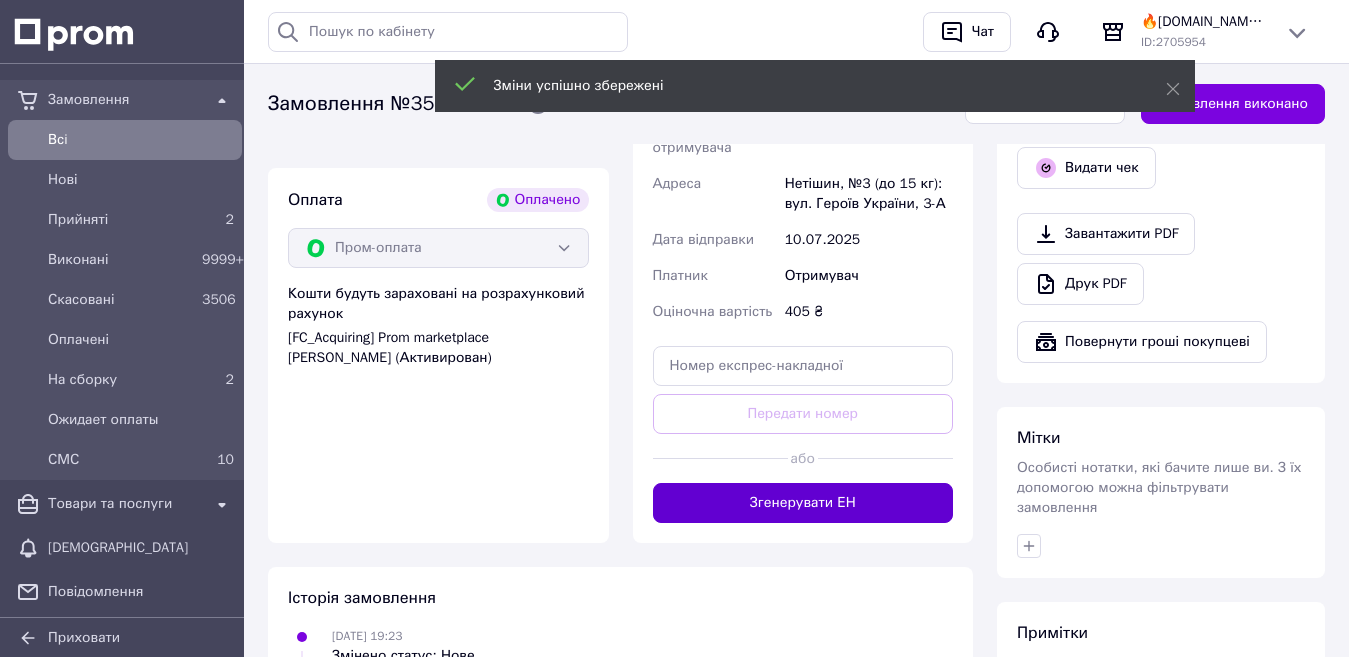 click on "Згенерувати ЕН" at bounding box center (803, 503) 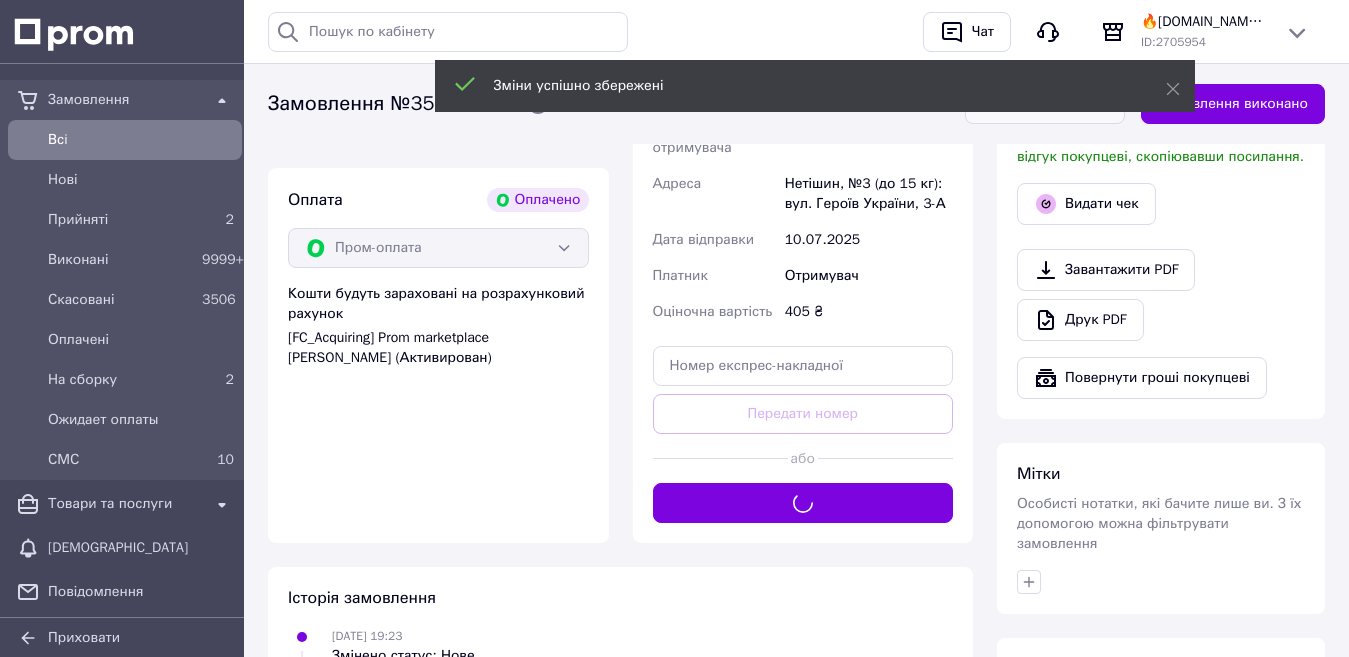 click on "На сборку" at bounding box center (1045, 104) 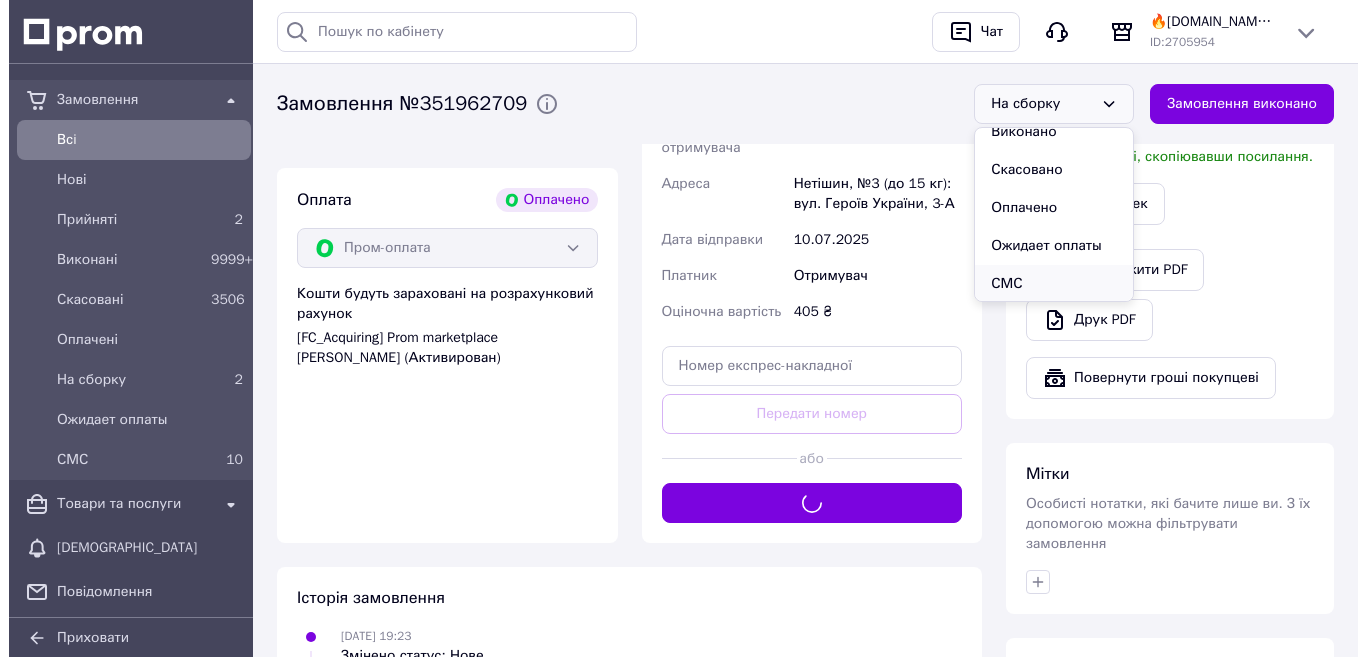 scroll, scrollTop: 56, scrollLeft: 0, axis: vertical 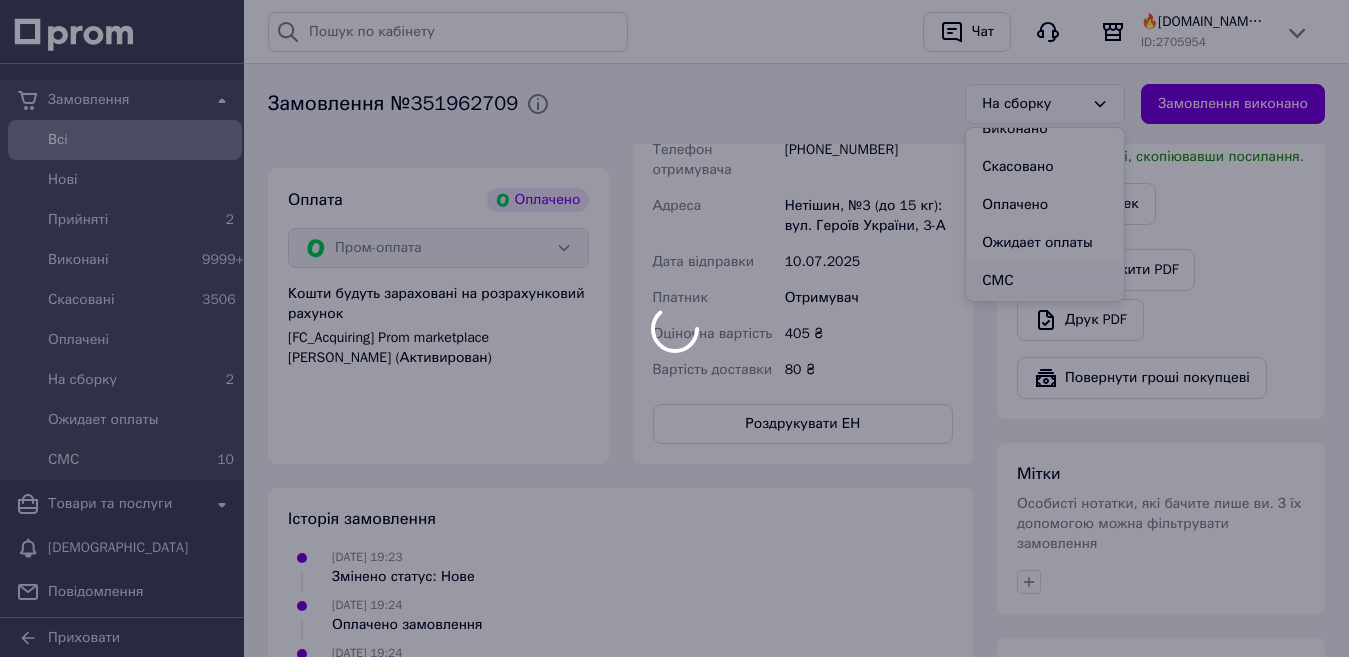 click at bounding box center [674, 328] 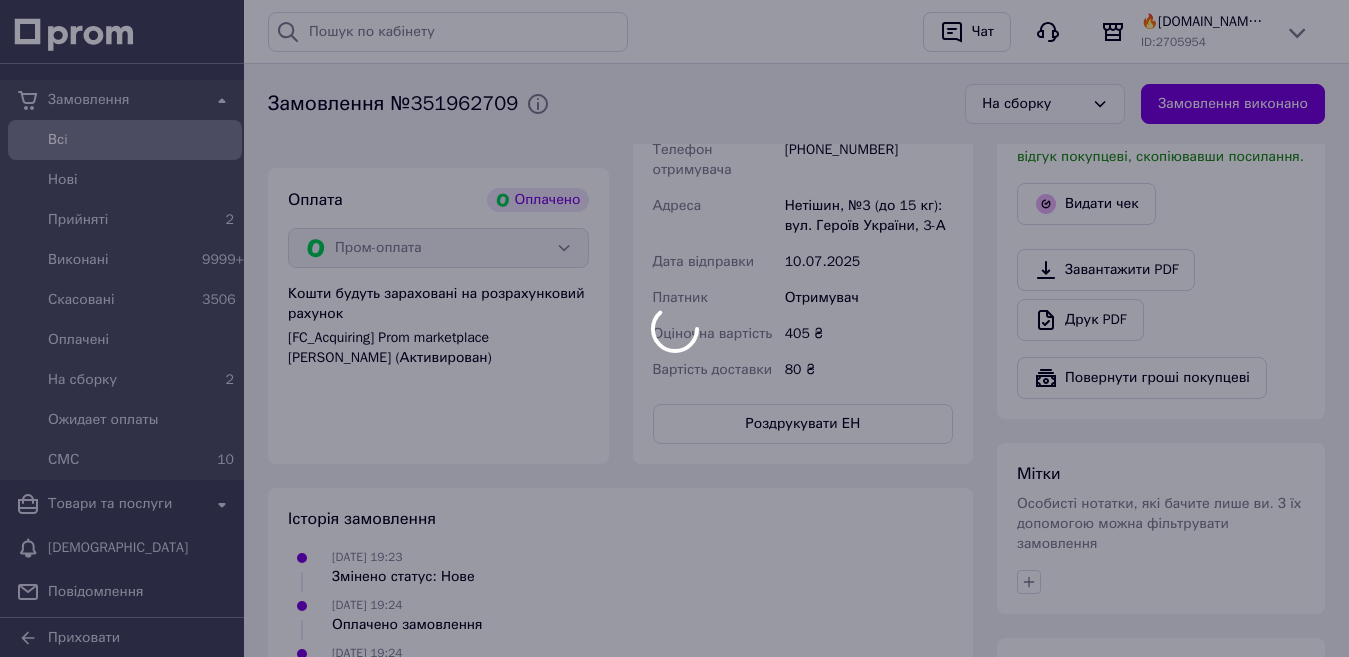 click at bounding box center (674, 328) 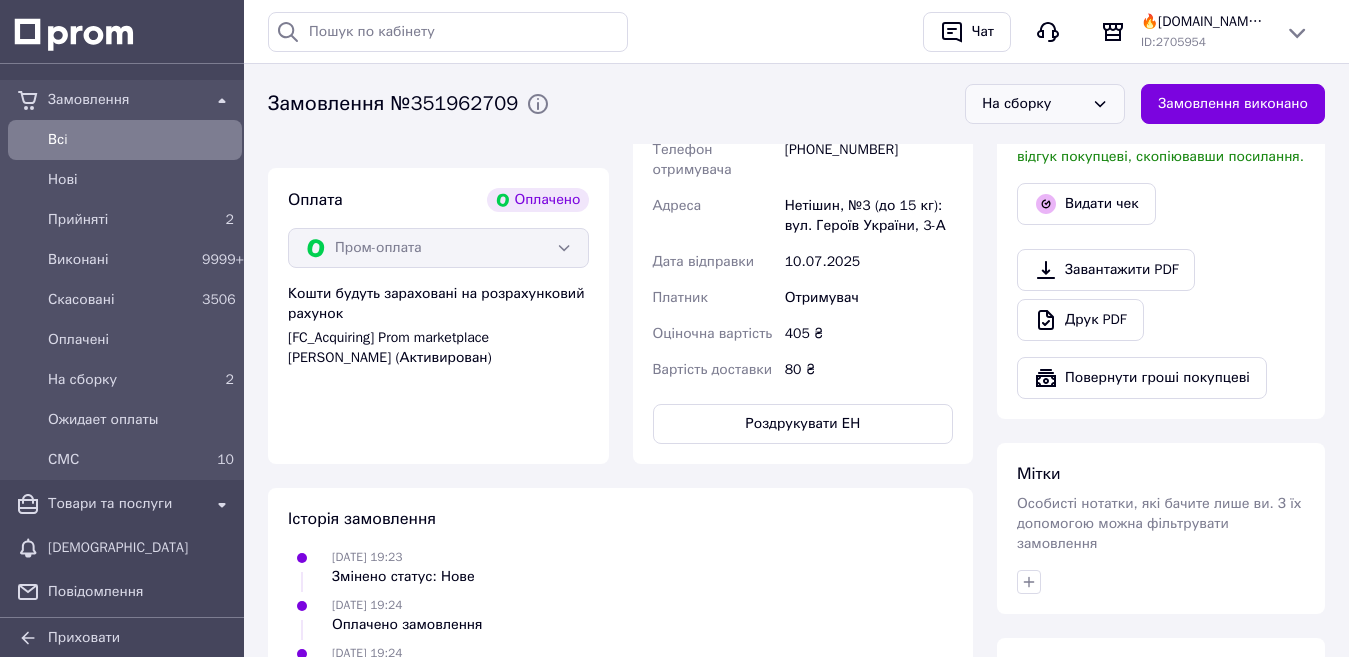 click on "Видати чек" at bounding box center [1086, 204] 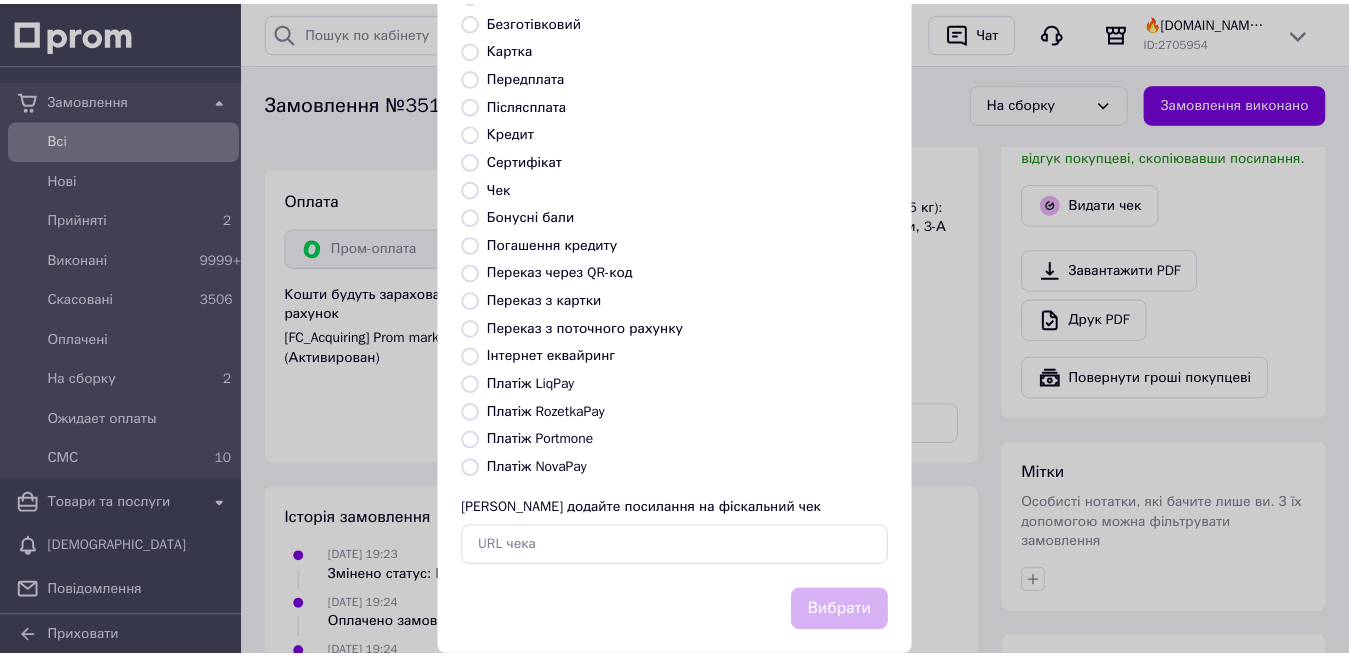 scroll, scrollTop: 202, scrollLeft: 0, axis: vertical 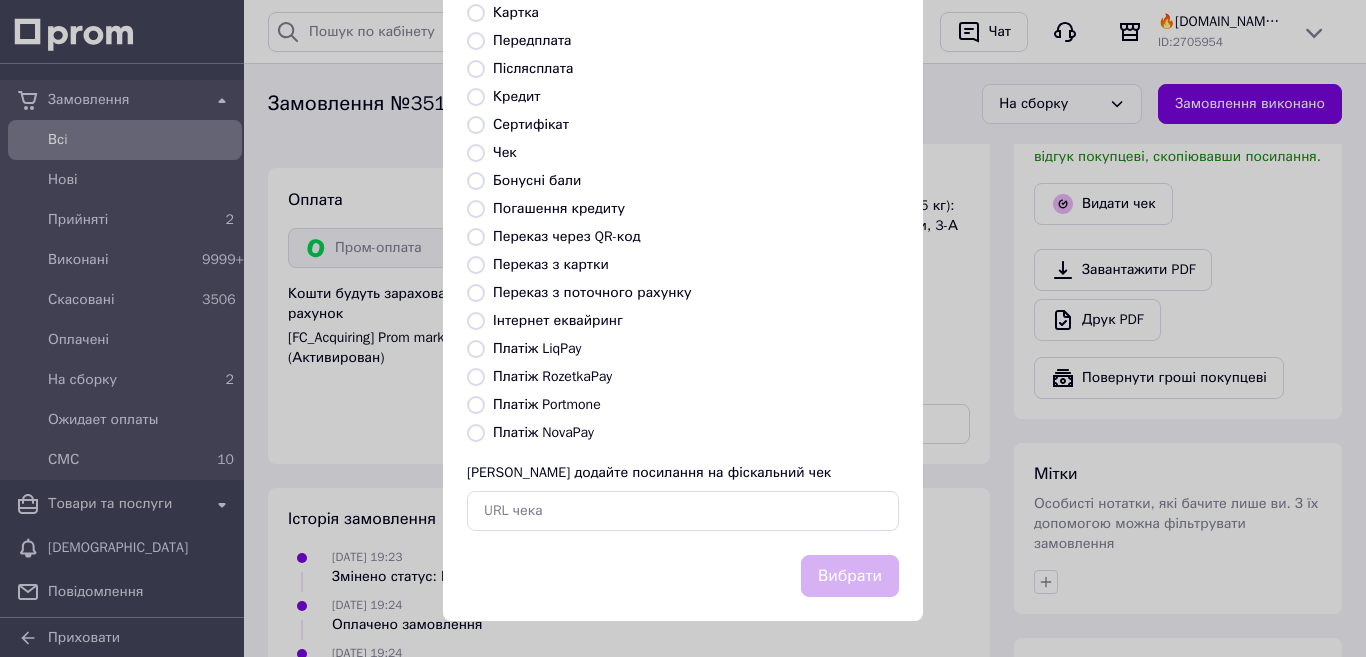 click on "Платіж NovaPay" at bounding box center [543, 432] 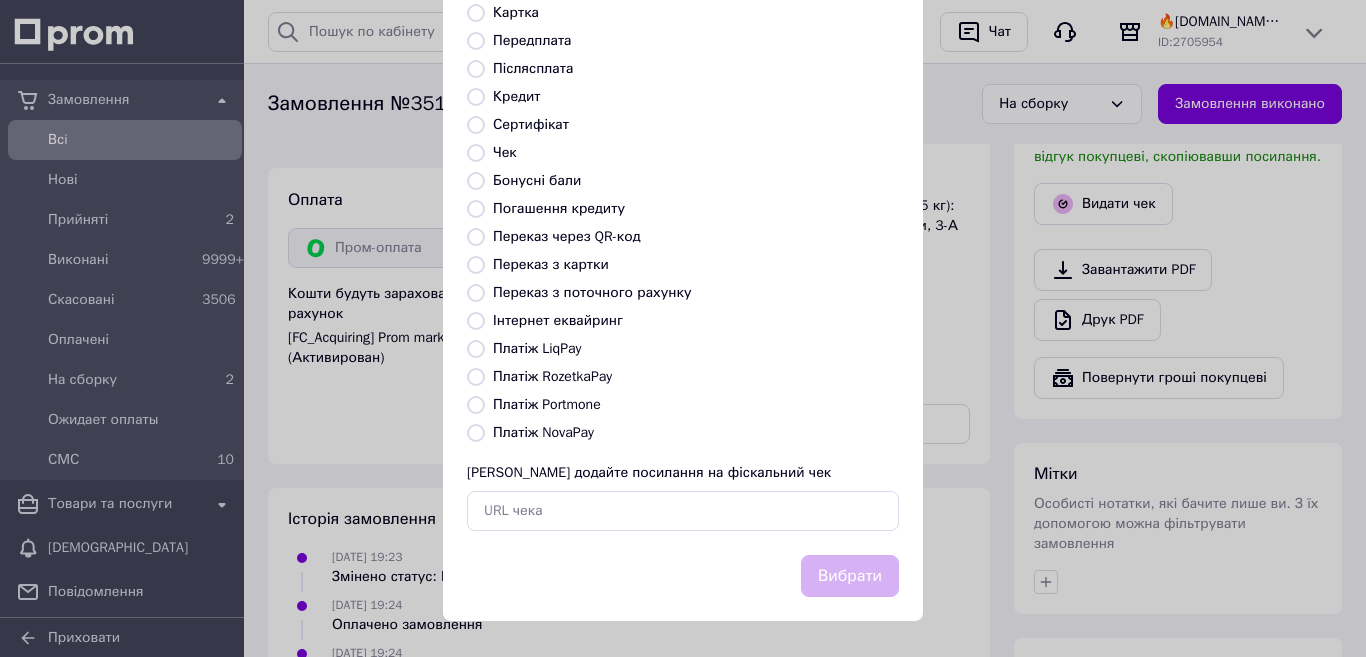 radio on "true" 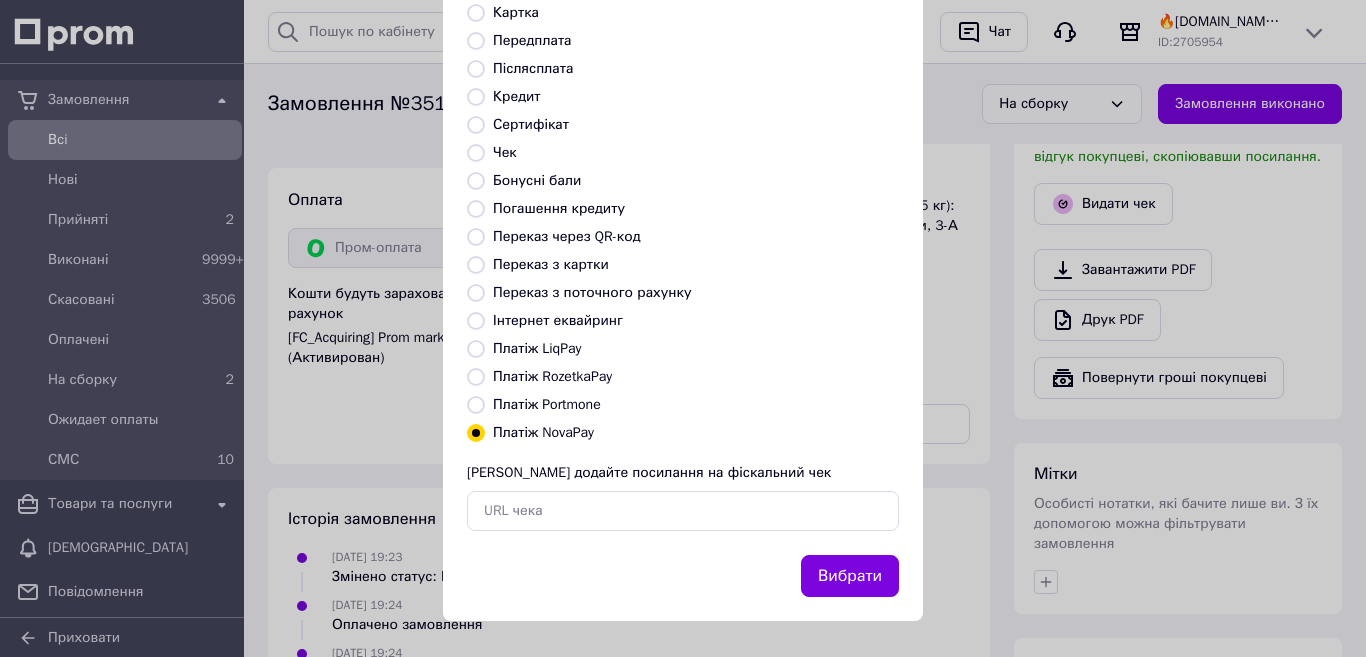 click on "Платіж RozetkaPay" at bounding box center [552, 376] 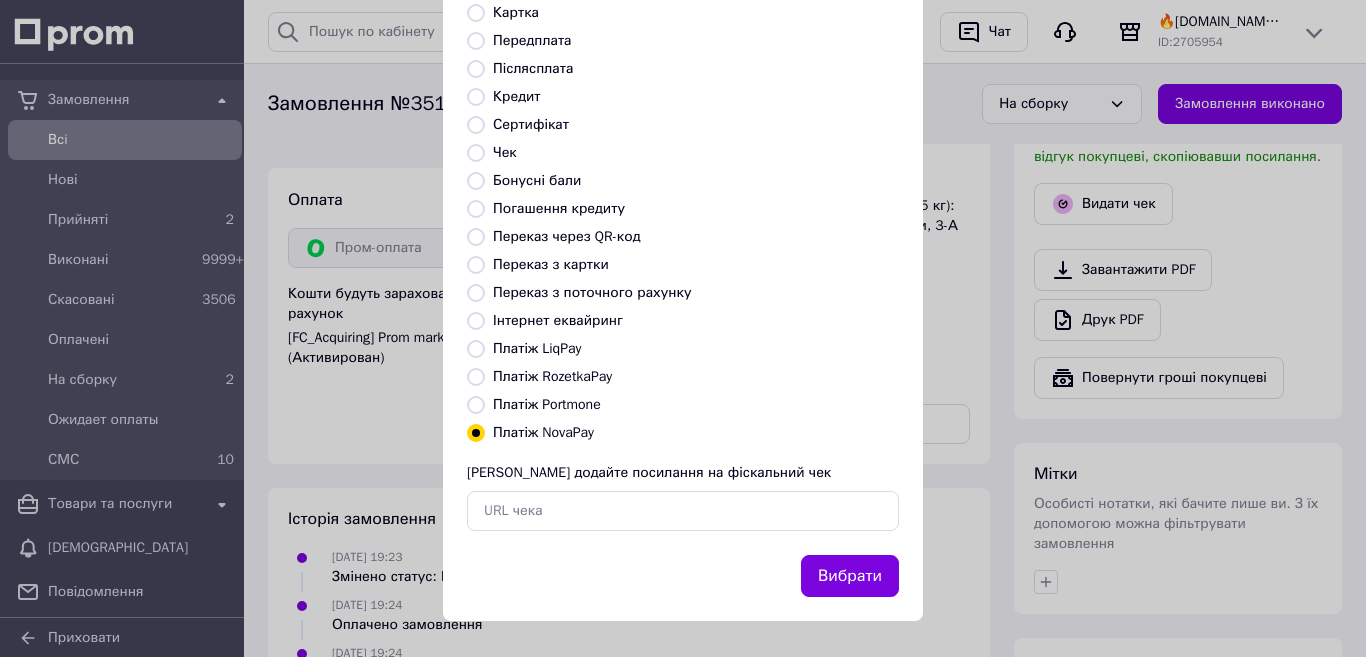 click on "Платіж RozetkaPay" at bounding box center (476, 377) 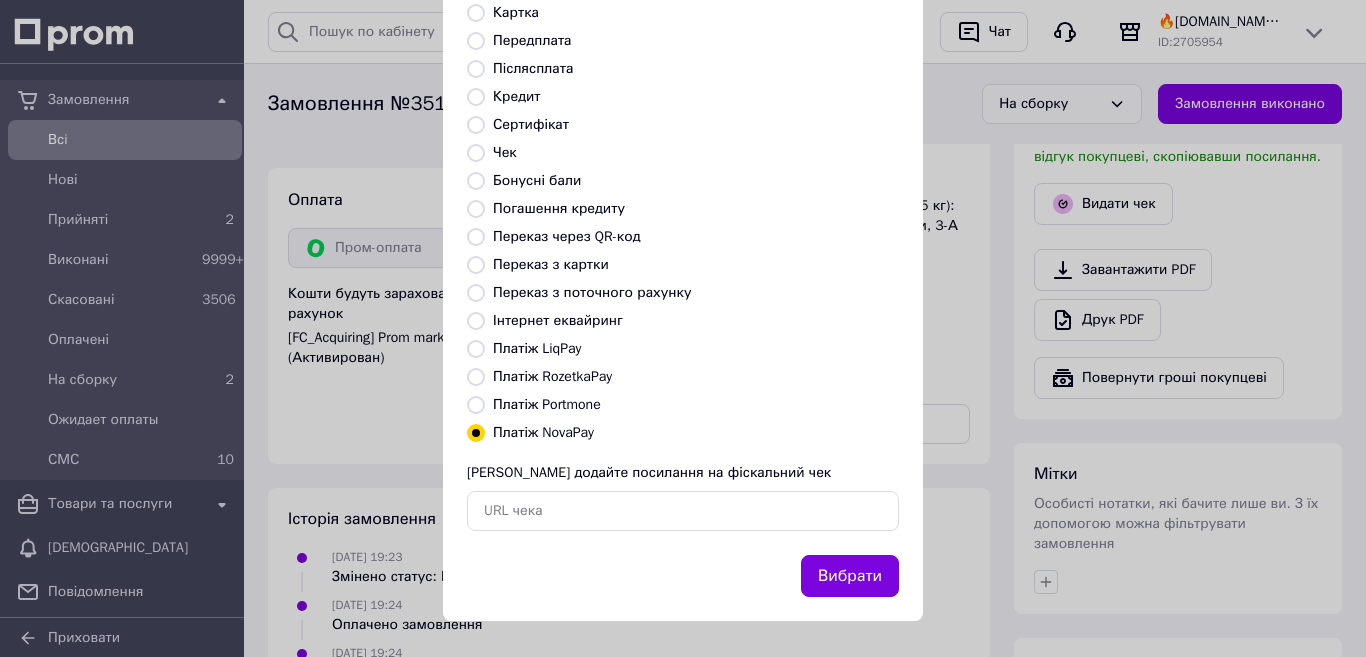 radio on "true" 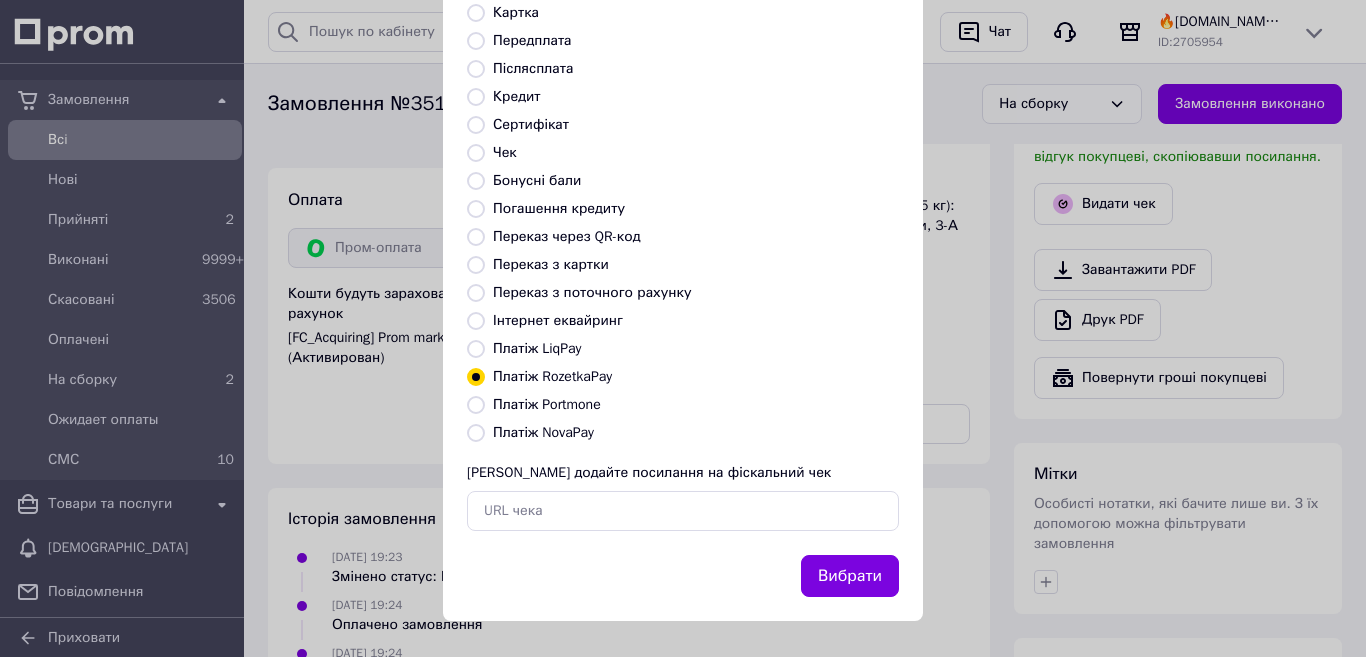 click on "Вибрати" at bounding box center (850, 576) 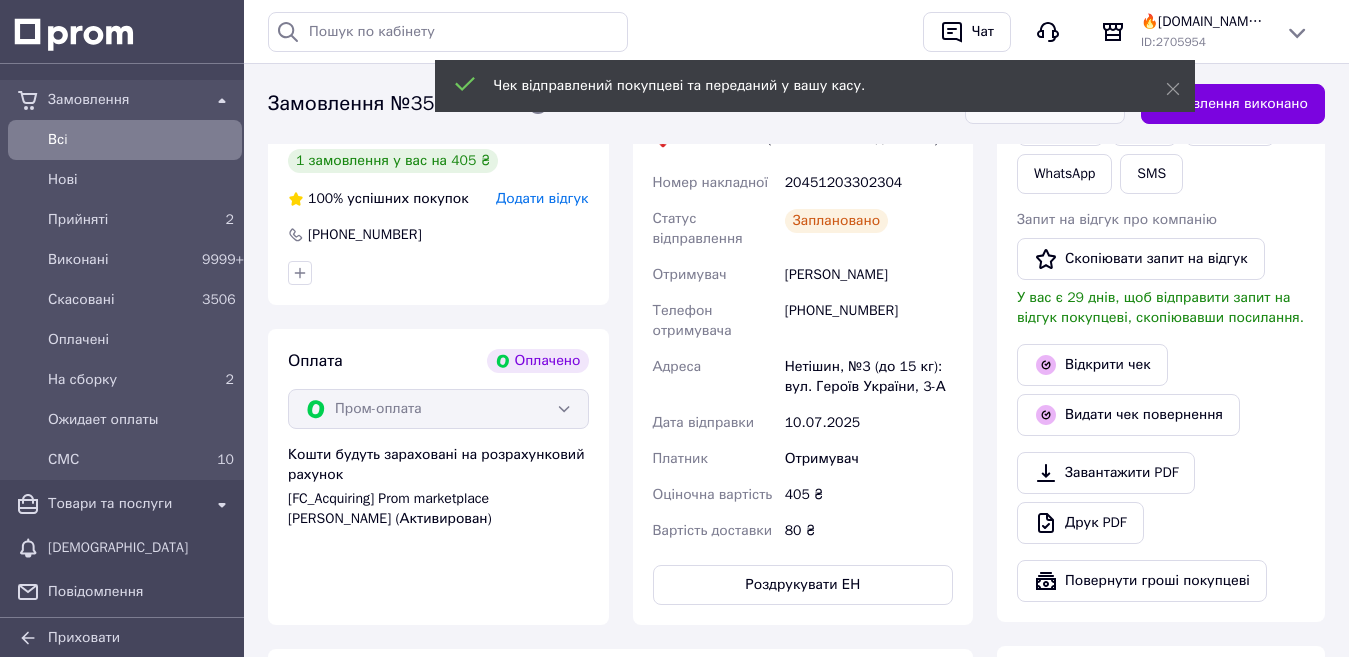 scroll, scrollTop: 500, scrollLeft: 0, axis: vertical 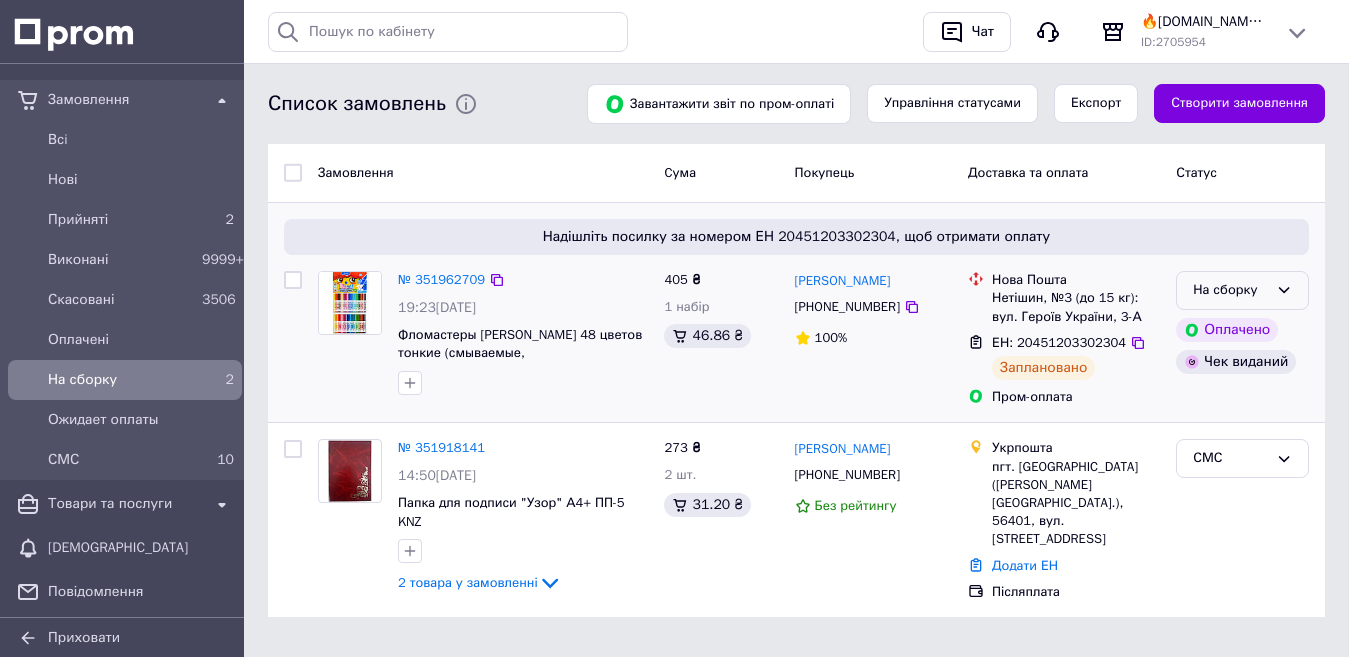 click on "На сборку" at bounding box center (1230, 290) 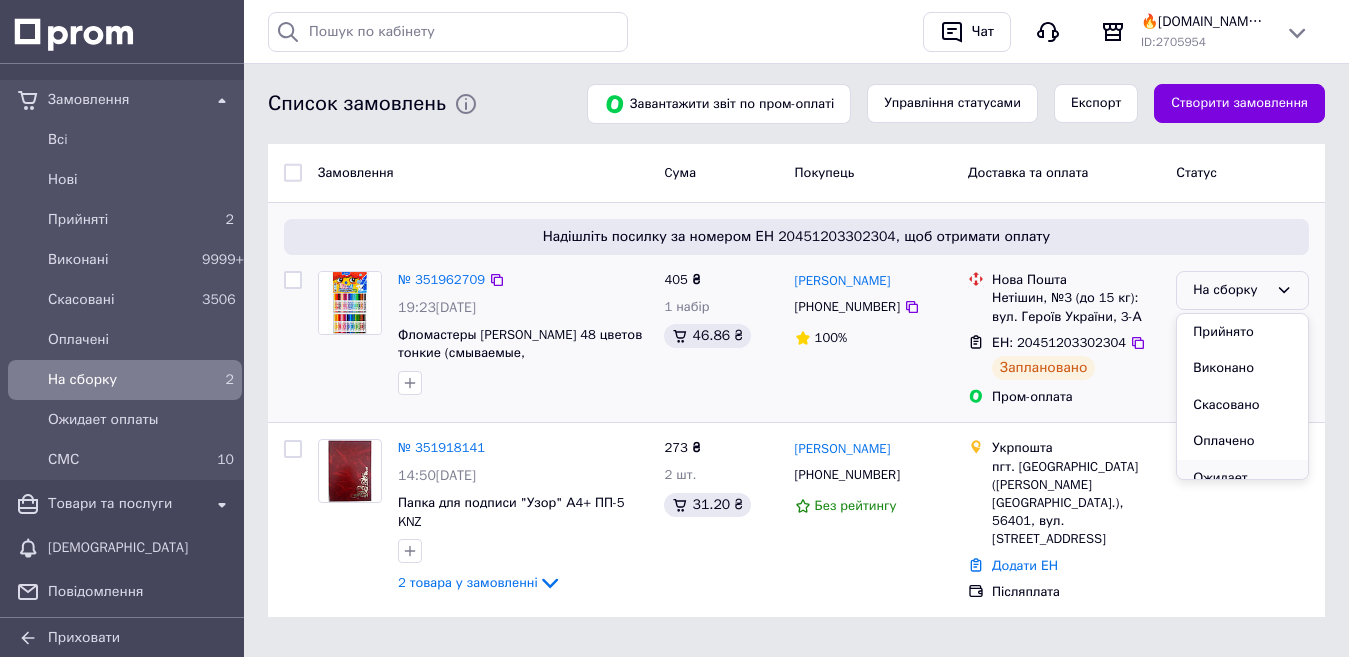 scroll, scrollTop: 74, scrollLeft: 0, axis: vertical 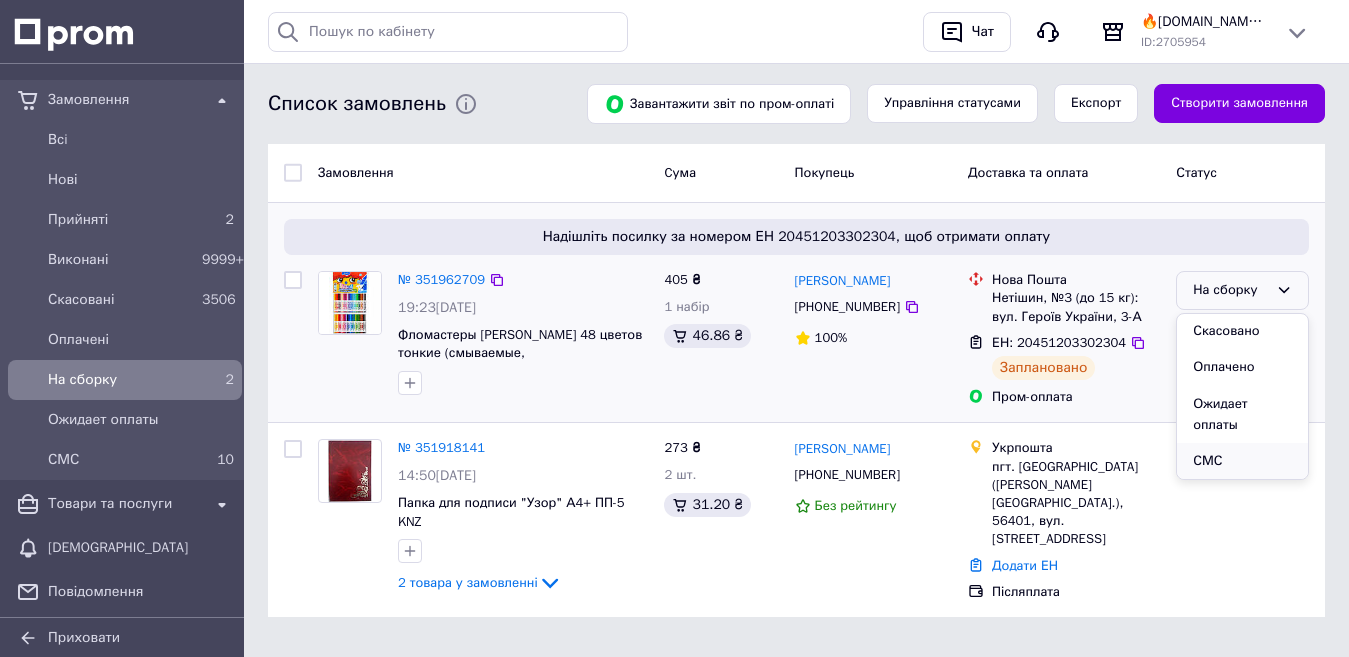 click on "СМС" at bounding box center [1242, 461] 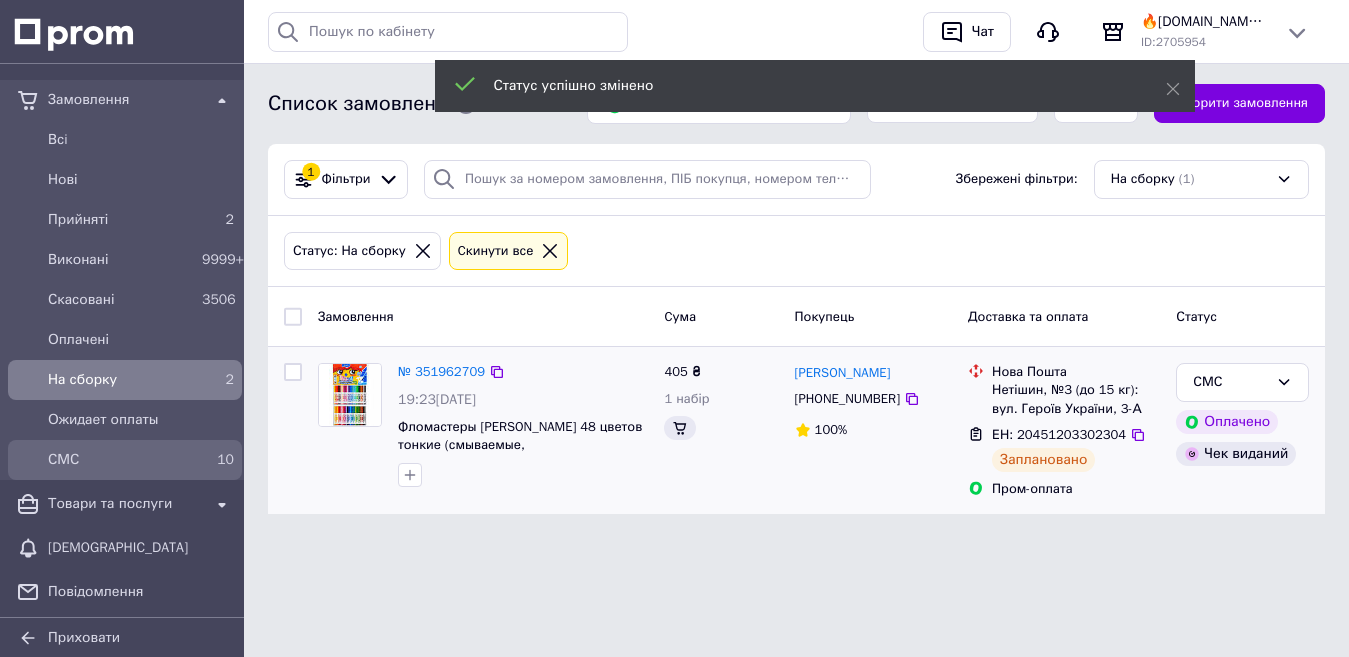 scroll, scrollTop: 0, scrollLeft: 0, axis: both 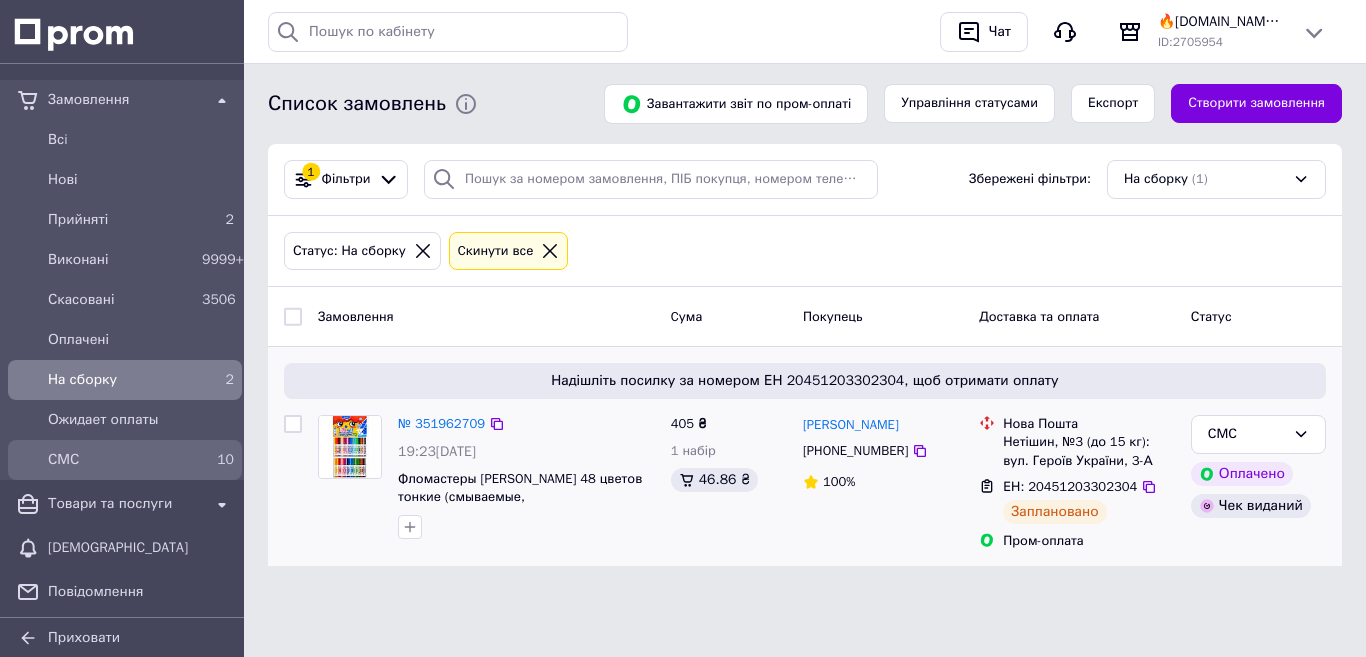 click on "СМС" at bounding box center (121, 460) 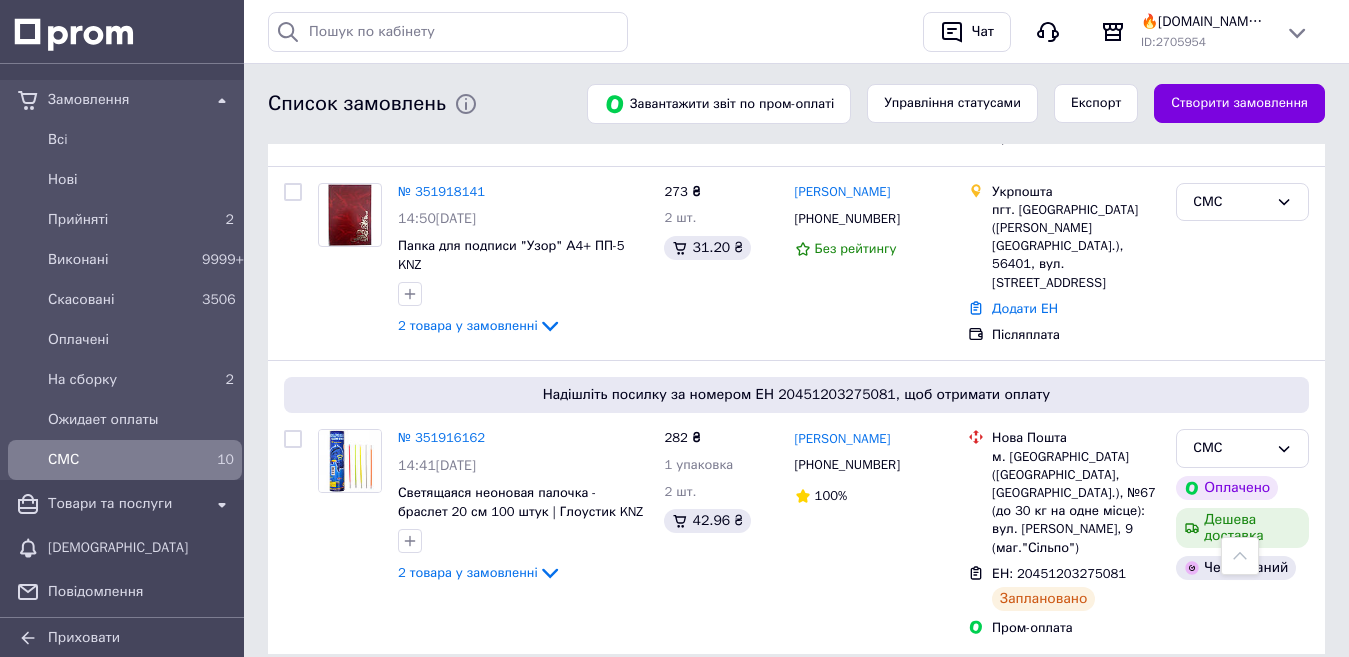 scroll, scrollTop: 2017, scrollLeft: 0, axis: vertical 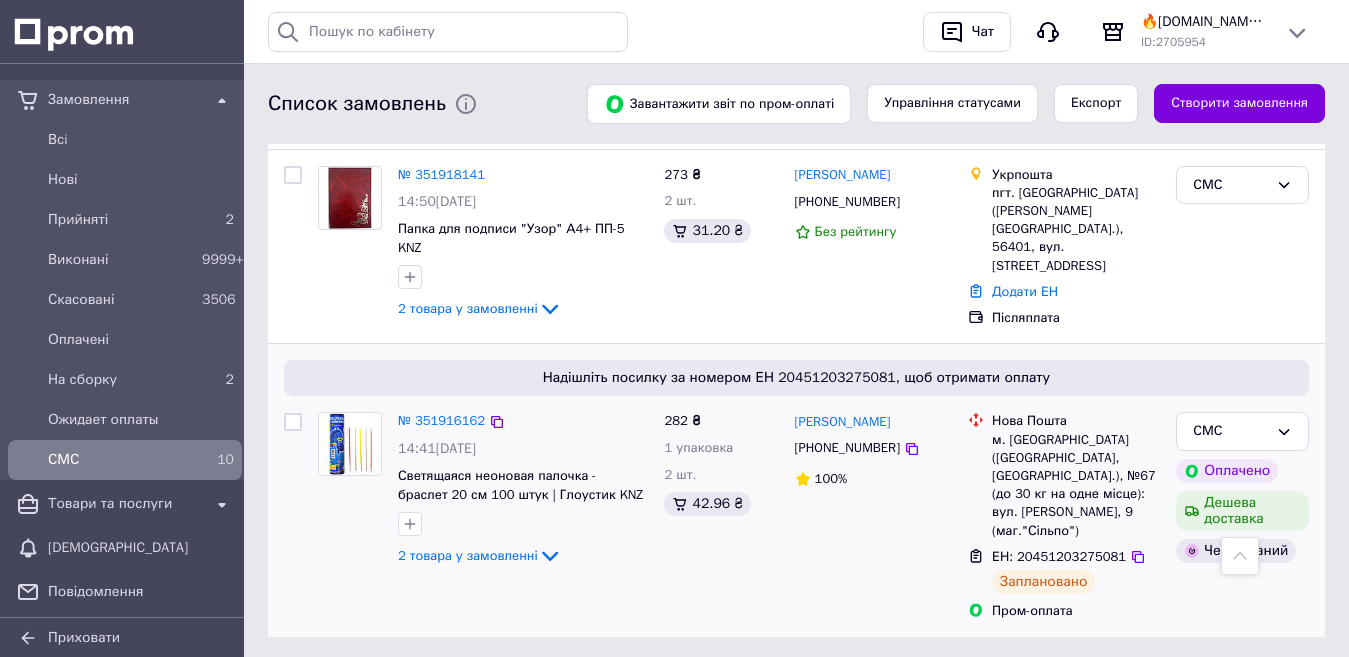 drag, startPoint x: 900, startPoint y: 386, endPoint x: 904, endPoint y: 365, distance: 21.377558 